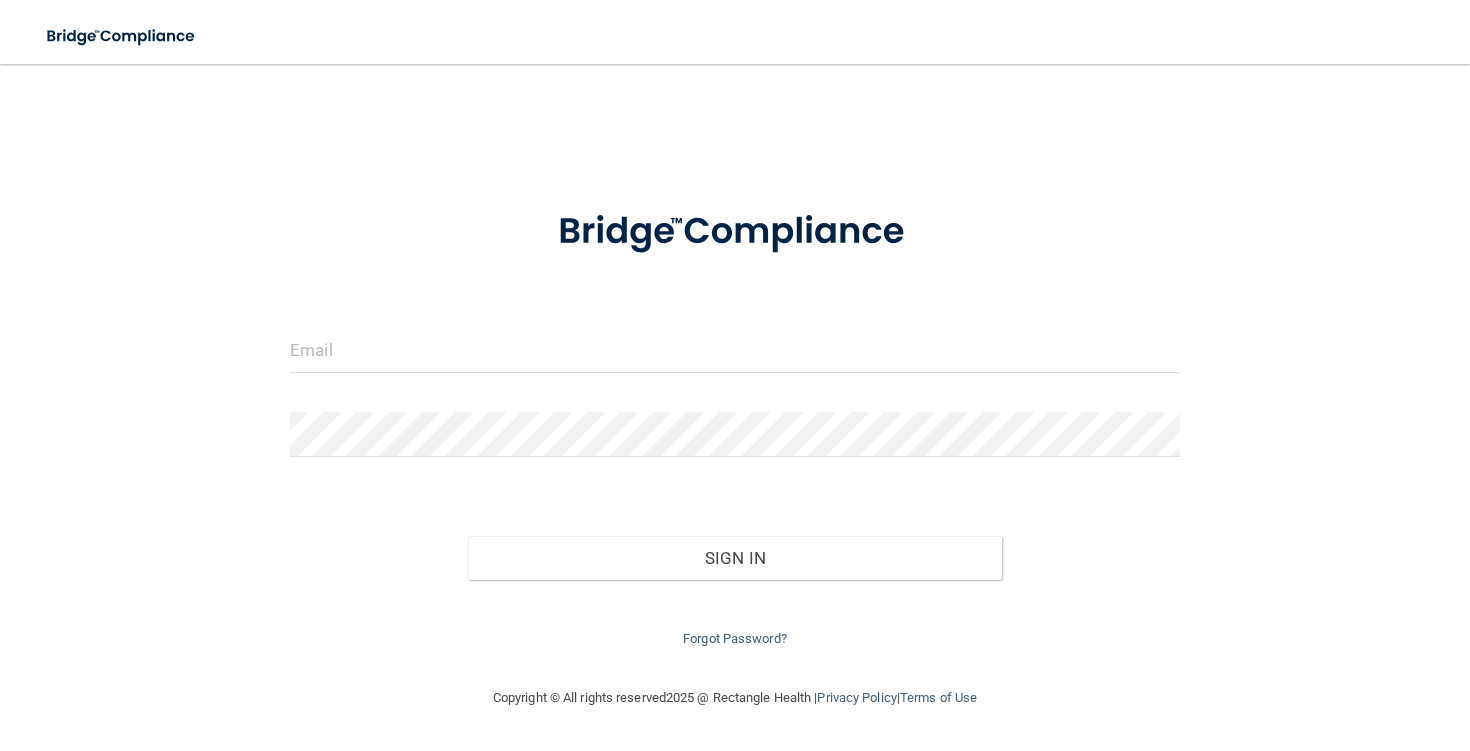 scroll, scrollTop: 0, scrollLeft: 0, axis: both 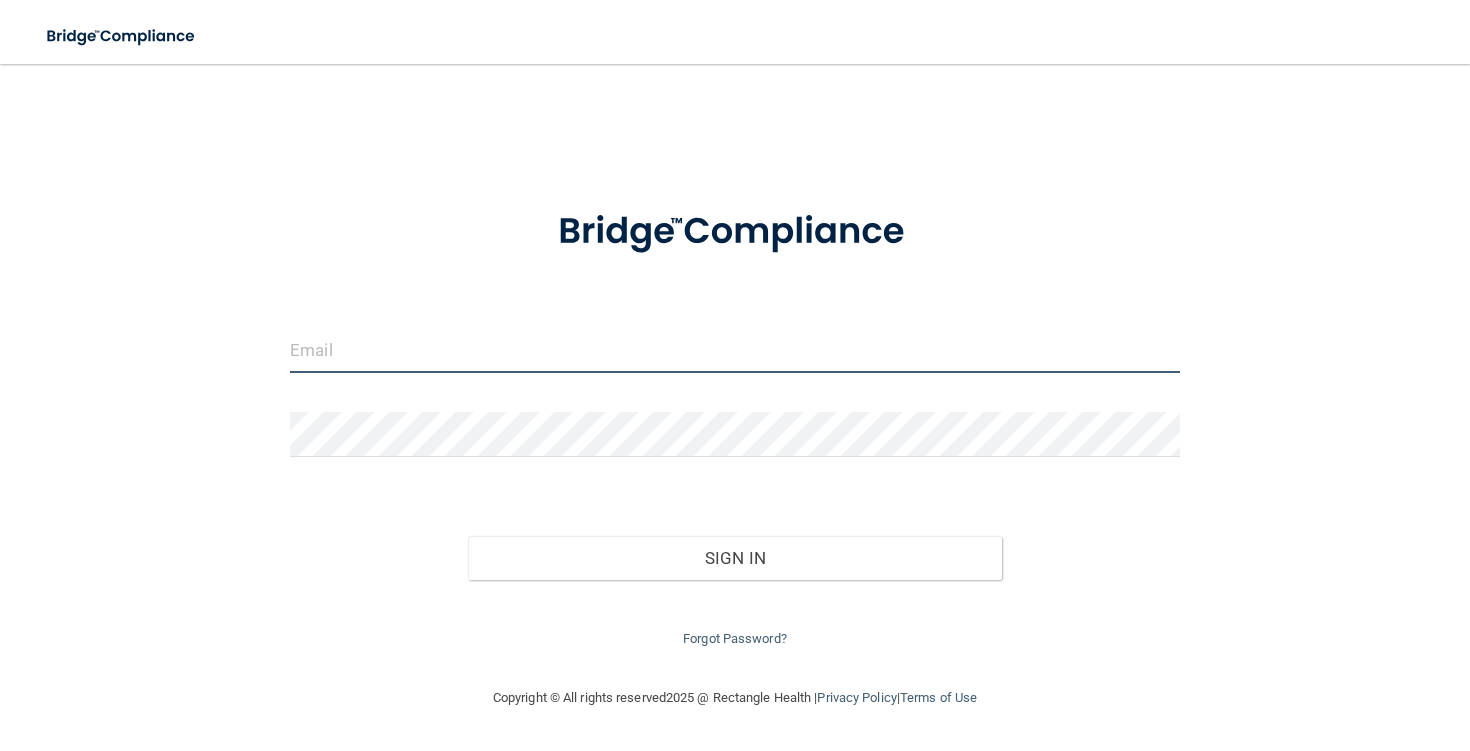 click at bounding box center [735, 350] 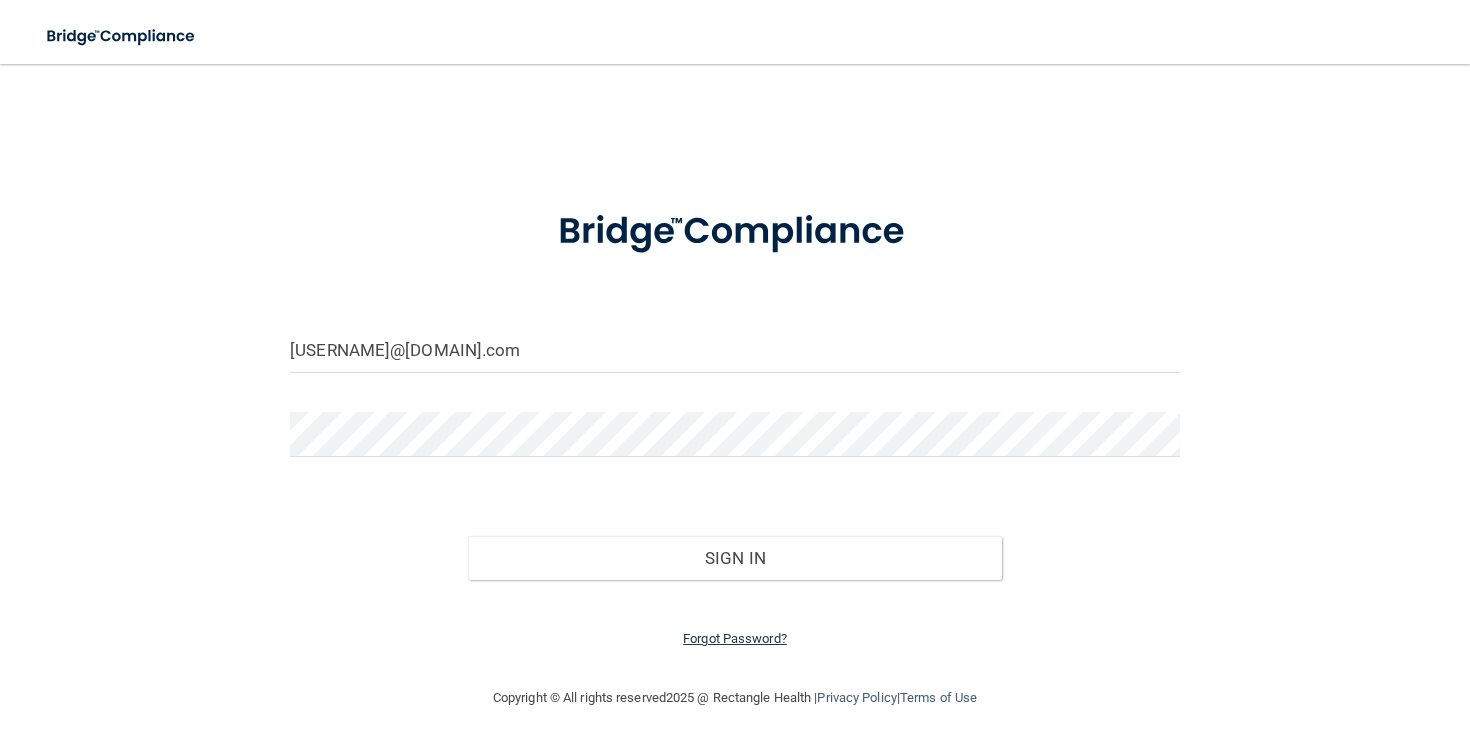 click on "Forgot Password?" at bounding box center (735, 638) 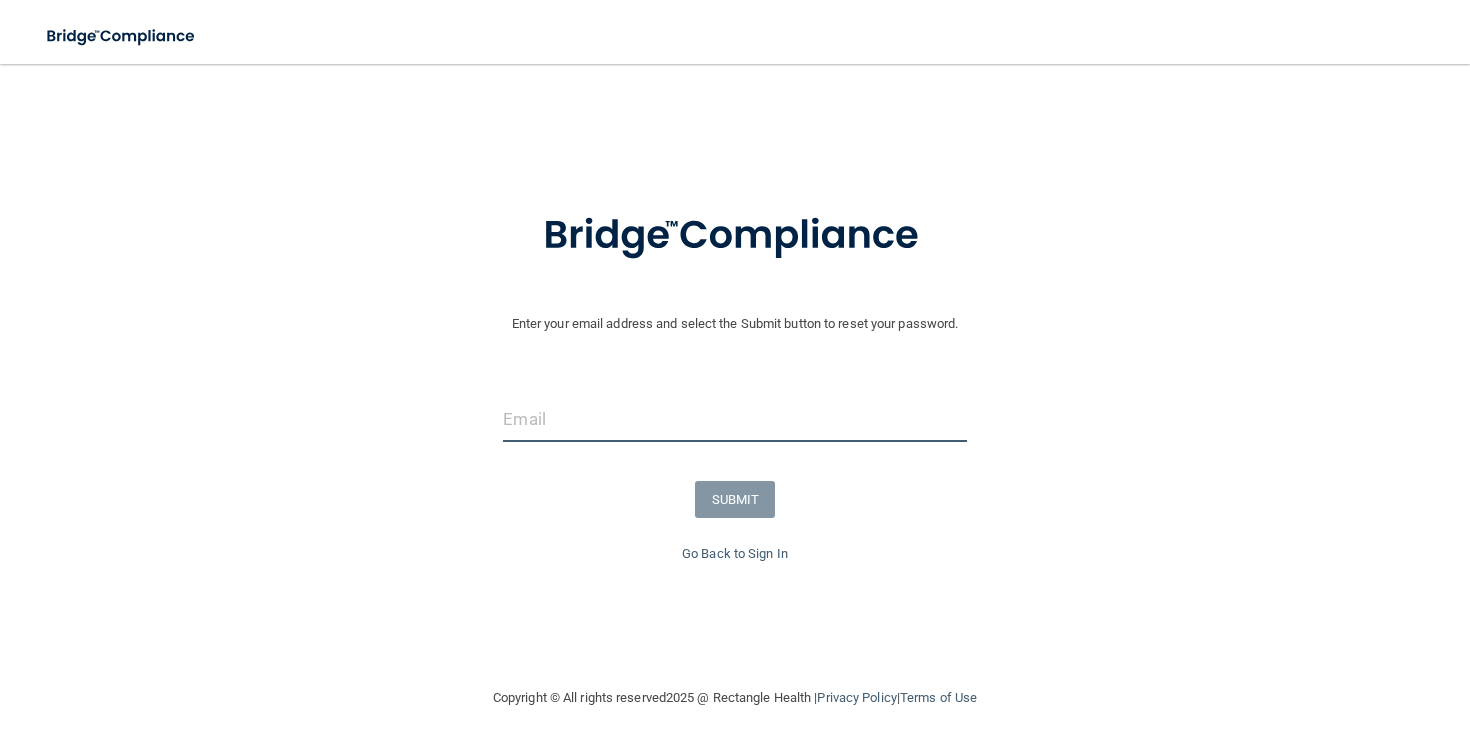 click at bounding box center [734, 419] 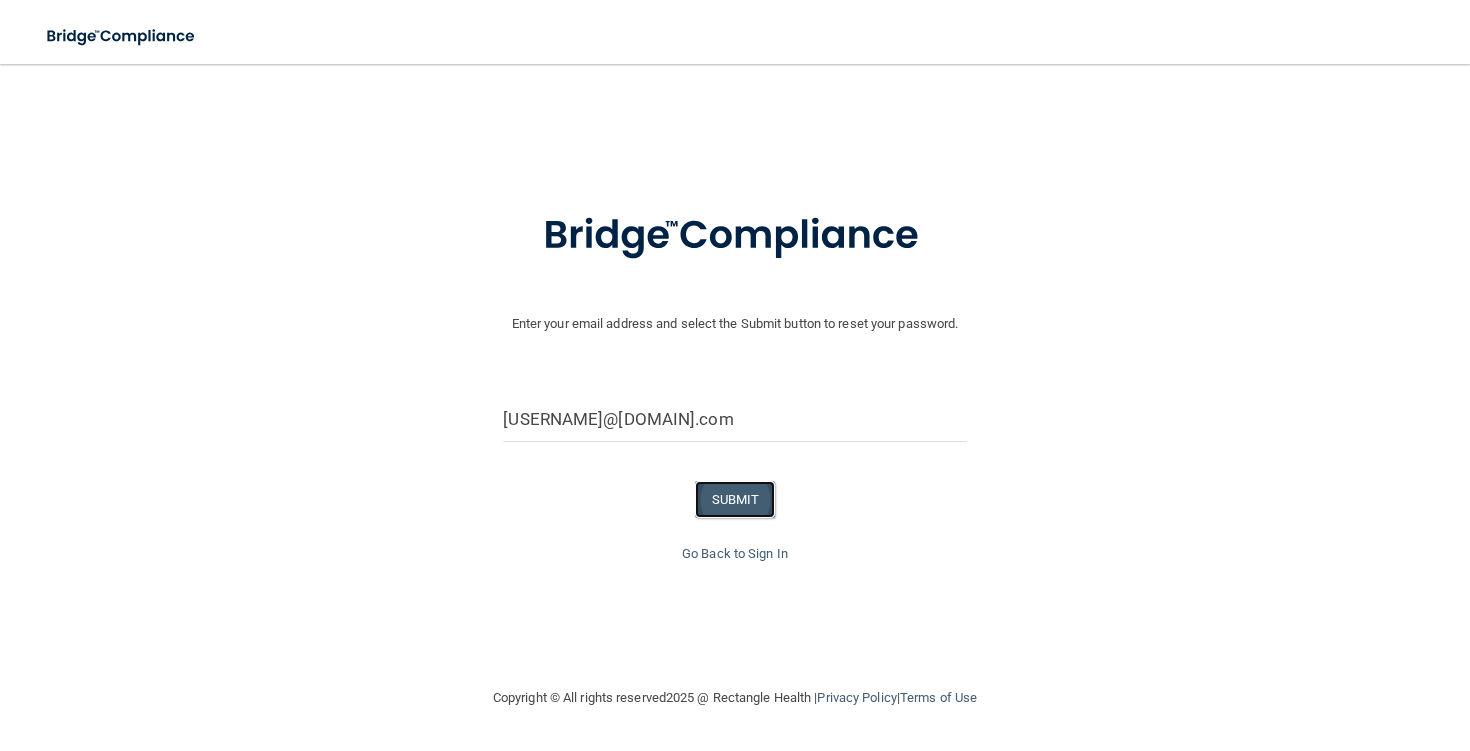 click on "SUBMIT" at bounding box center (735, 499) 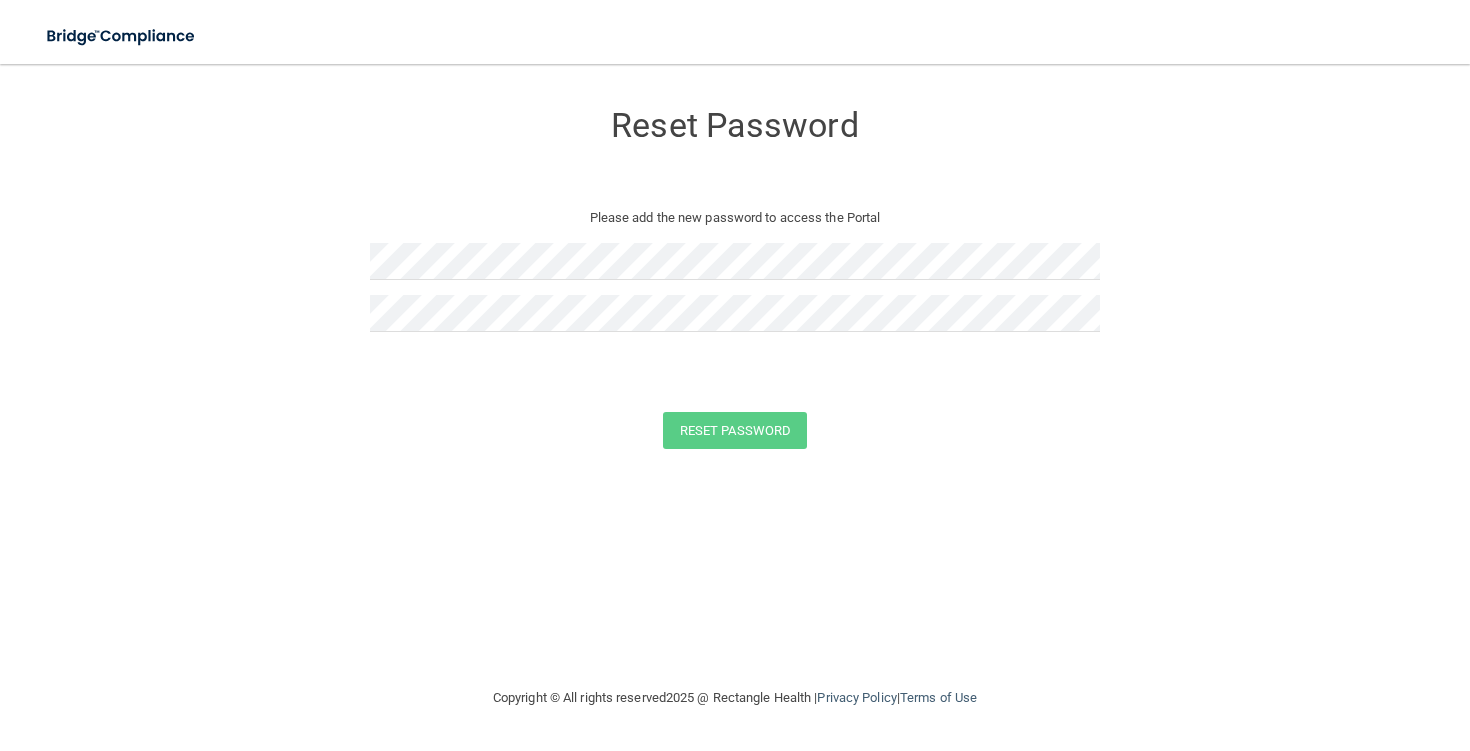 scroll, scrollTop: 0, scrollLeft: 0, axis: both 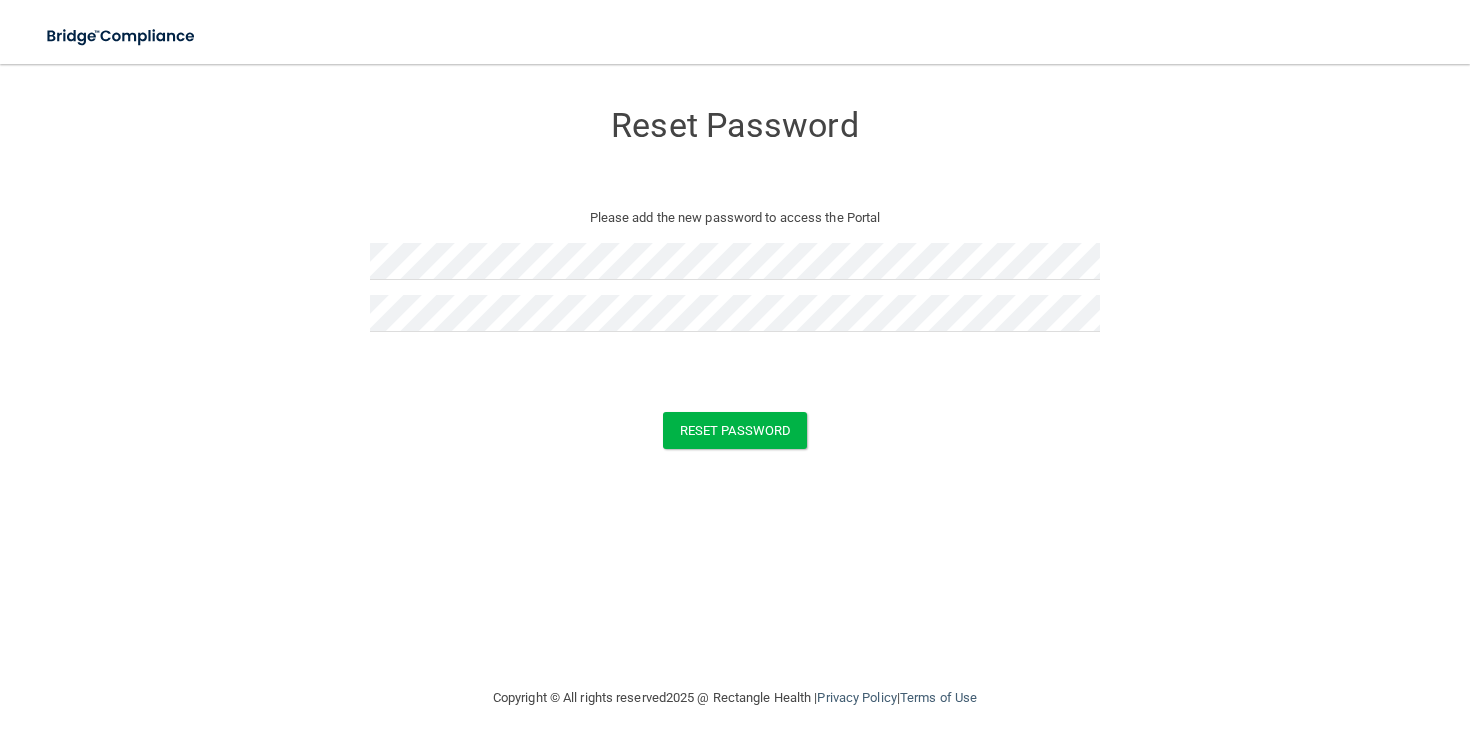 click on "Reset Password     Please add the new password to access the Portal                                                 Reset Password              You have successfully updated your password!   Click here to login ." at bounding box center (735, 375) 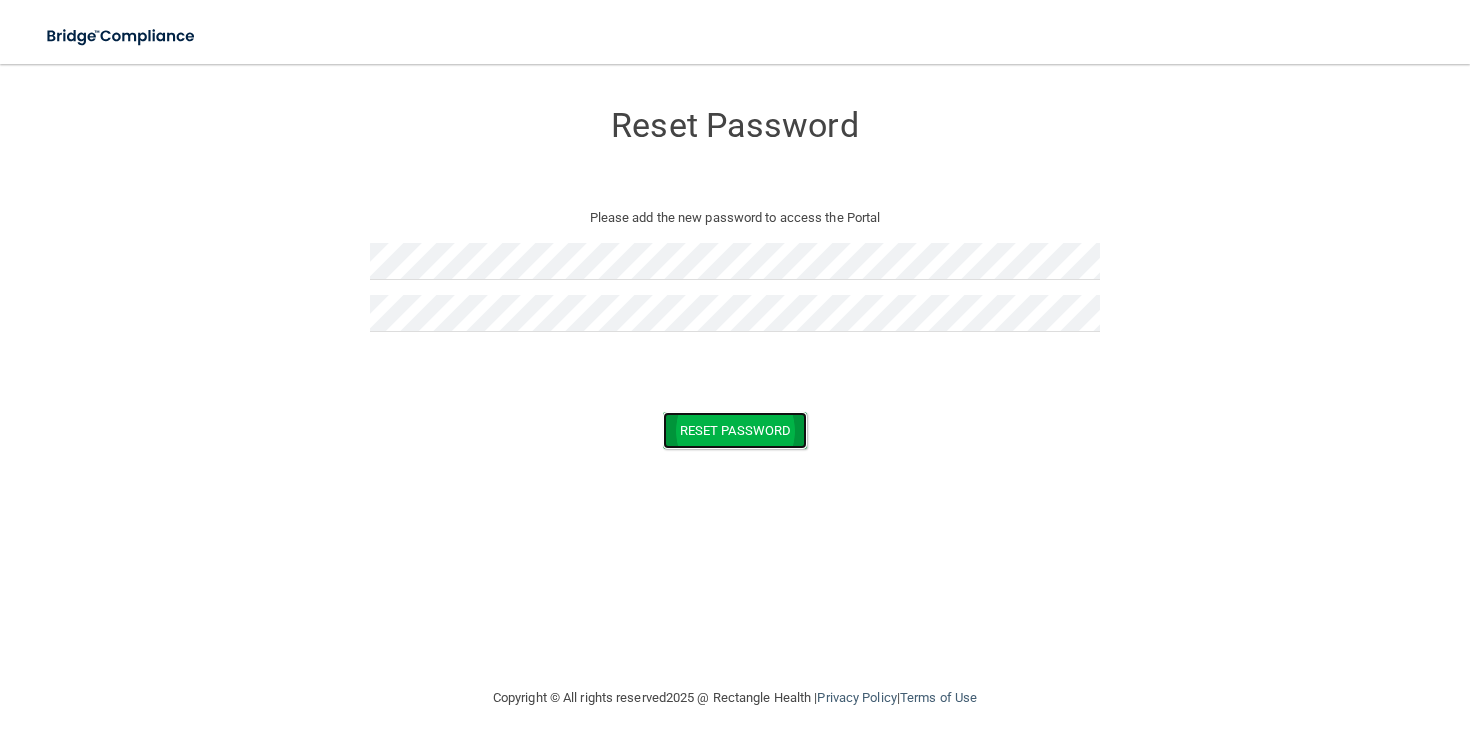 click on "Reset Password" at bounding box center [735, 430] 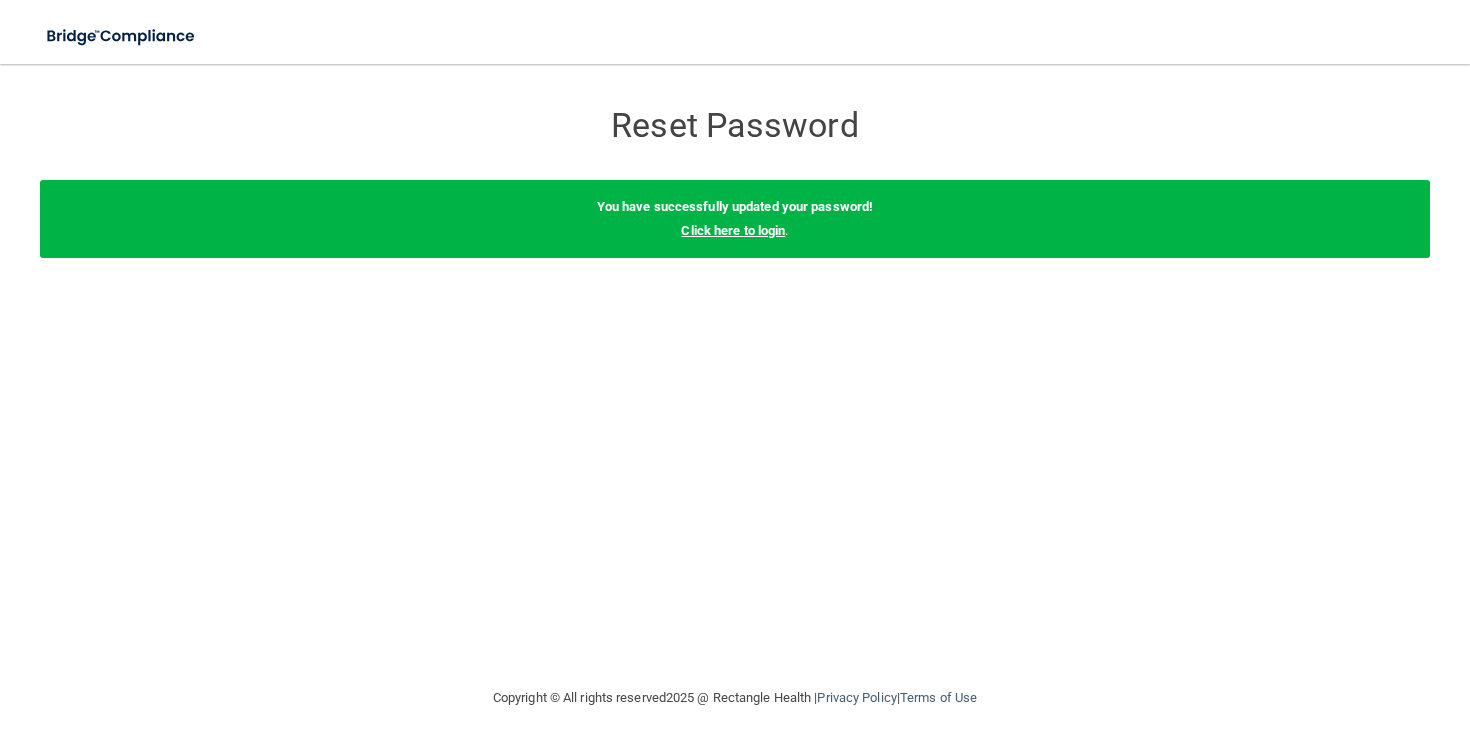 click on "Click here to login" at bounding box center [733, 230] 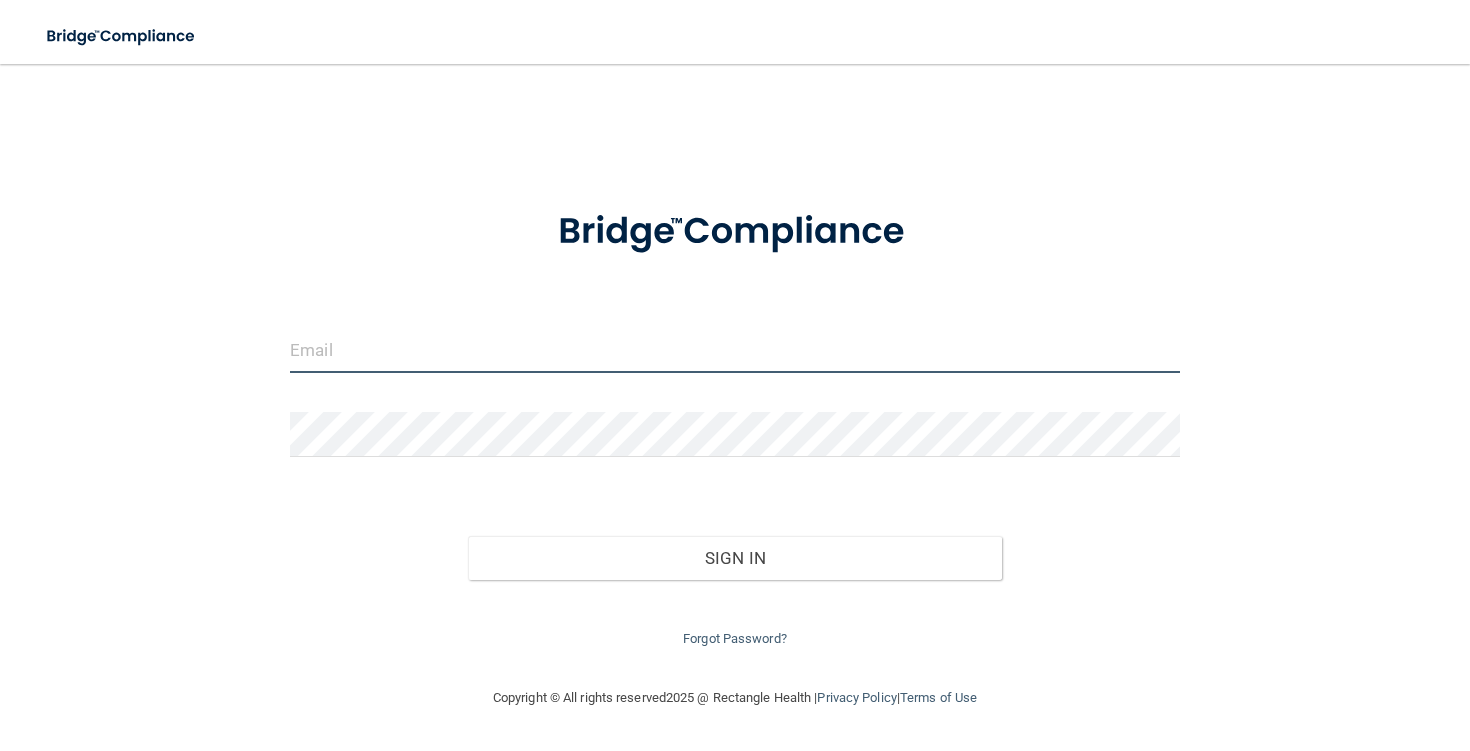 type on "[EMAIL]" 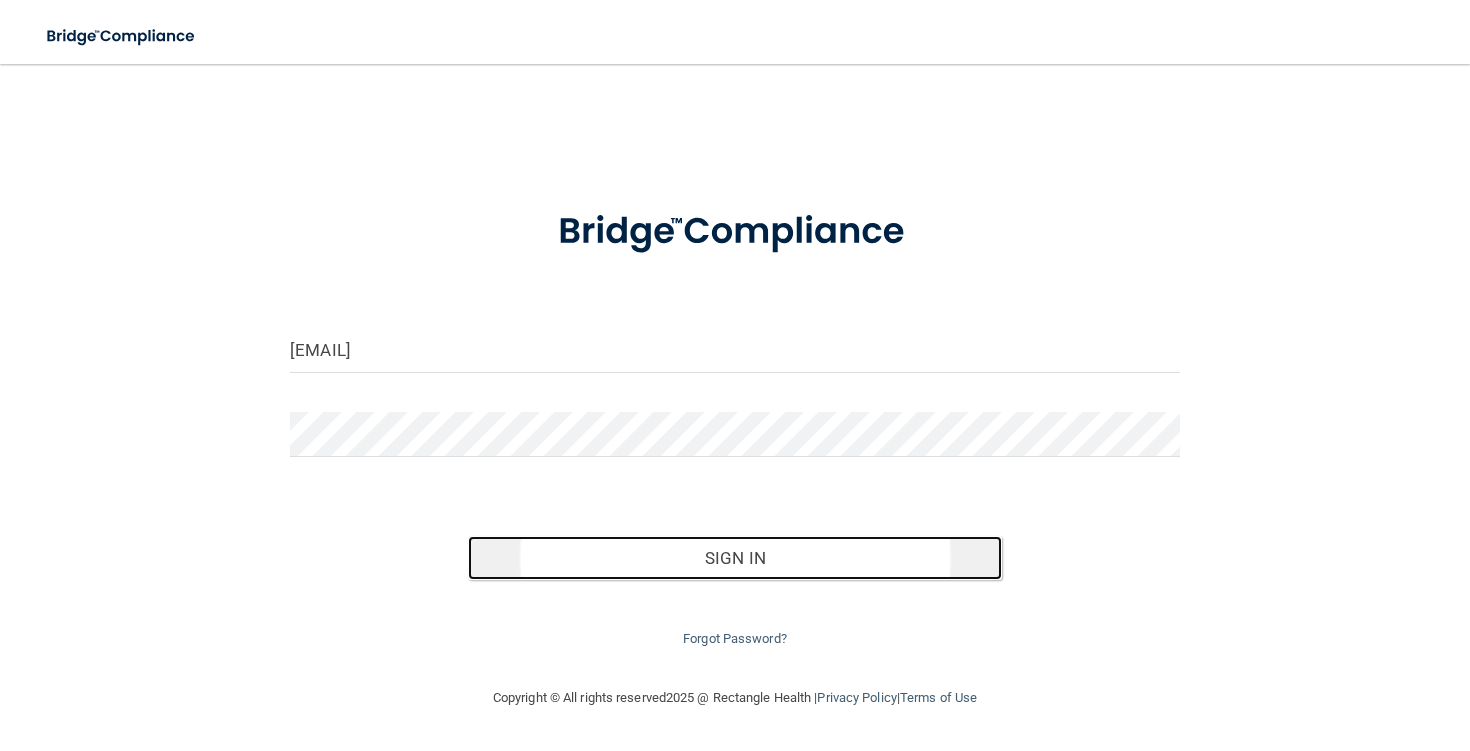 click on "Sign In" at bounding box center [735, 558] 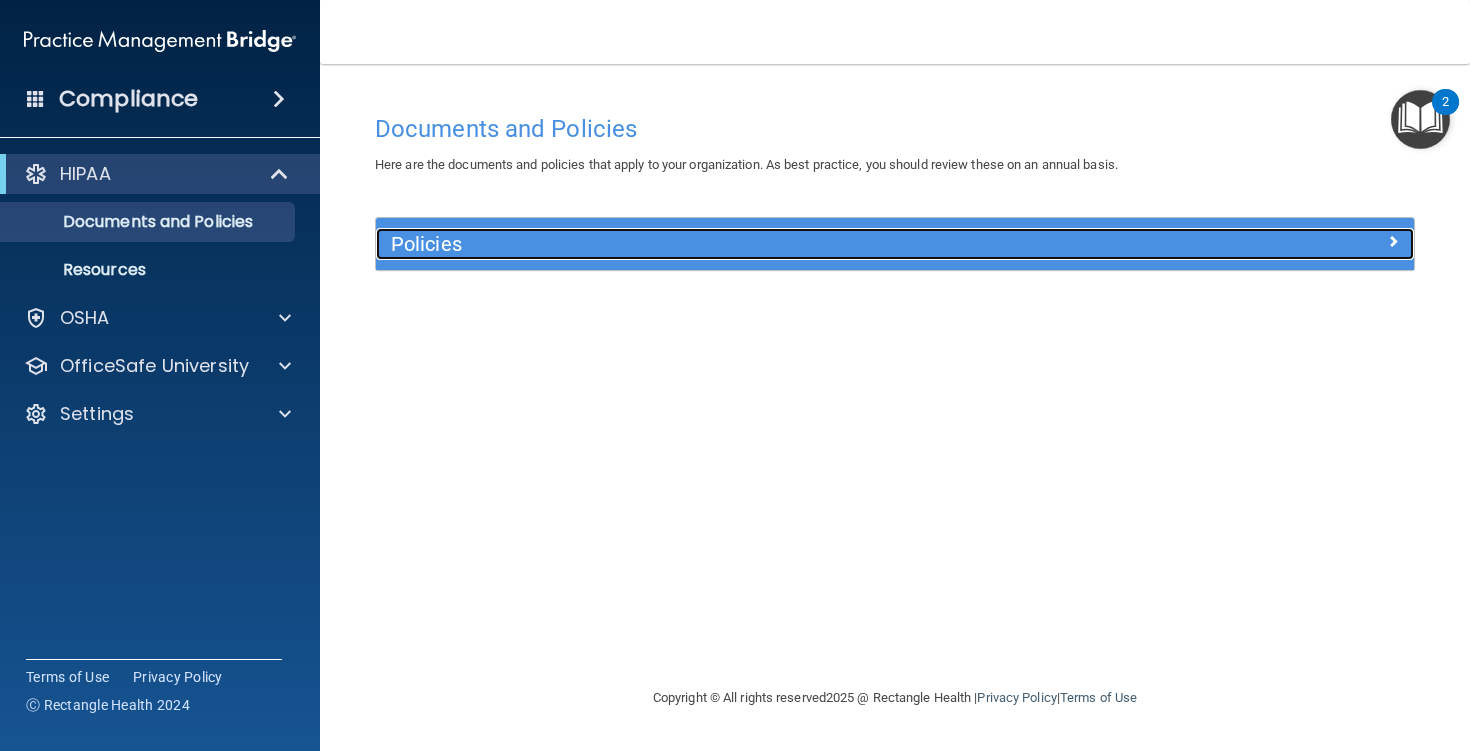 click on "Policies" at bounding box center (765, 244) 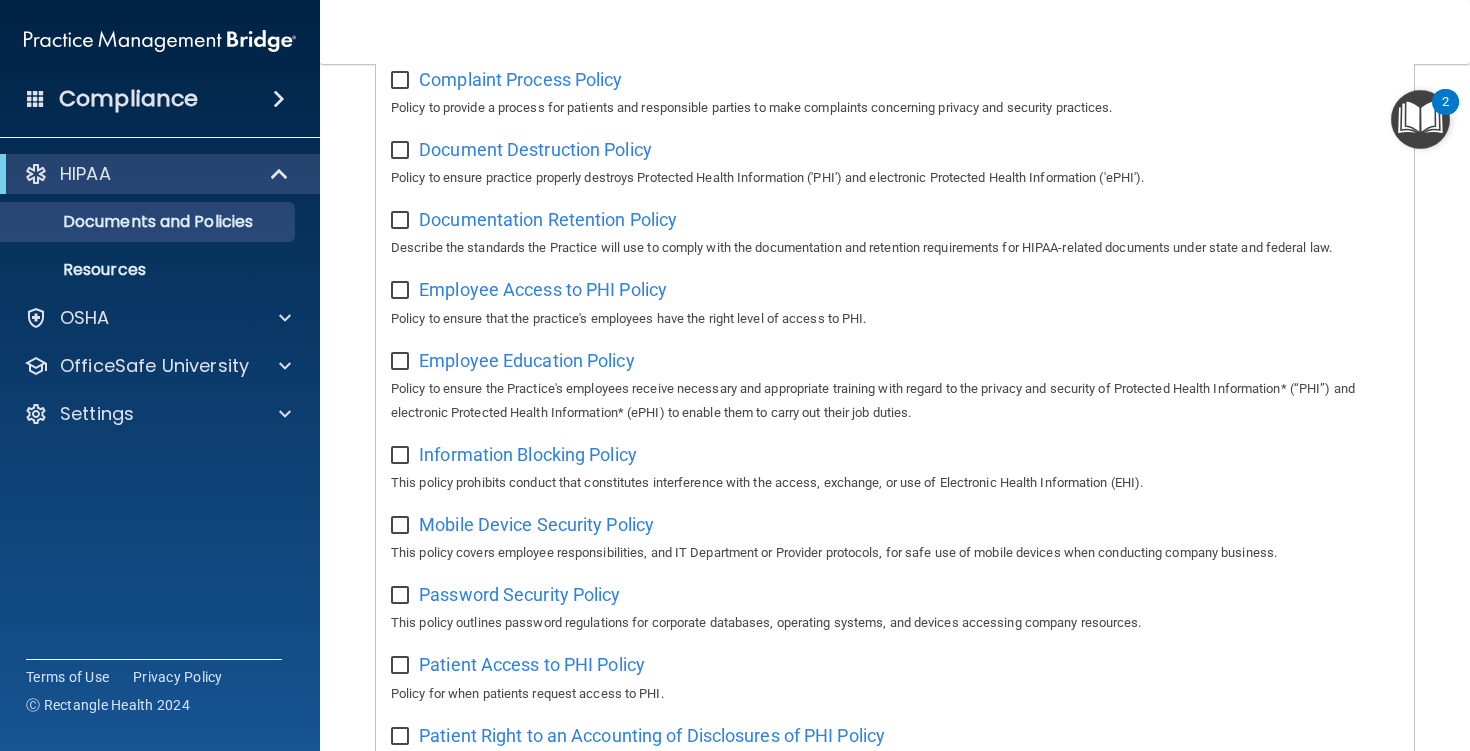 scroll, scrollTop: 0, scrollLeft: 0, axis: both 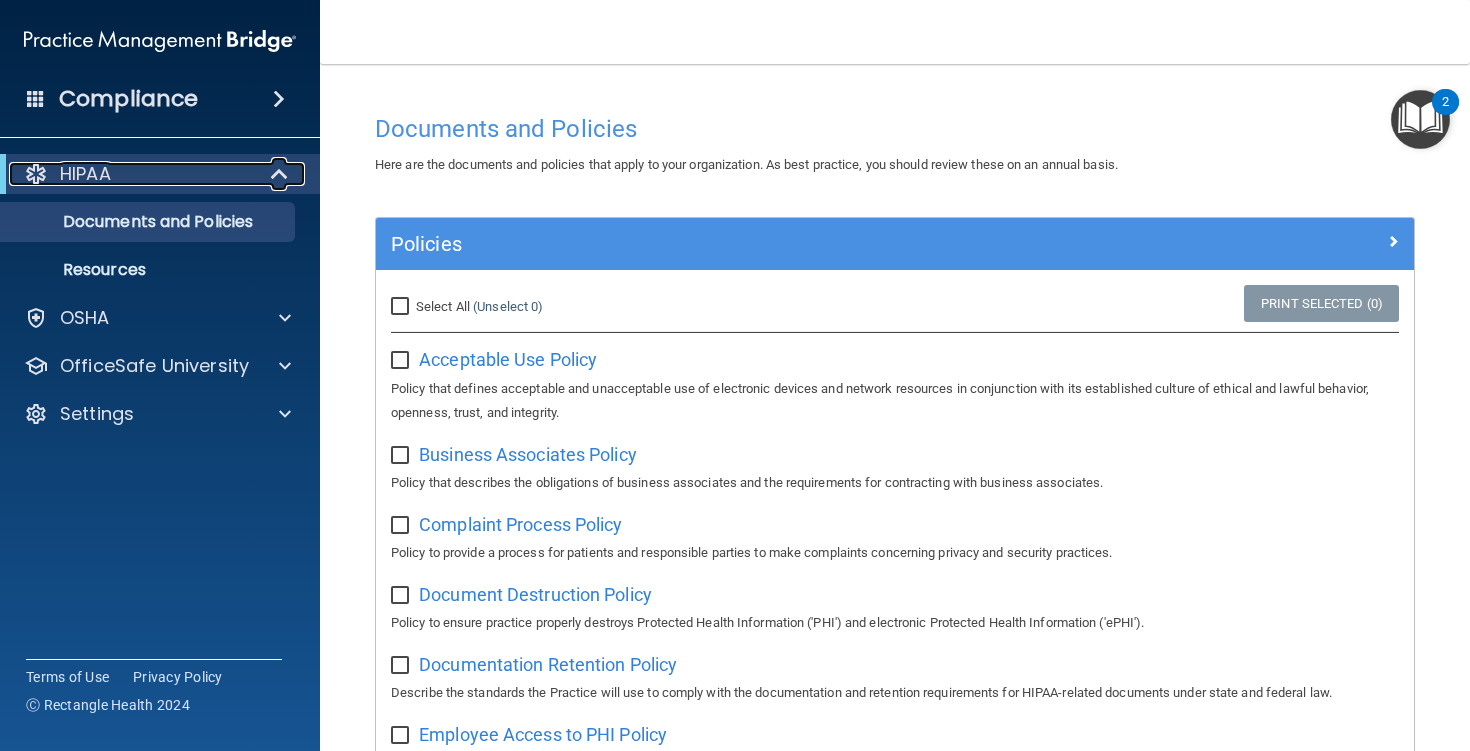 click at bounding box center (280, 174) 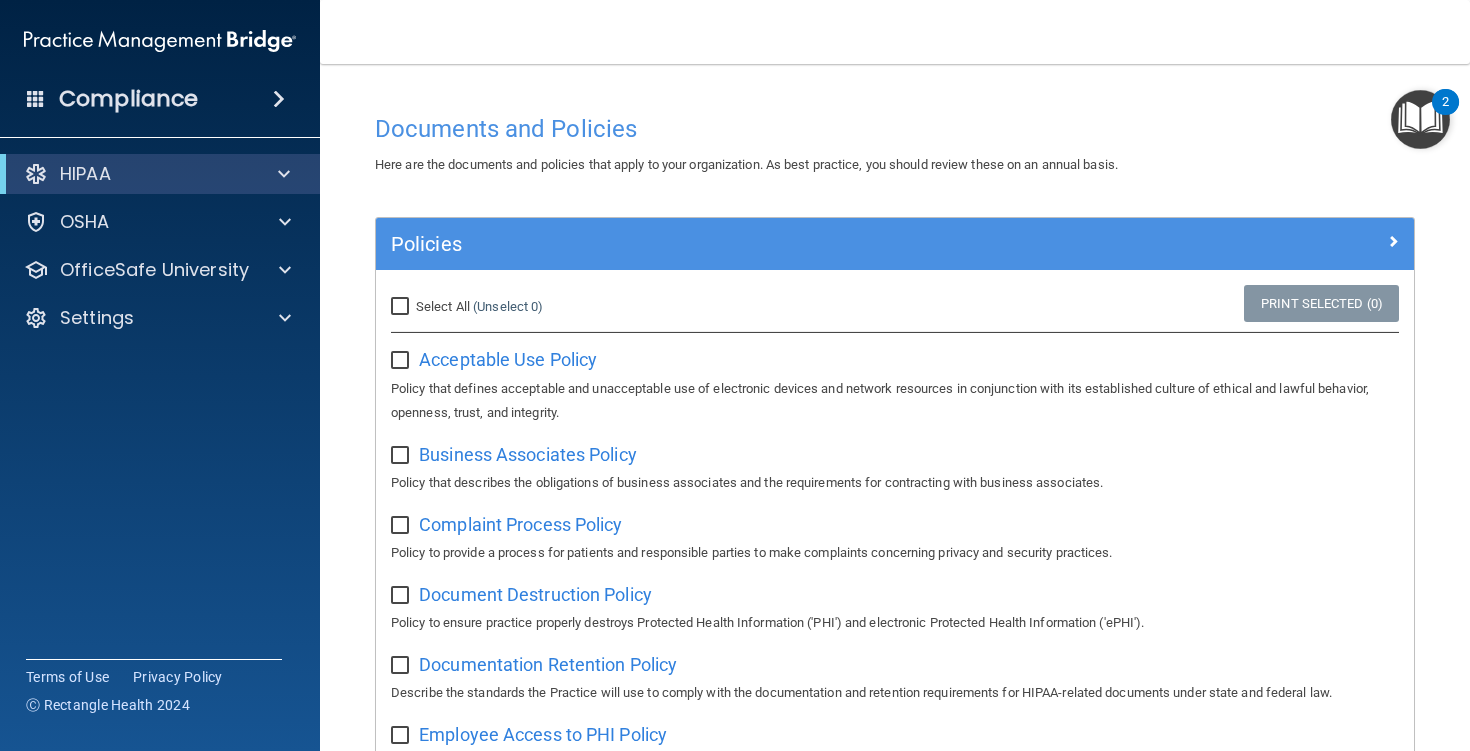 click at bounding box center (279, 99) 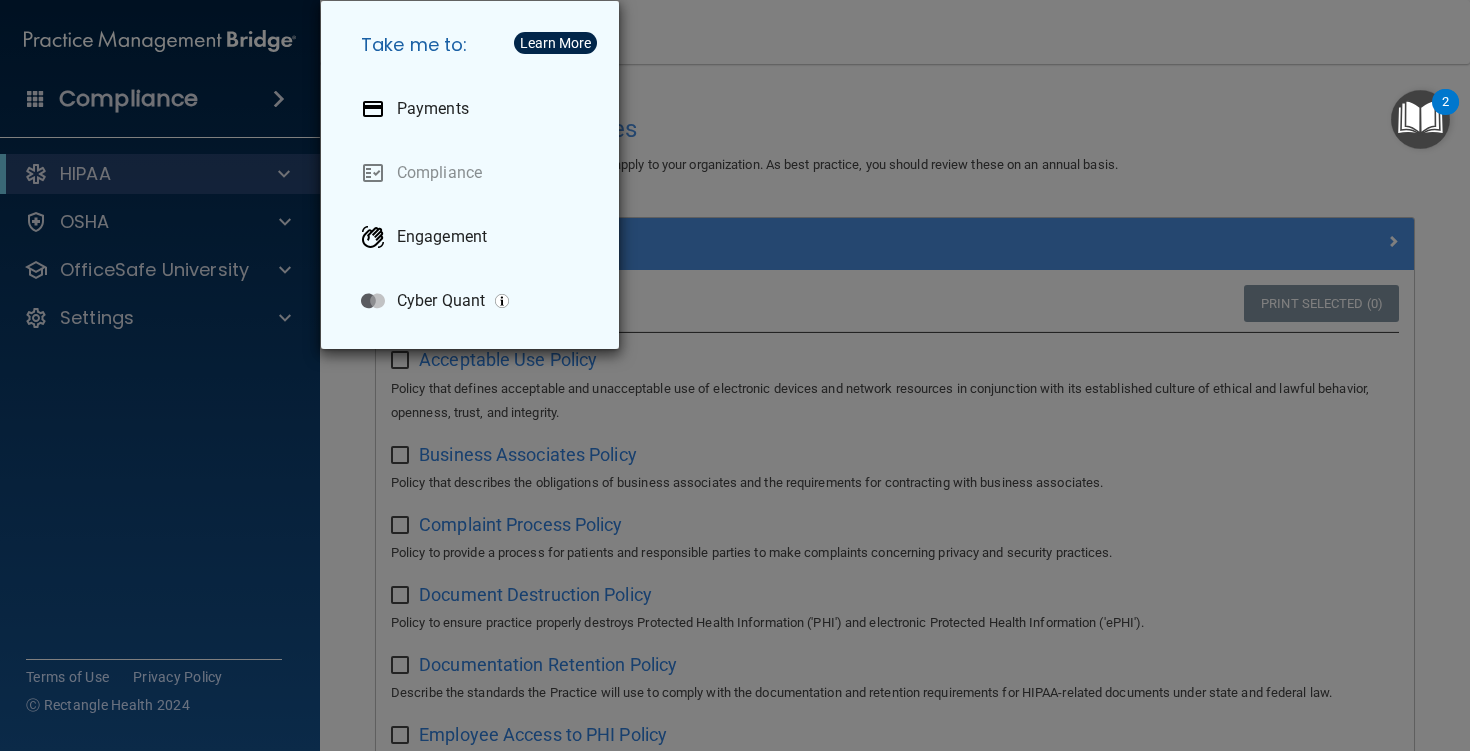 click on "Take me to:             Payments                   Compliance                     Engagement                     Cyber Quant" at bounding box center [735, 375] 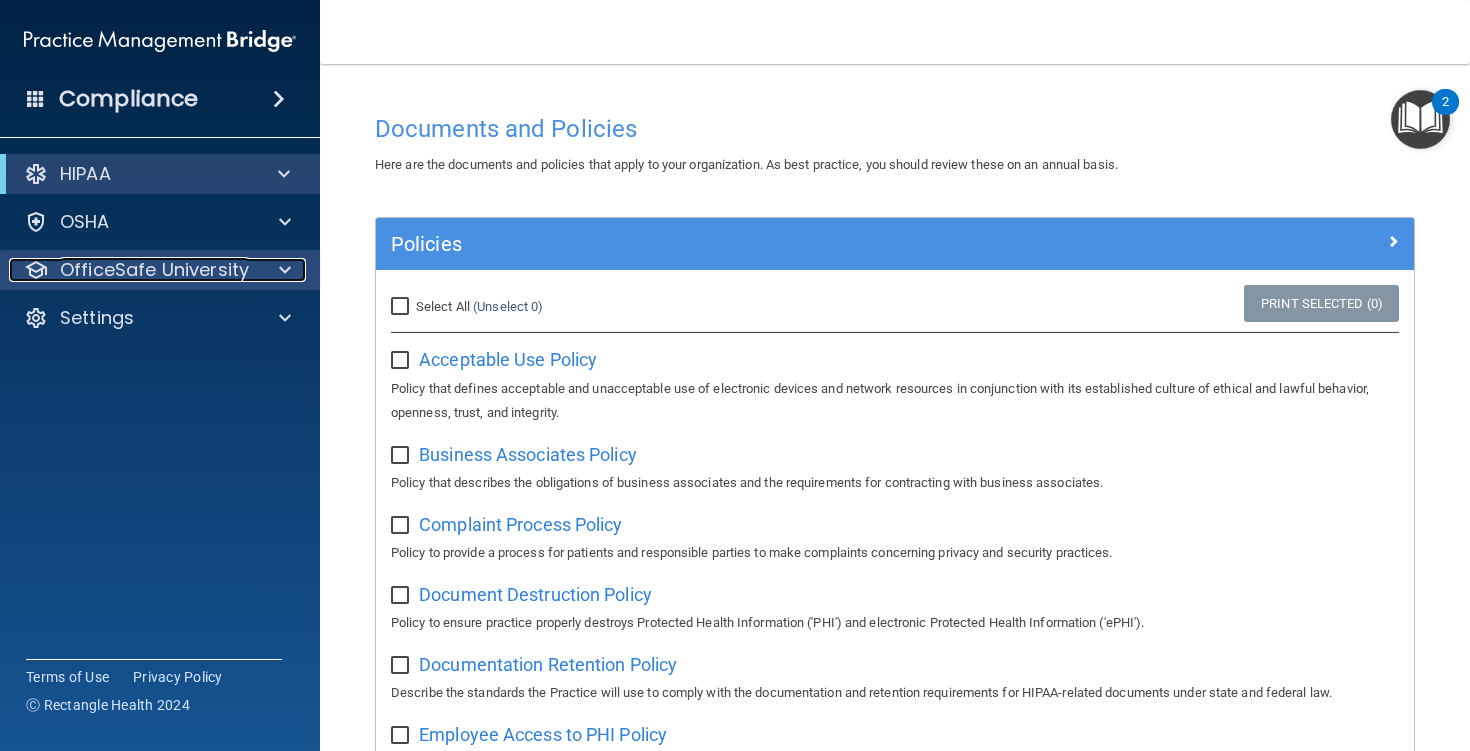 click on "OfficeSafe University" at bounding box center [154, 270] 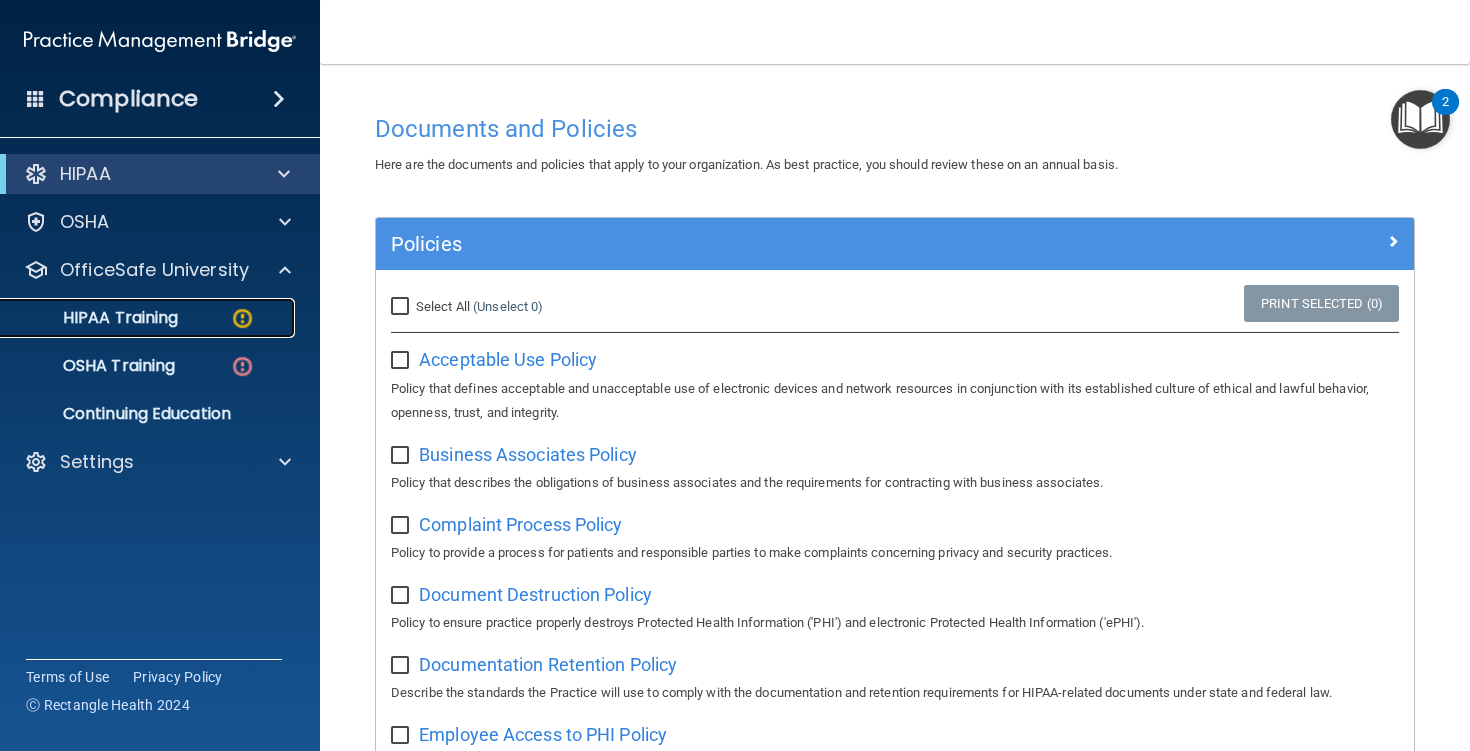 click on "HIPAA Training" at bounding box center (149, 318) 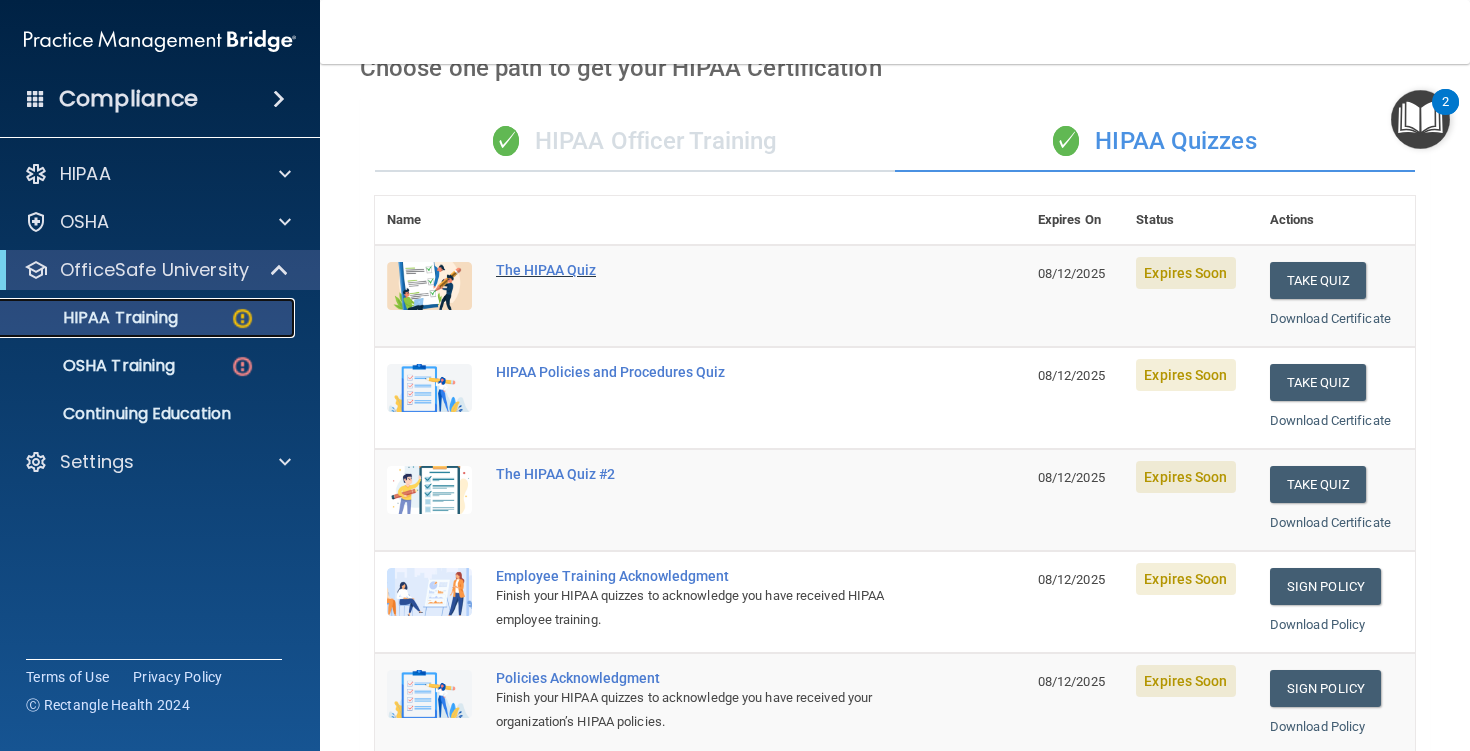 scroll, scrollTop: 24, scrollLeft: 0, axis: vertical 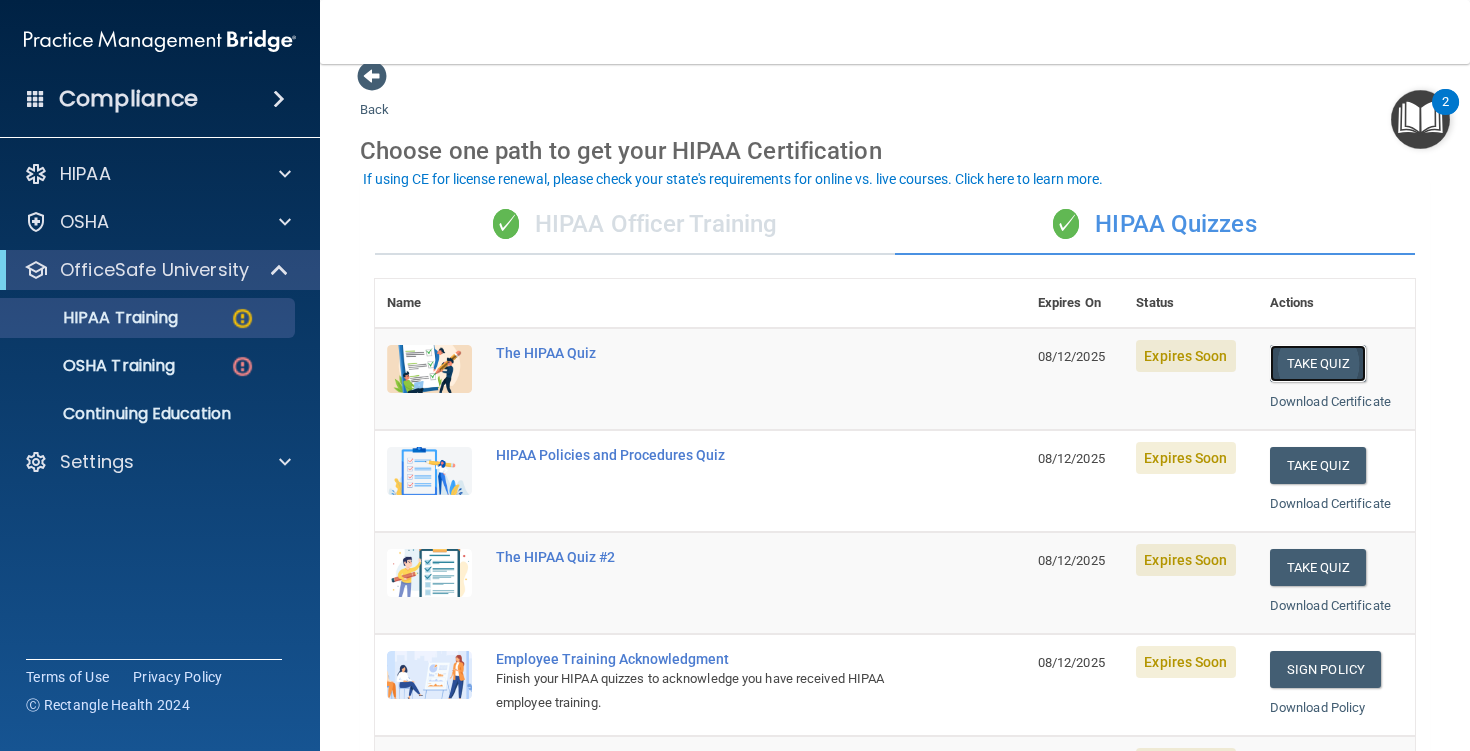 click on "Take Quiz" at bounding box center (1318, 363) 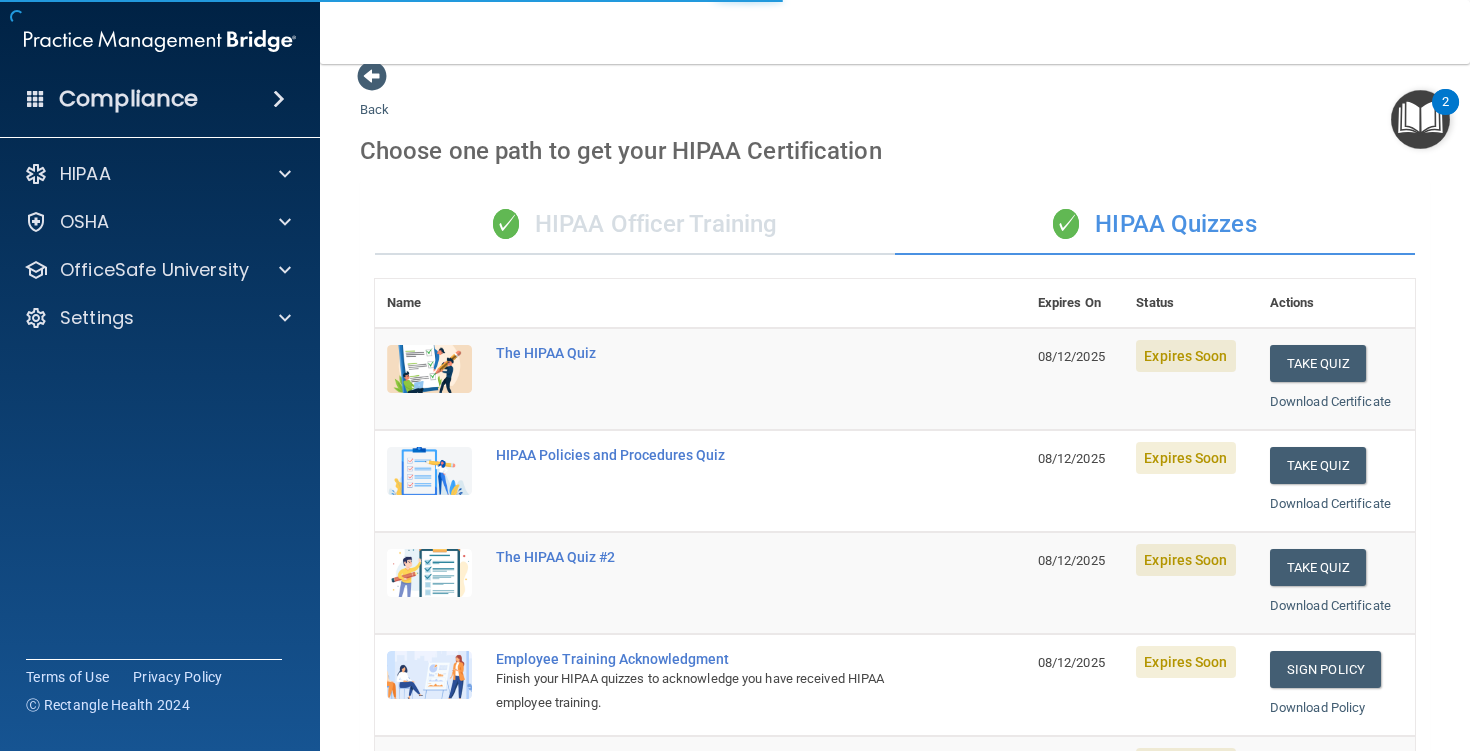 scroll, scrollTop: 0, scrollLeft: 0, axis: both 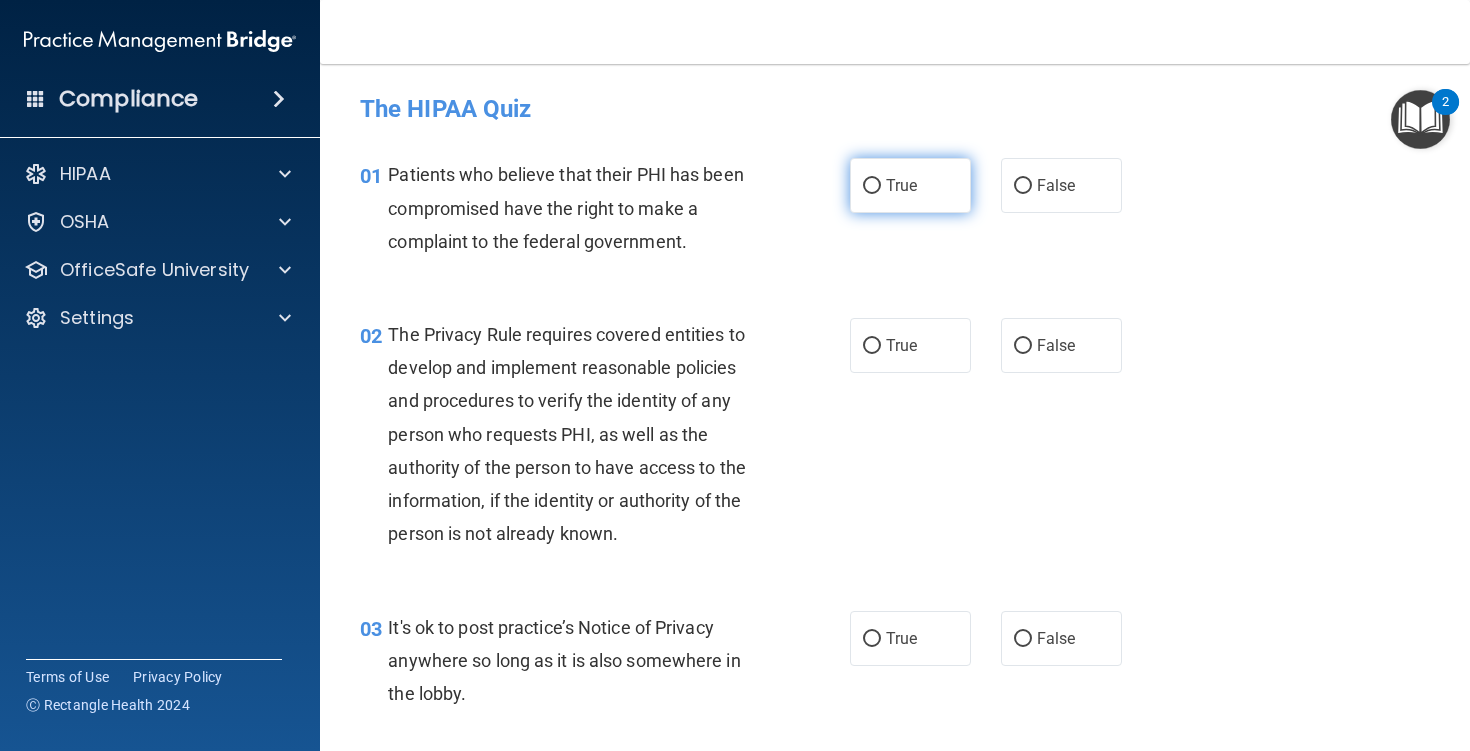 click on "True" at bounding box center [872, 186] 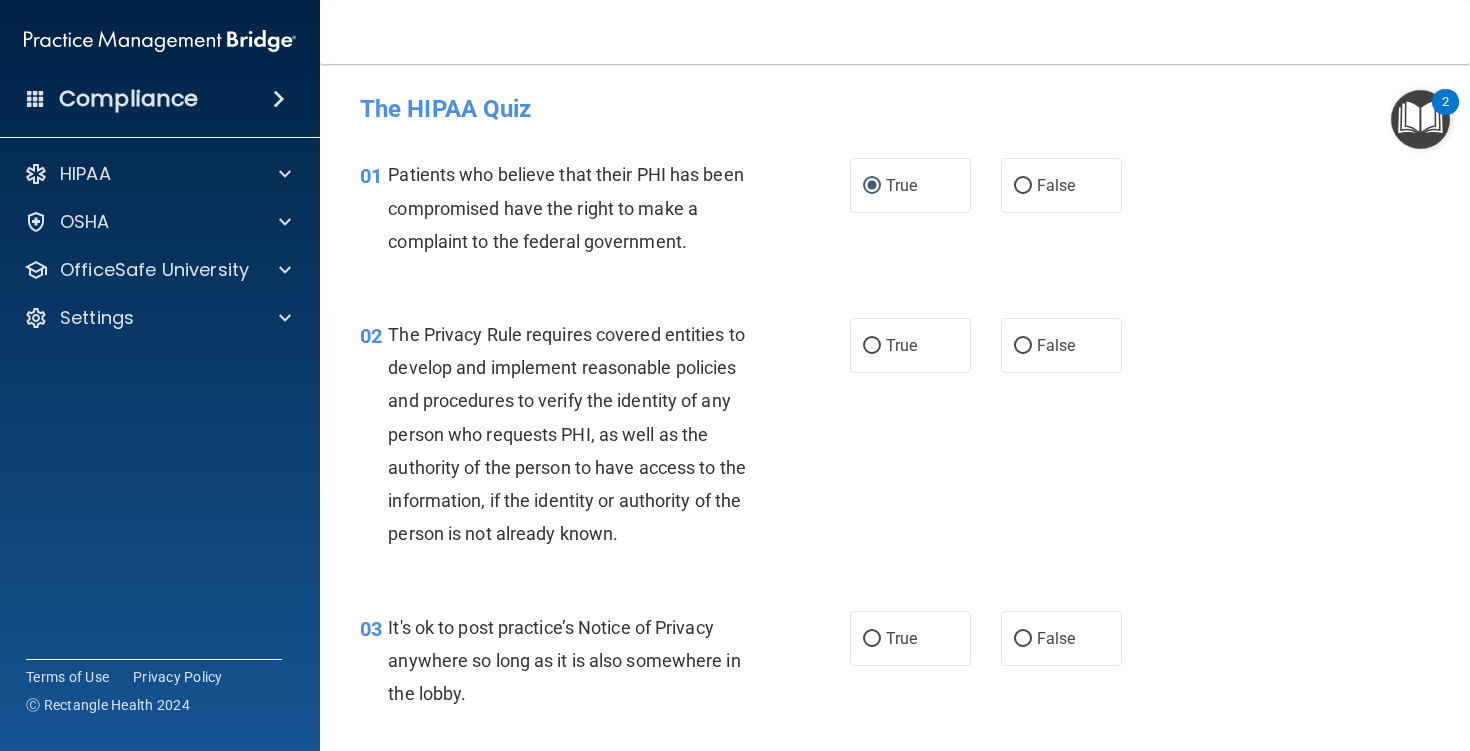 click on "2" at bounding box center [1445, 115] 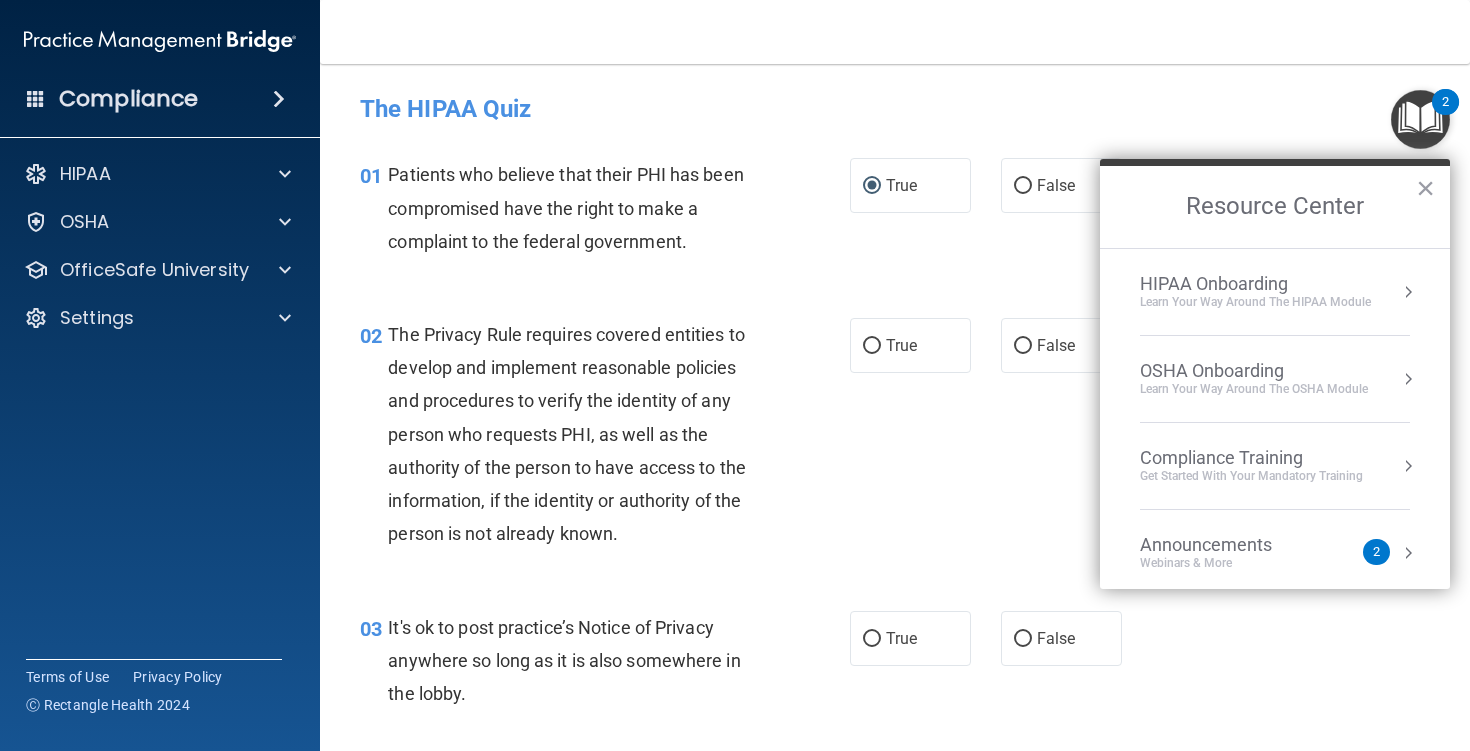 click at bounding box center [1420, 119] 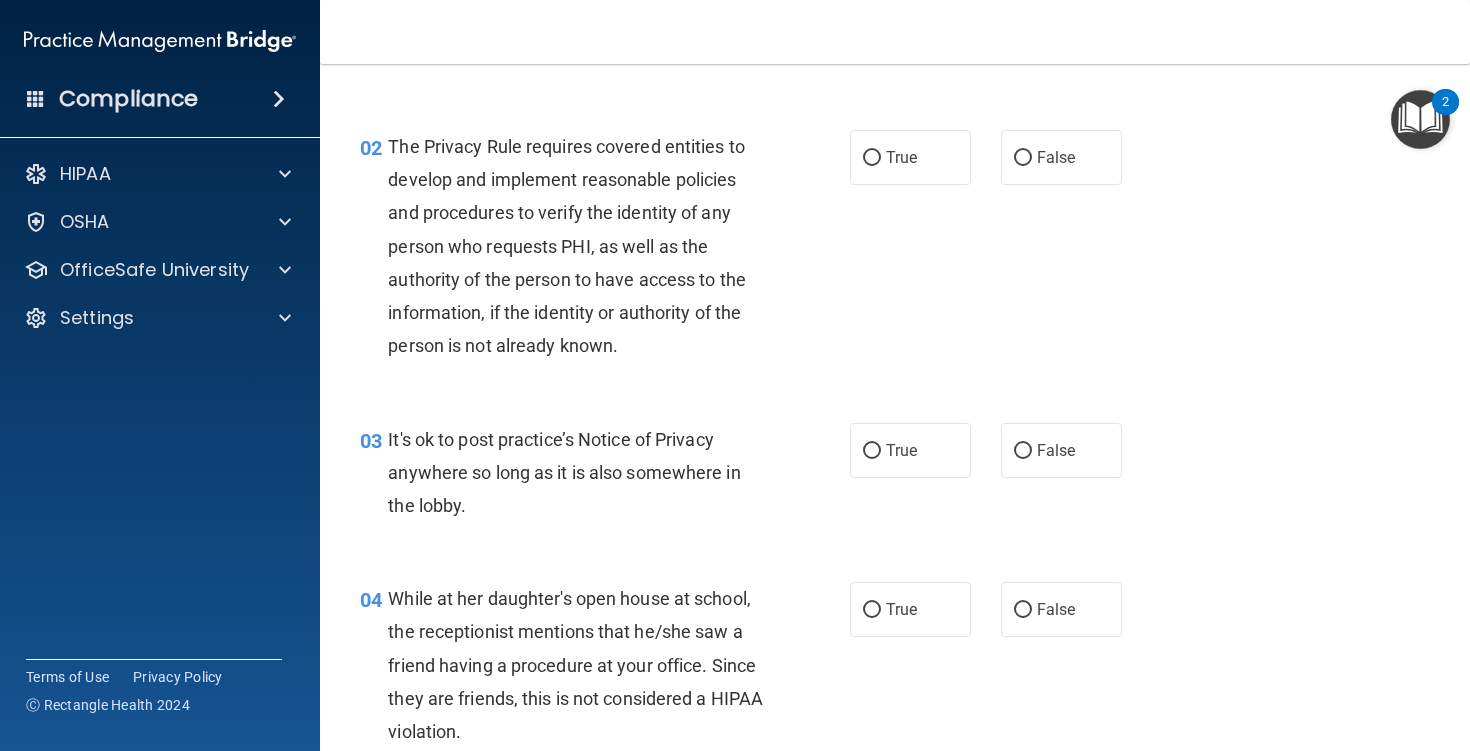 scroll, scrollTop: 191, scrollLeft: 0, axis: vertical 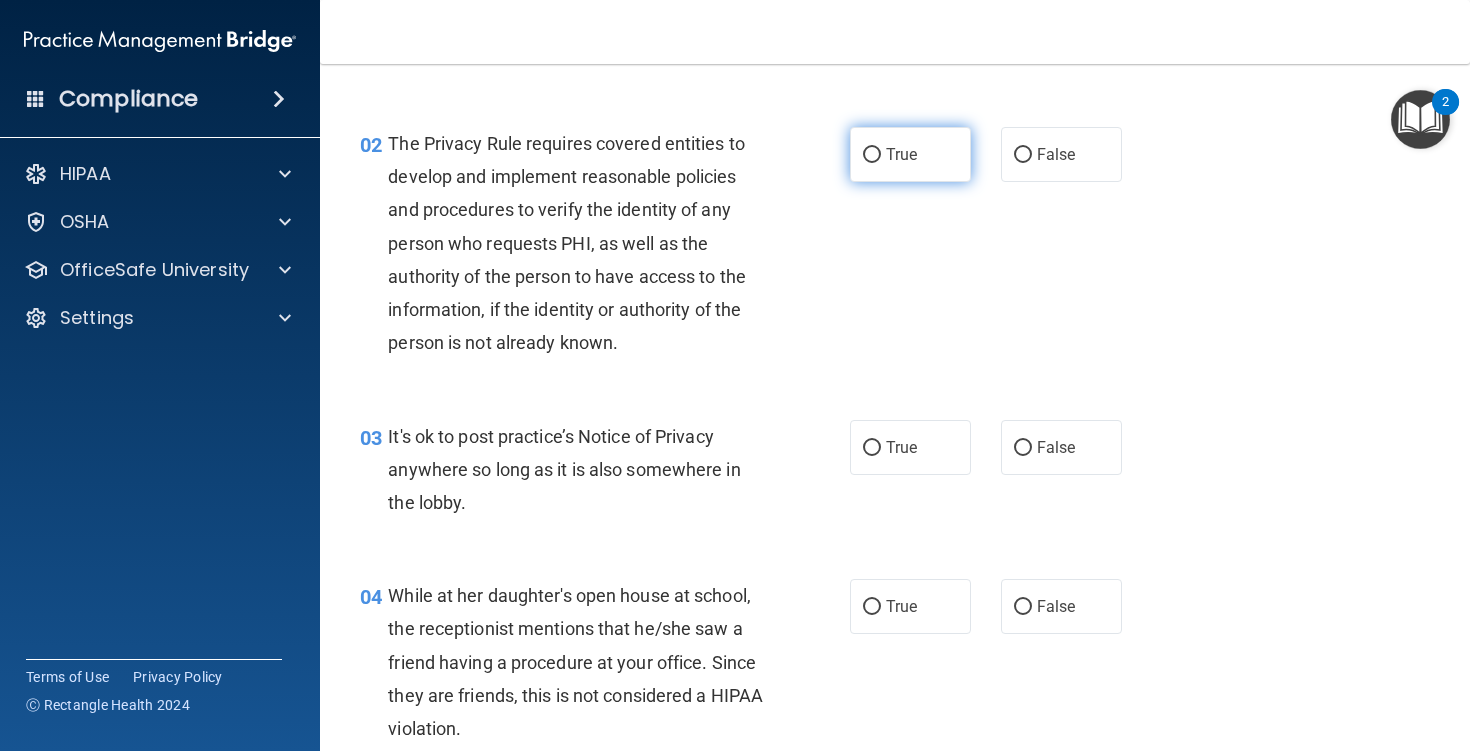 click on "True" at bounding box center (901, 154) 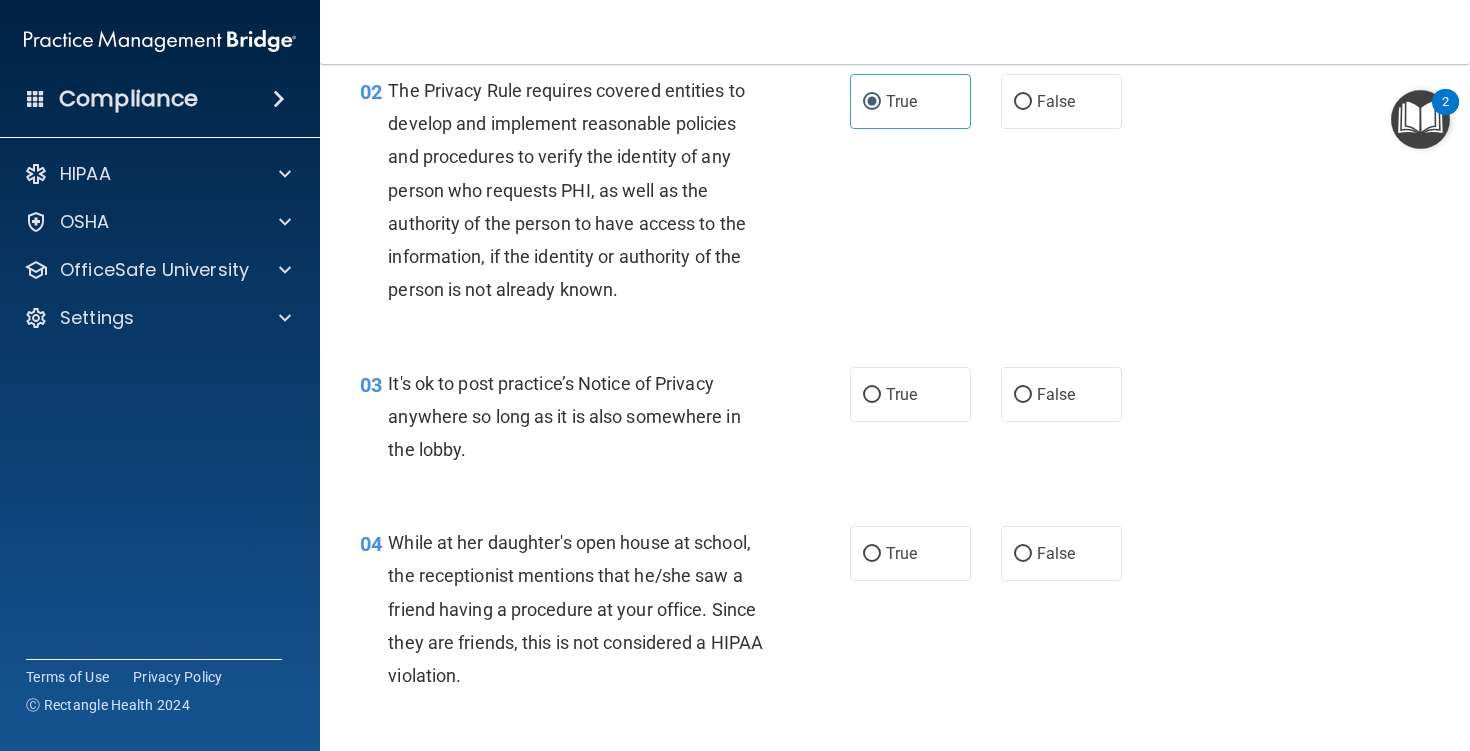 scroll, scrollTop: 246, scrollLeft: 0, axis: vertical 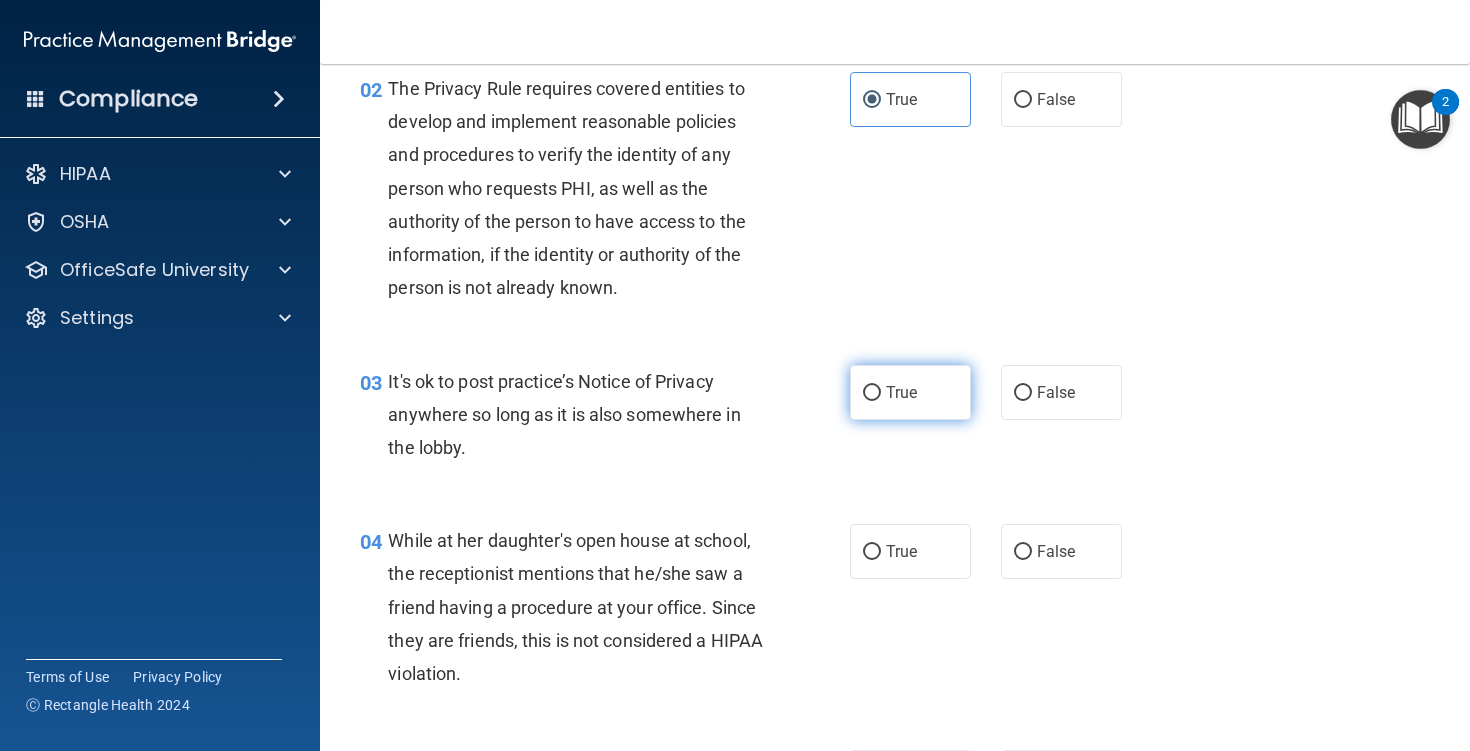 click on "True" at bounding box center [901, 392] 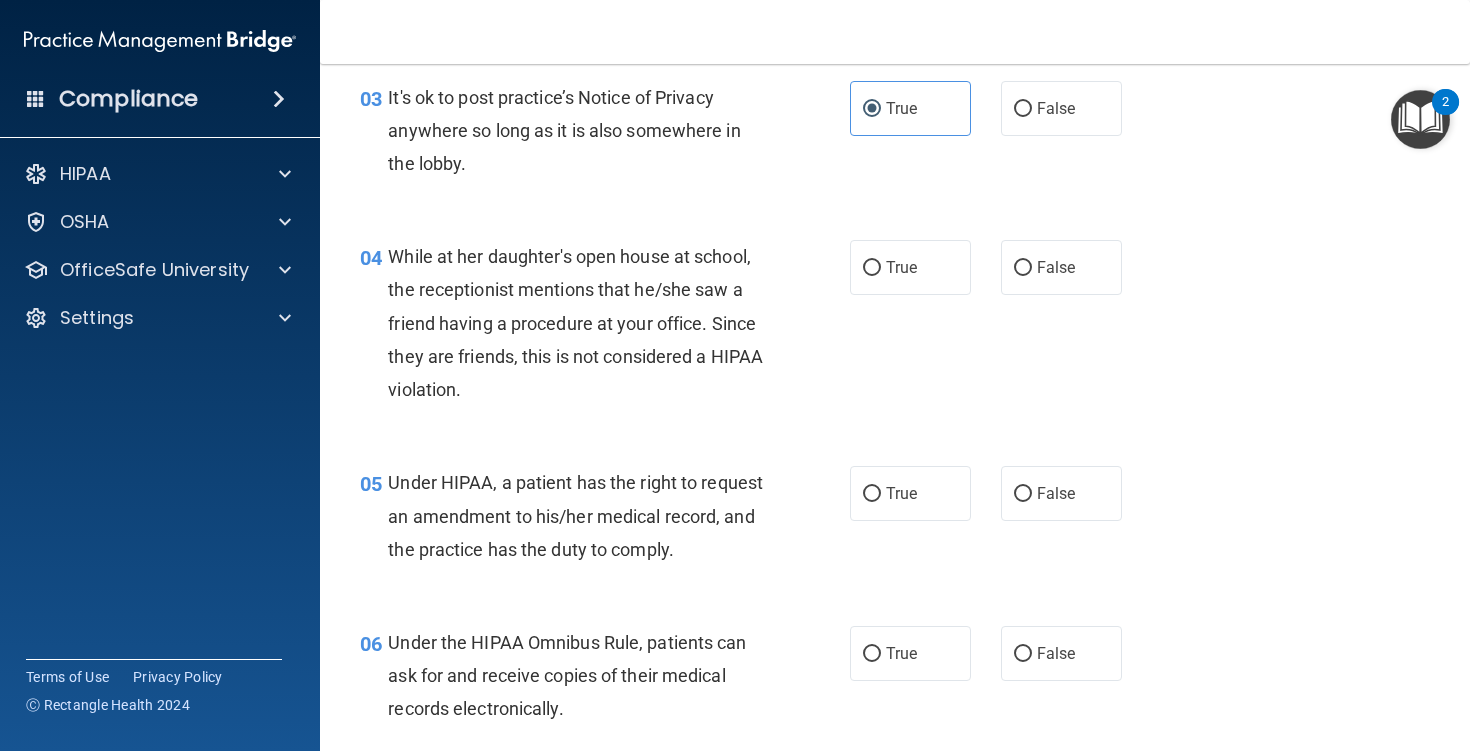 scroll, scrollTop: 535, scrollLeft: 0, axis: vertical 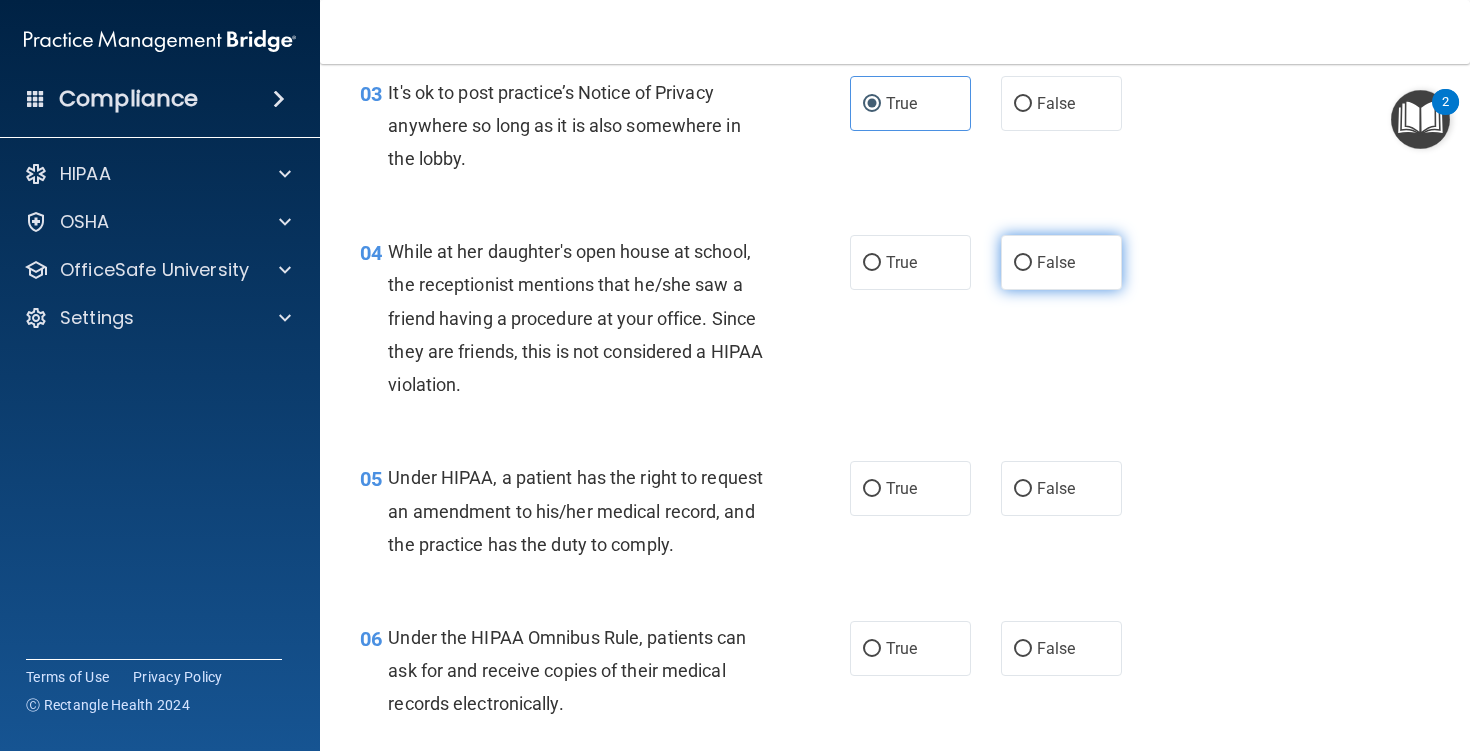 click on "False" at bounding box center (1023, 263) 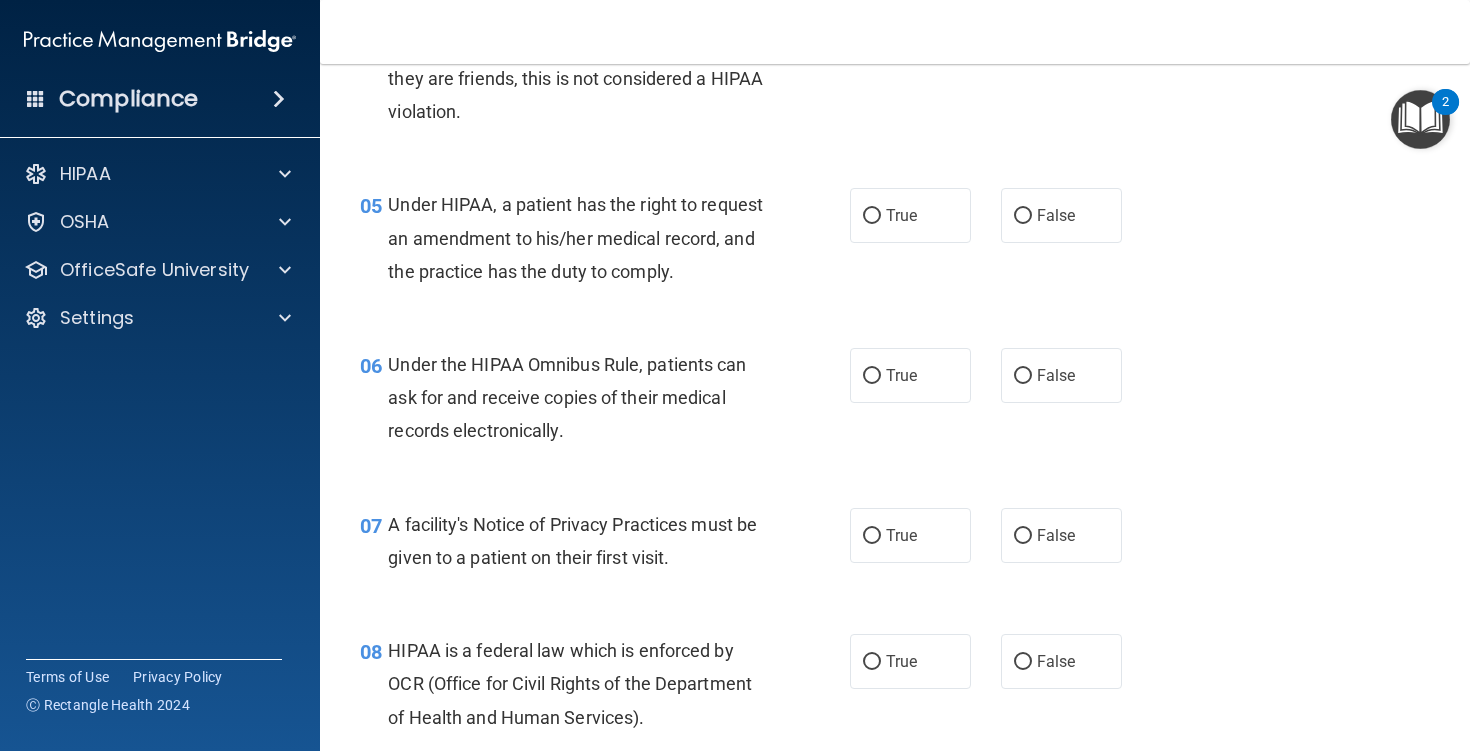 scroll, scrollTop: 809, scrollLeft: 0, axis: vertical 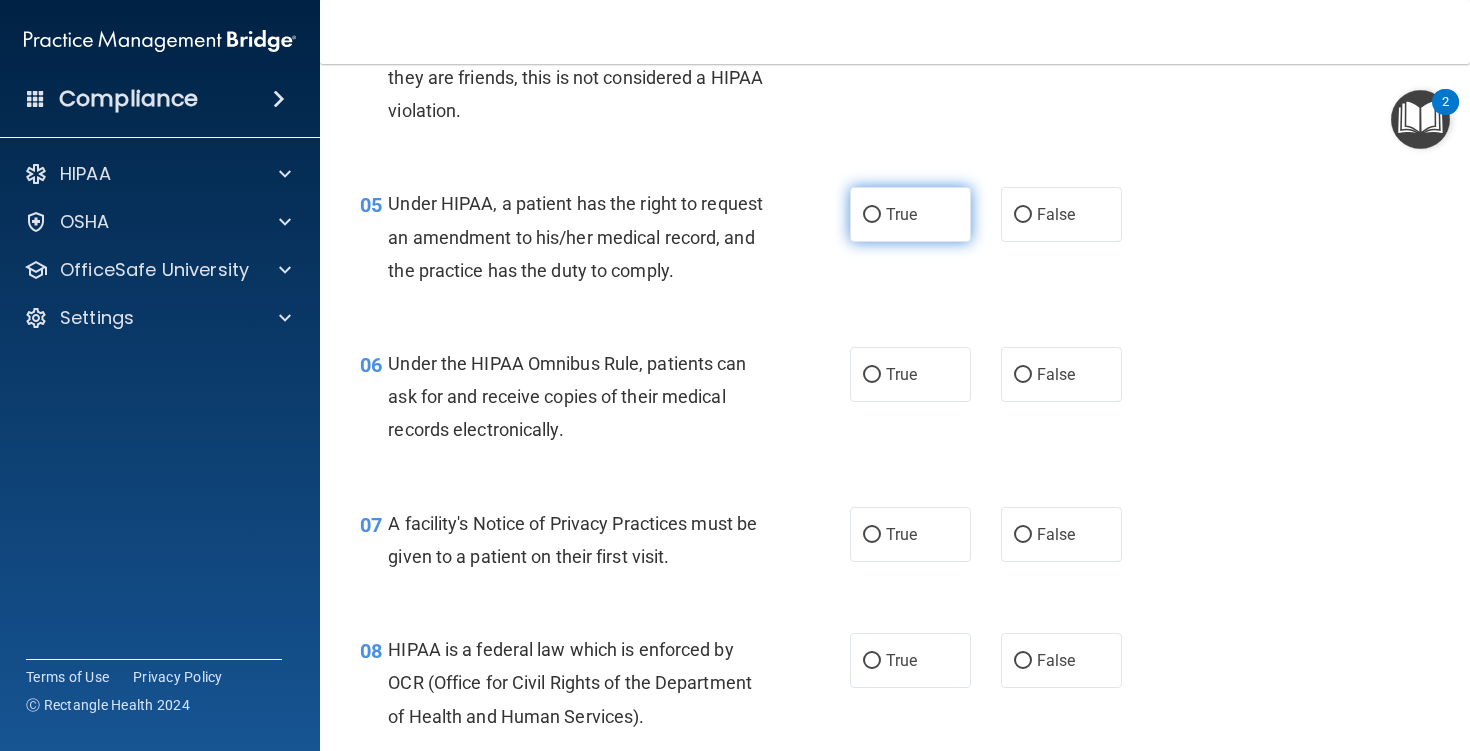 click on "True" at bounding box center (872, 215) 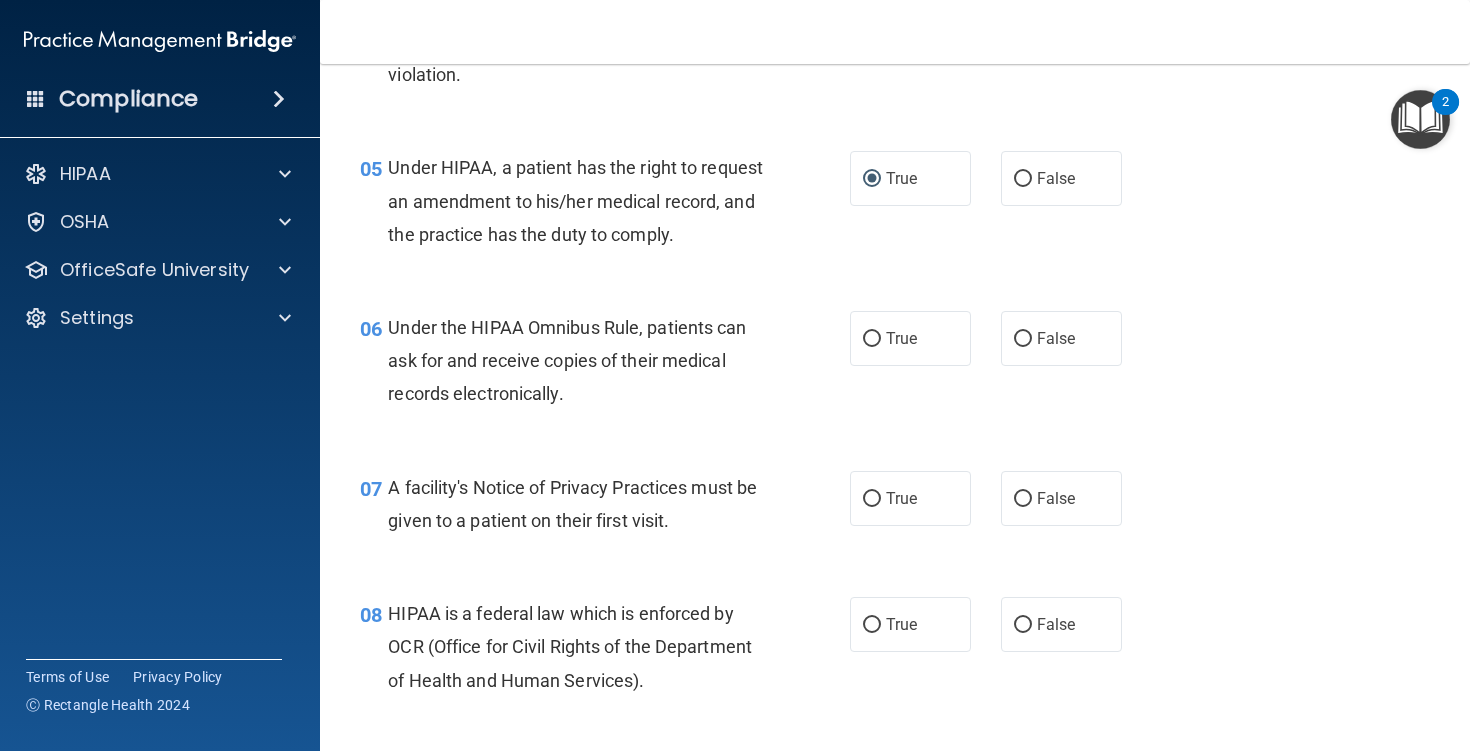 scroll, scrollTop: 891, scrollLeft: 0, axis: vertical 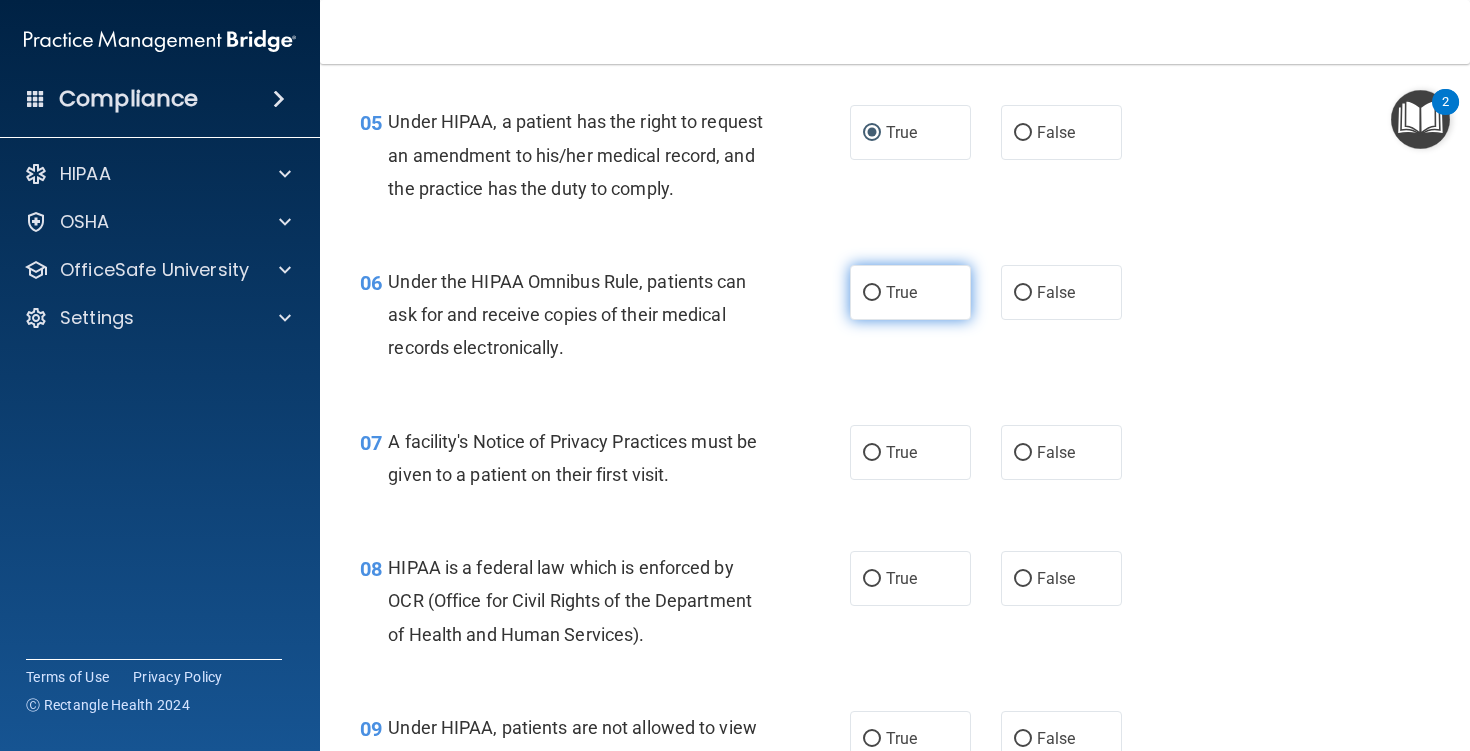 click on "True" at bounding box center [910, 292] 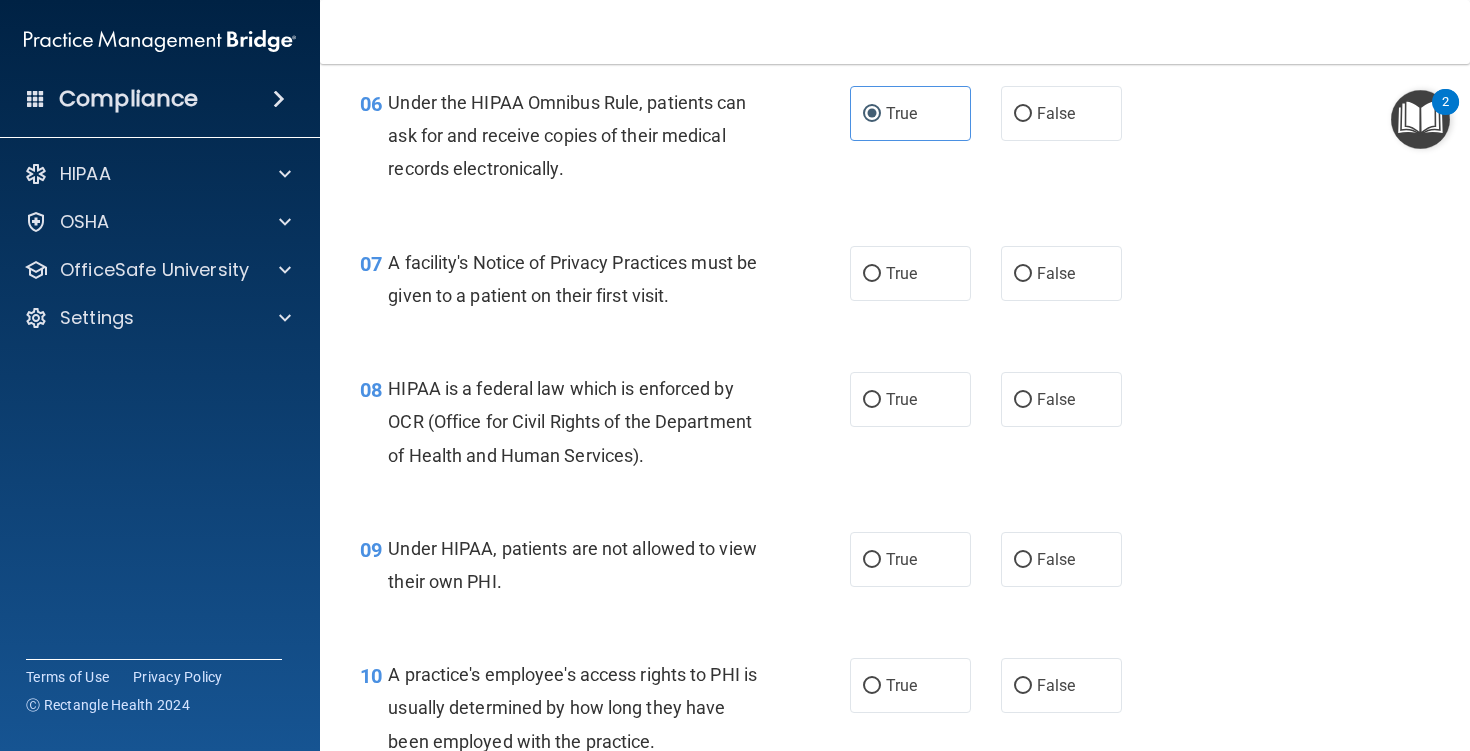 scroll, scrollTop: 1108, scrollLeft: 0, axis: vertical 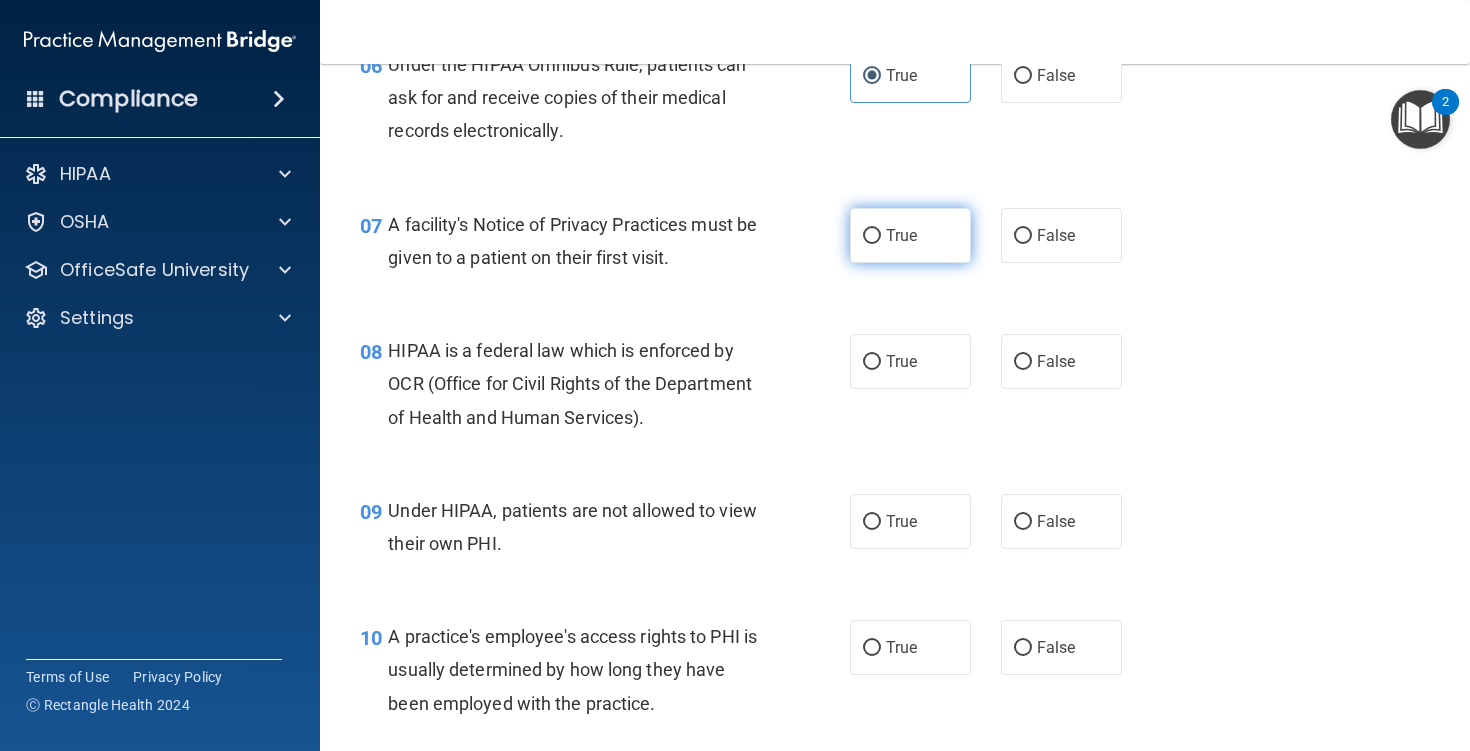 click on "True" at bounding box center [910, 235] 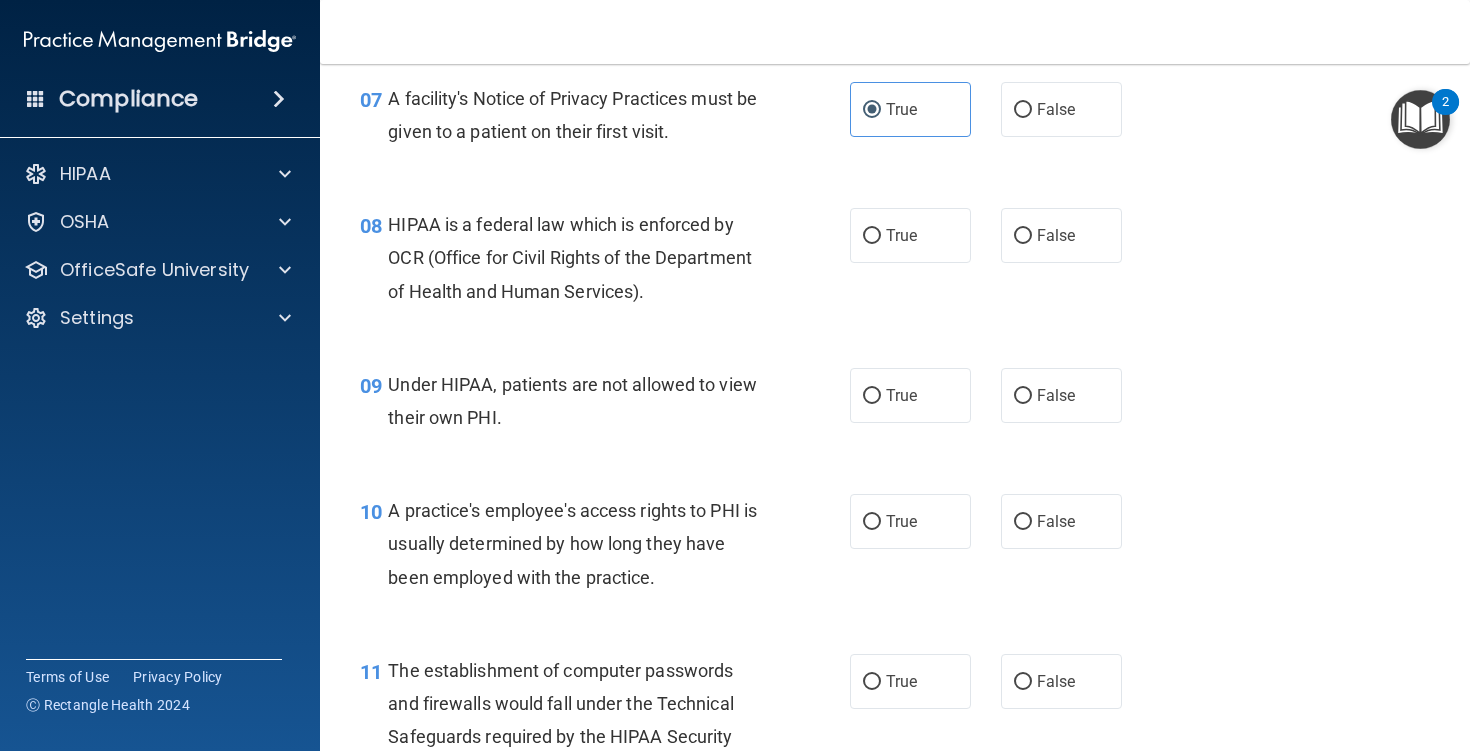 scroll, scrollTop: 1238, scrollLeft: 0, axis: vertical 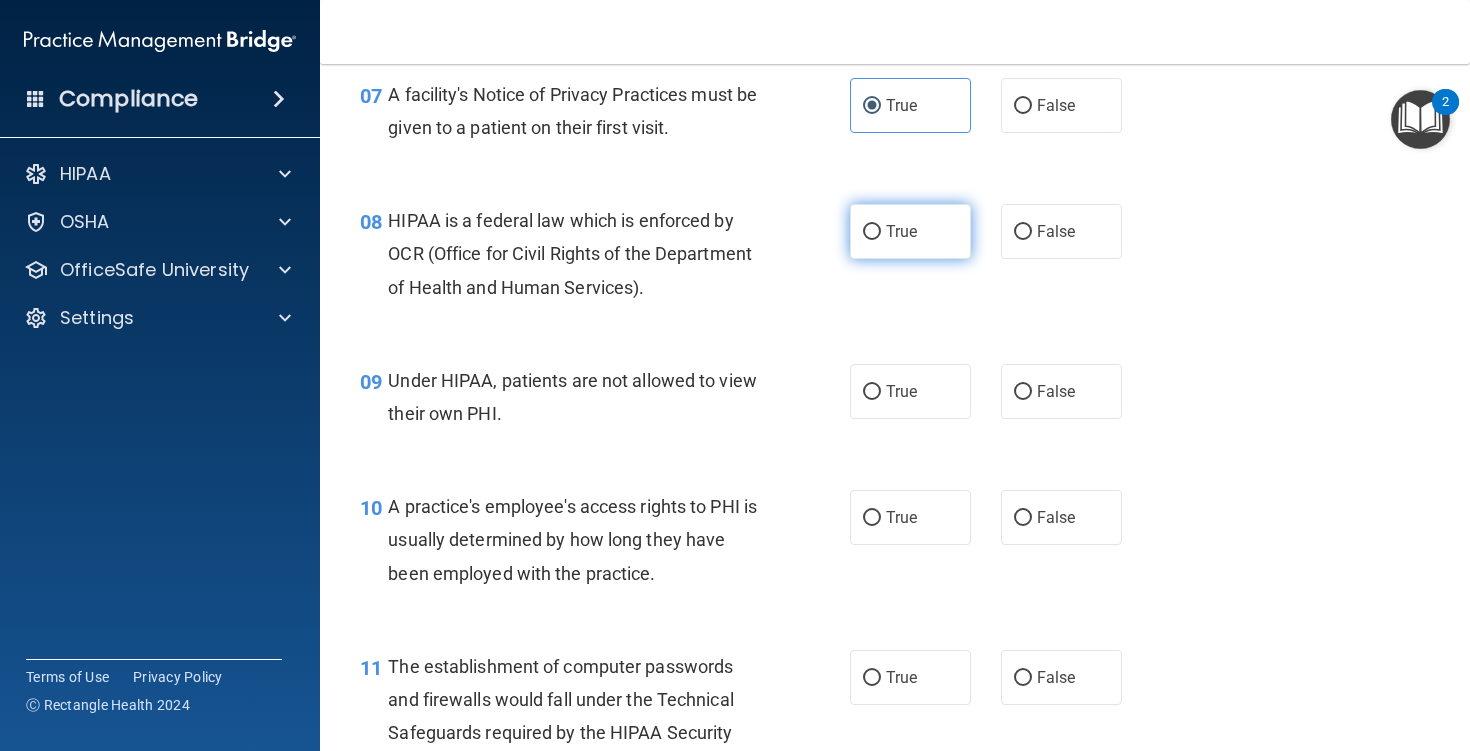 click on "True" at bounding box center [910, 231] 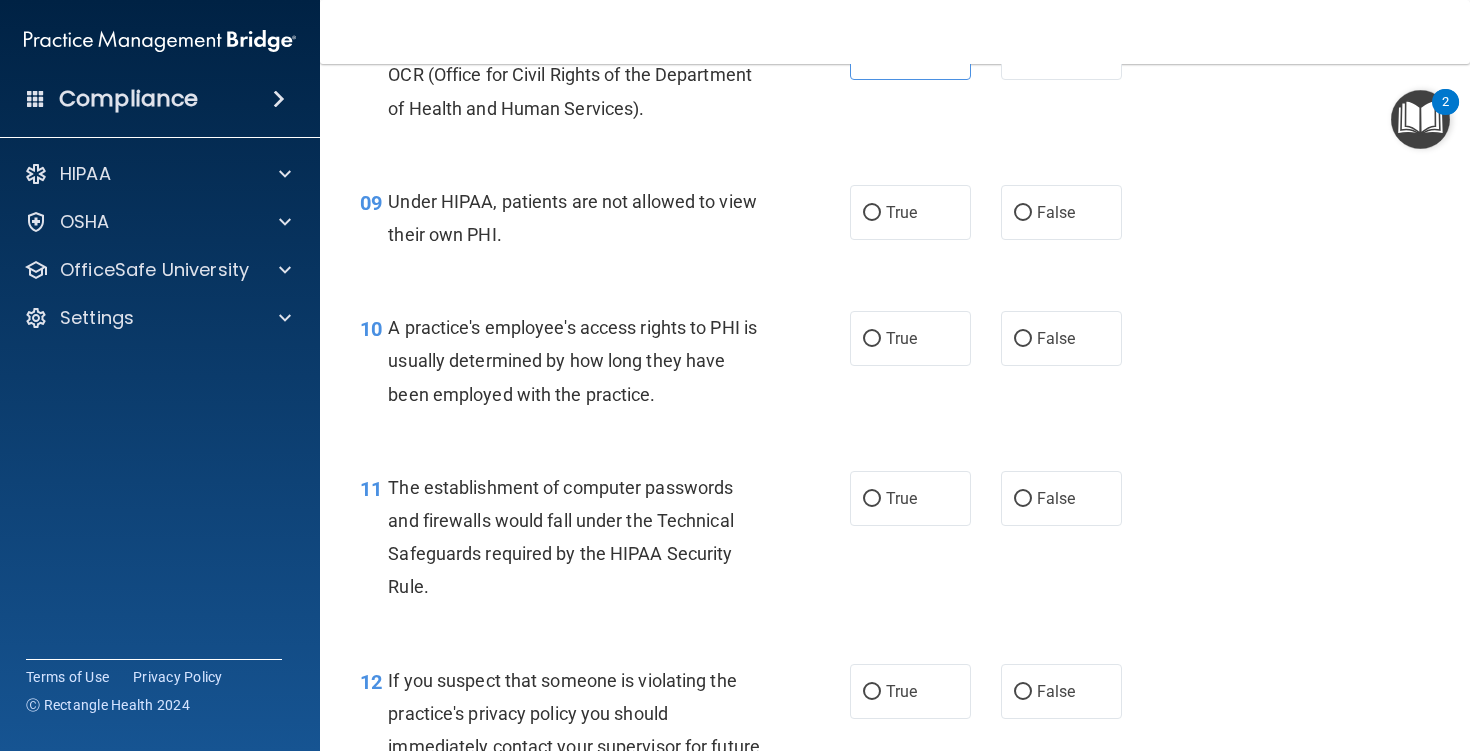 scroll, scrollTop: 1420, scrollLeft: 0, axis: vertical 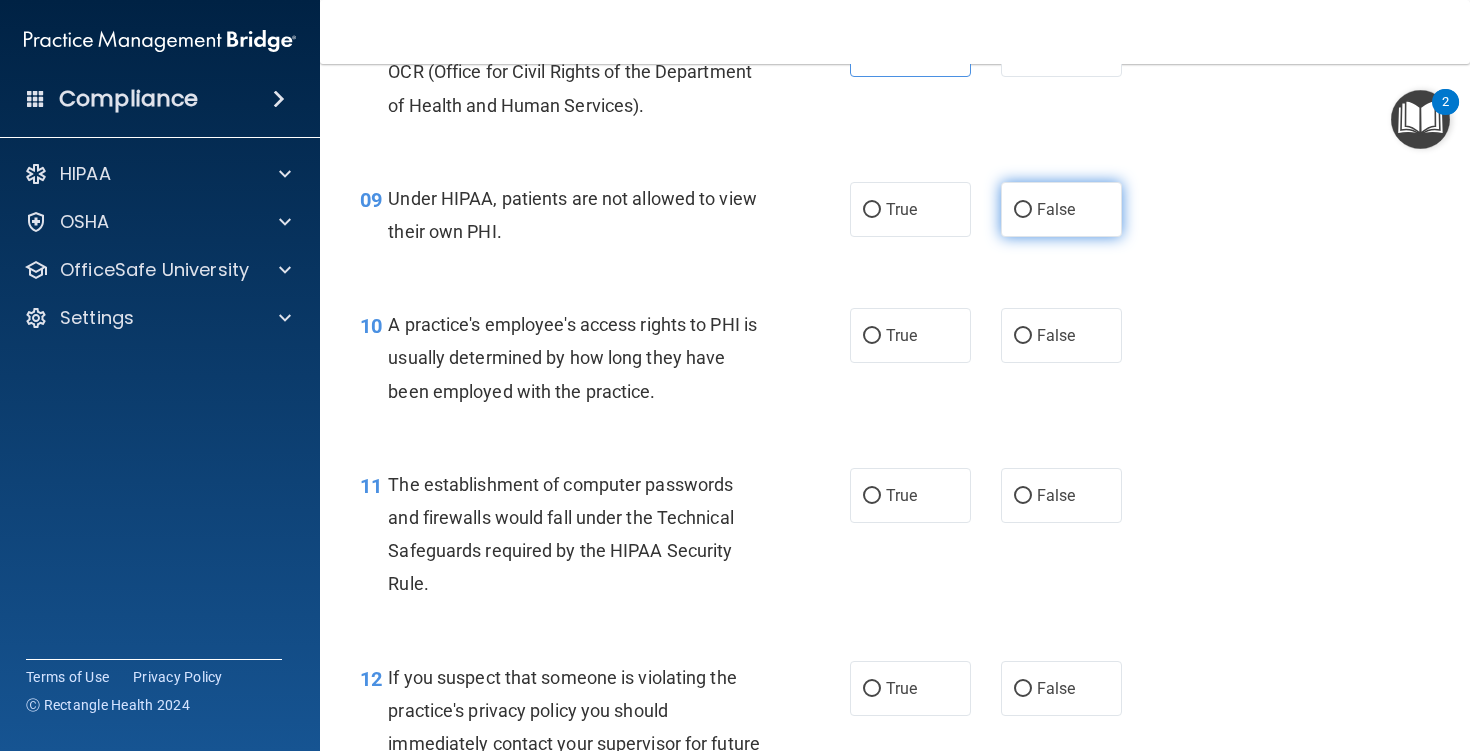 click on "False" at bounding box center [1061, 209] 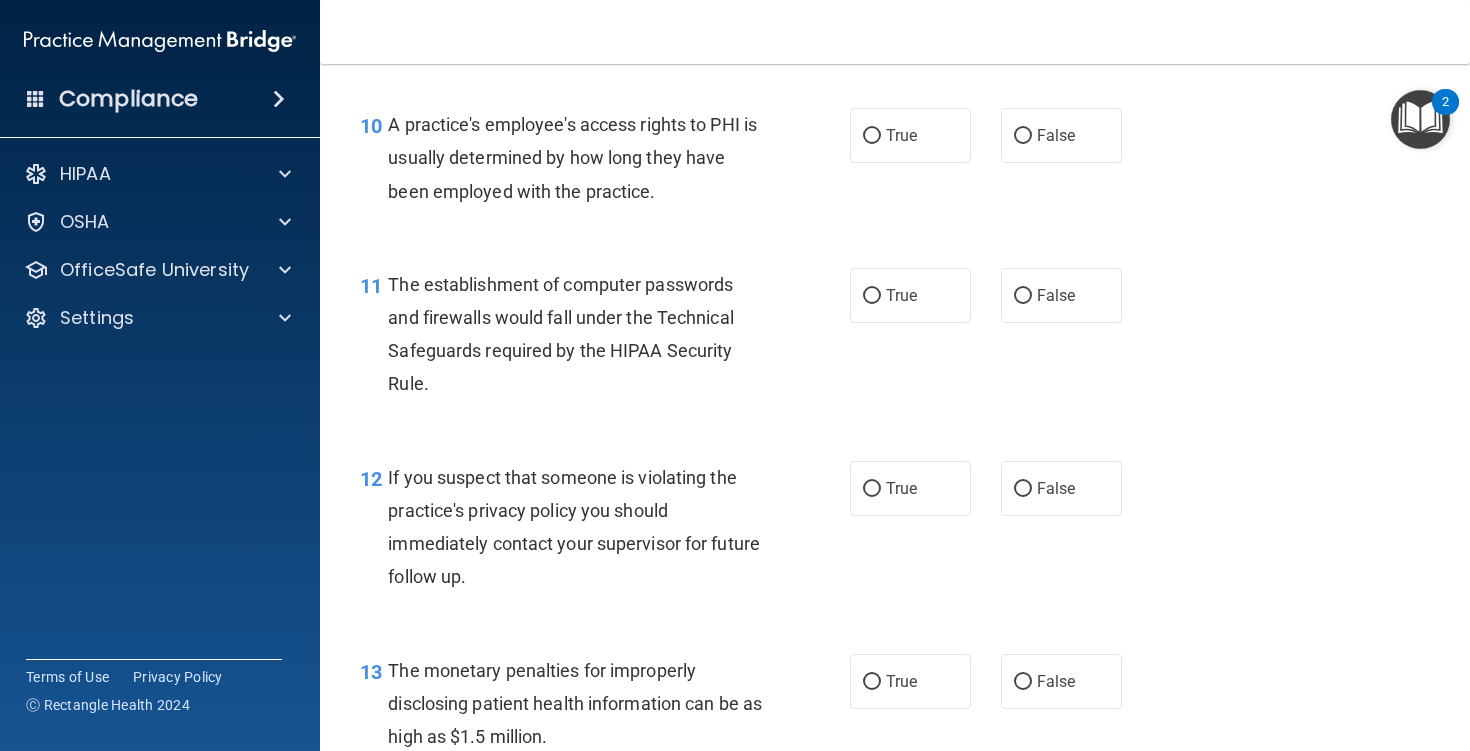 scroll, scrollTop: 1632, scrollLeft: 0, axis: vertical 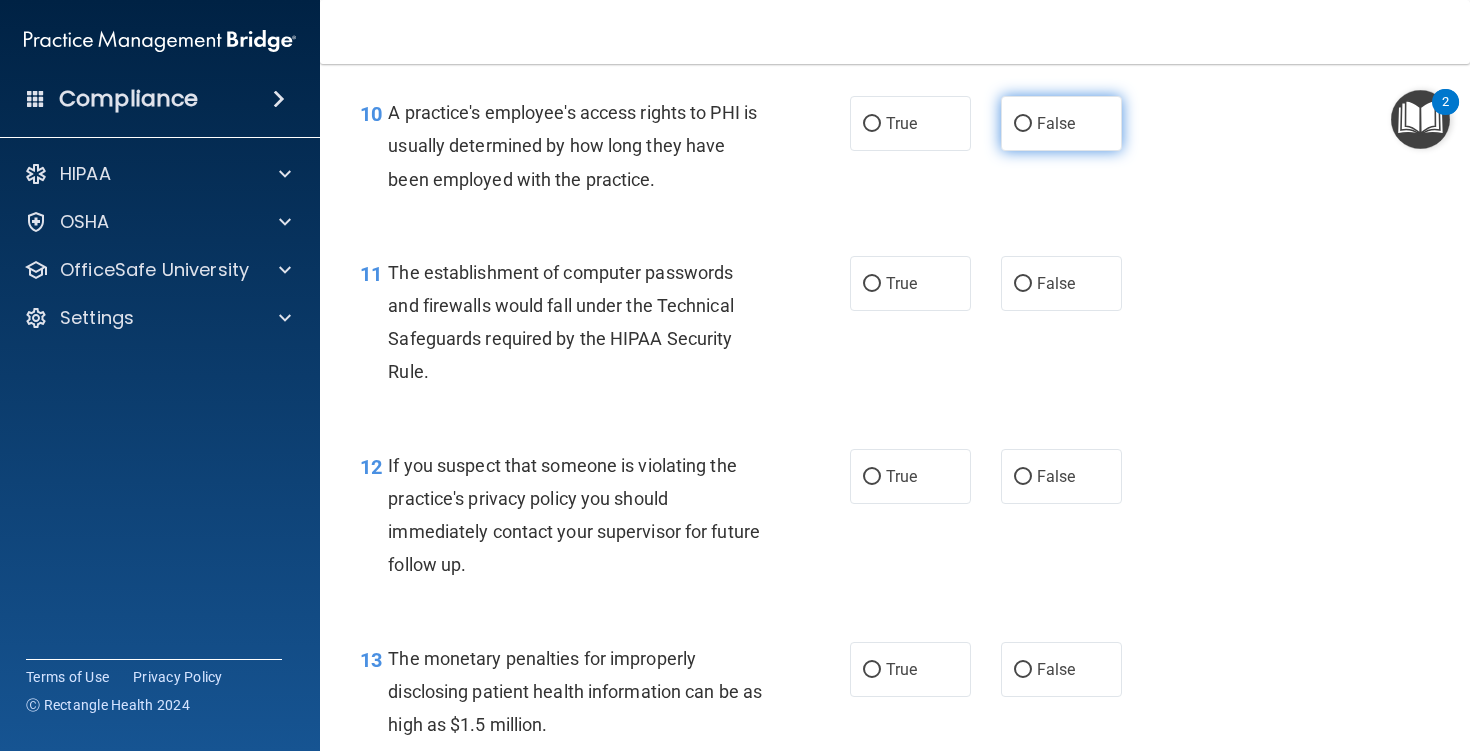 click on "False" at bounding box center [1061, 123] 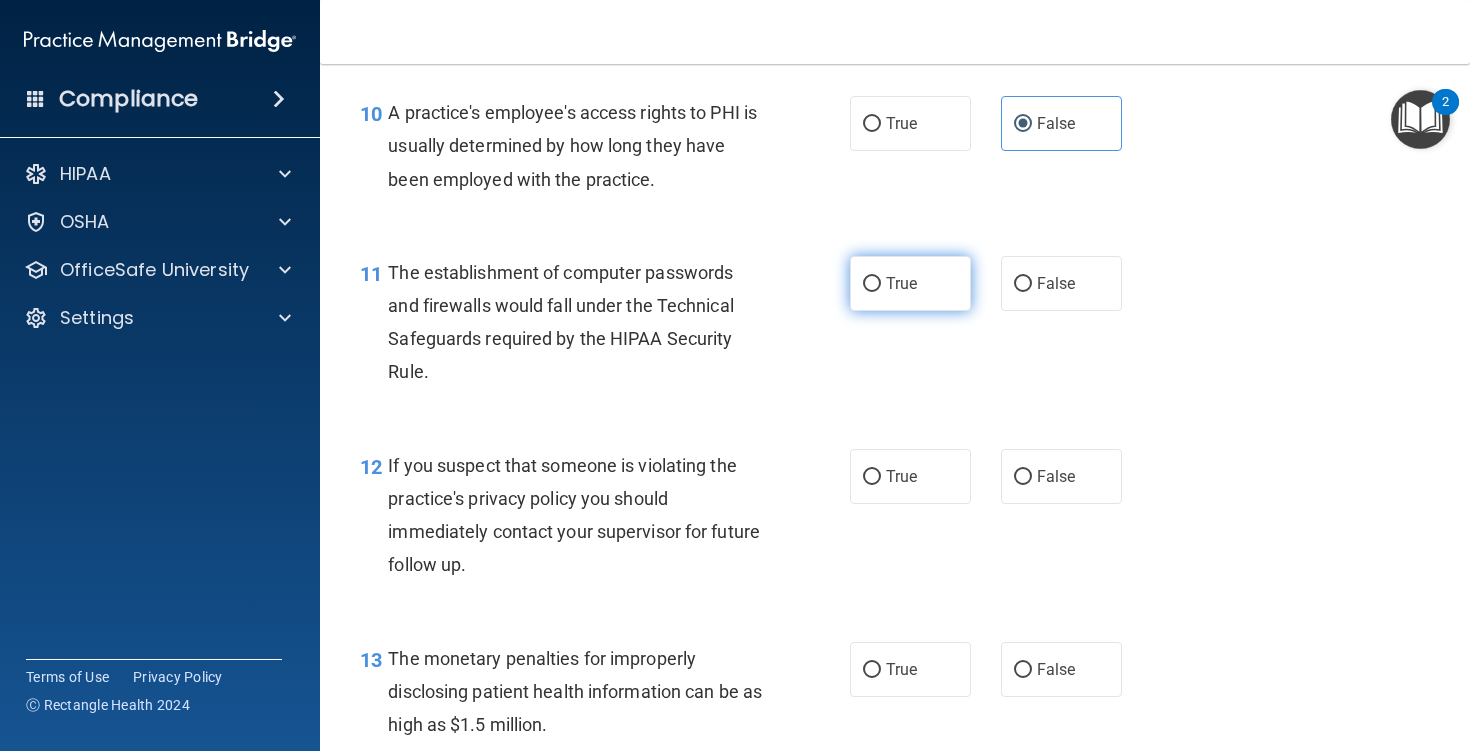 click on "True" at bounding box center (872, 284) 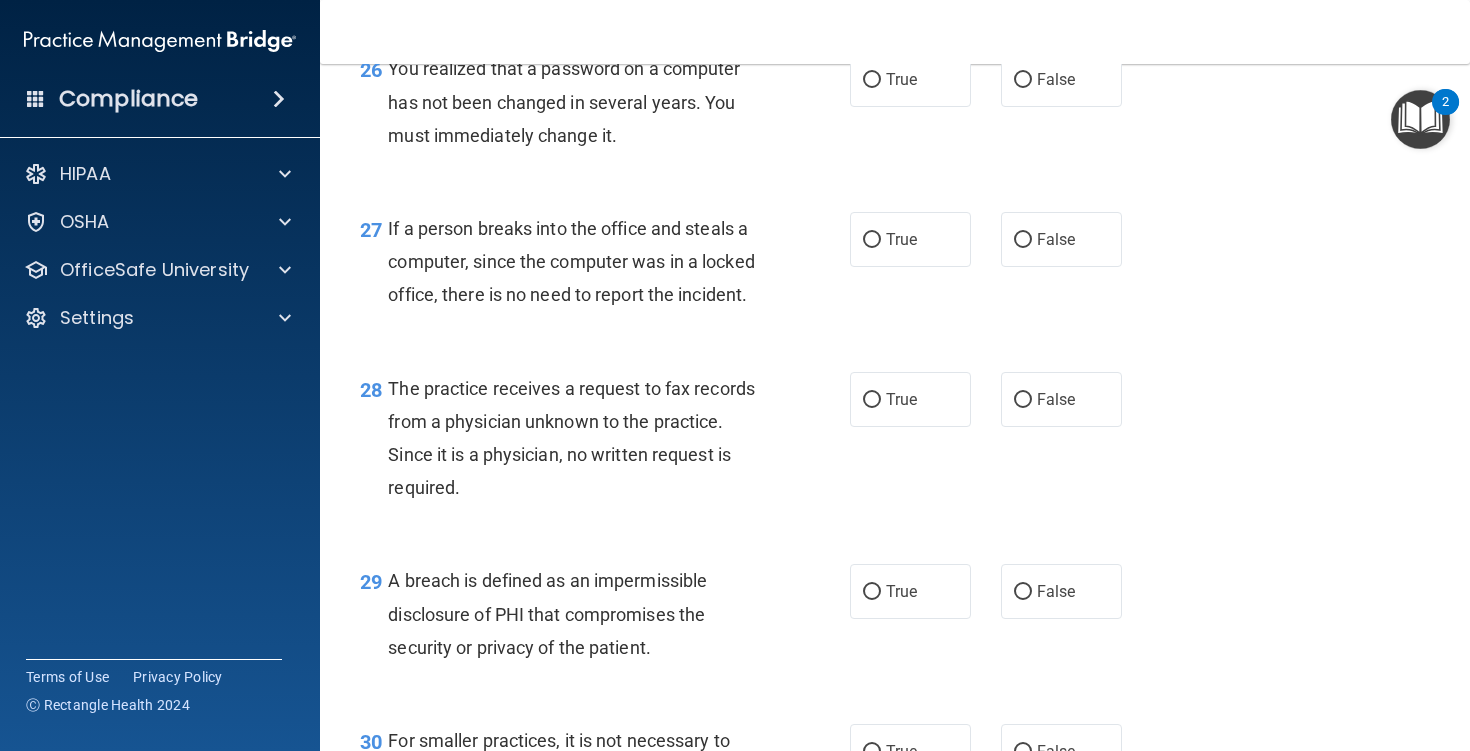 scroll, scrollTop: 5001, scrollLeft: 0, axis: vertical 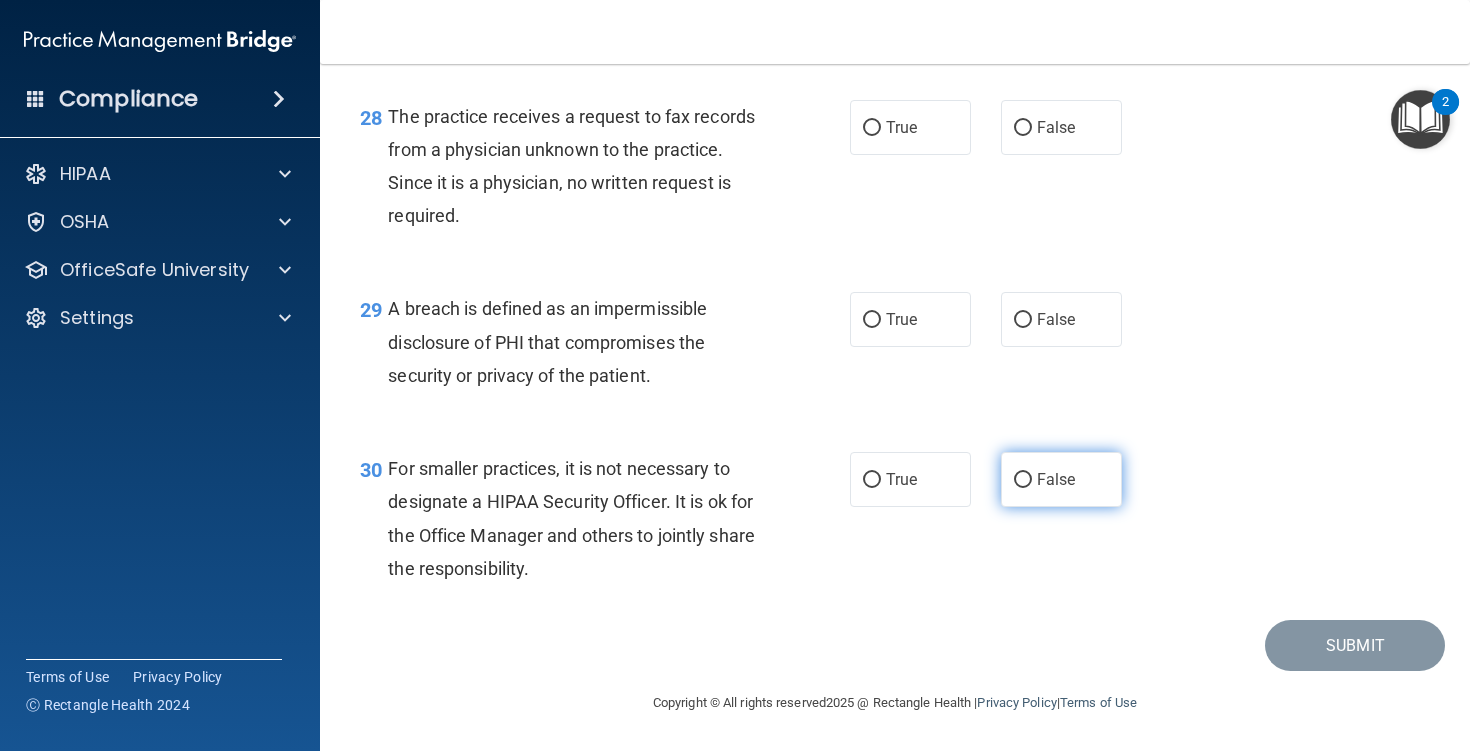 click on "False" at bounding box center [1056, 479] 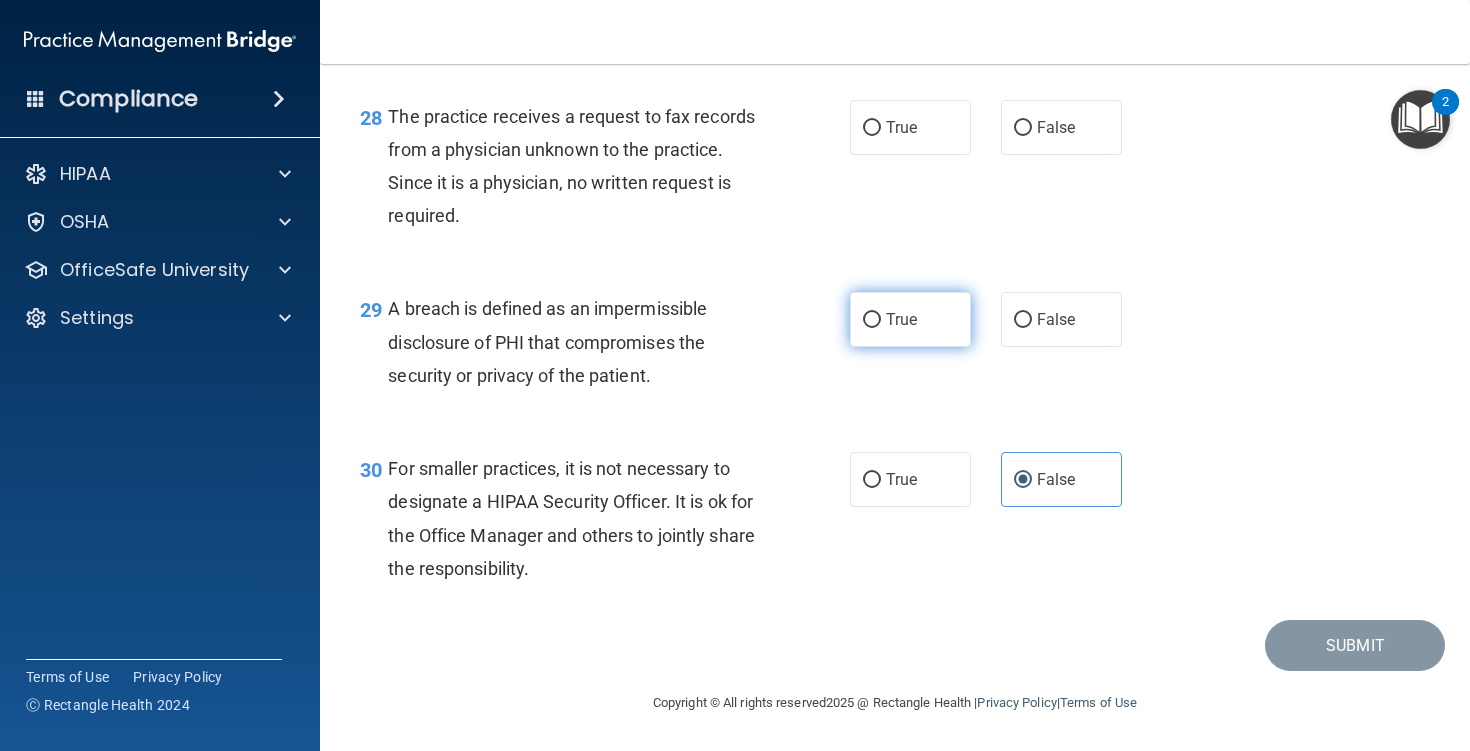 click on "True" at bounding box center (910, 319) 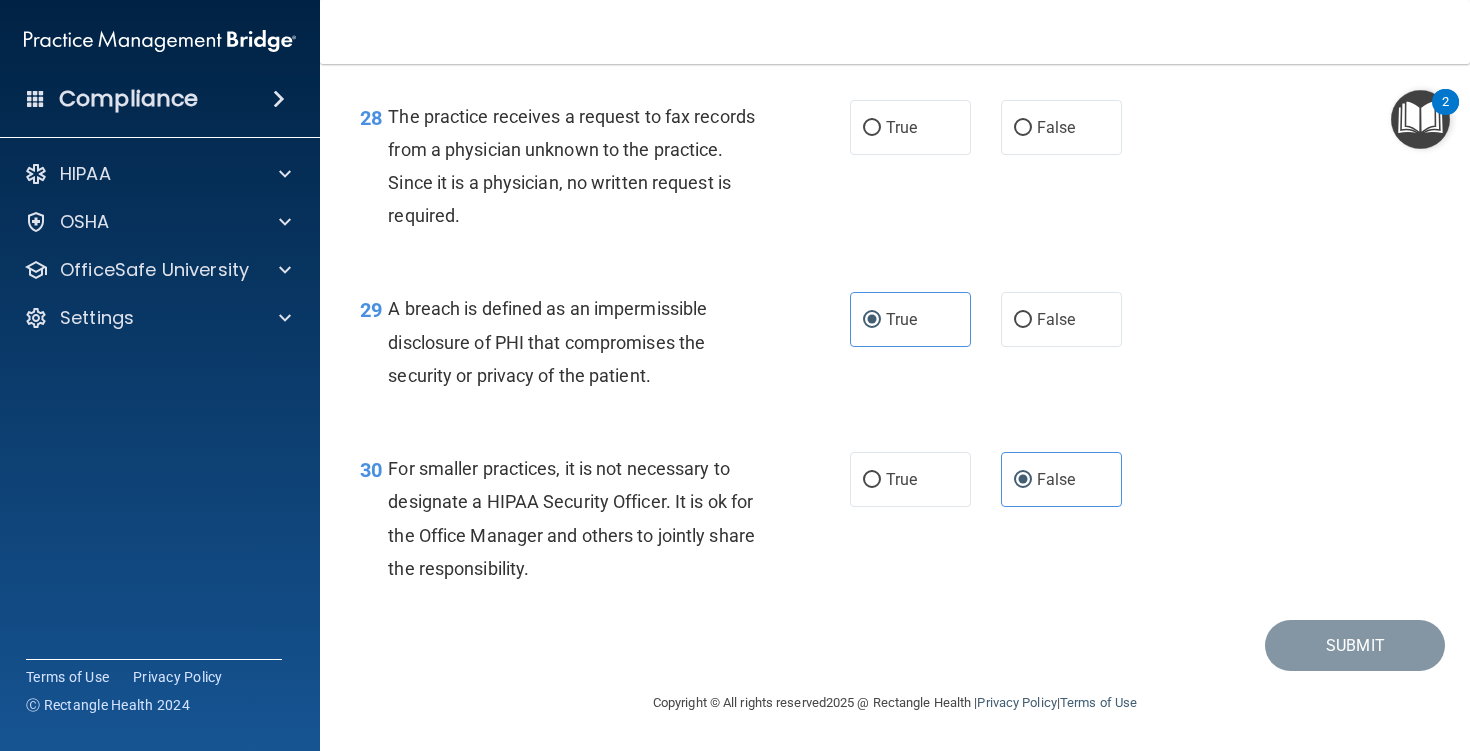 scroll, scrollTop: 4922, scrollLeft: 0, axis: vertical 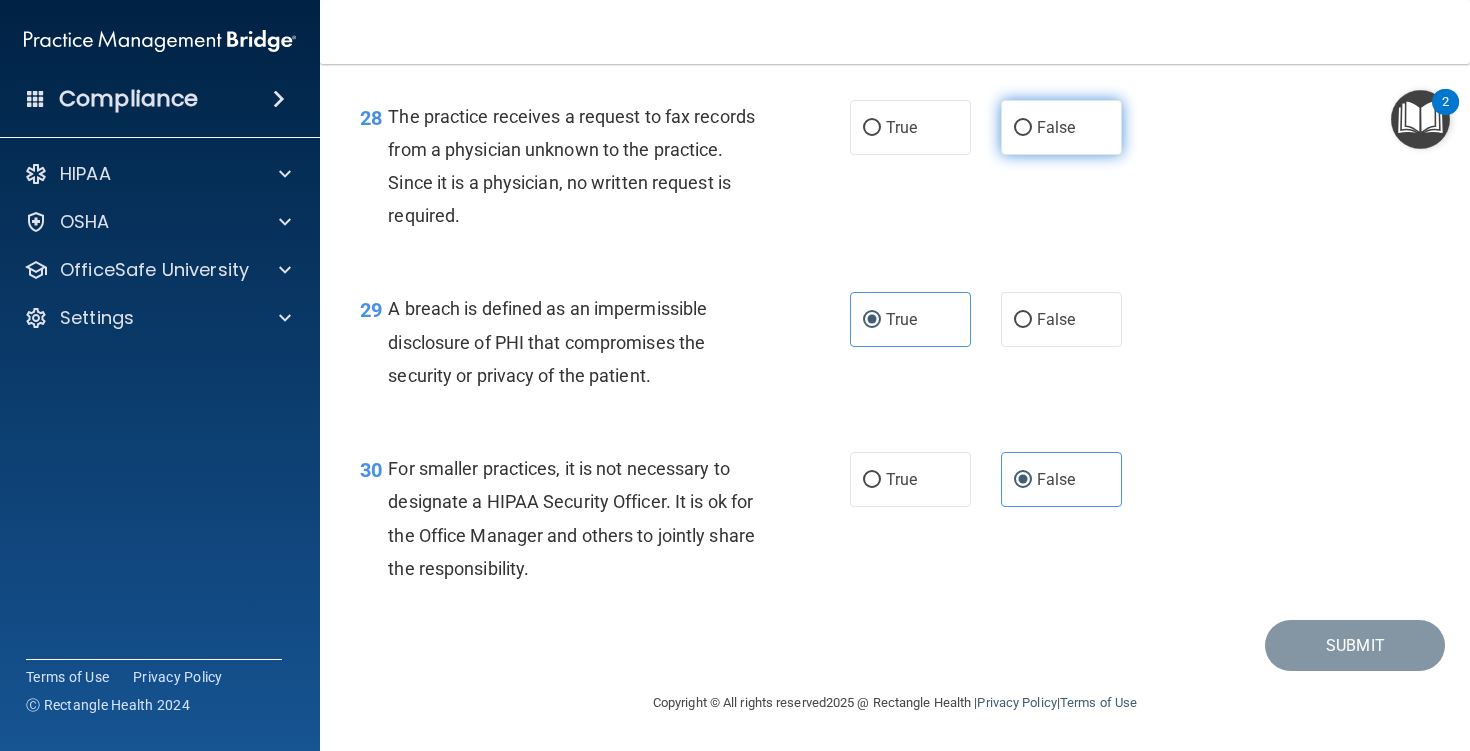 click on "False" at bounding box center [1056, 127] 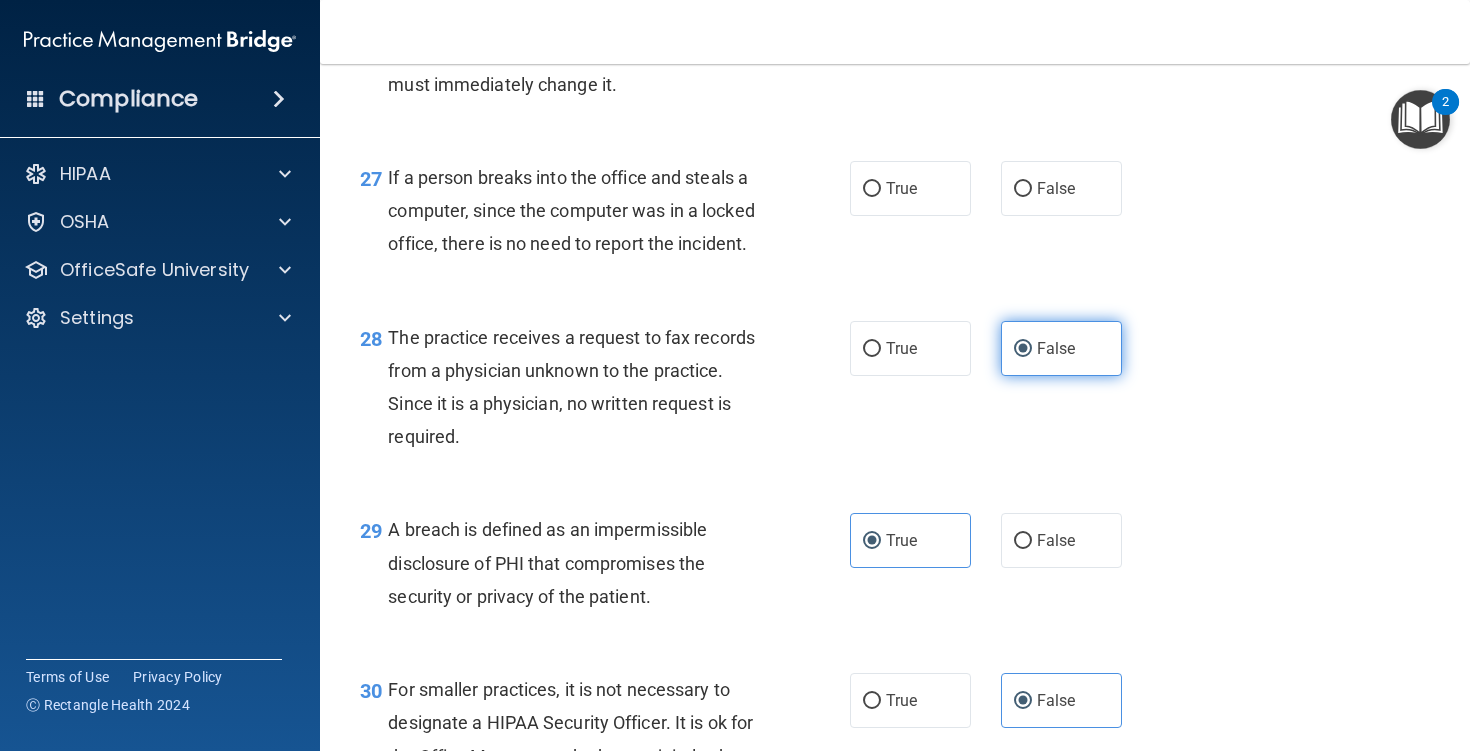 scroll, scrollTop: 4675, scrollLeft: 0, axis: vertical 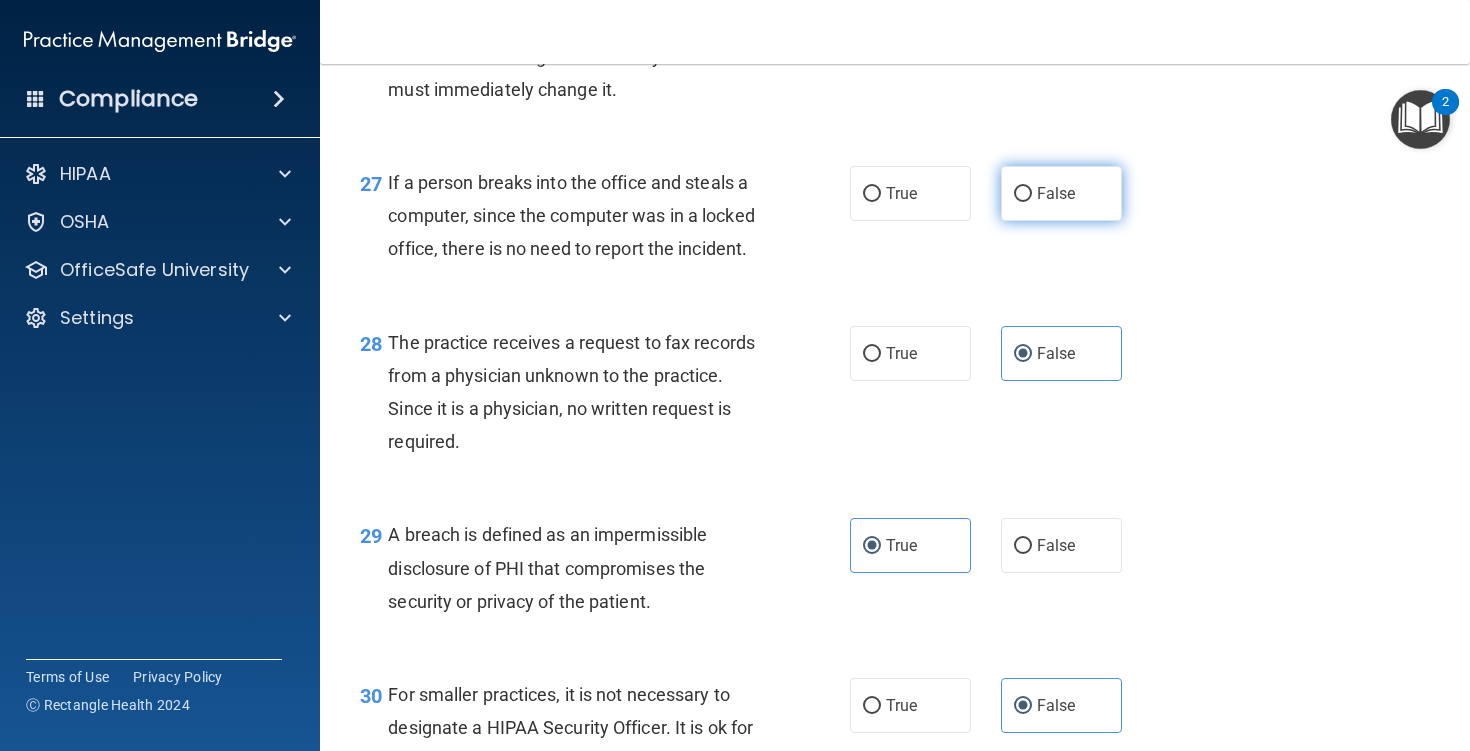 click on "False" at bounding box center (1061, 193) 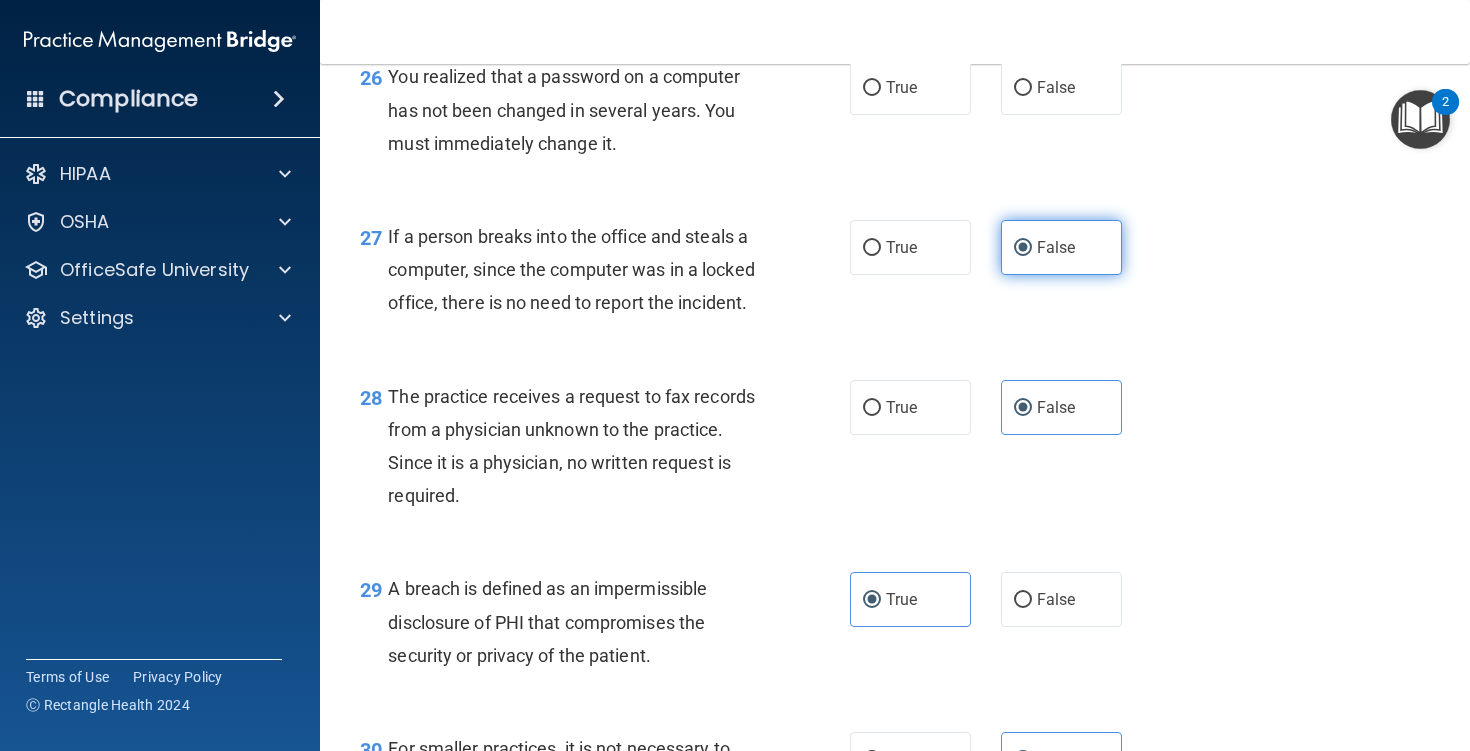 scroll, scrollTop: 4609, scrollLeft: 0, axis: vertical 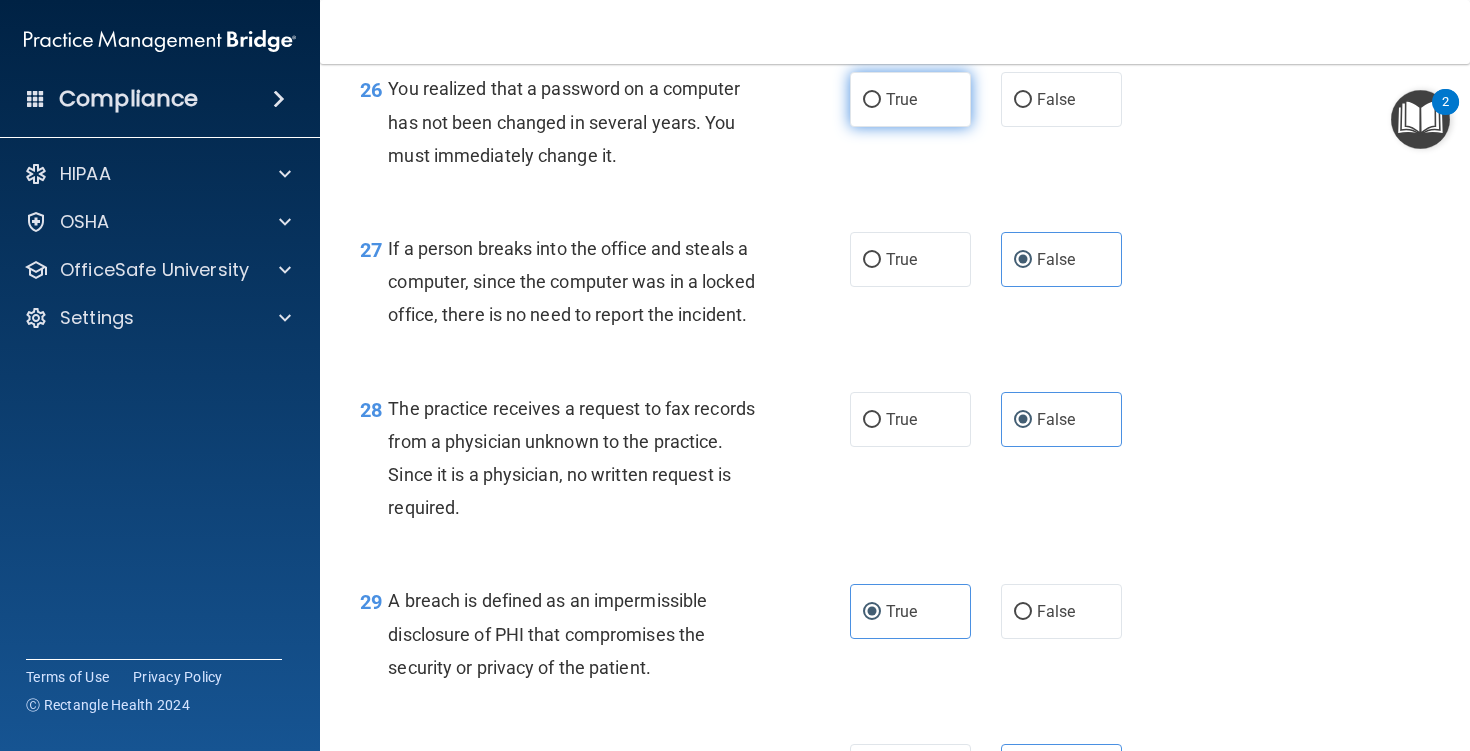 click on "True" at bounding box center (910, 99) 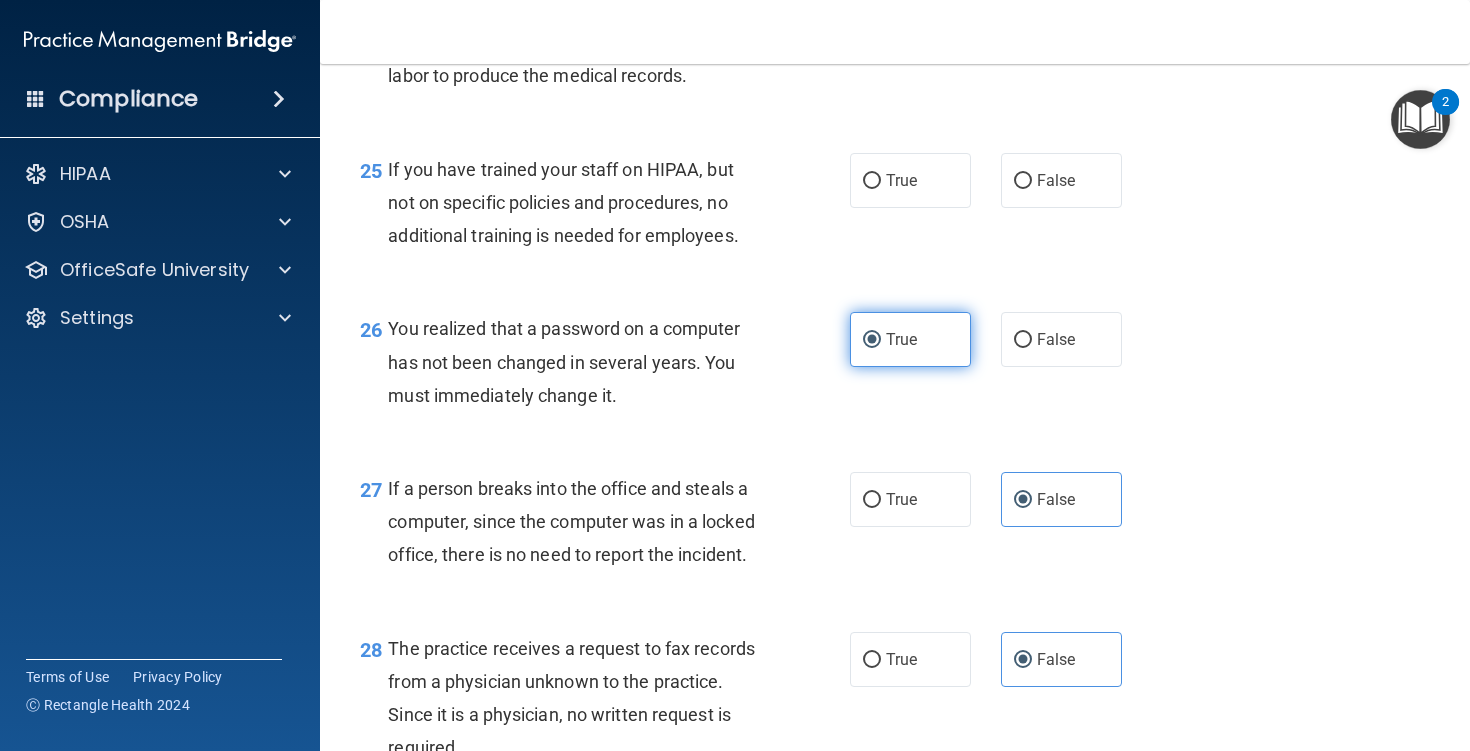 scroll, scrollTop: 4259, scrollLeft: 0, axis: vertical 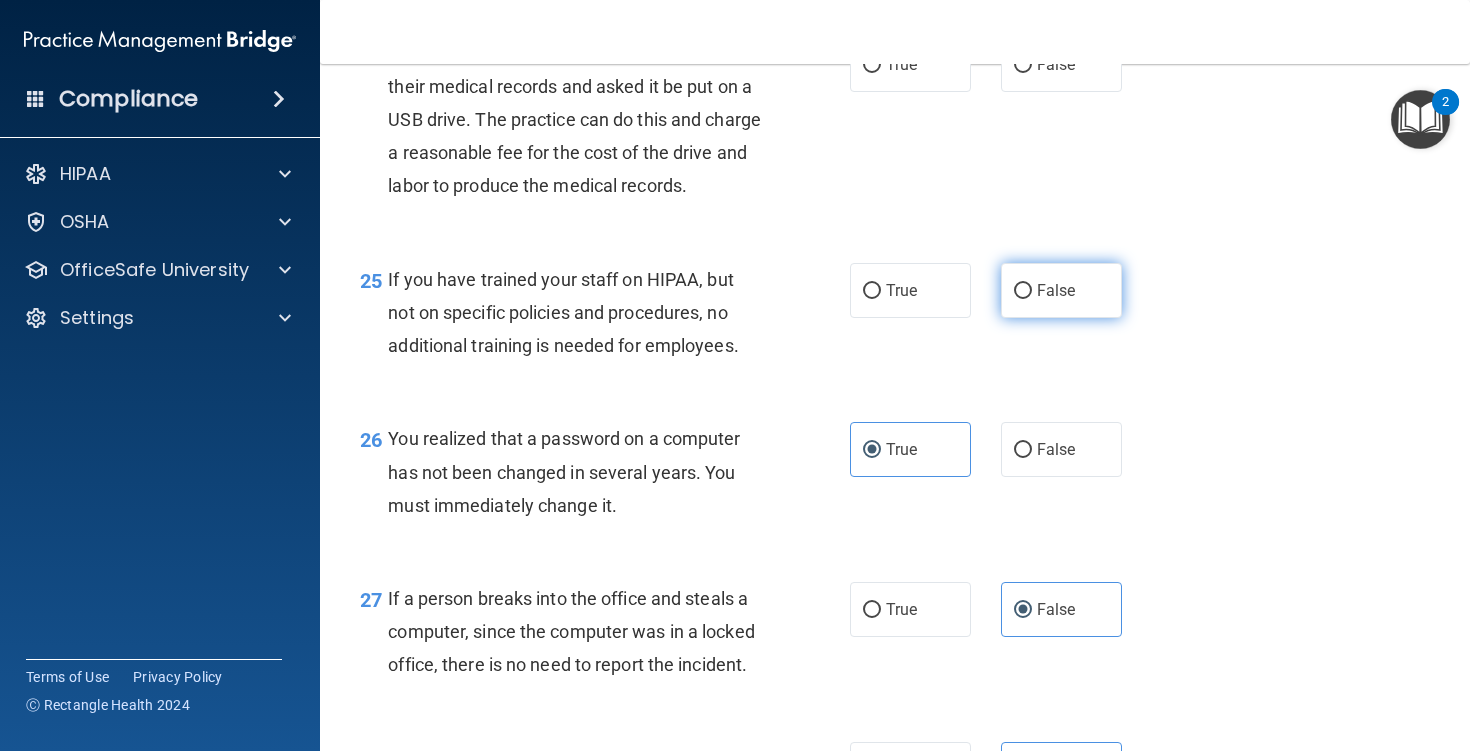 click on "False" at bounding box center (1023, 291) 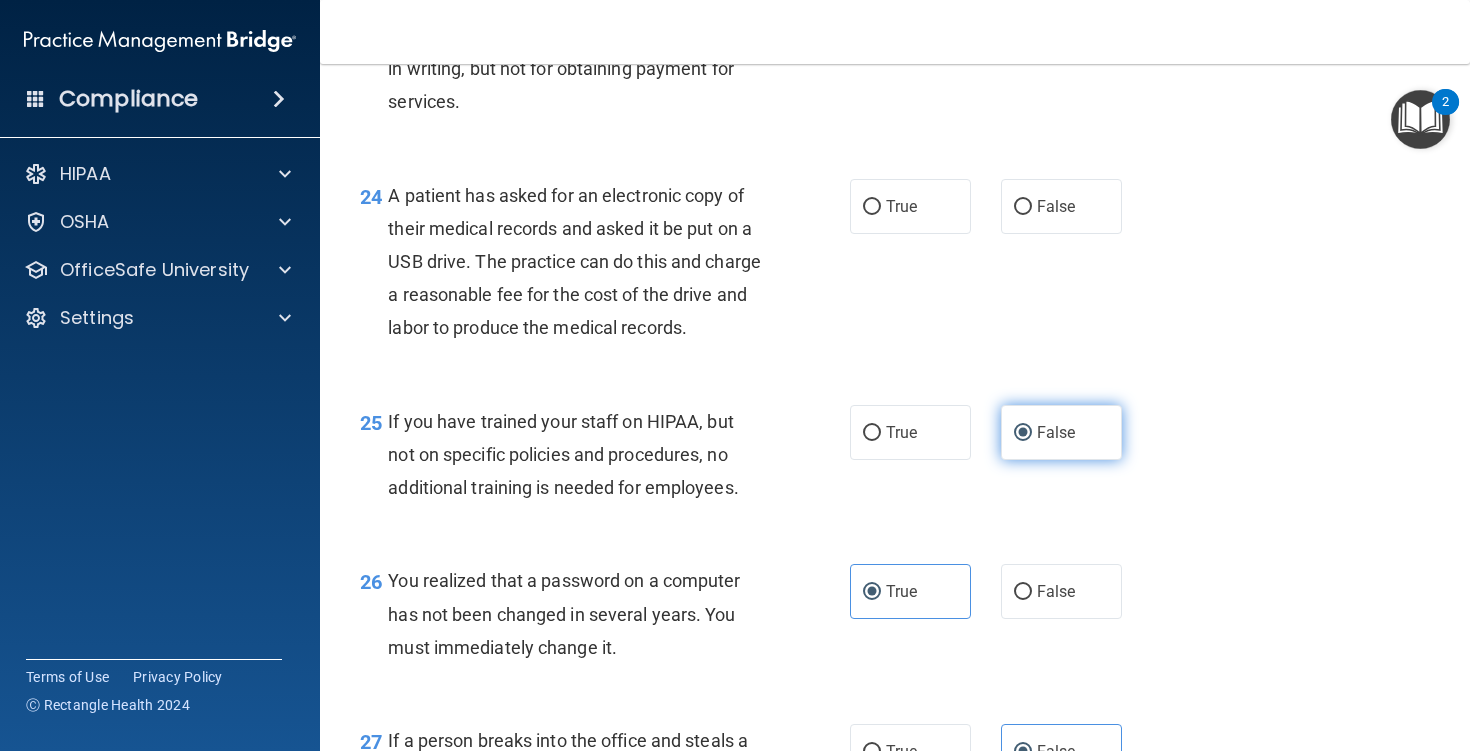 scroll, scrollTop: 4116, scrollLeft: 0, axis: vertical 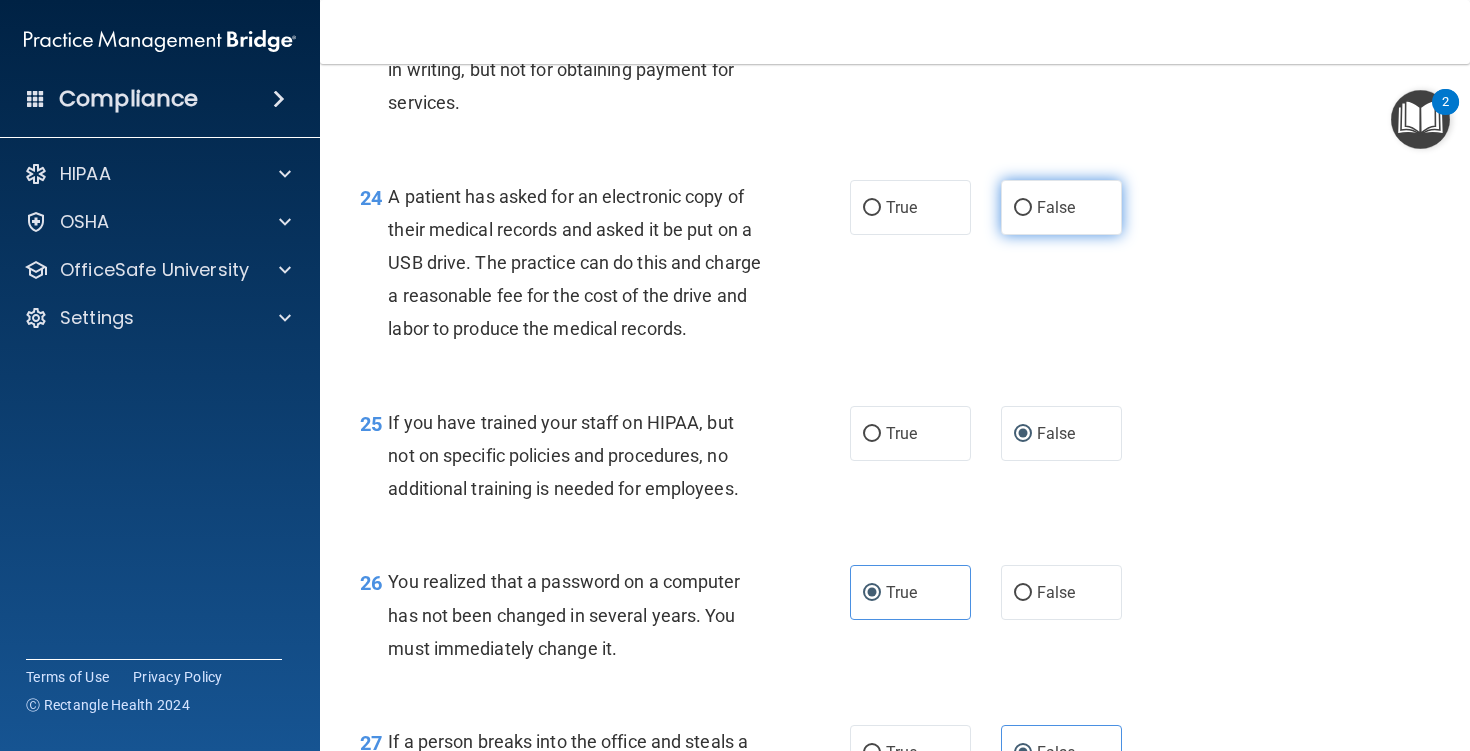 click on "False" at bounding box center [1056, 207] 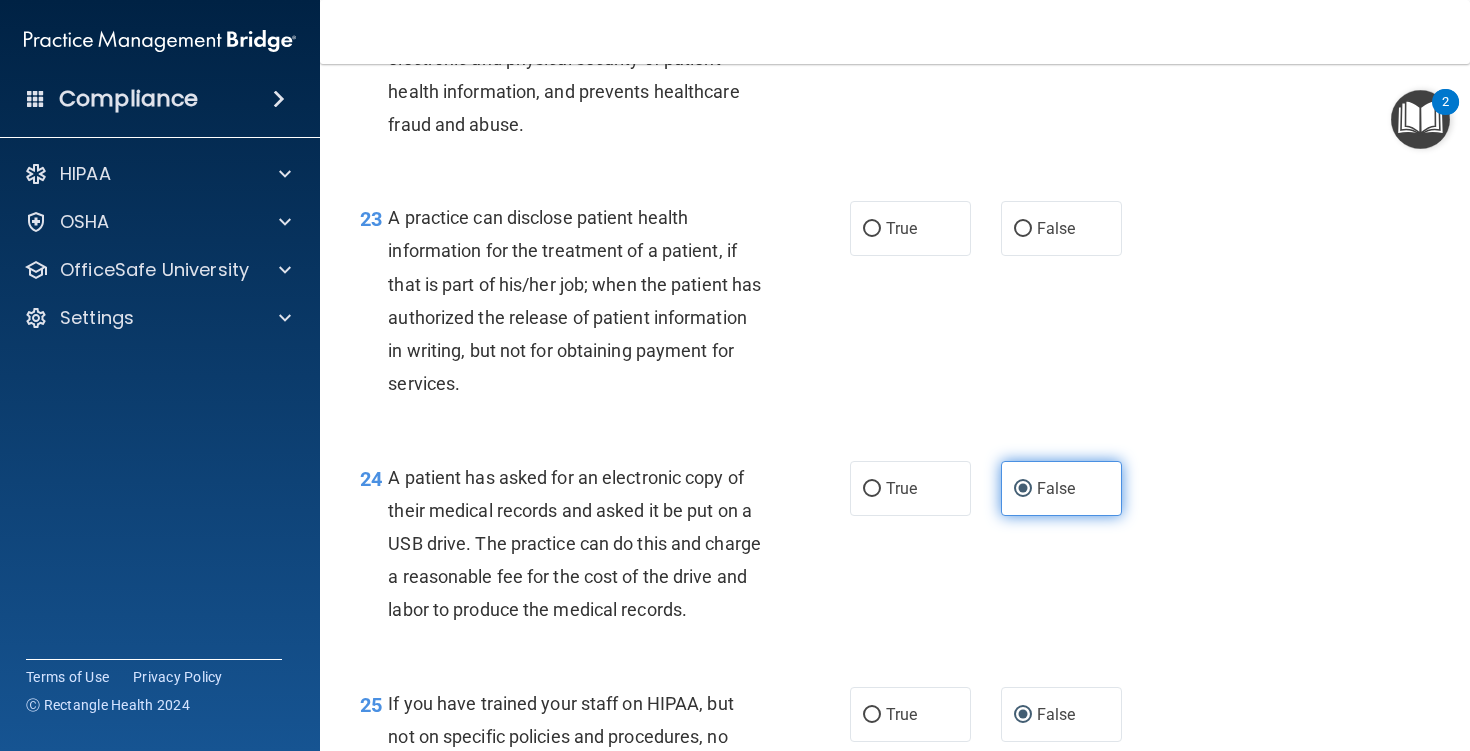 scroll, scrollTop: 3826, scrollLeft: 0, axis: vertical 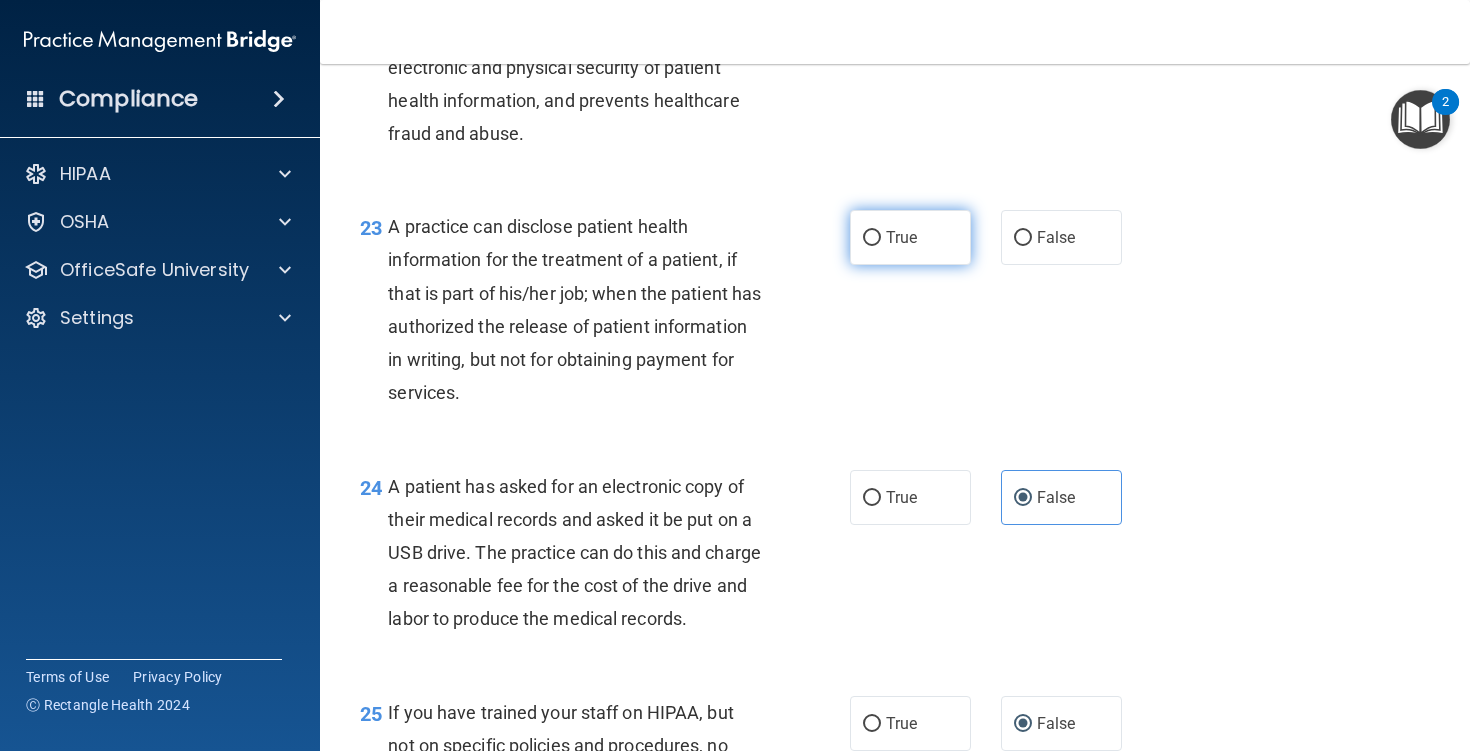 click on "True" at bounding box center (910, 237) 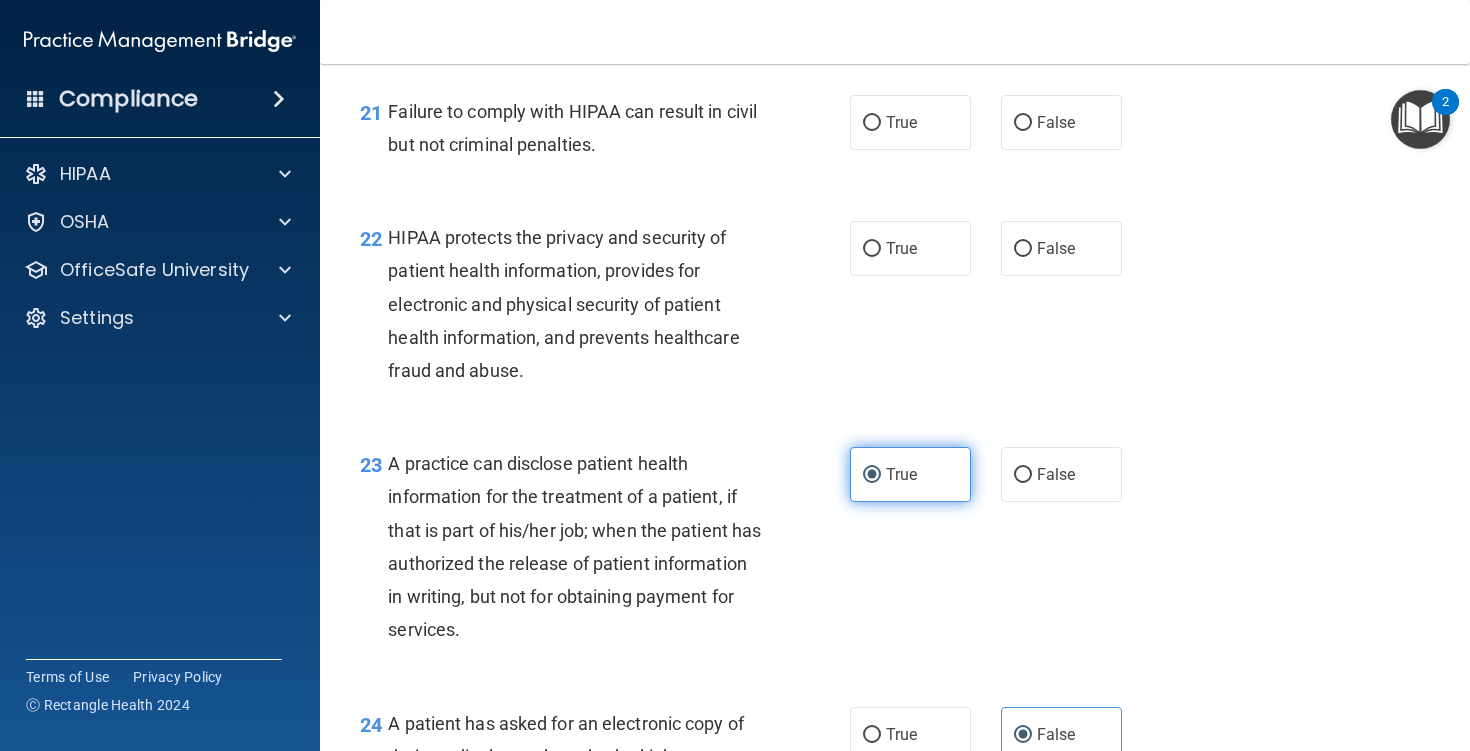 scroll, scrollTop: 3572, scrollLeft: 0, axis: vertical 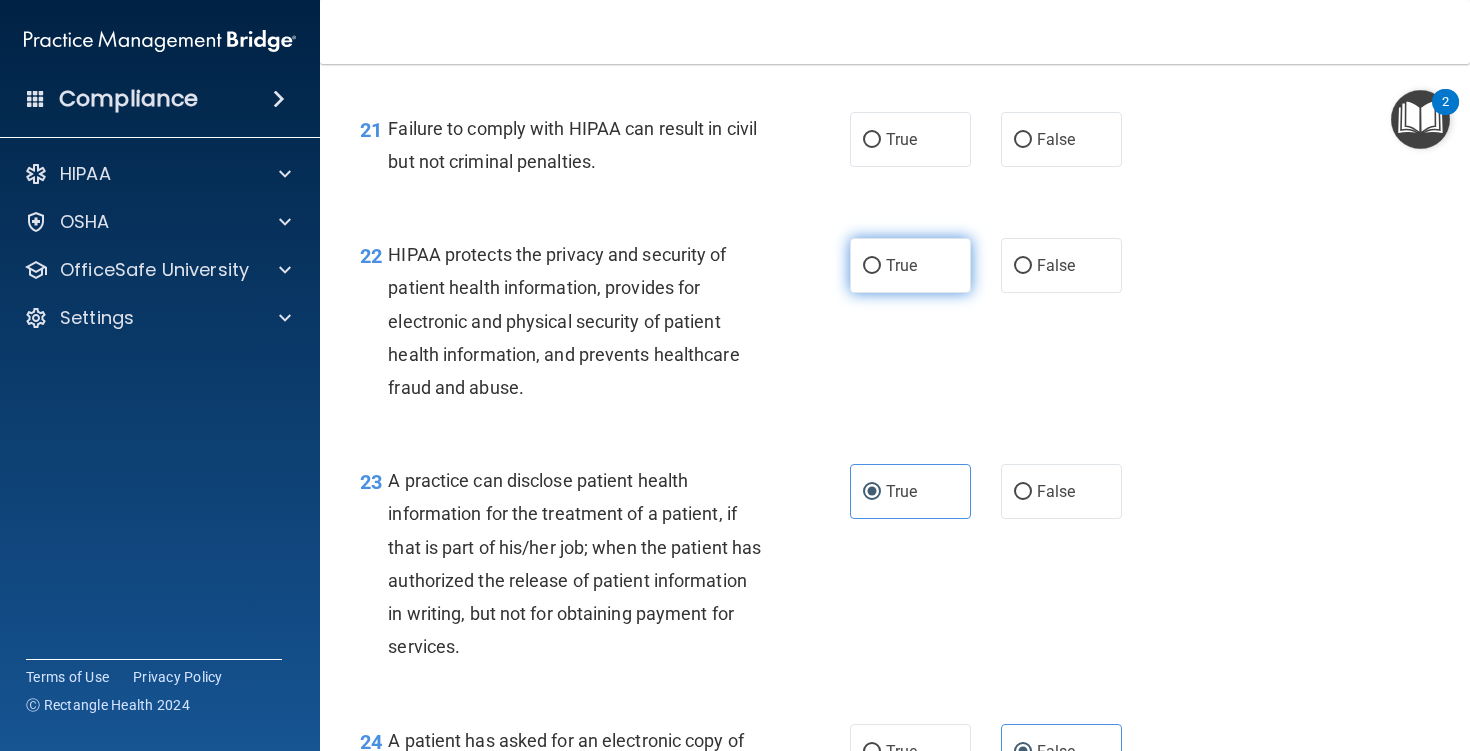 click on "True" at bounding box center (901, 265) 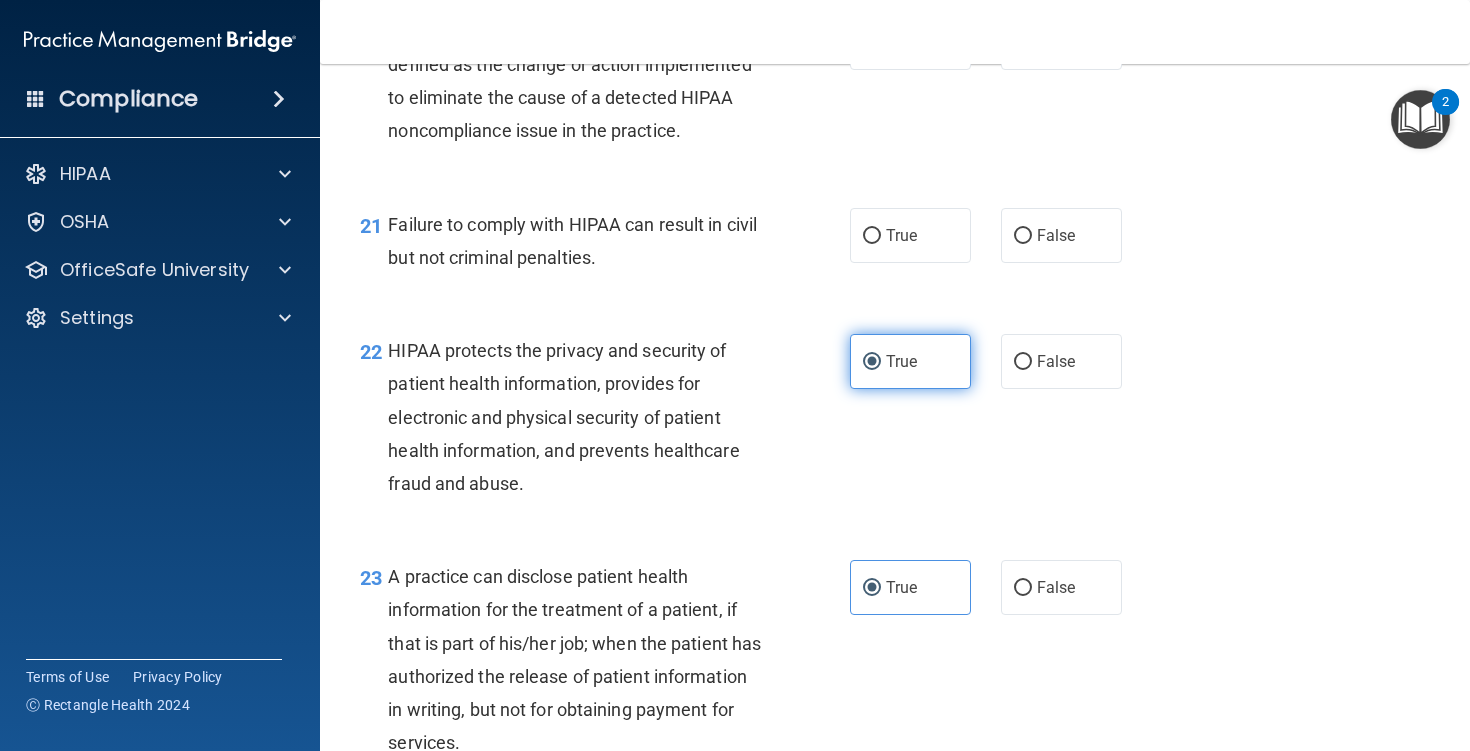 scroll, scrollTop: 3473, scrollLeft: 0, axis: vertical 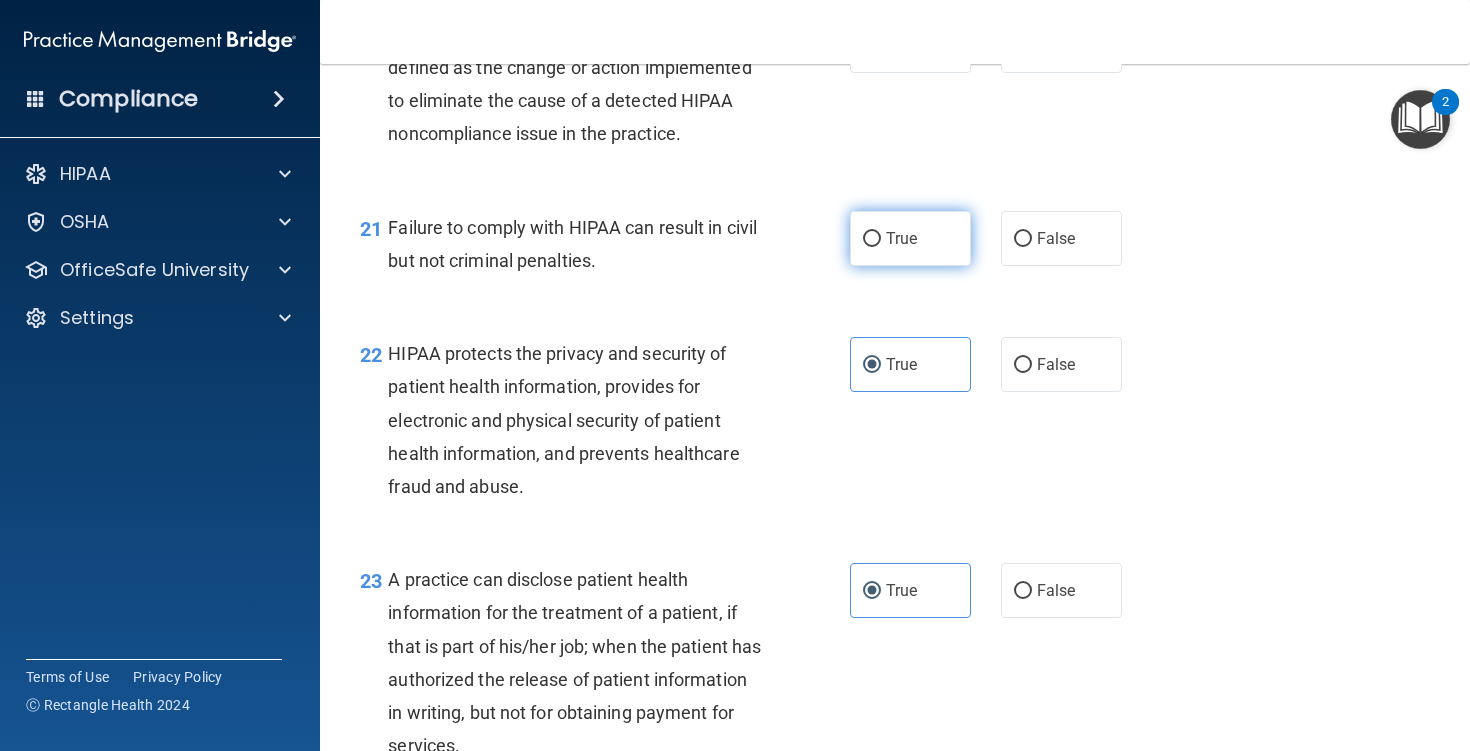 click on "True" at bounding box center (910, 238) 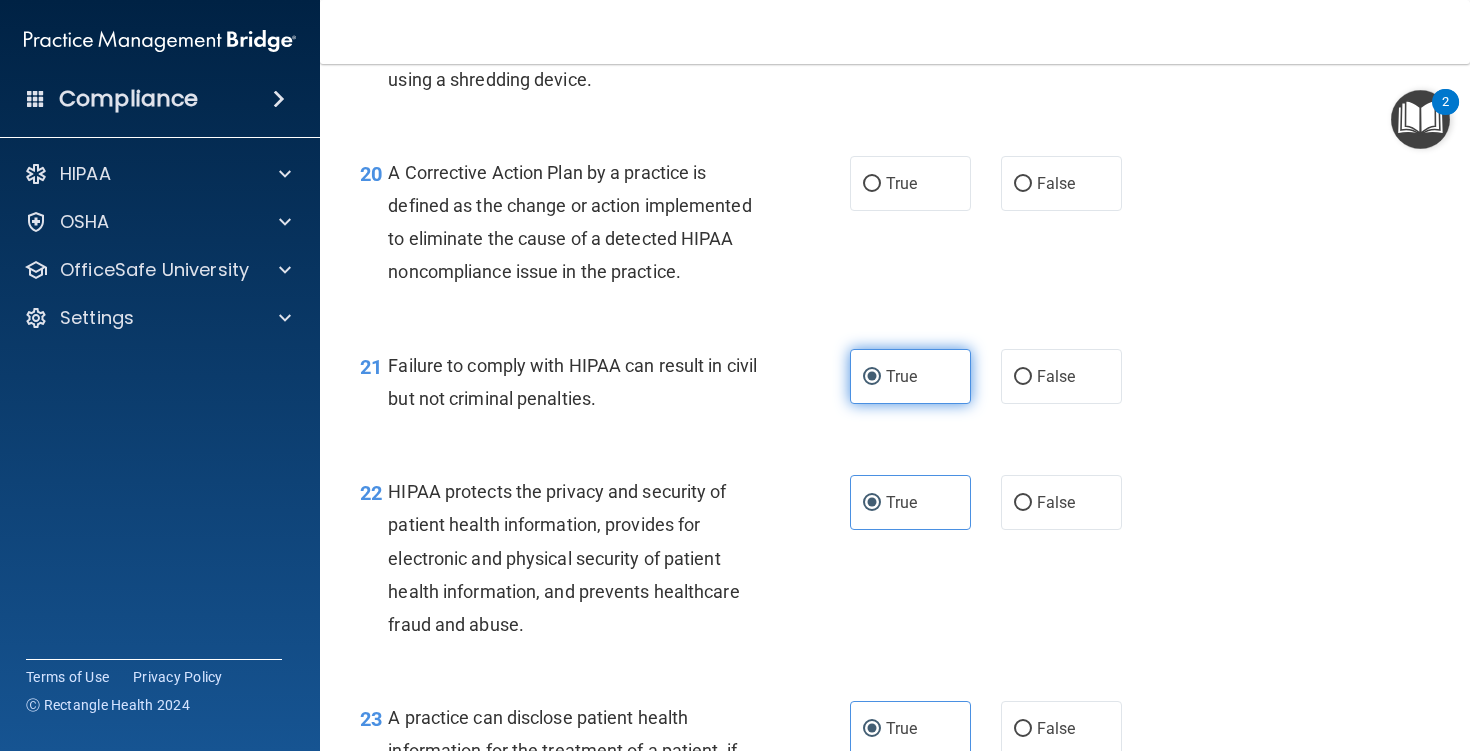 scroll, scrollTop: 3323, scrollLeft: 0, axis: vertical 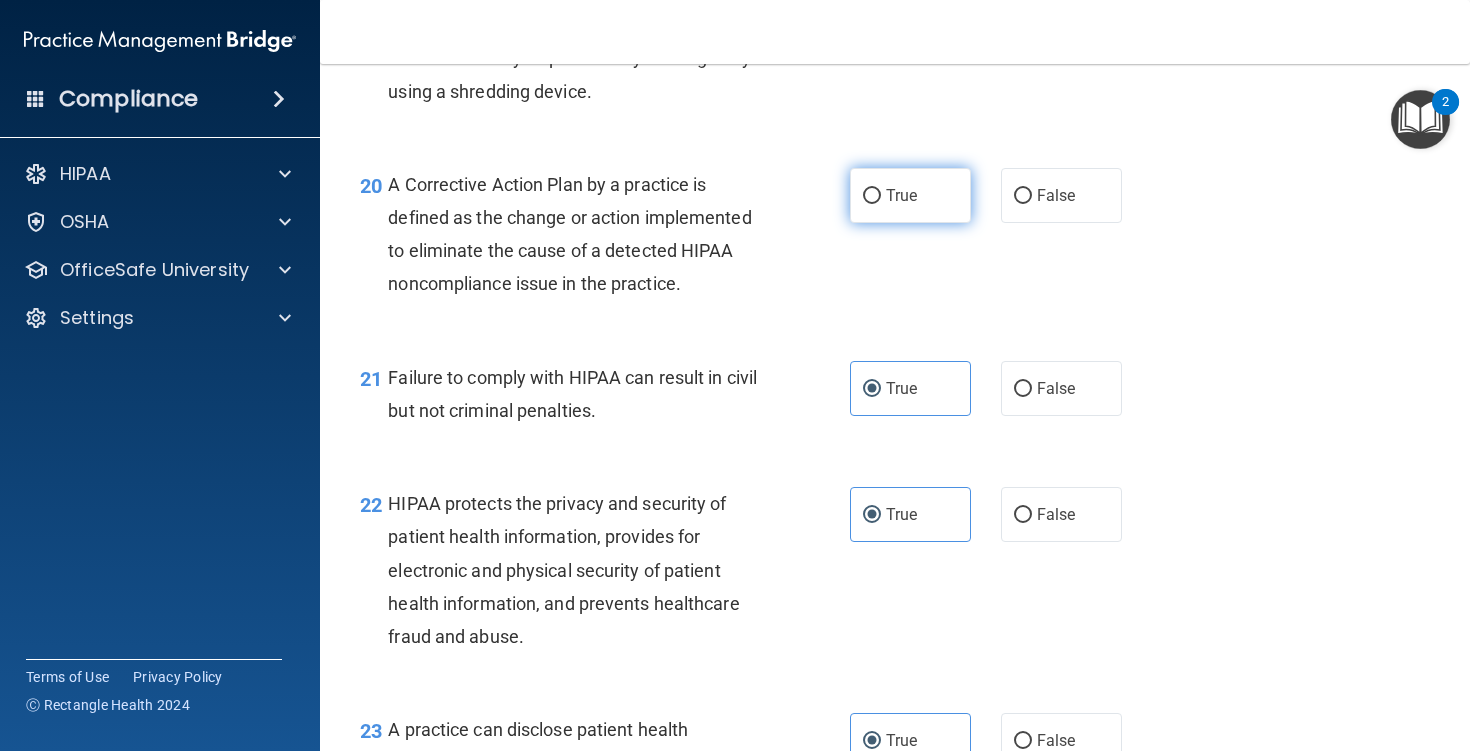 click on "True" at bounding box center (901, 195) 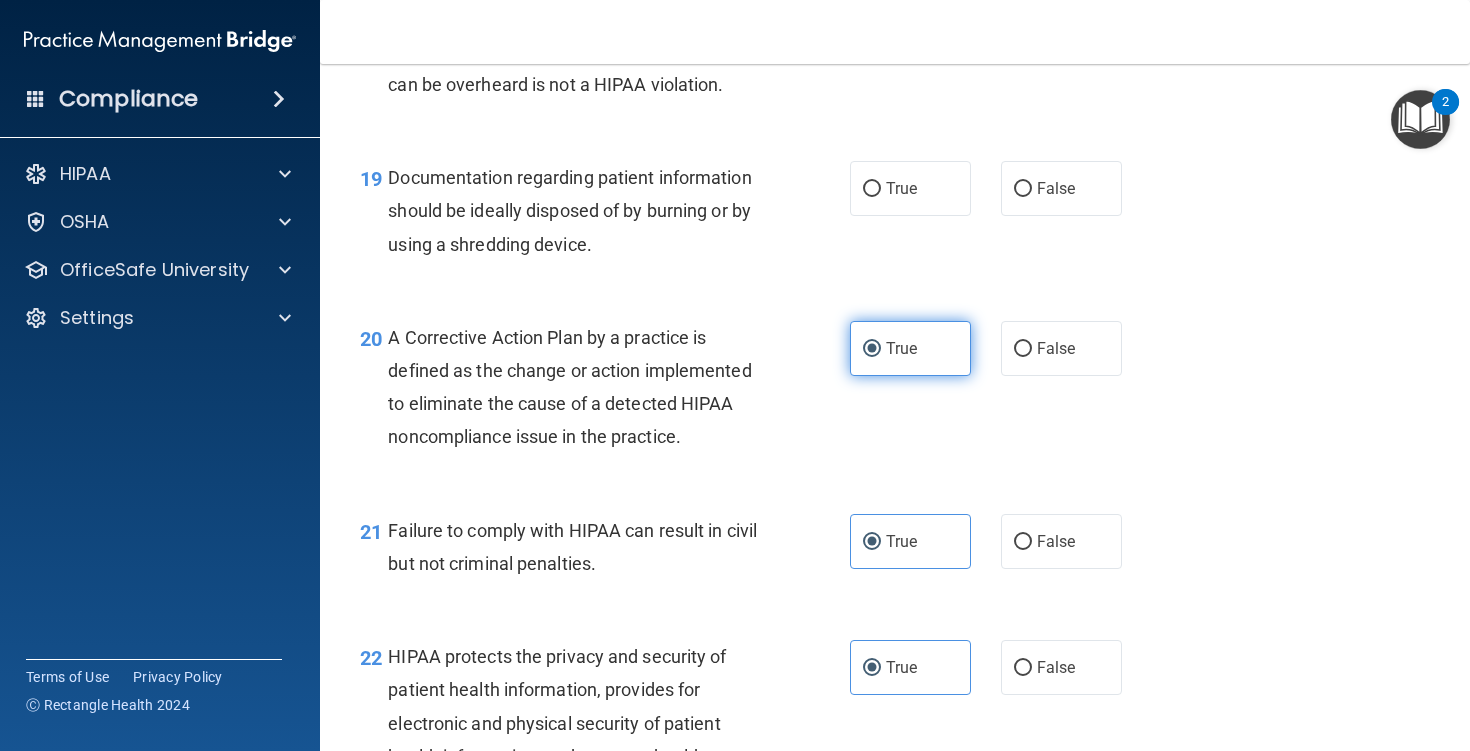 scroll, scrollTop: 3165, scrollLeft: 0, axis: vertical 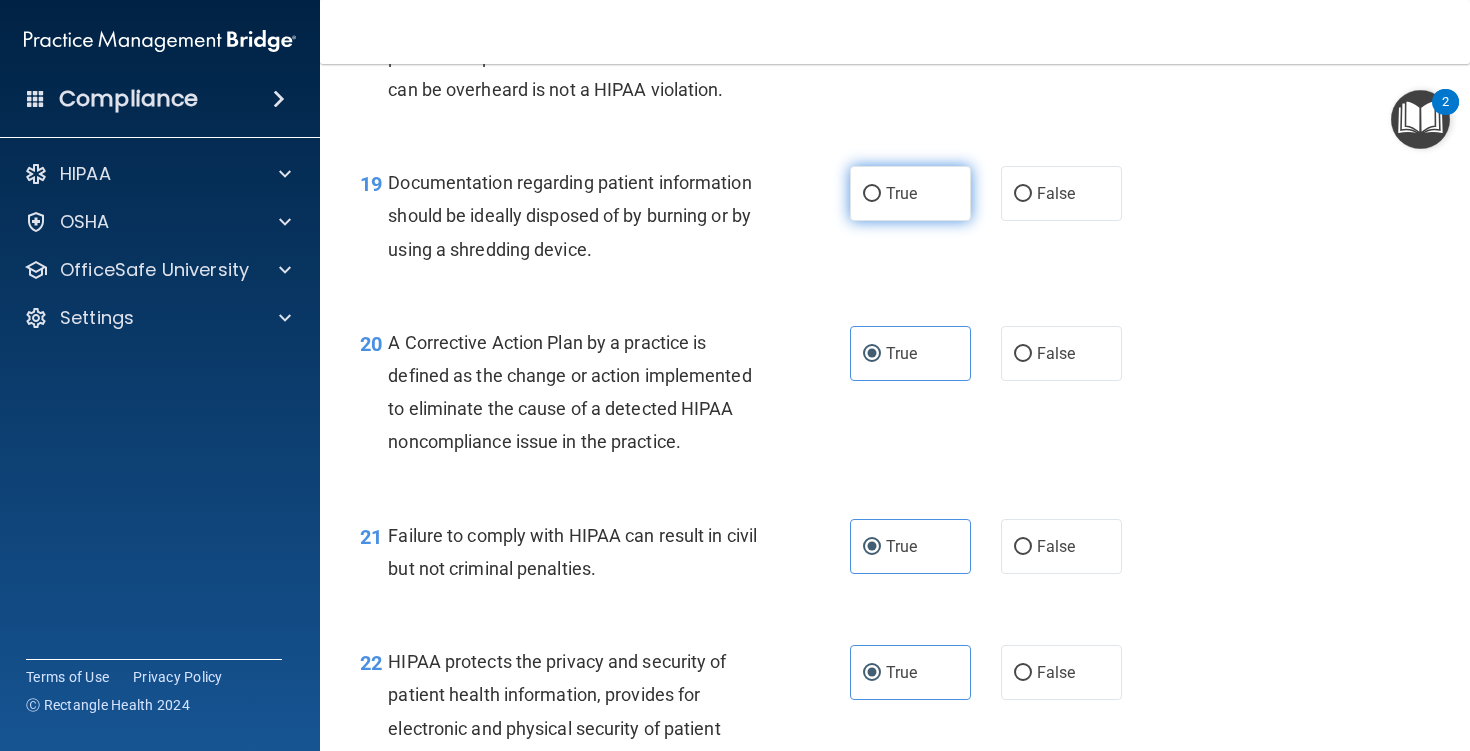 click on "True" at bounding box center [901, 193] 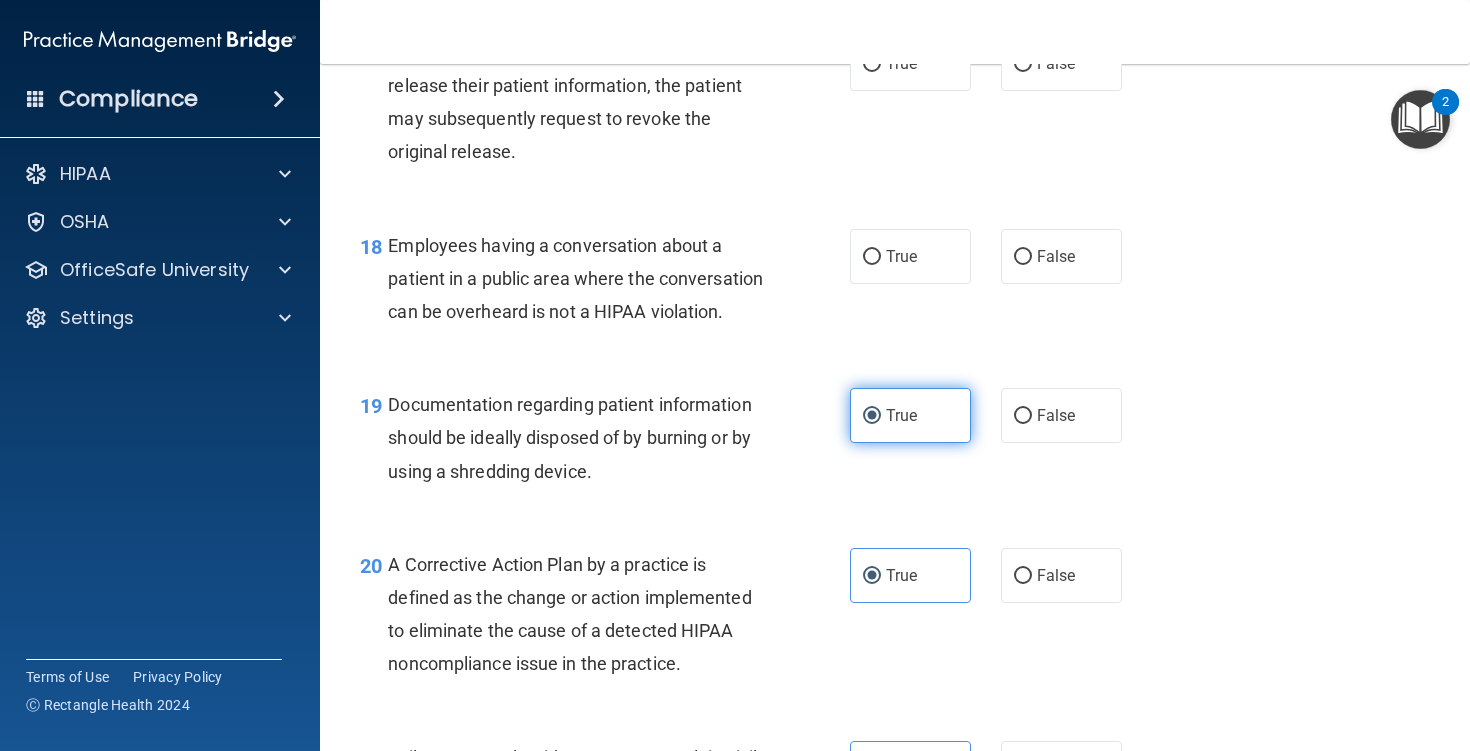 scroll, scrollTop: 2935, scrollLeft: 0, axis: vertical 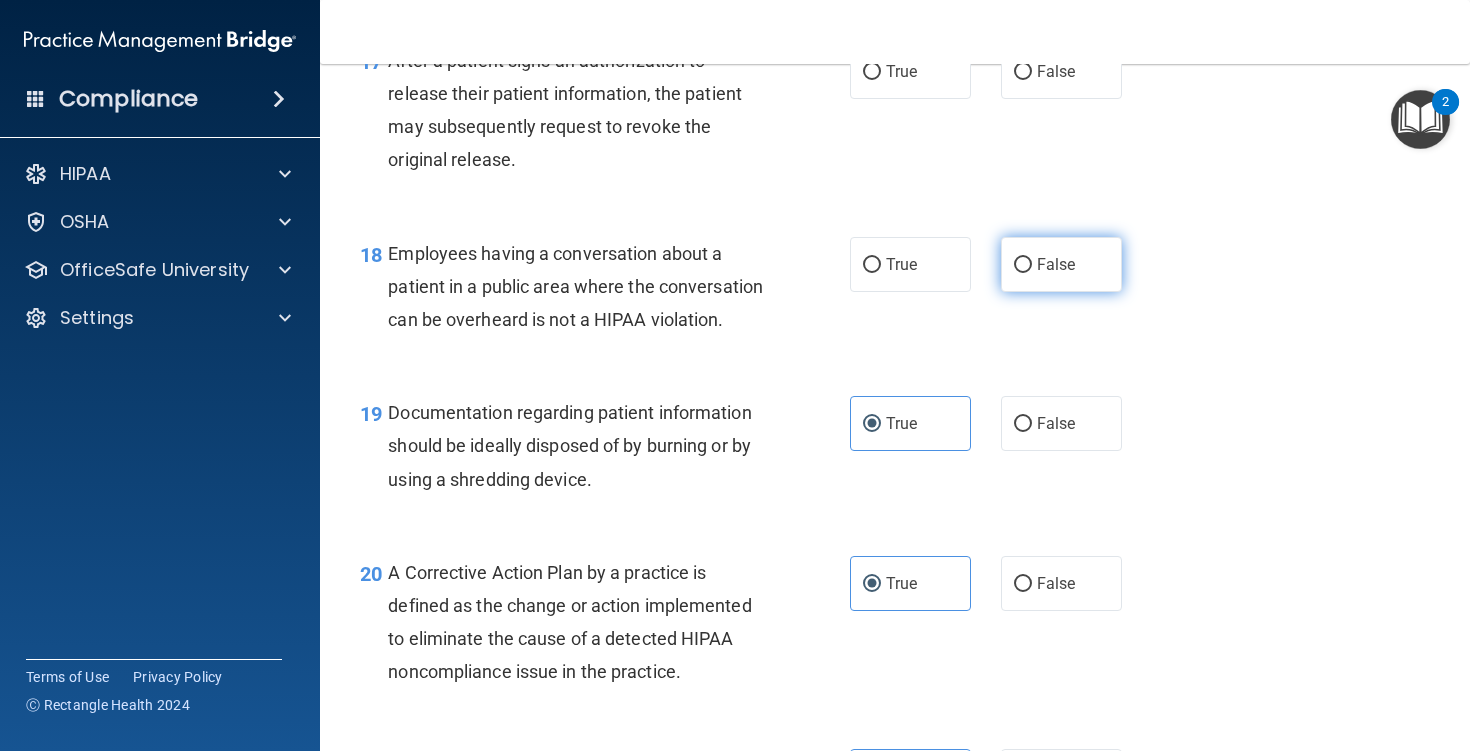 click on "False" at bounding box center [1061, 264] 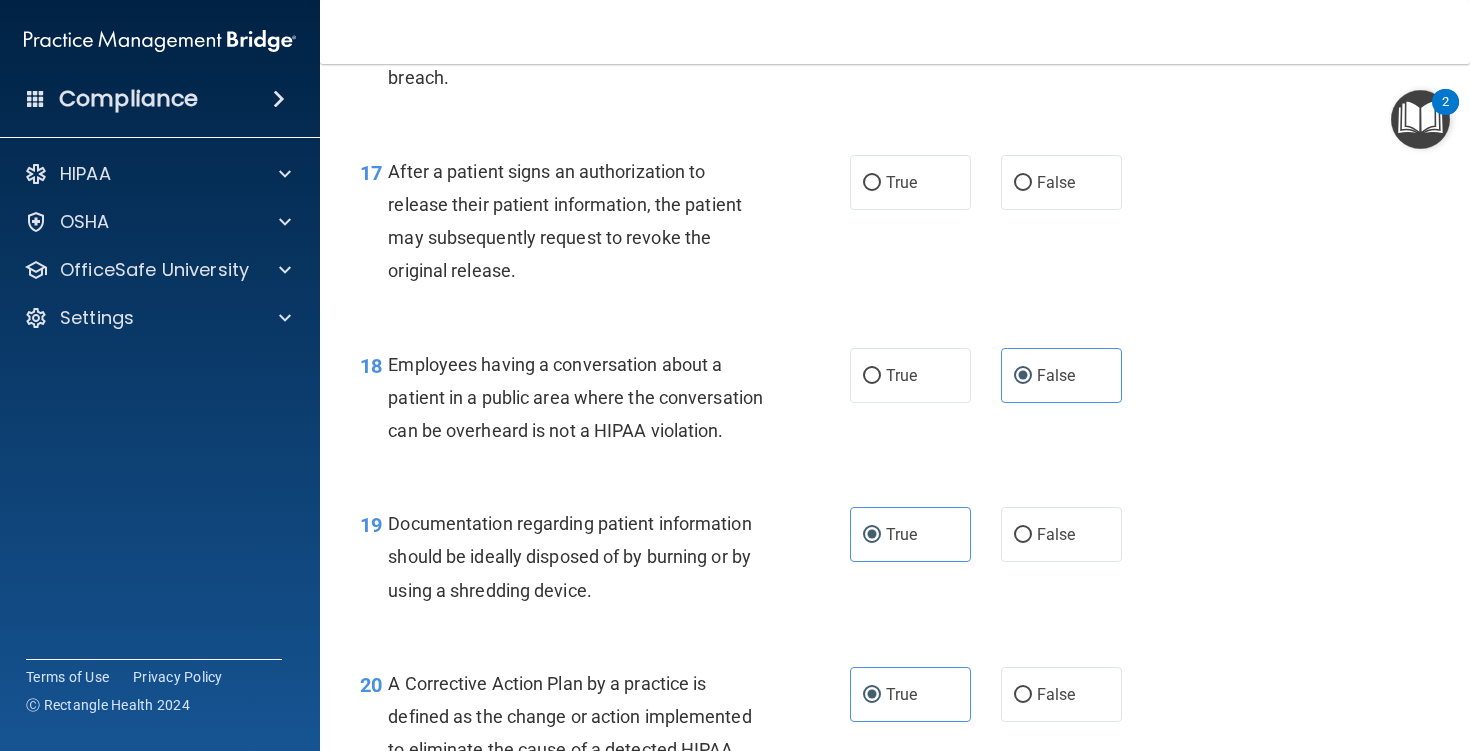 scroll, scrollTop: 2810, scrollLeft: 0, axis: vertical 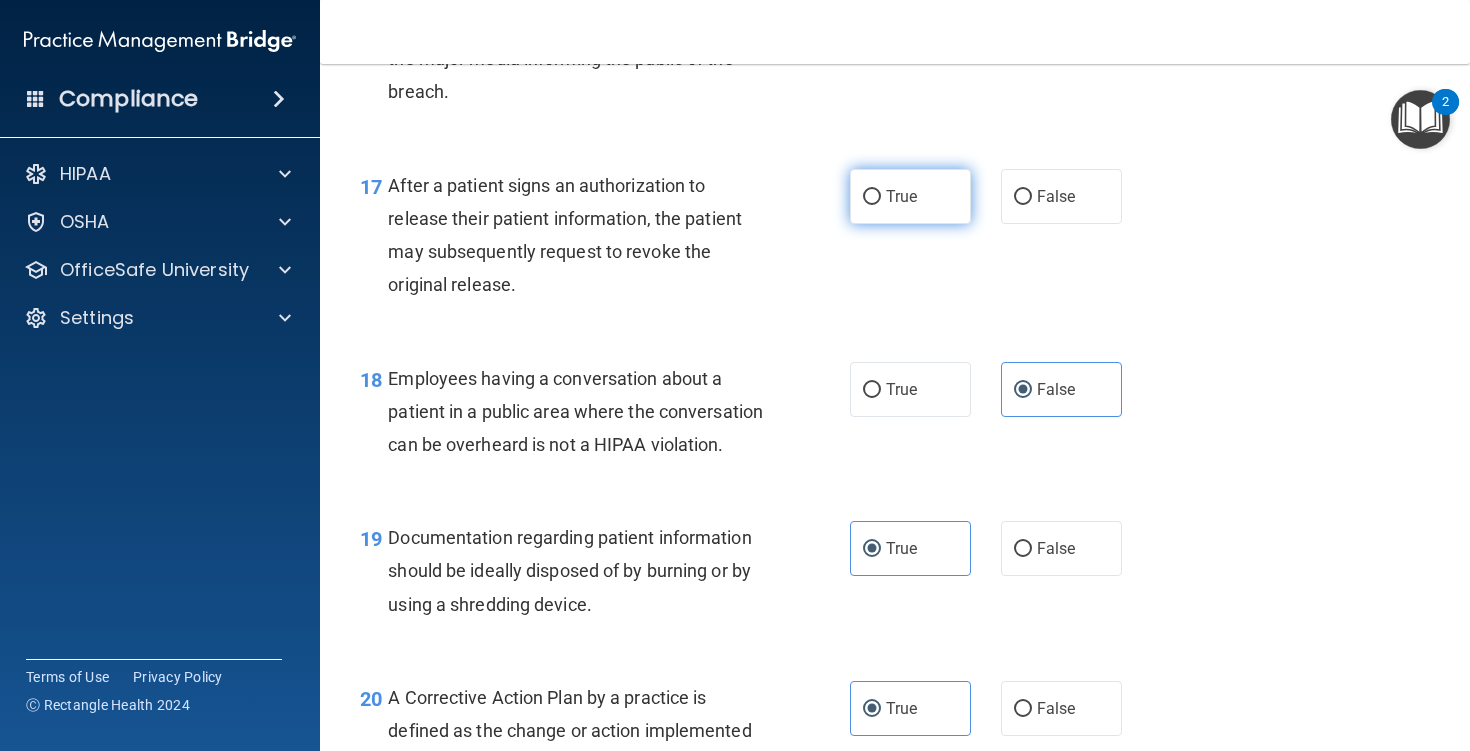 click on "True" at bounding box center (910, 196) 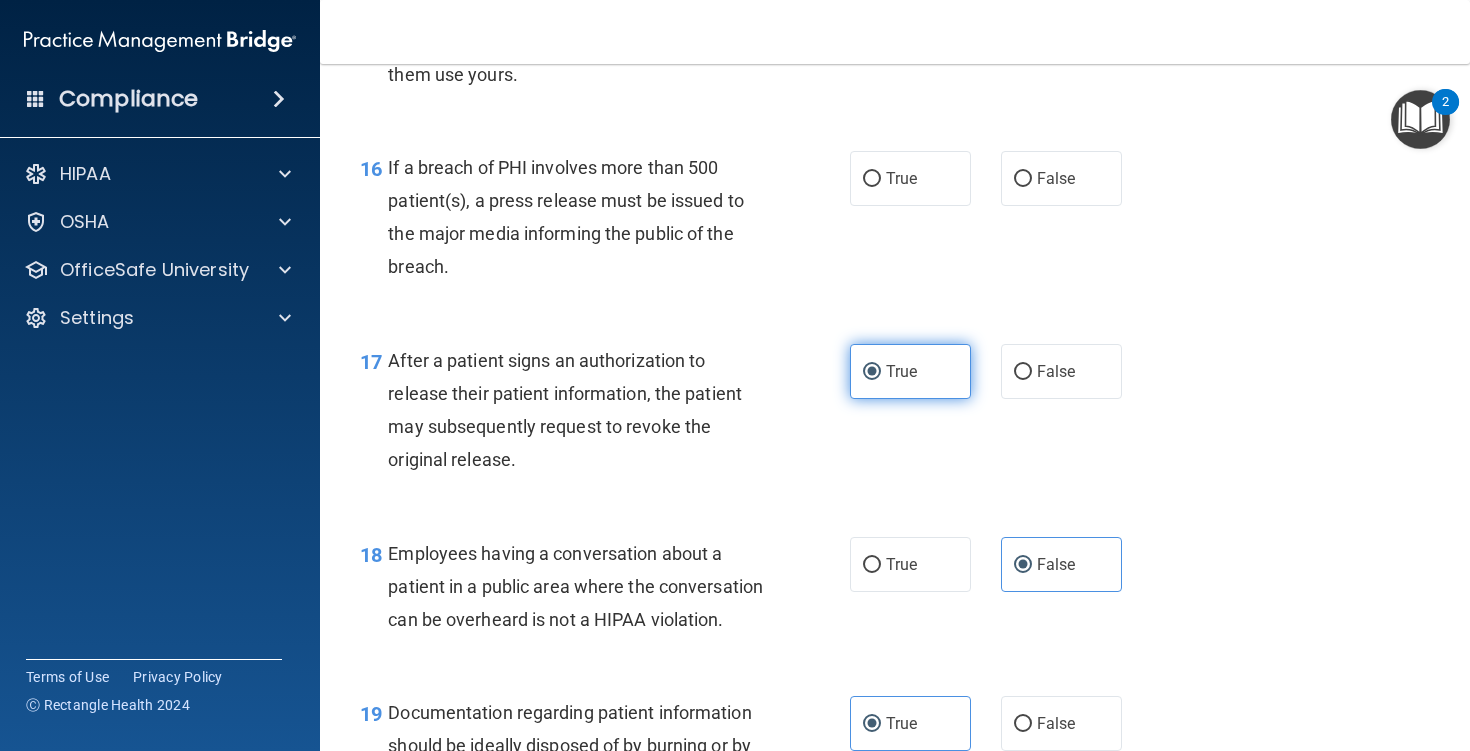scroll, scrollTop: 2626, scrollLeft: 0, axis: vertical 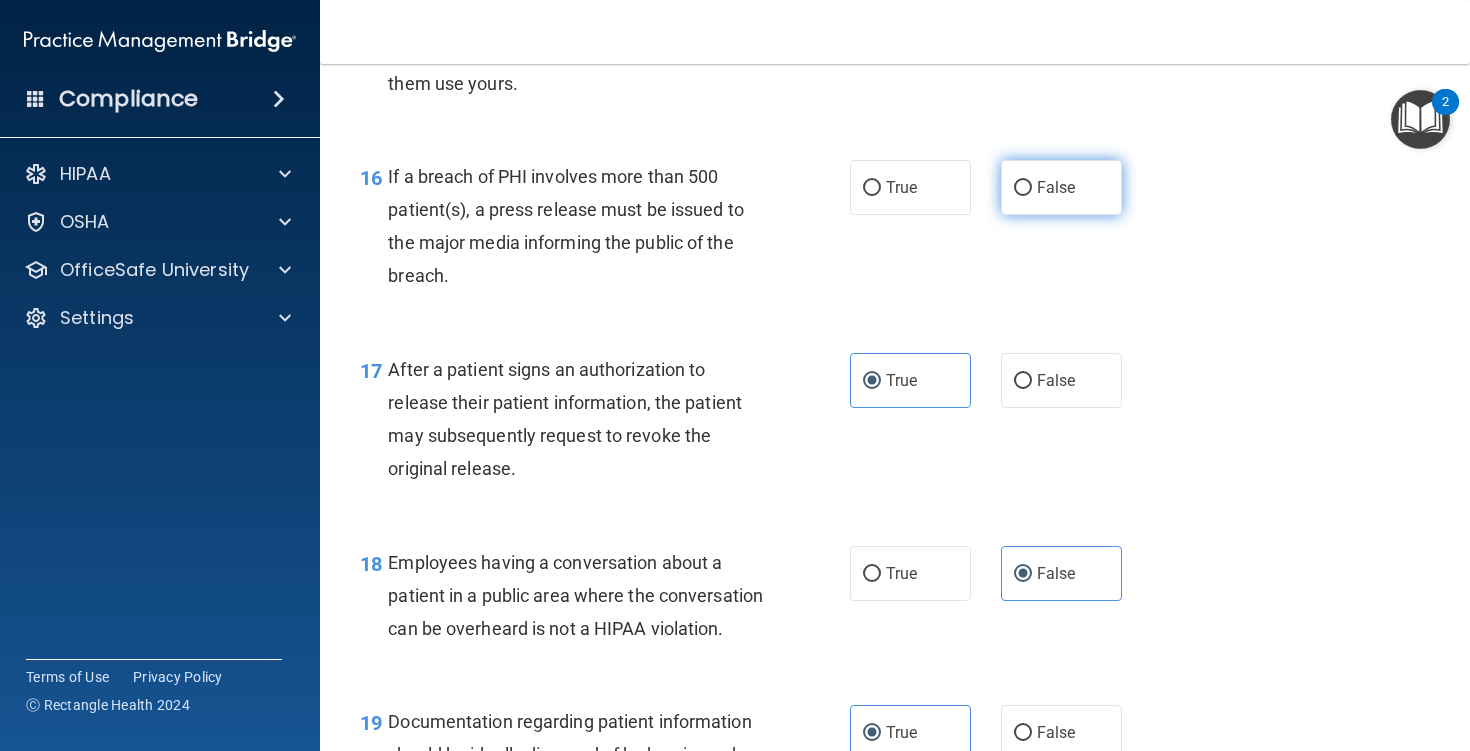 click on "False" at bounding box center (1056, 187) 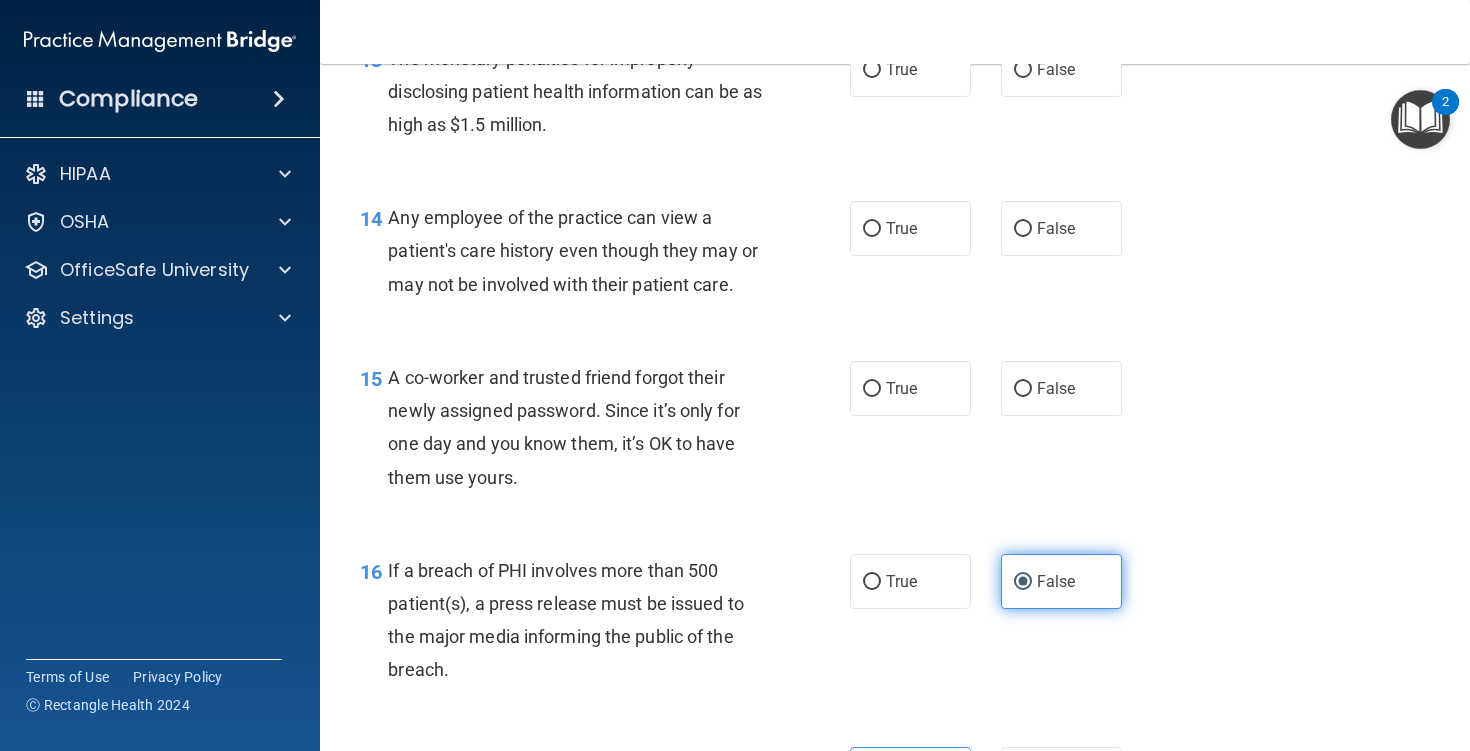 scroll, scrollTop: 2222, scrollLeft: 0, axis: vertical 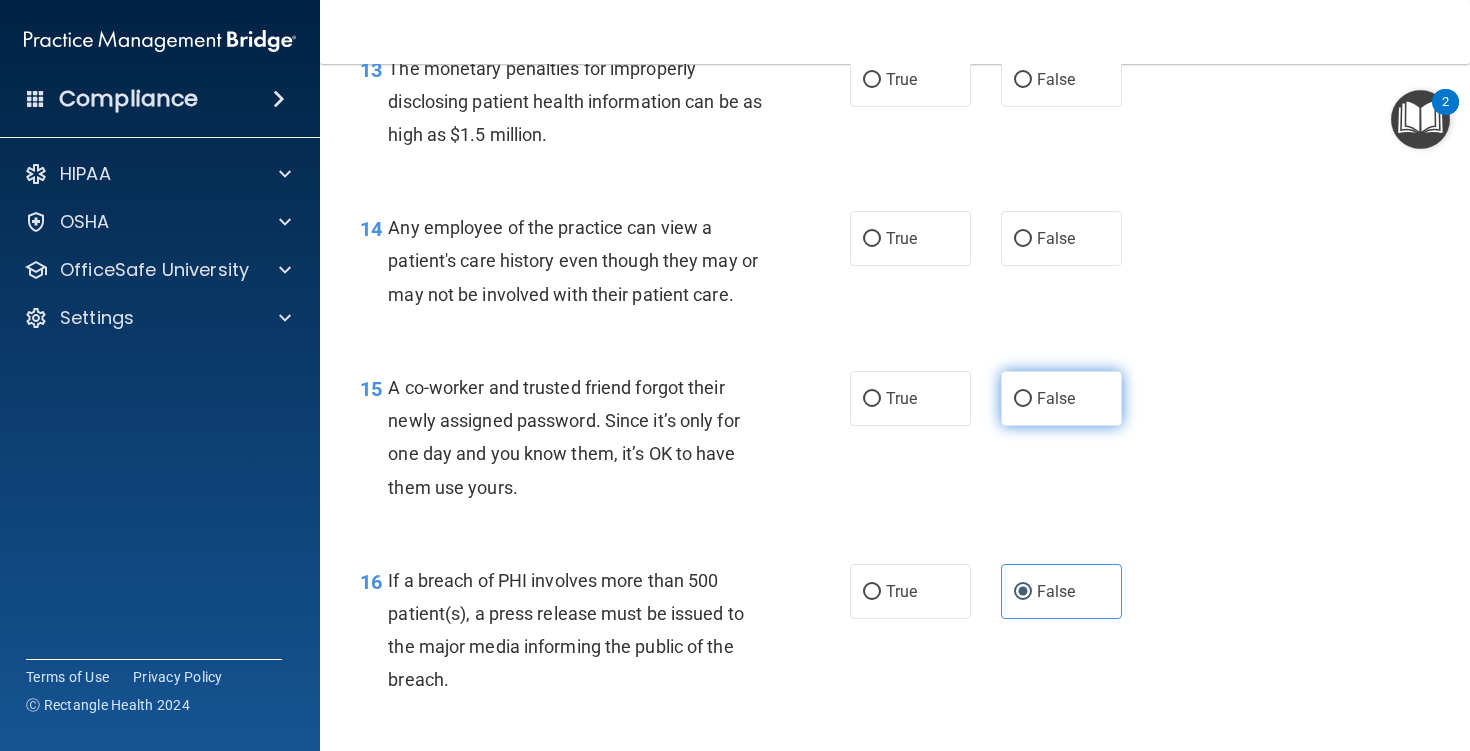 click on "False" at bounding box center (1061, 398) 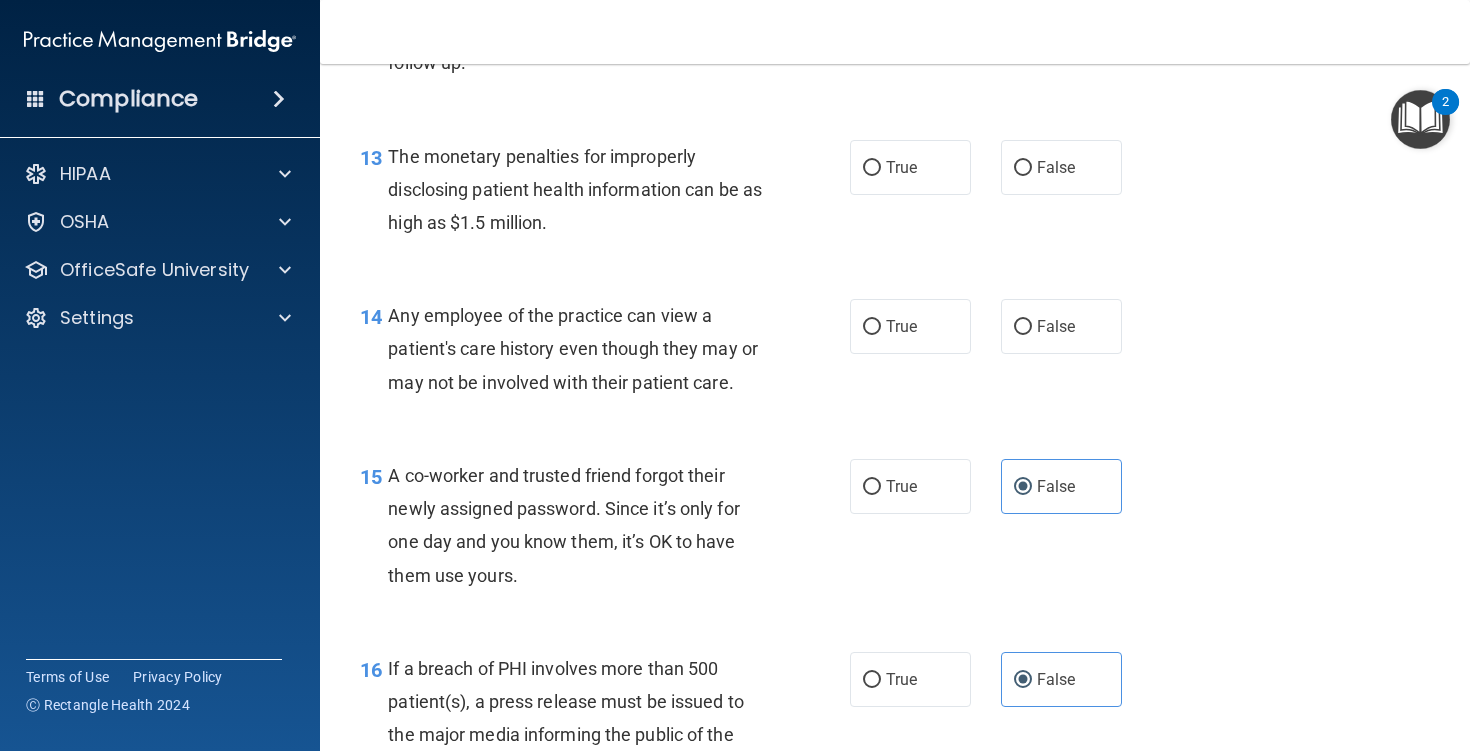 scroll, scrollTop: 2130, scrollLeft: 0, axis: vertical 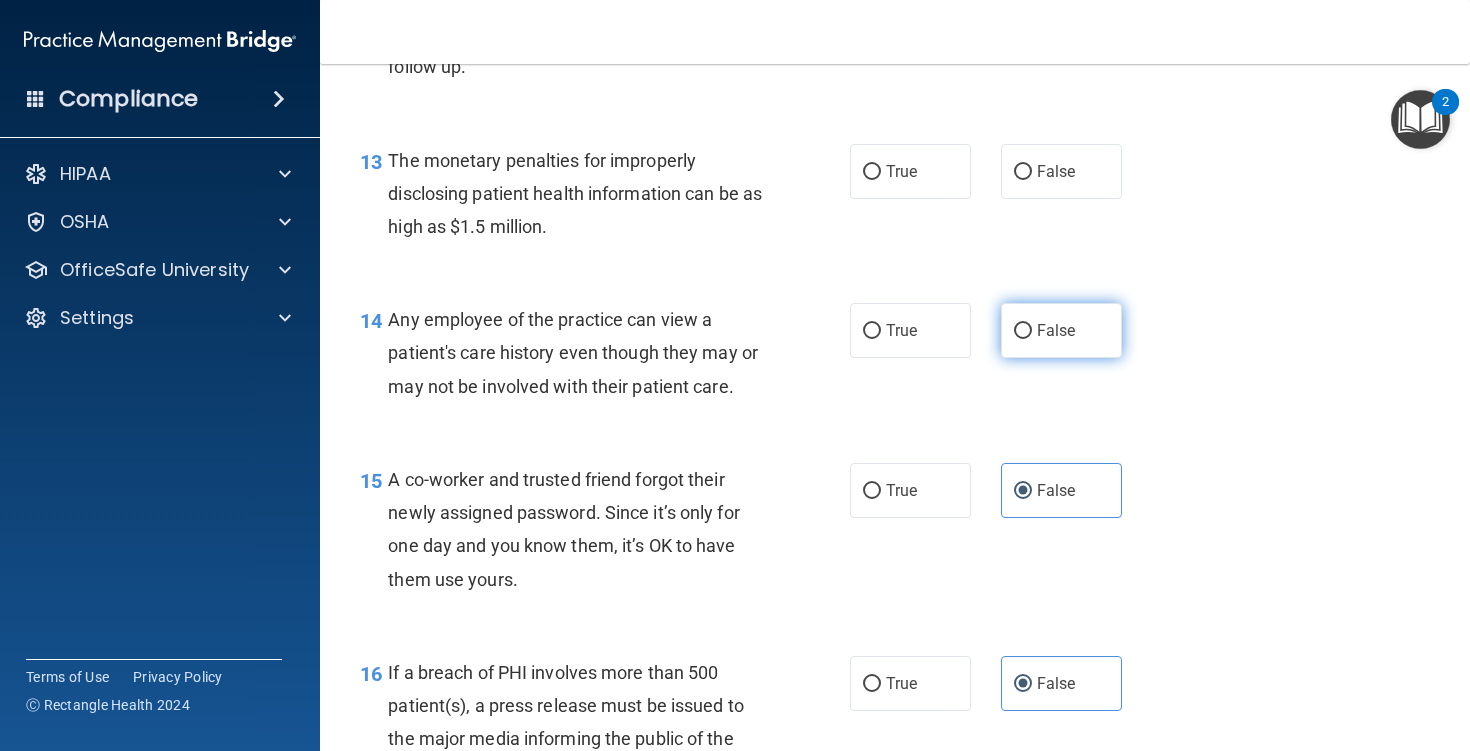 click on "False" at bounding box center (1023, 331) 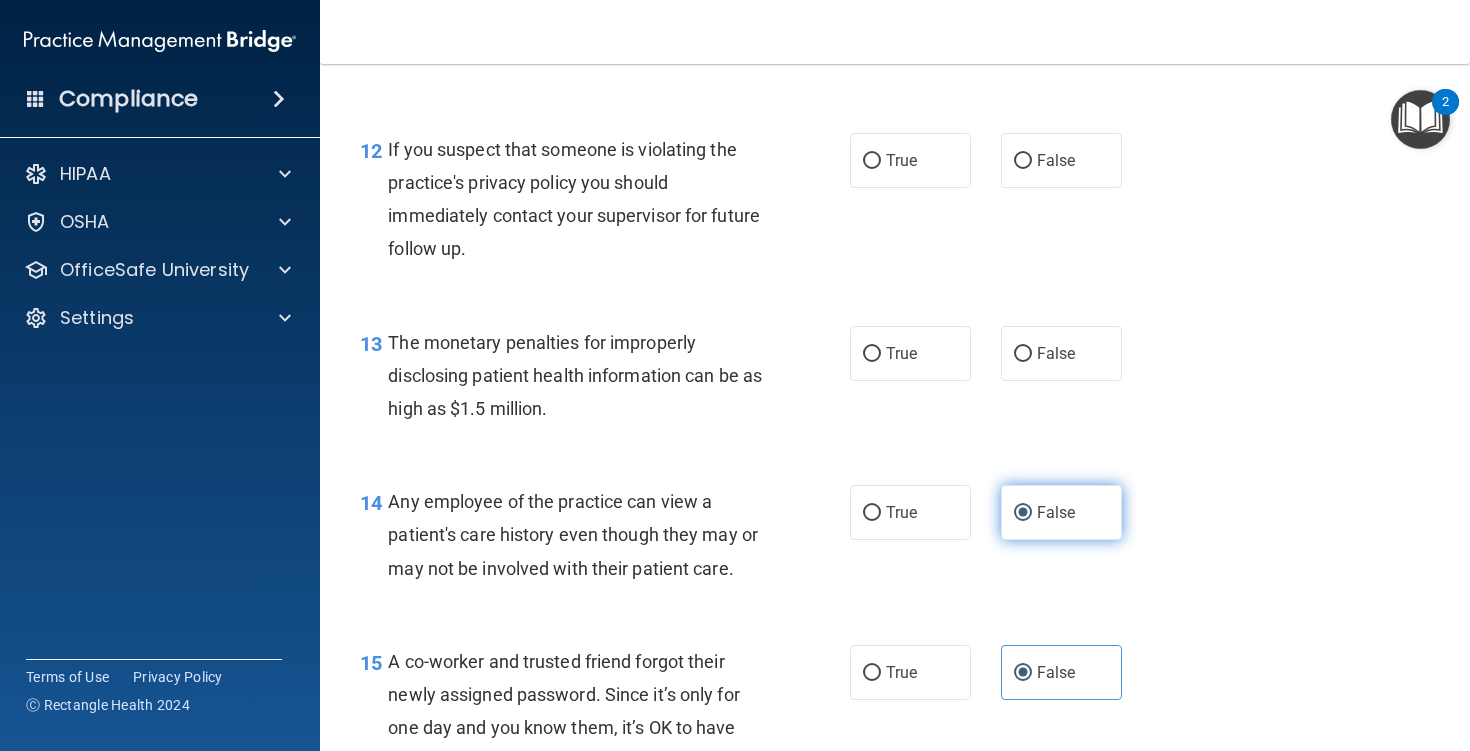 scroll, scrollTop: 1928, scrollLeft: 0, axis: vertical 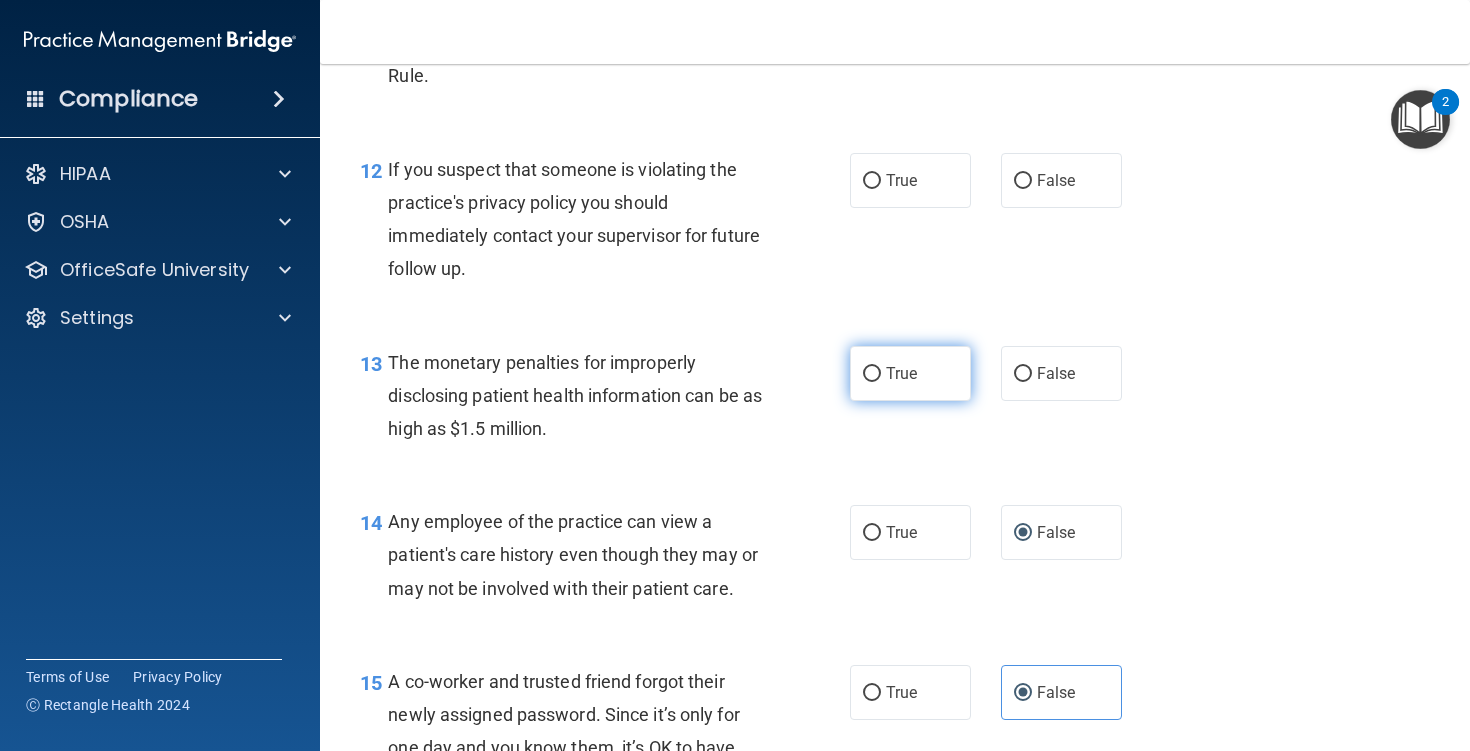 click on "True" at bounding box center (910, 373) 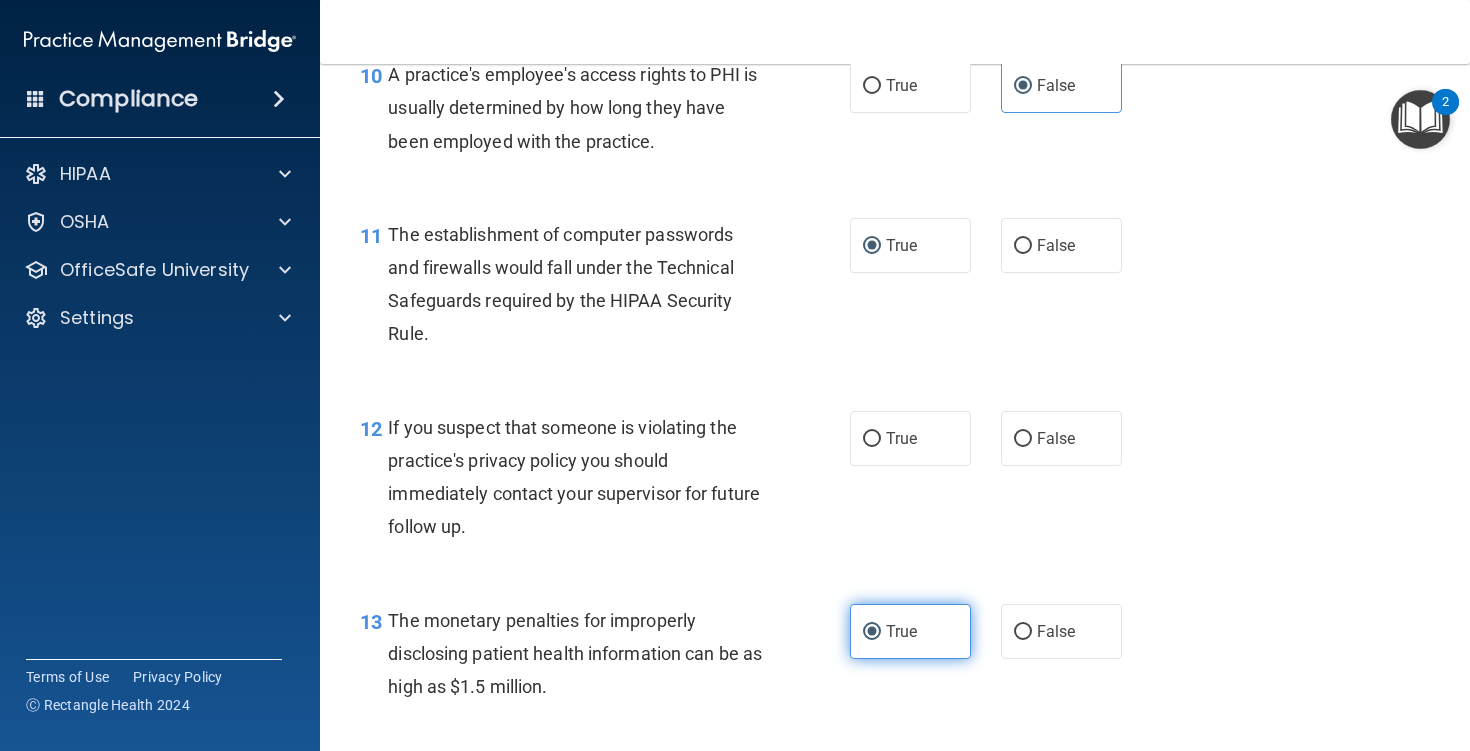 scroll, scrollTop: 1666, scrollLeft: 0, axis: vertical 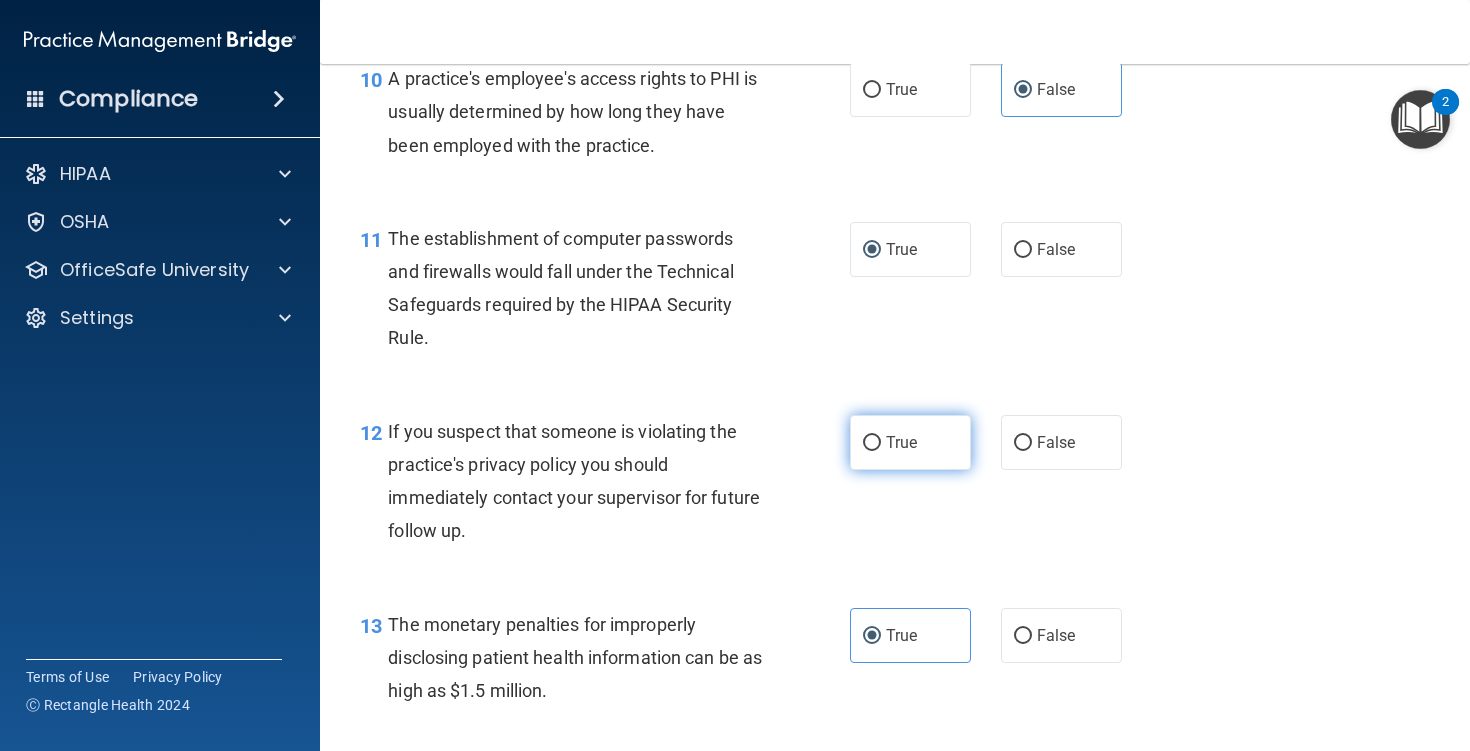 click on "True" at bounding box center (910, 442) 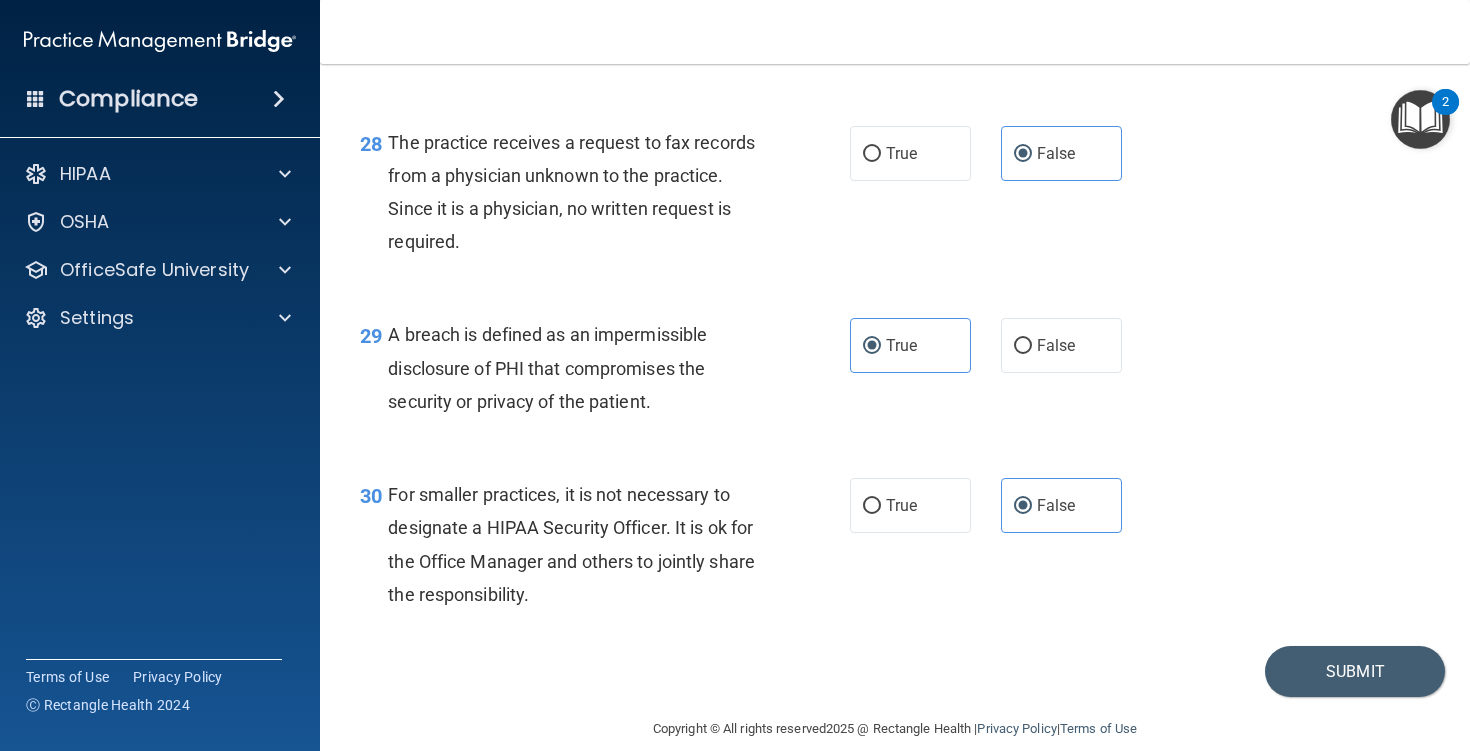 scroll, scrollTop: 5001, scrollLeft: 0, axis: vertical 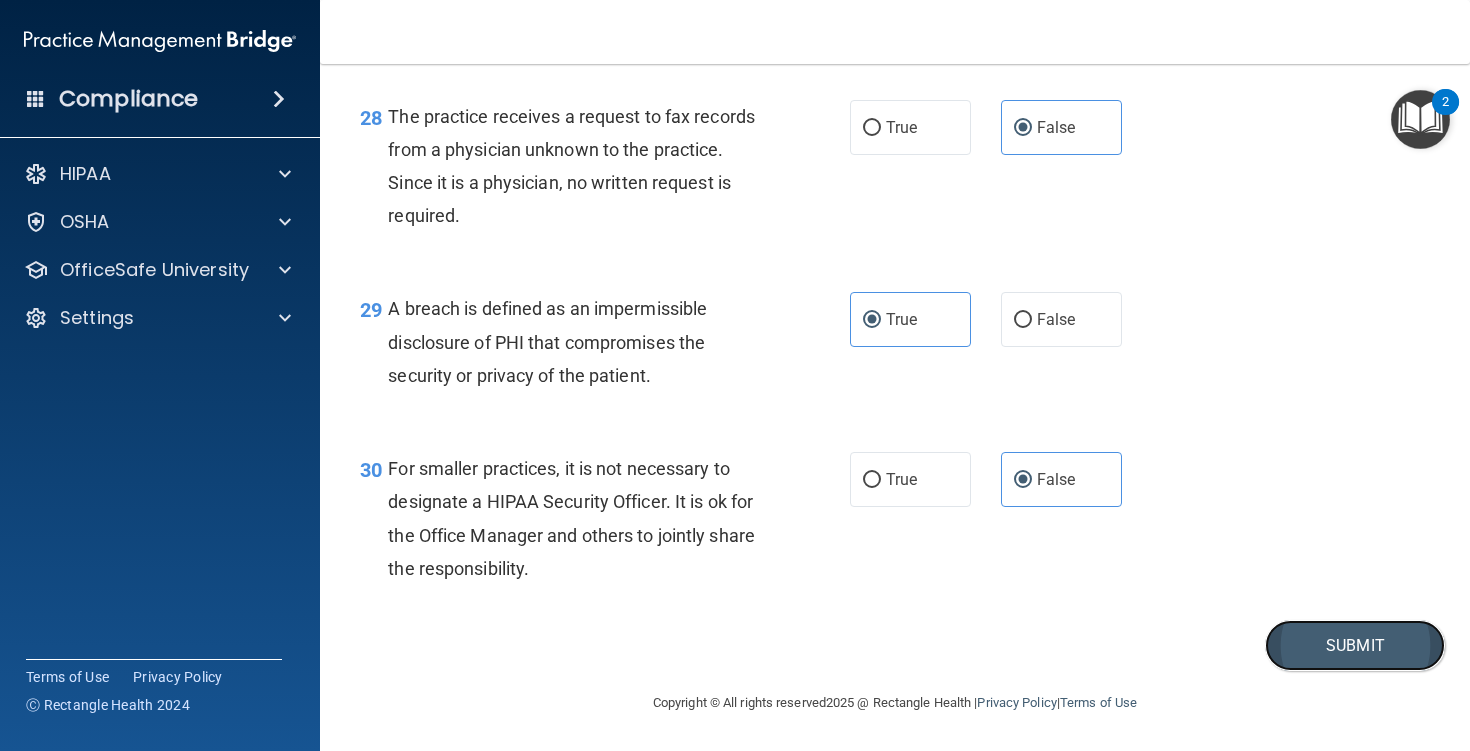 click on "Submit" at bounding box center (1355, 645) 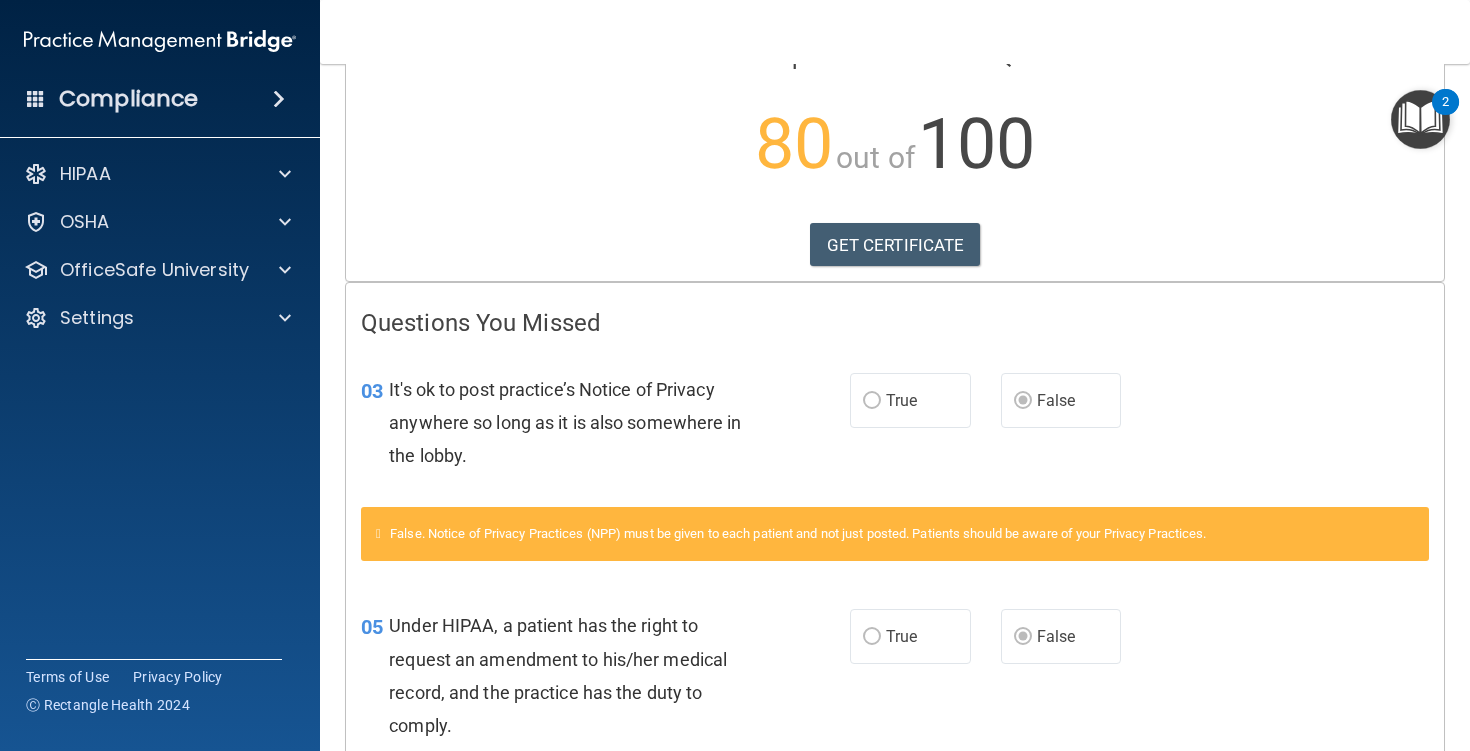scroll, scrollTop: 0, scrollLeft: 0, axis: both 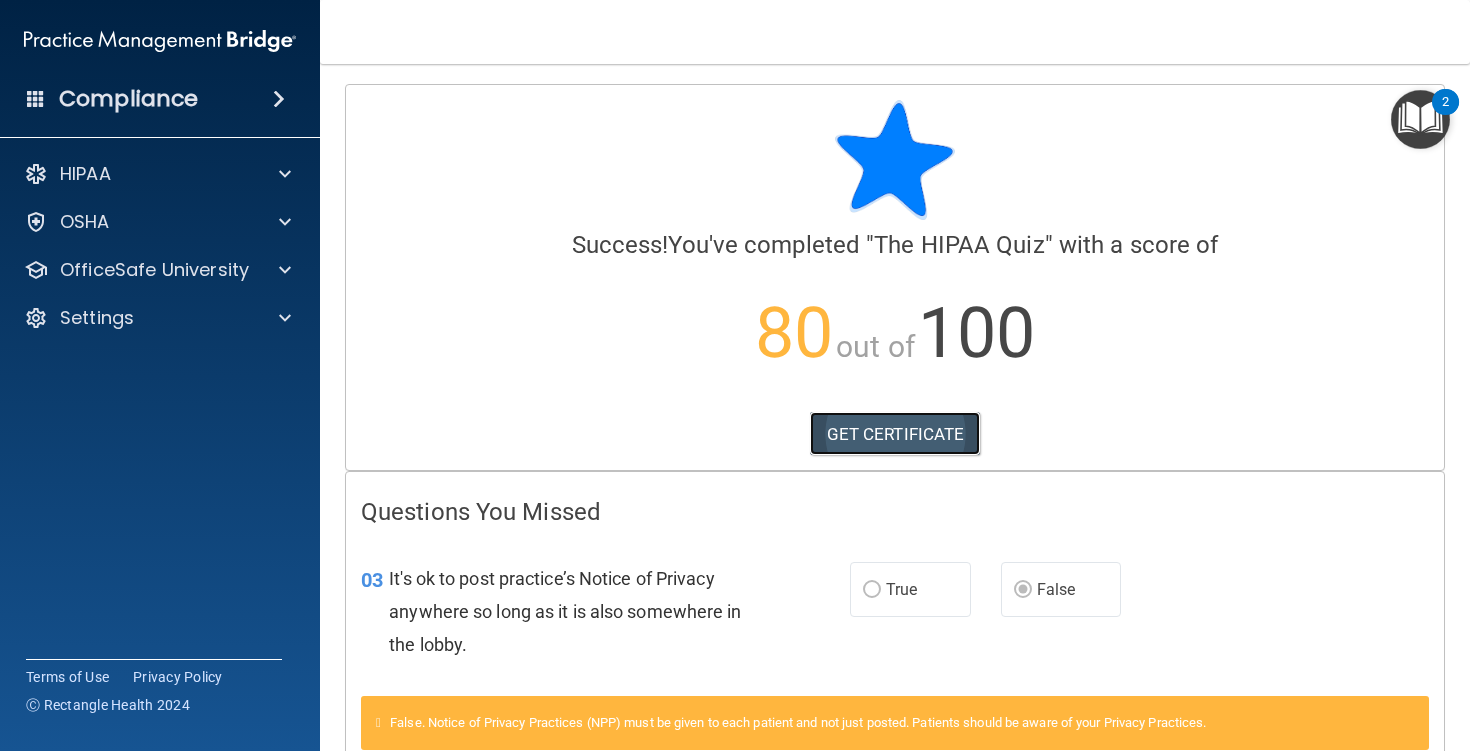 click on "GET CERTIFICATE" at bounding box center [895, 434] 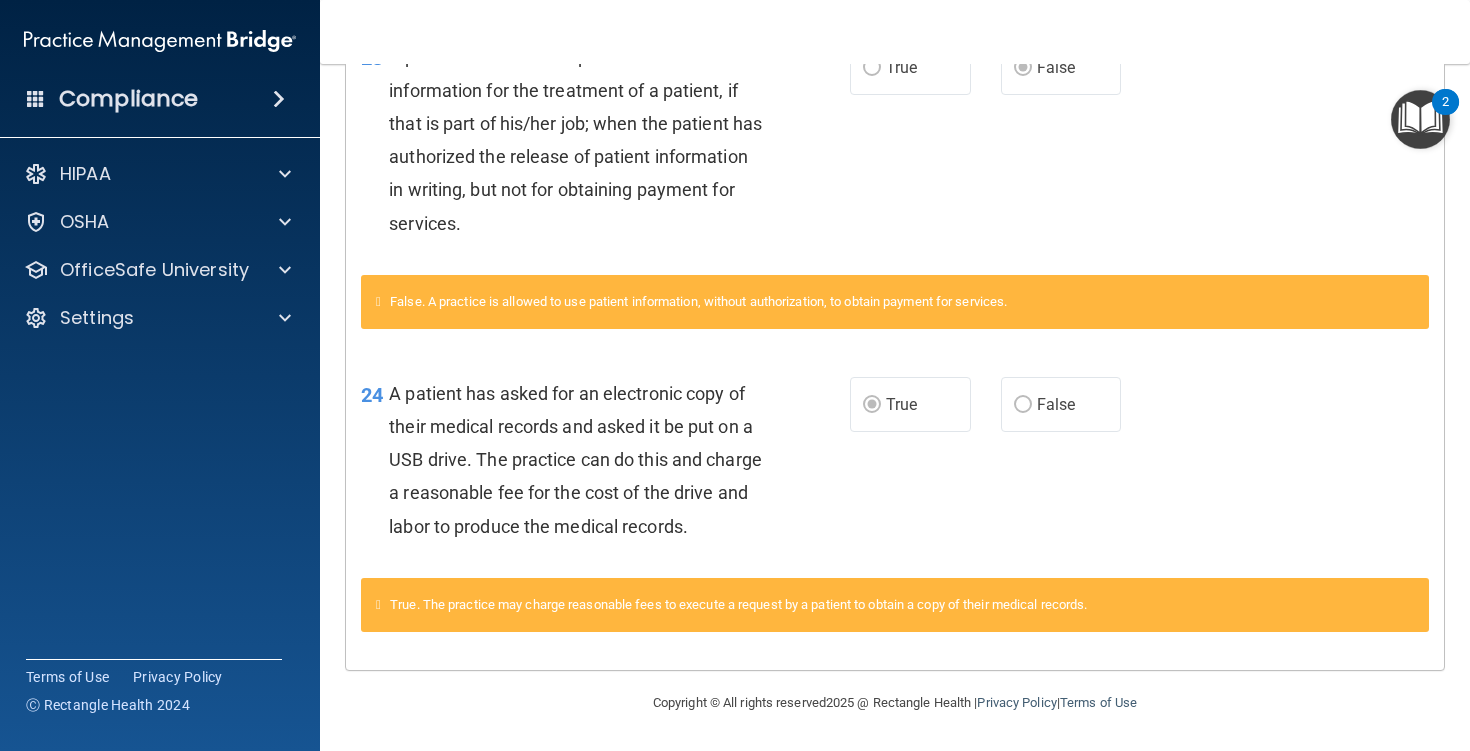 scroll, scrollTop: 0, scrollLeft: 0, axis: both 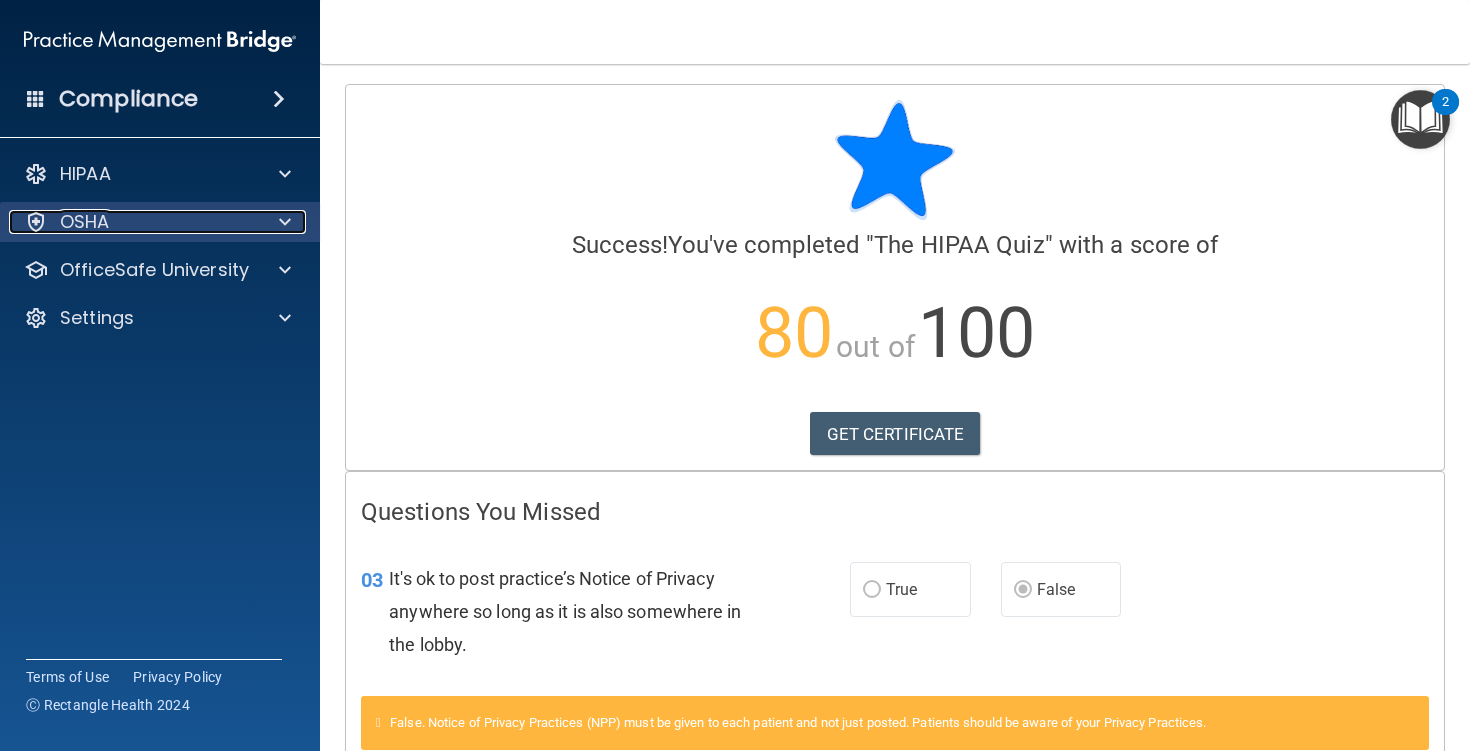 click on "OSHA" at bounding box center (133, 222) 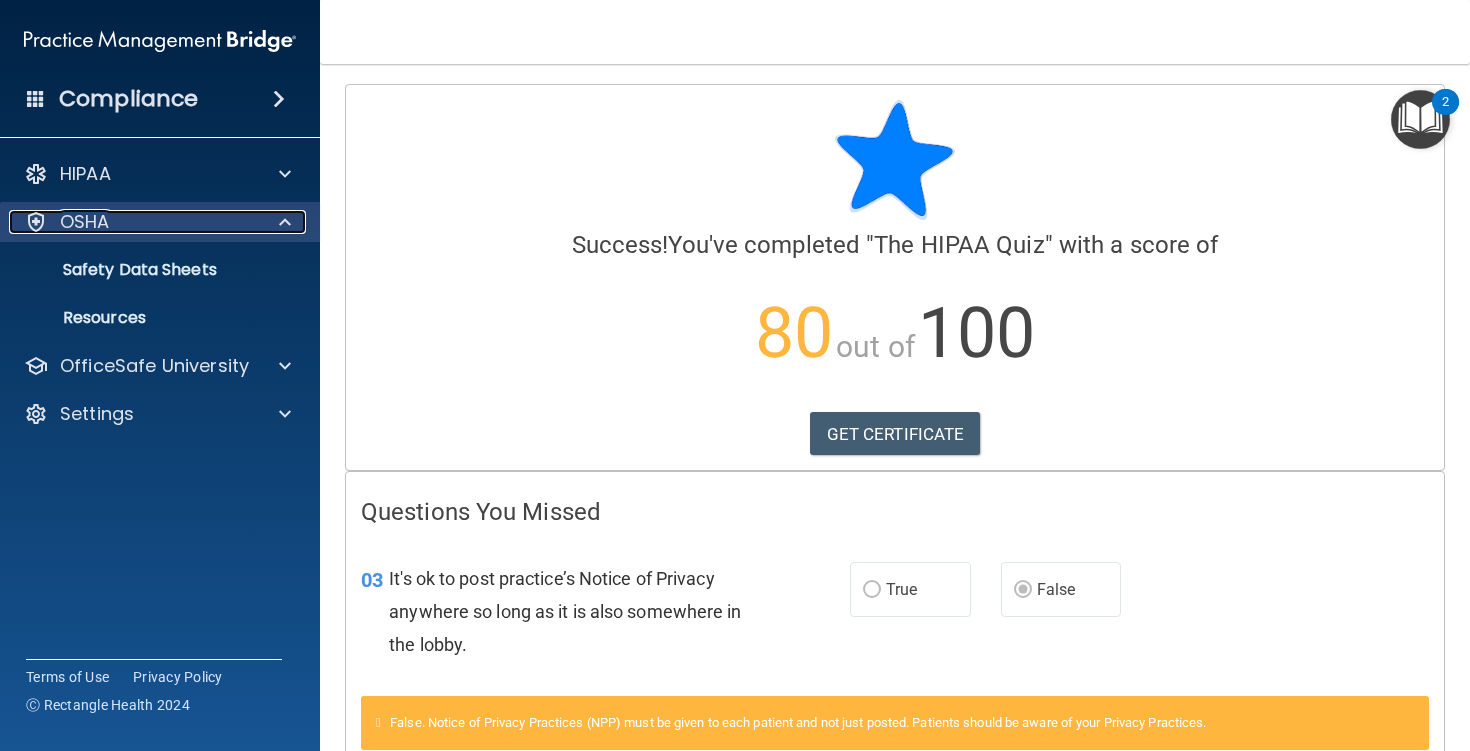 click on "OSHA" at bounding box center [133, 222] 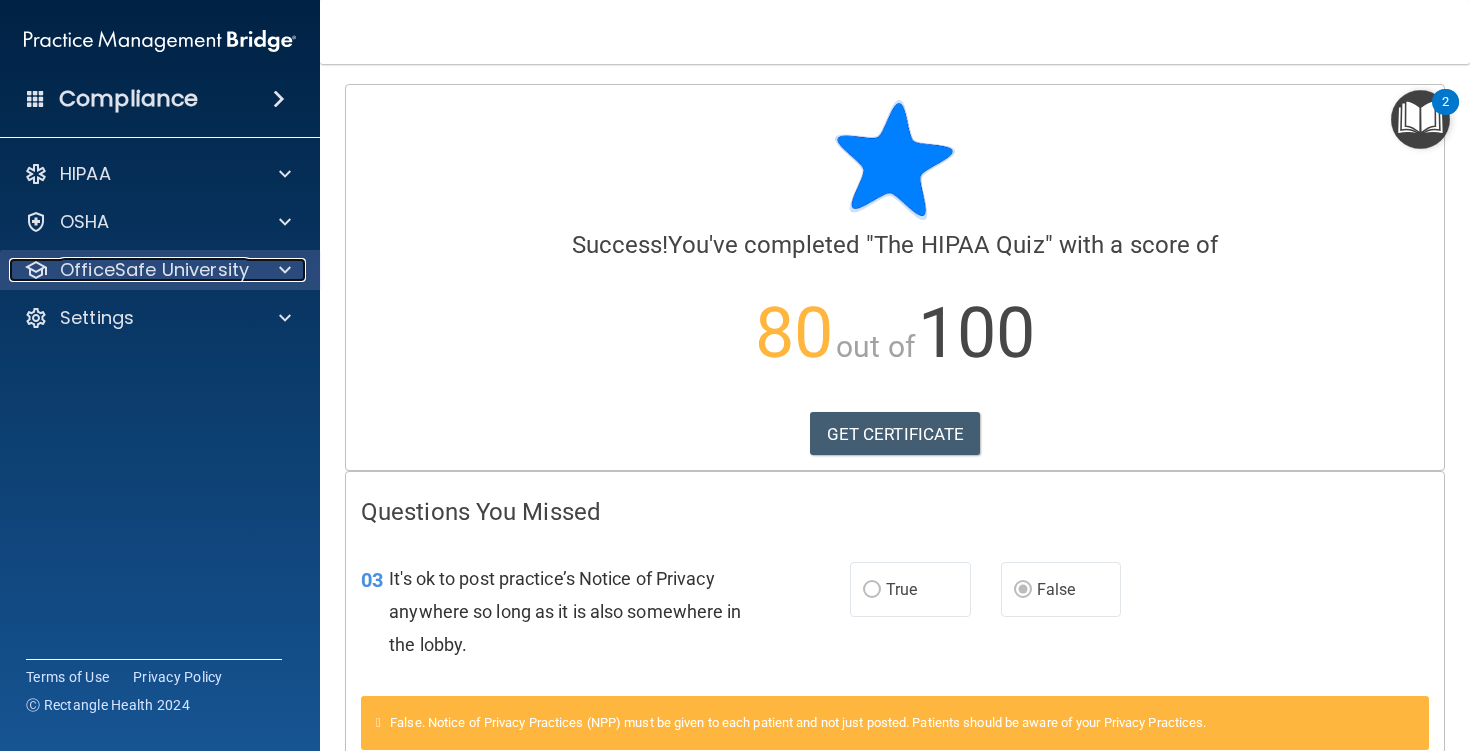 click on "OfficeSafe University" at bounding box center [154, 270] 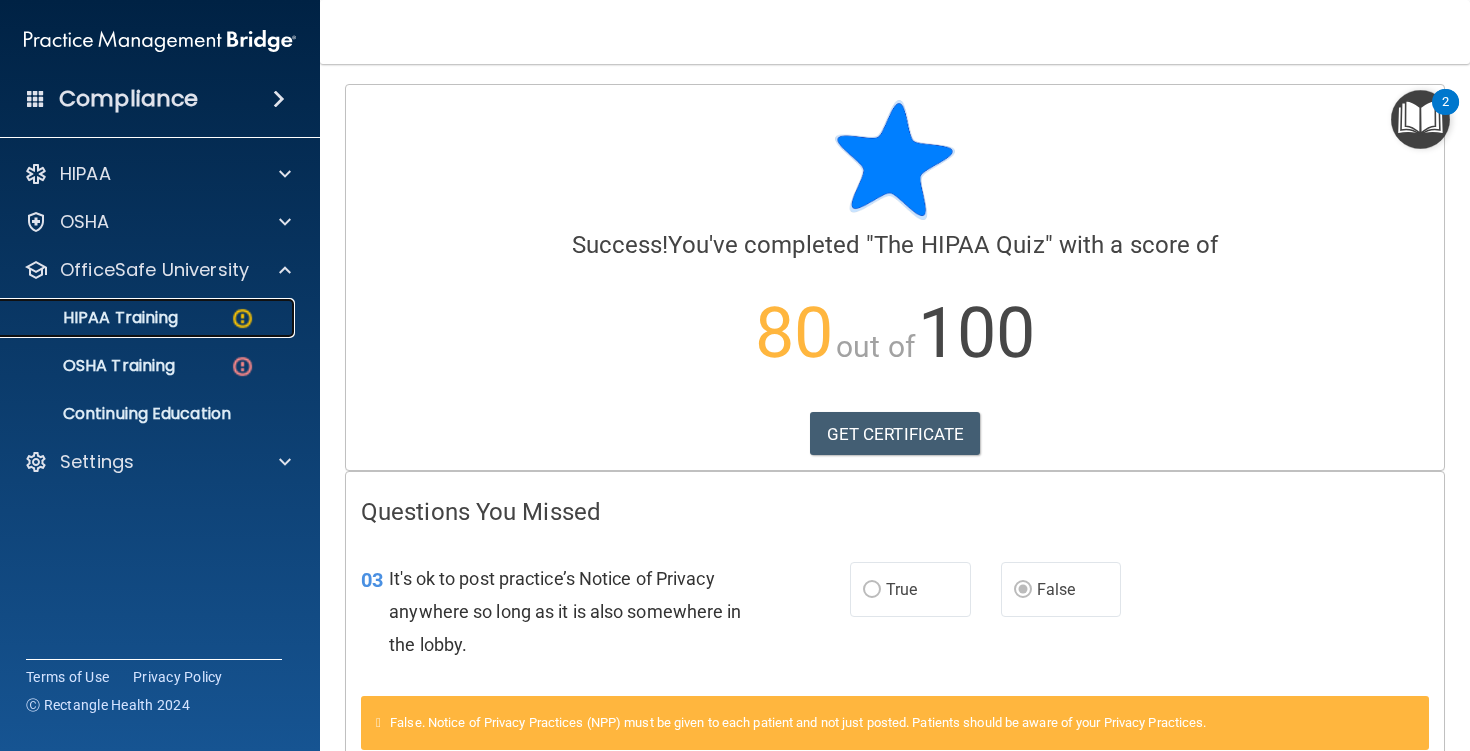 click on "HIPAA Training" at bounding box center [149, 318] 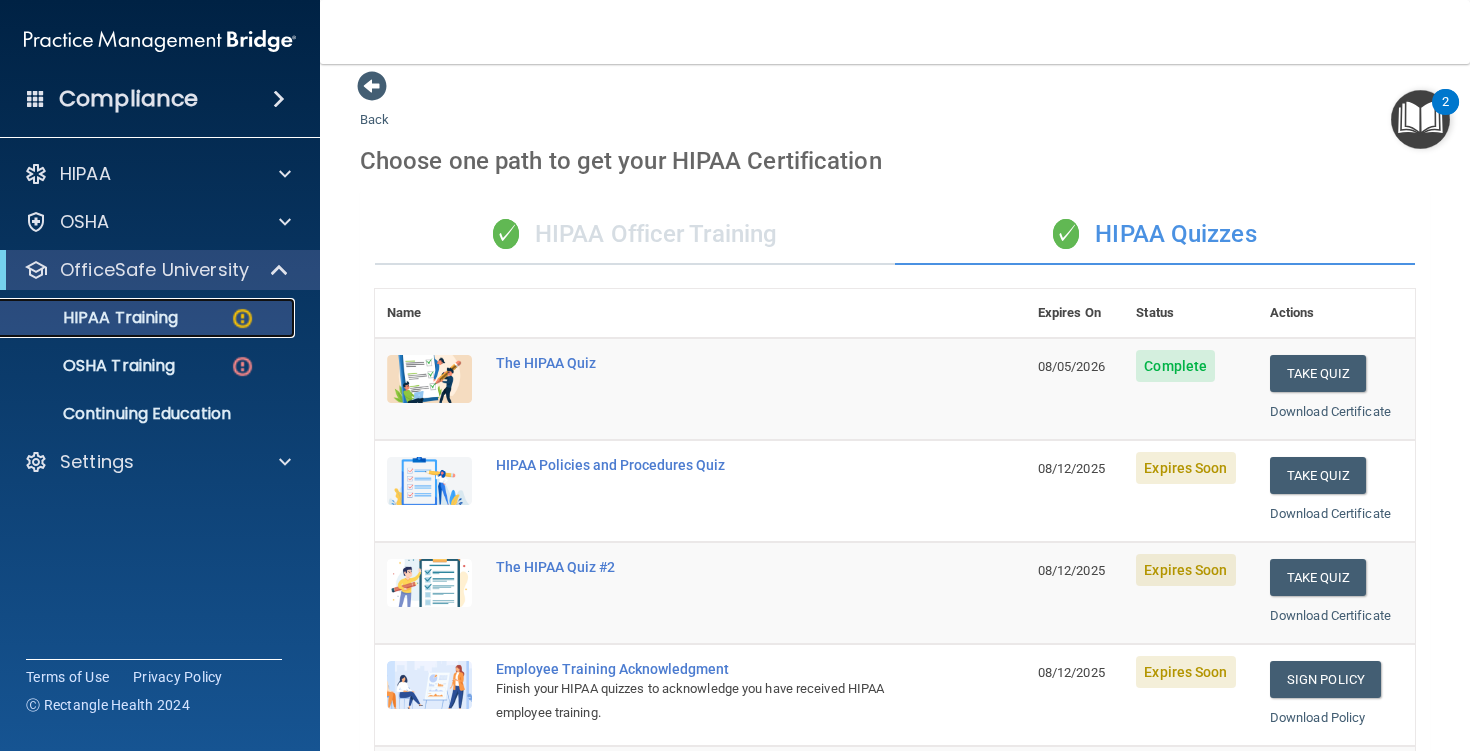 scroll, scrollTop: 0, scrollLeft: 0, axis: both 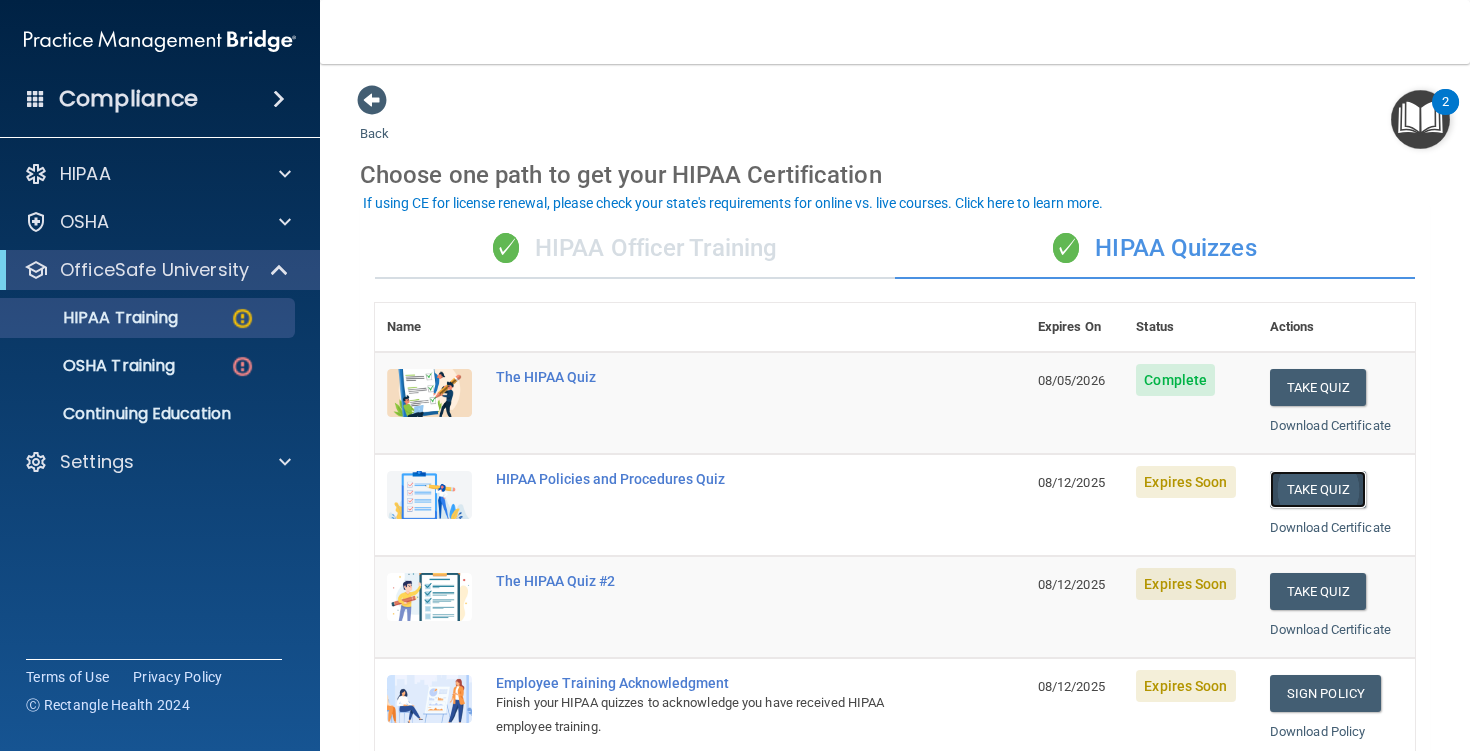 click on "Take Quiz" at bounding box center (1318, 489) 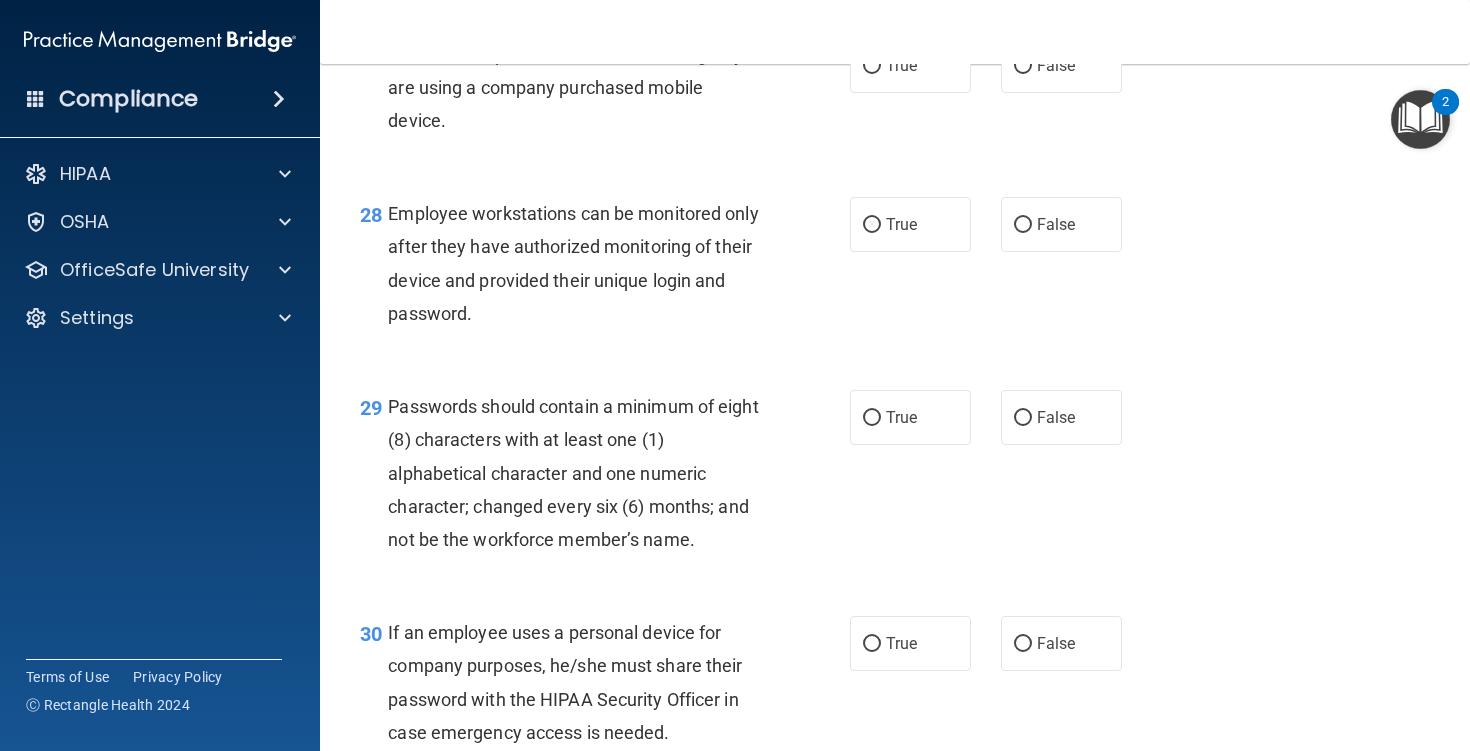 scroll, scrollTop: 5400, scrollLeft: 0, axis: vertical 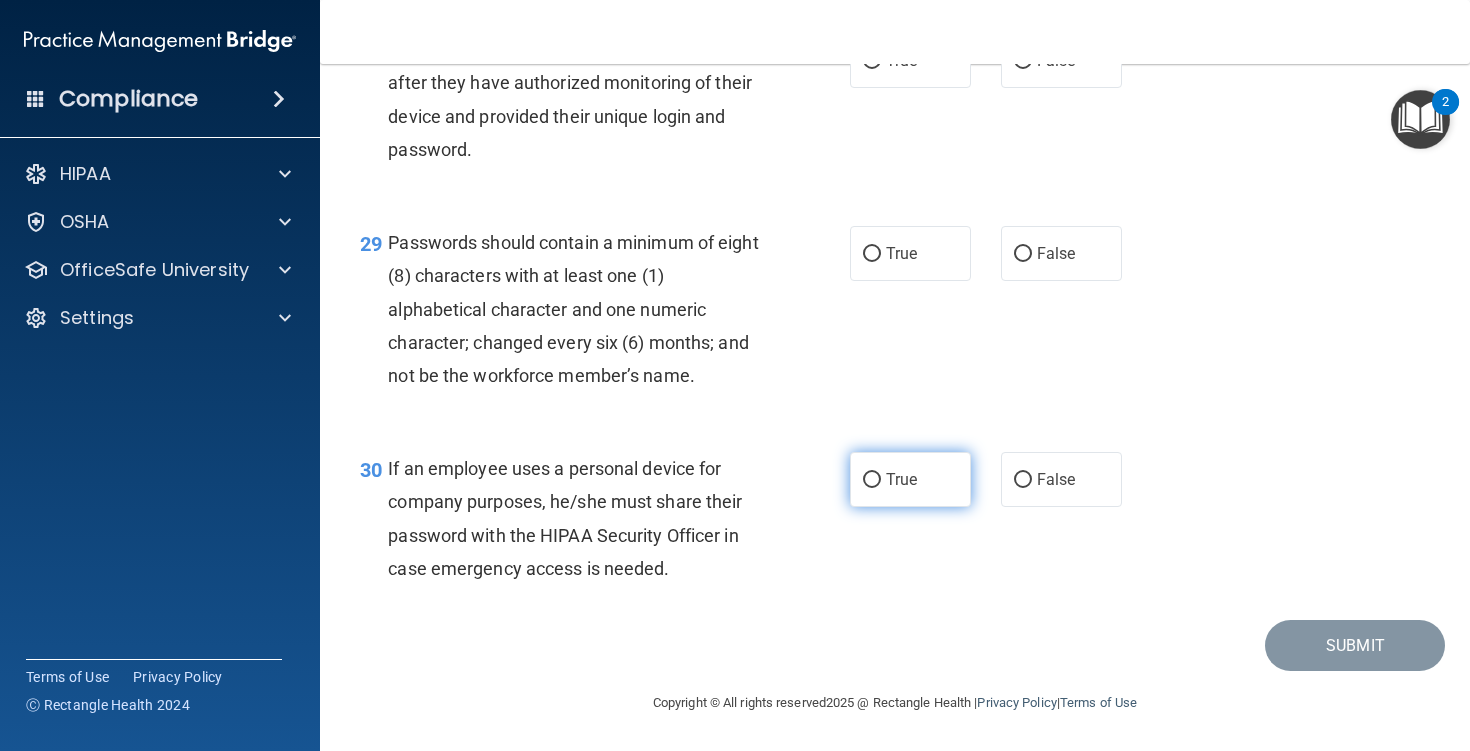click on "True" at bounding box center (910, 479) 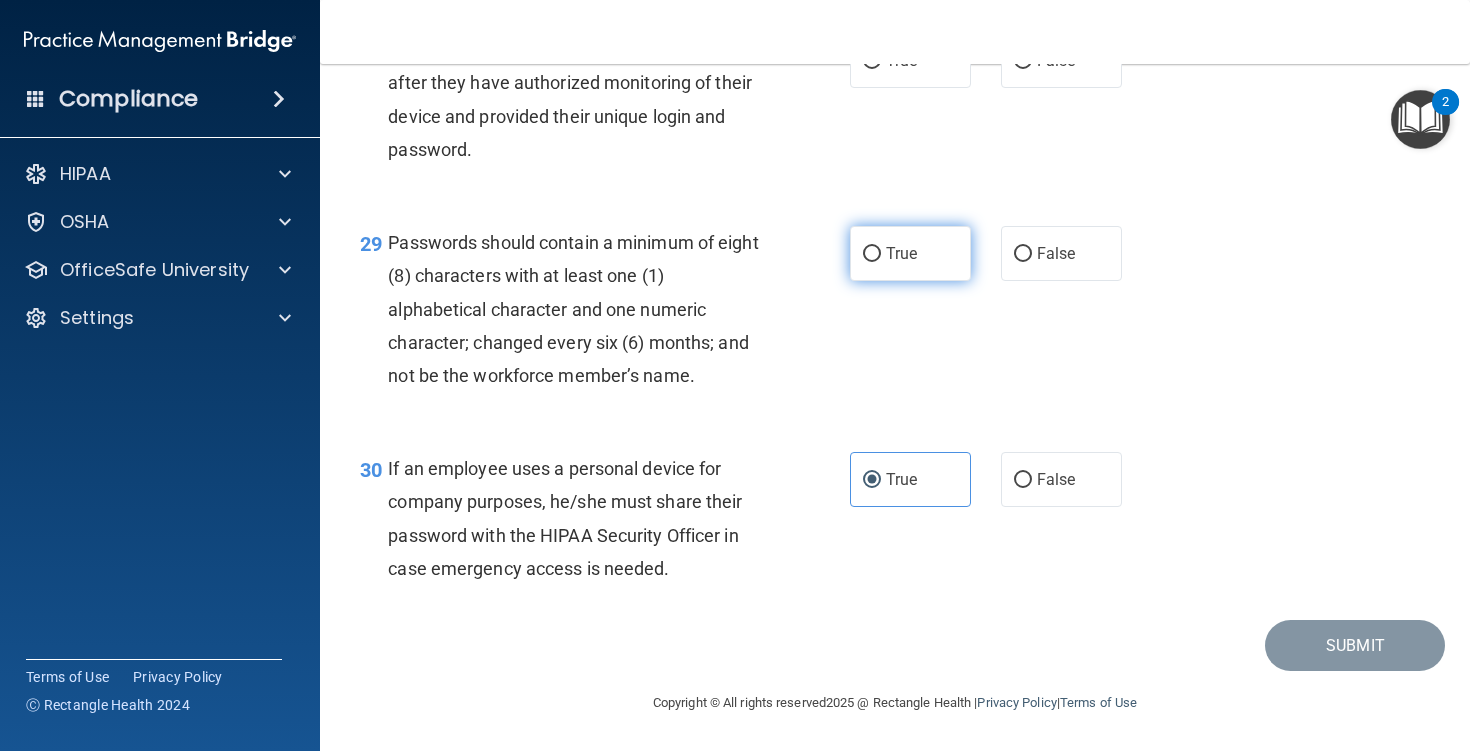 click on "True" at bounding box center (910, 253) 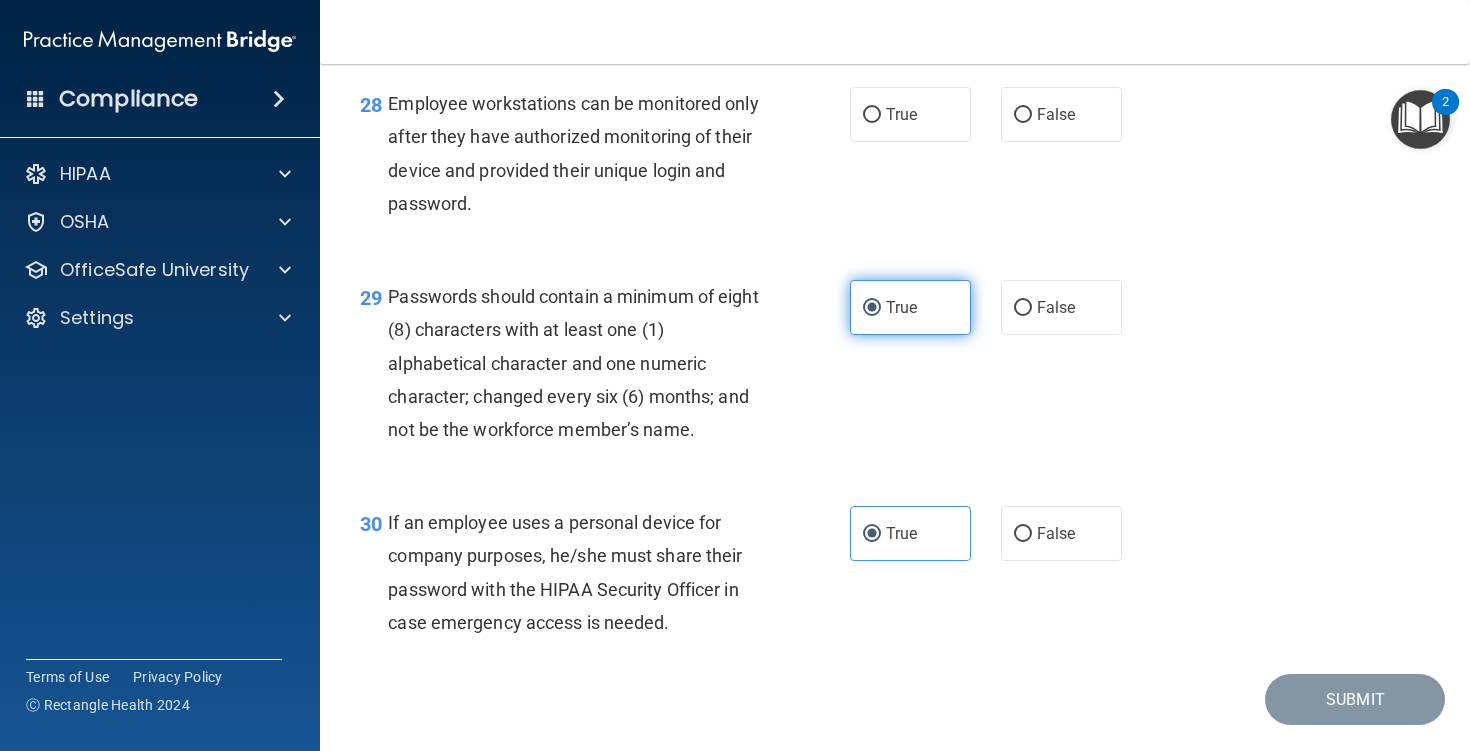 scroll, scrollTop: 5241, scrollLeft: 0, axis: vertical 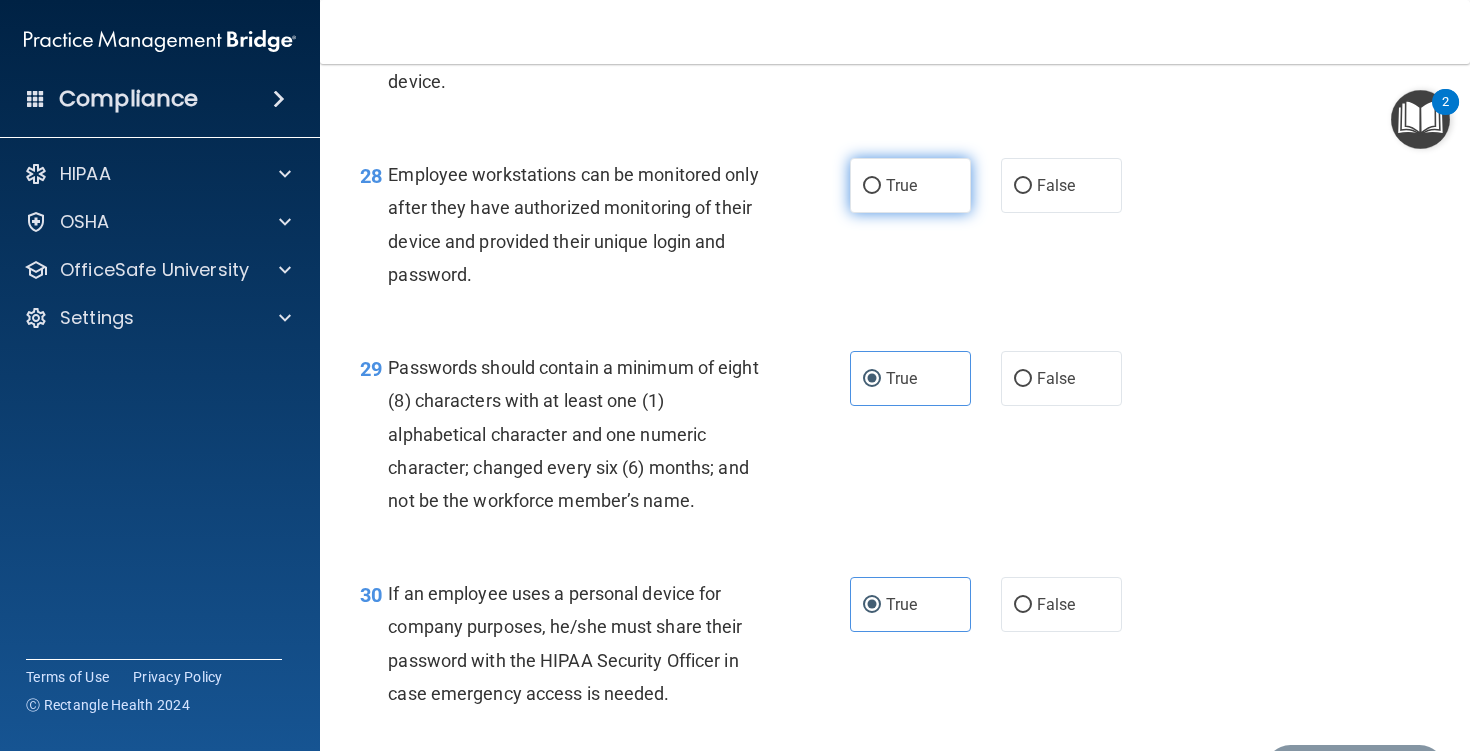 click on "True" at bounding box center [910, 185] 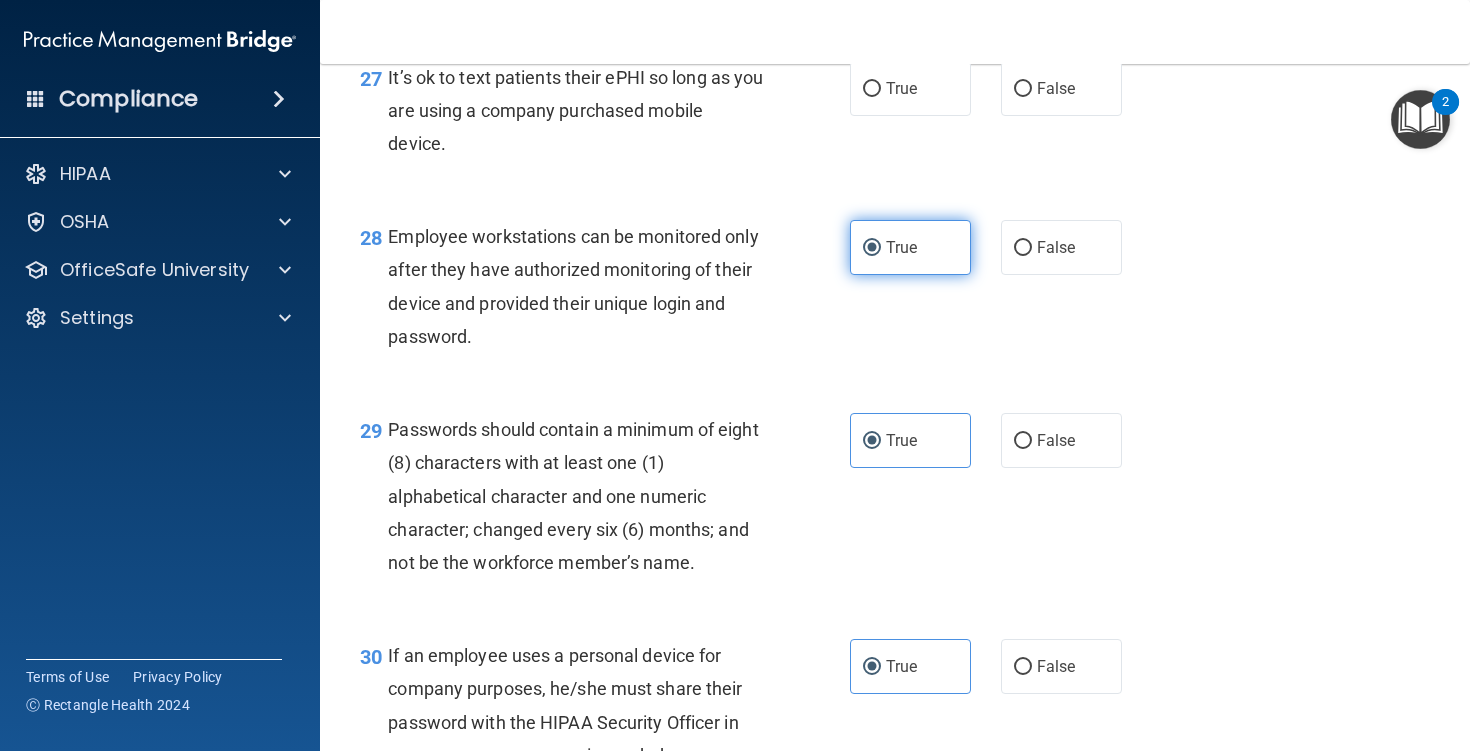 scroll, scrollTop: 5160, scrollLeft: 0, axis: vertical 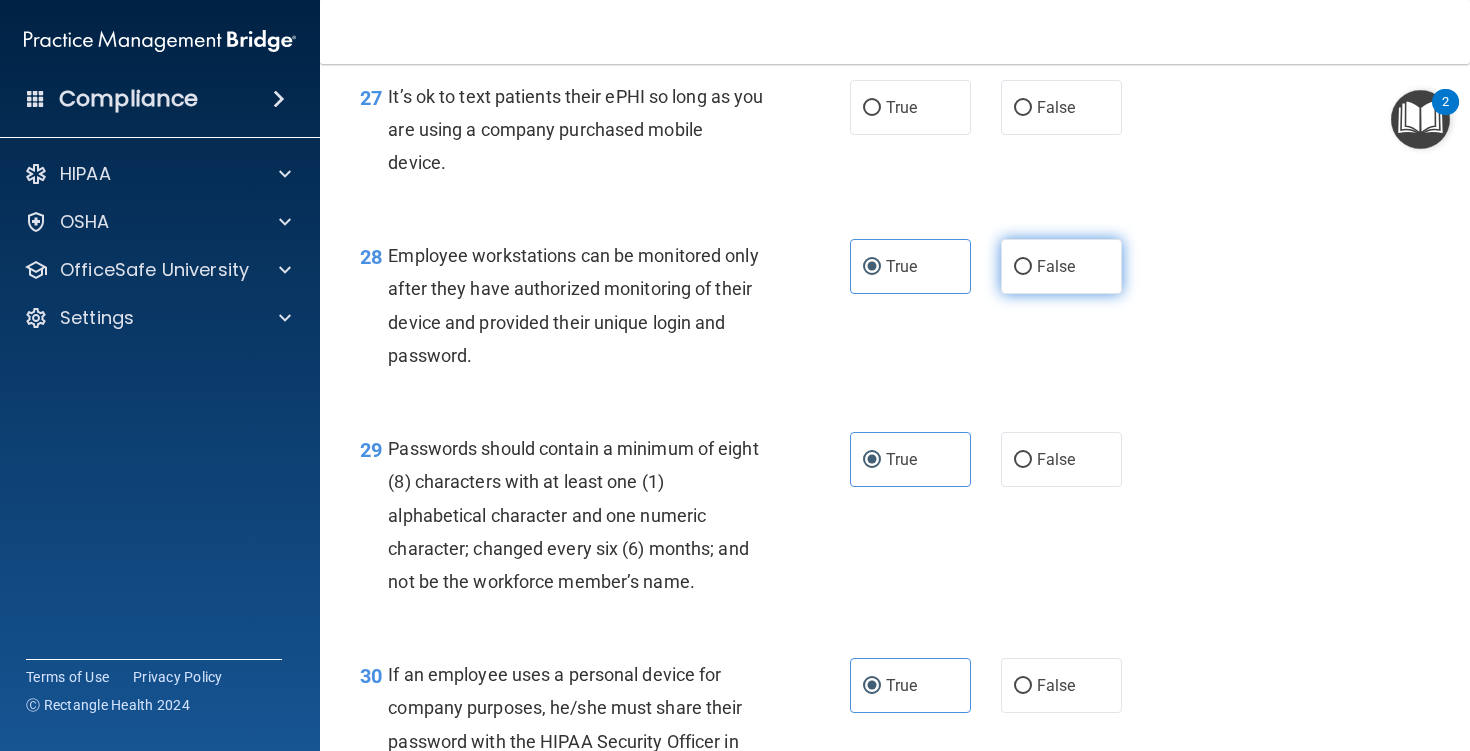 click on "False" at bounding box center [1056, 266] 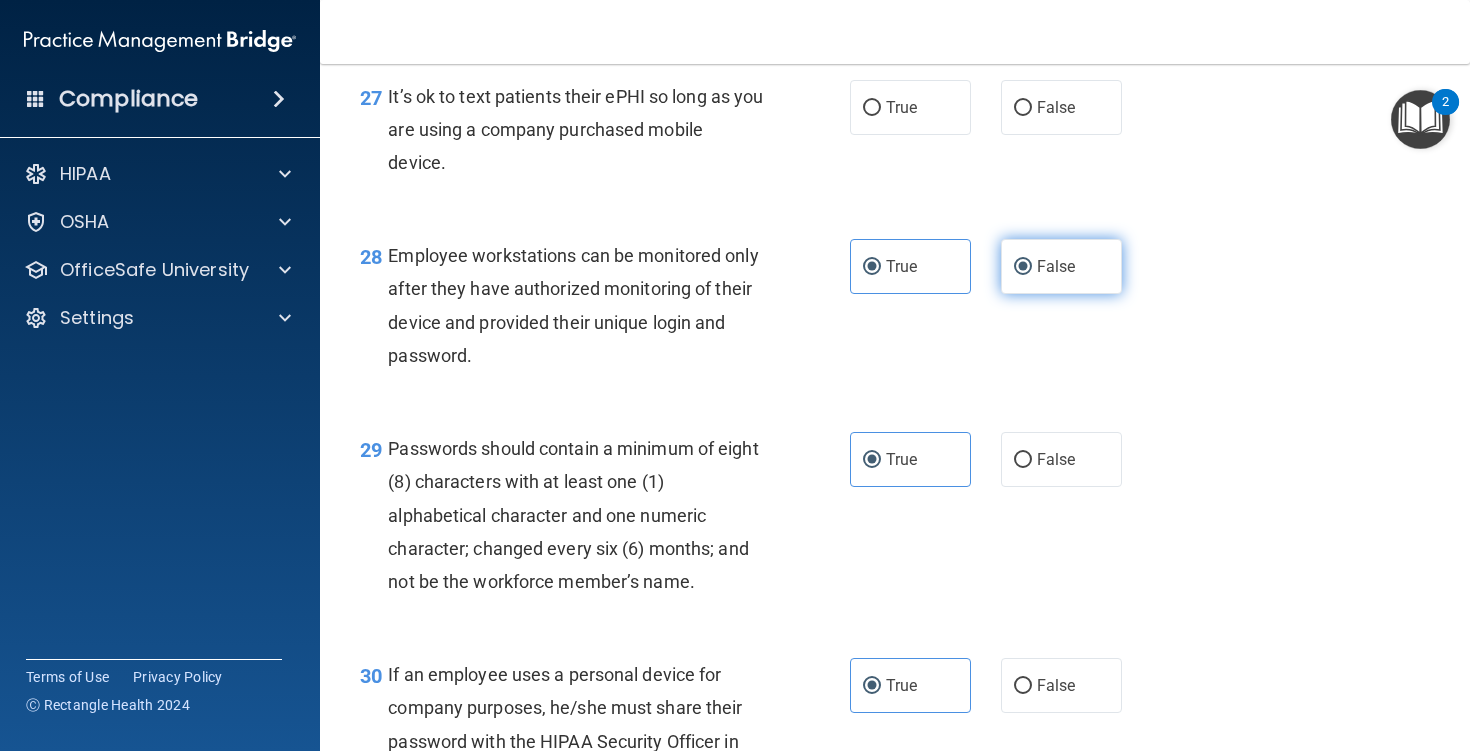 radio on "false" 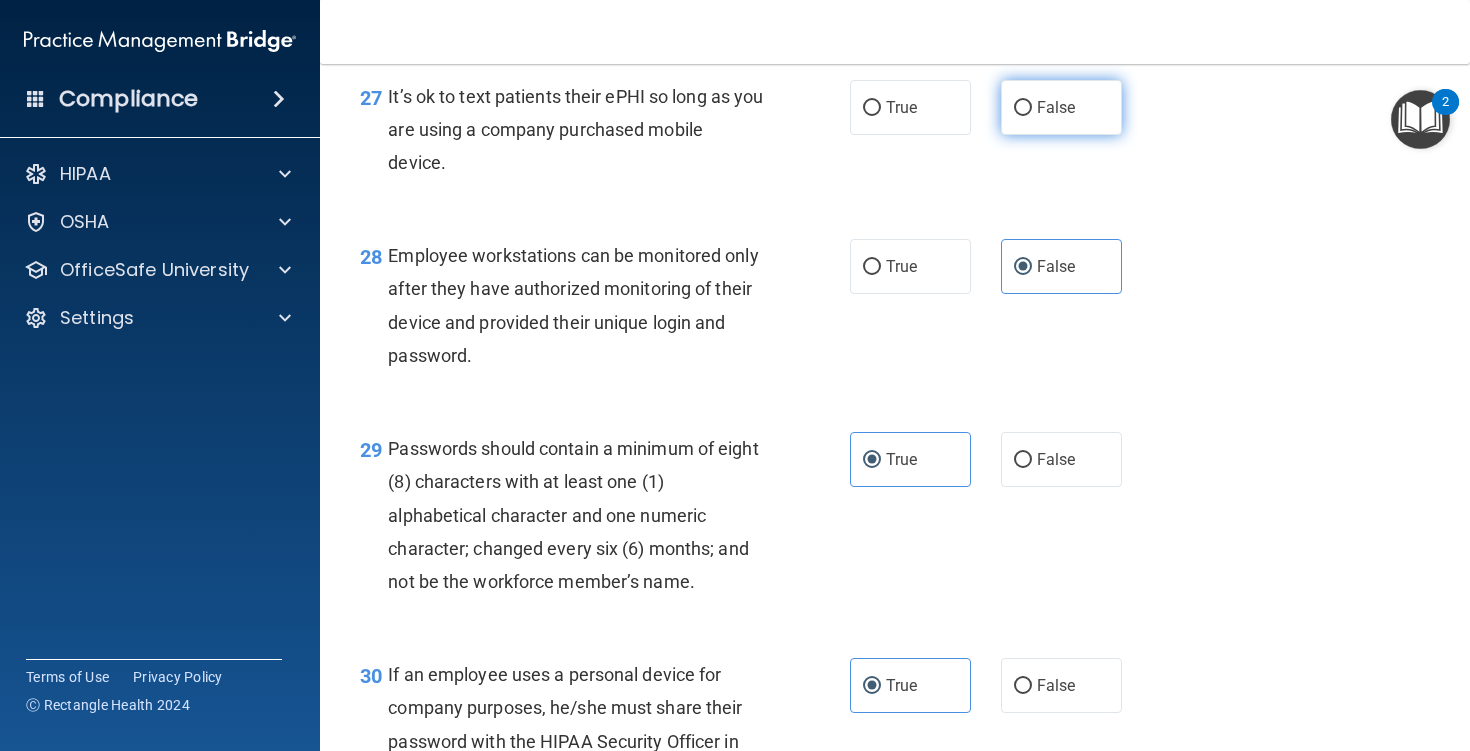 click on "False" at bounding box center (1023, 108) 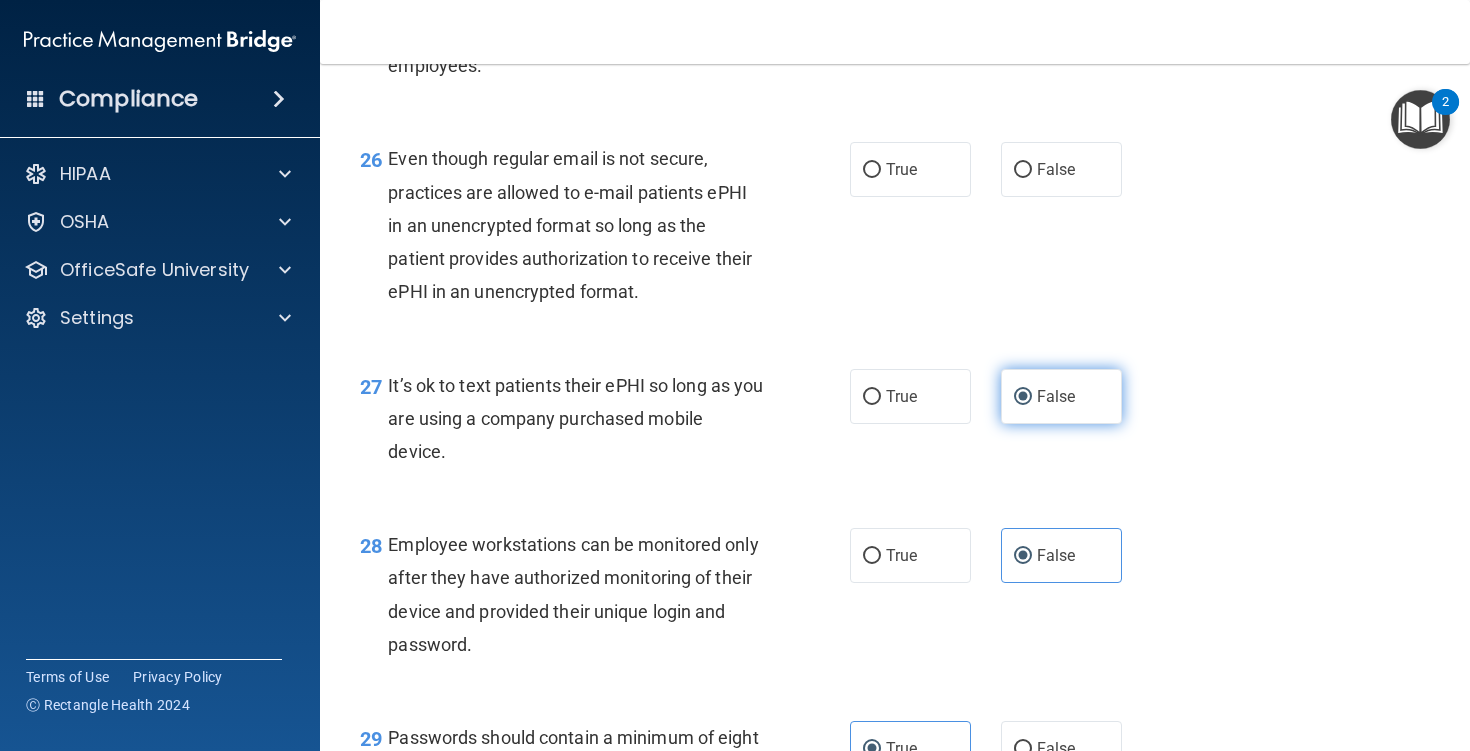 scroll, scrollTop: 4870, scrollLeft: 0, axis: vertical 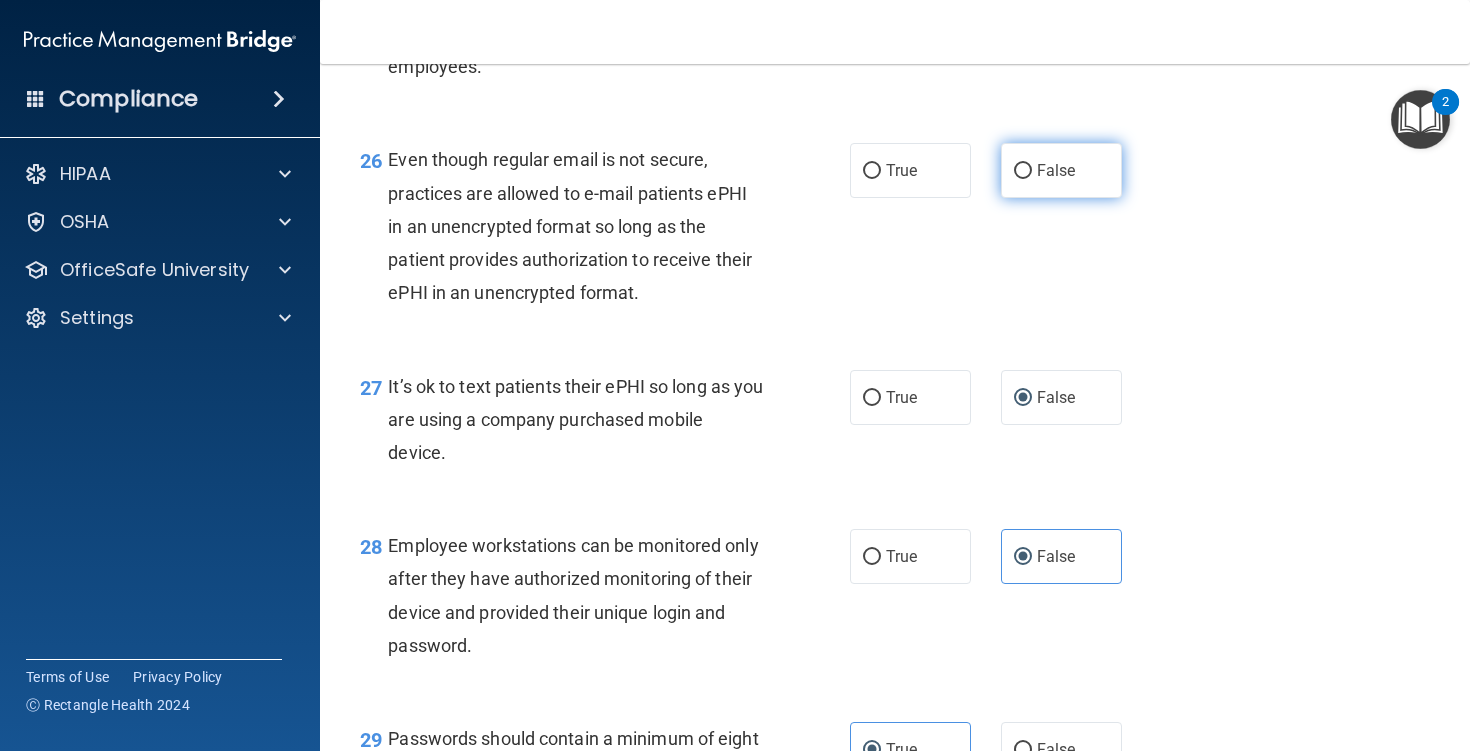 click on "False" at bounding box center [1061, 170] 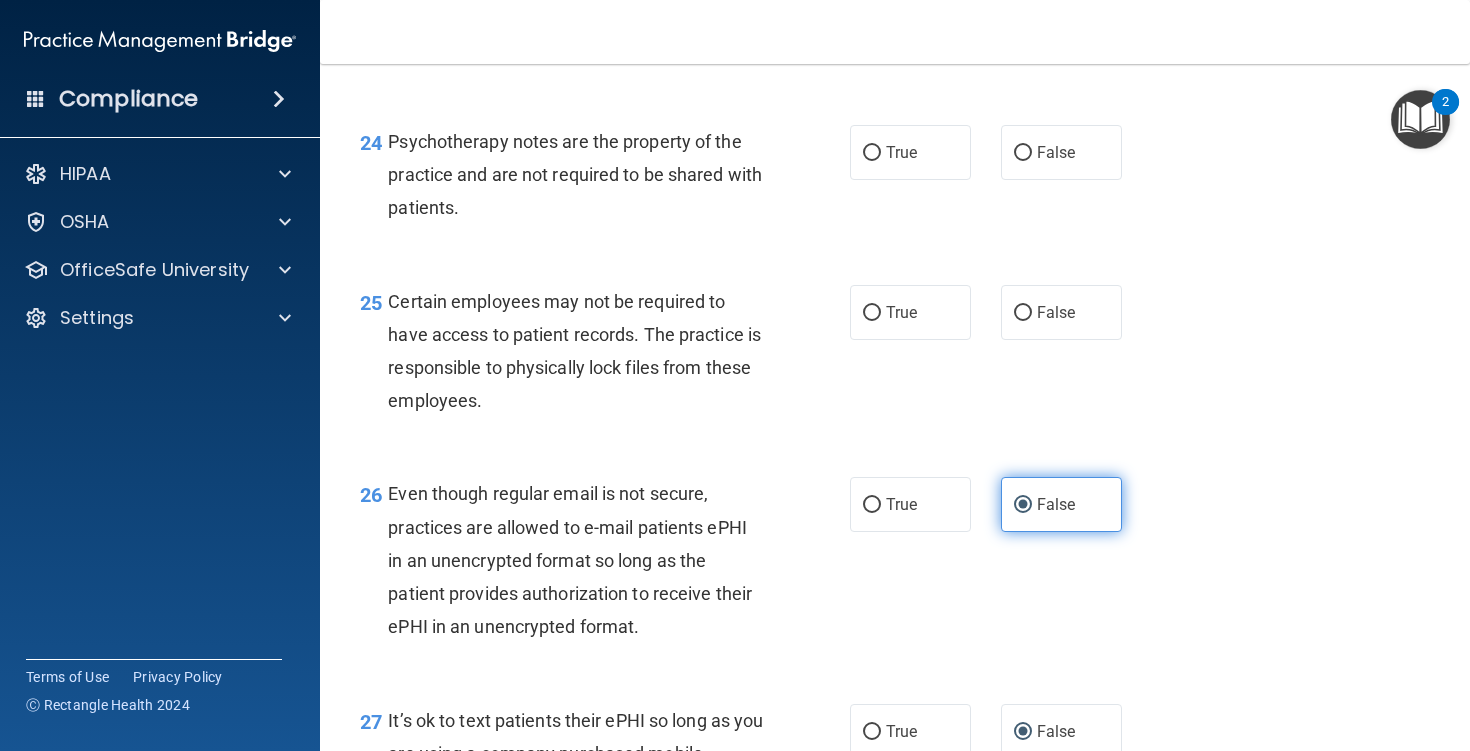 scroll, scrollTop: 4530, scrollLeft: 0, axis: vertical 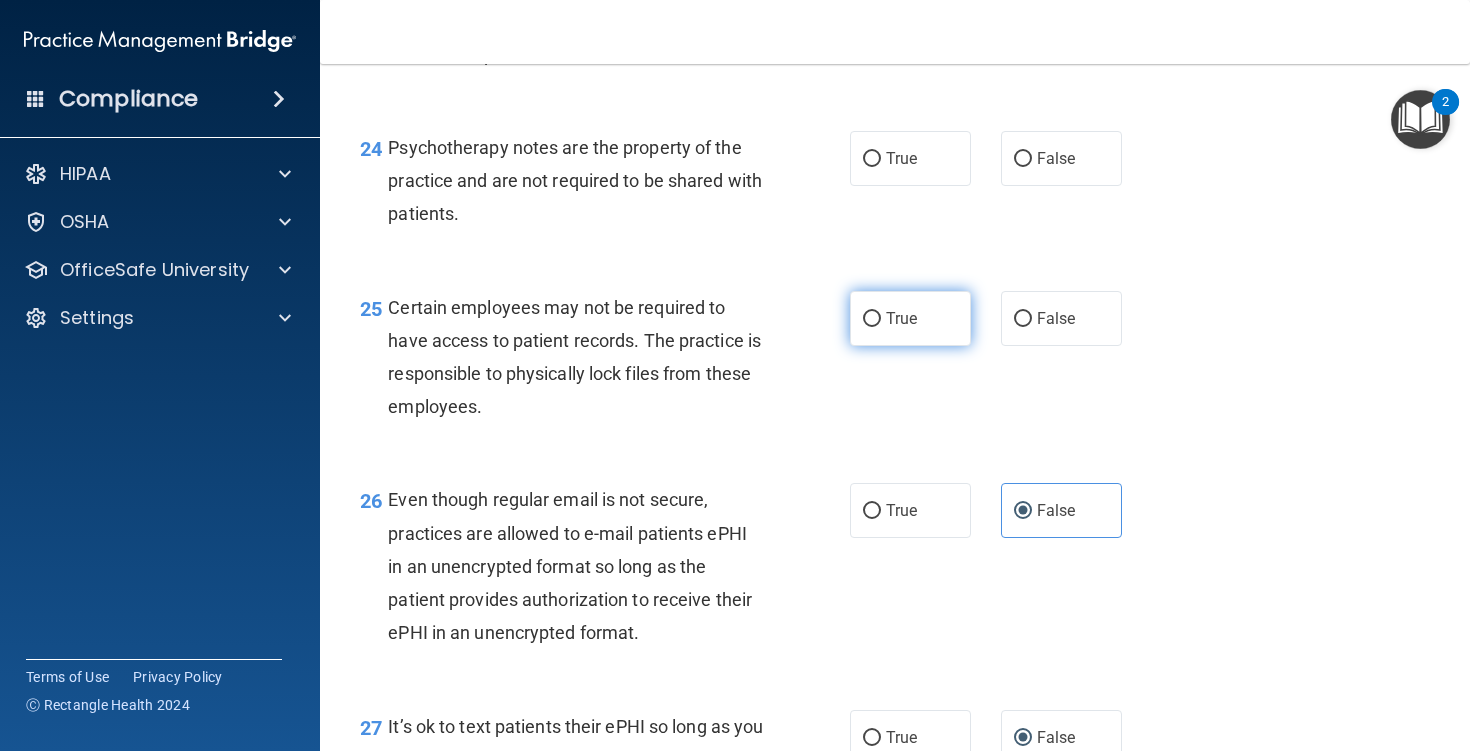 click on "True" at bounding box center [901, 318] 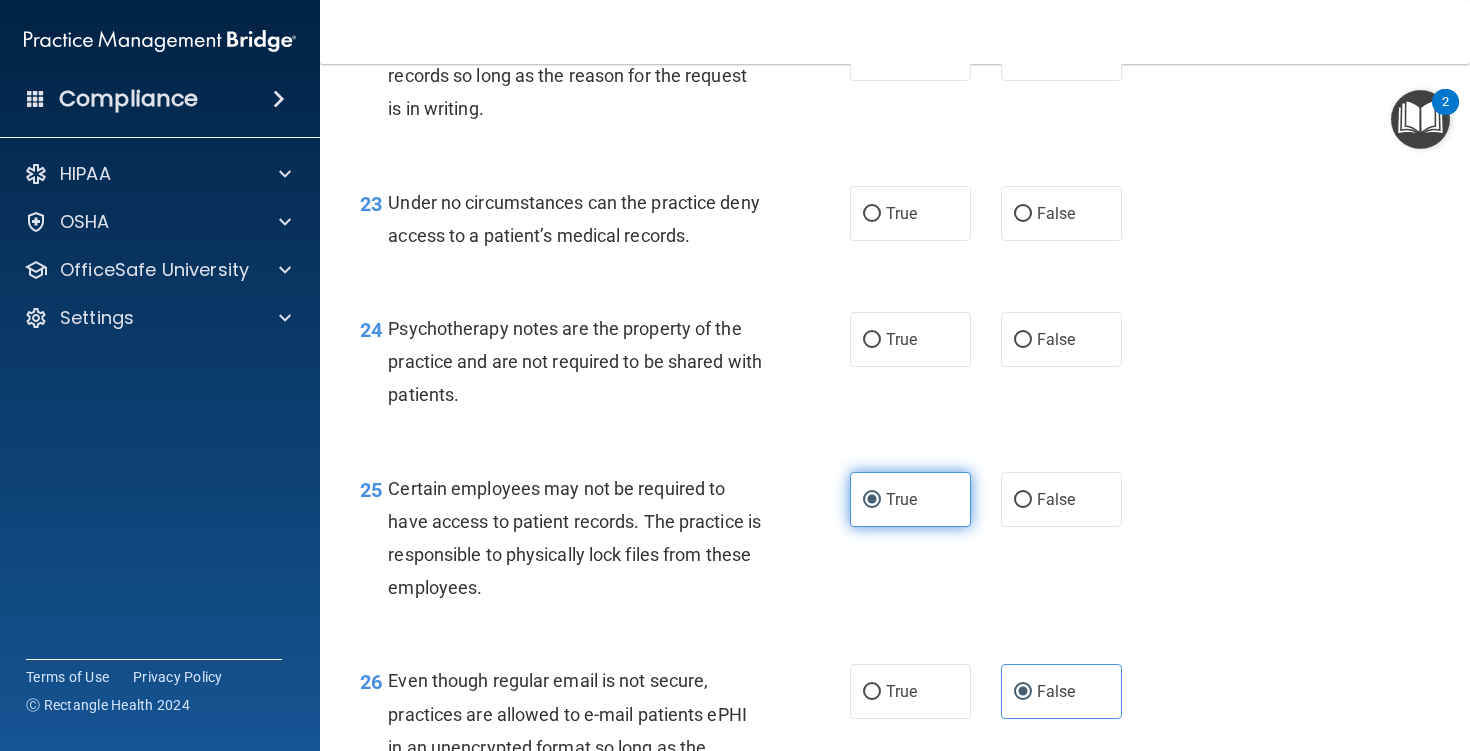 scroll, scrollTop: 4345, scrollLeft: 0, axis: vertical 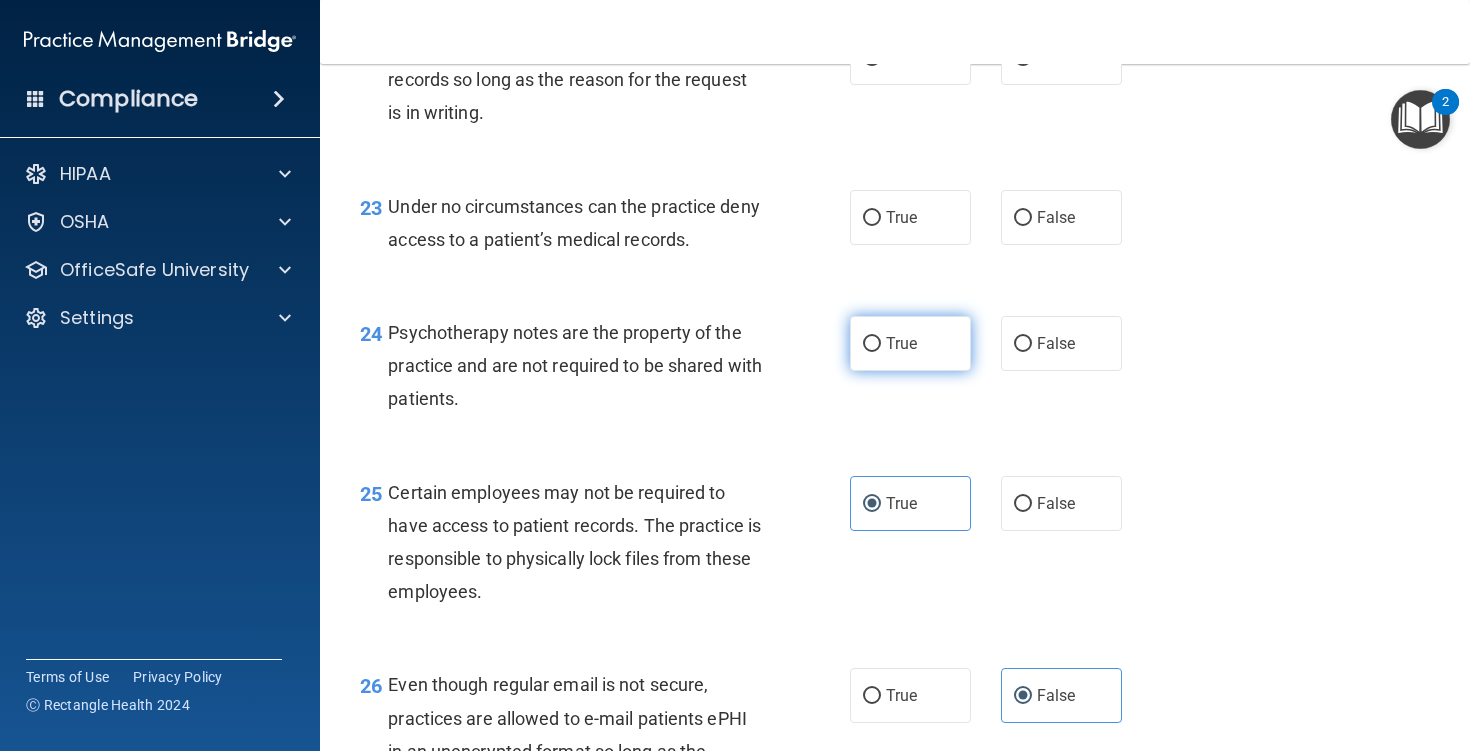 click on "True" at bounding box center (910, 343) 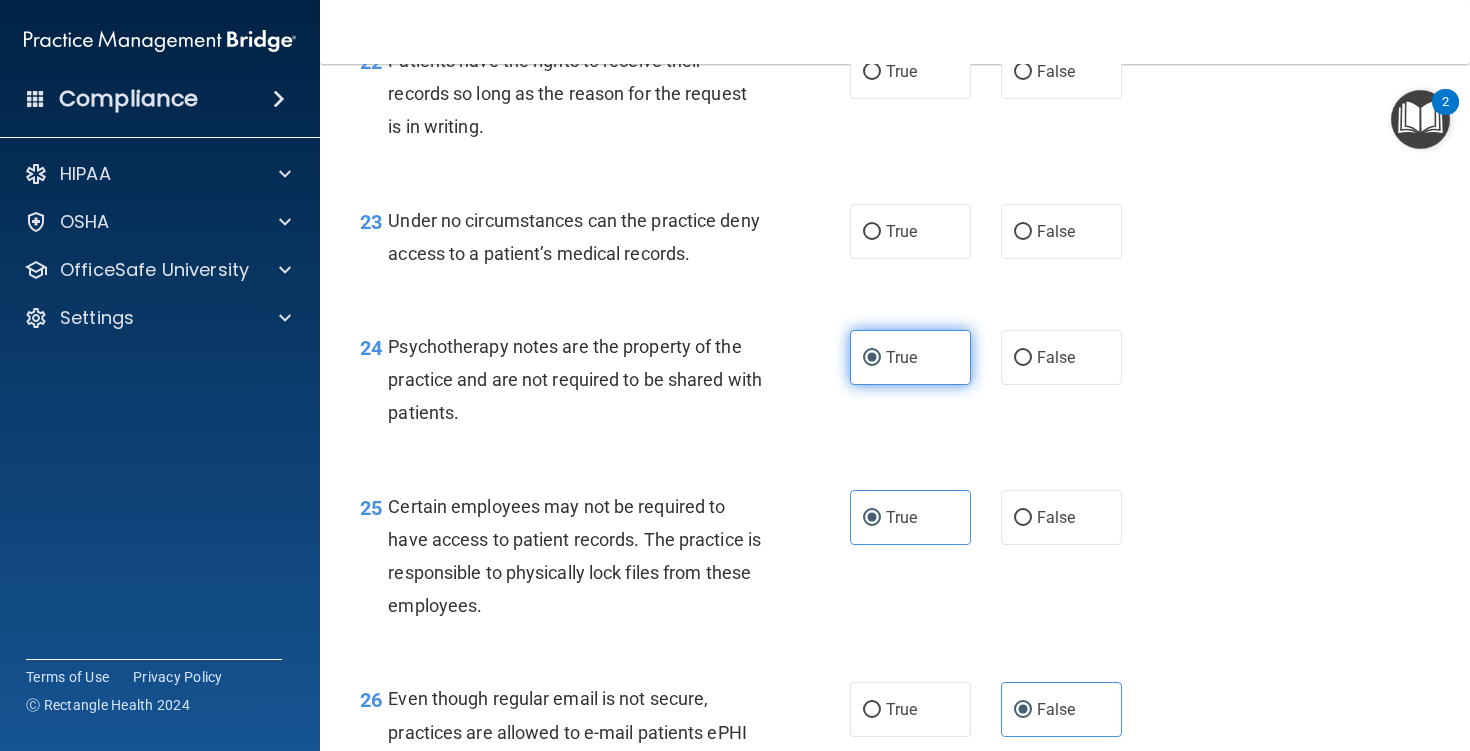 scroll, scrollTop: 4330, scrollLeft: 0, axis: vertical 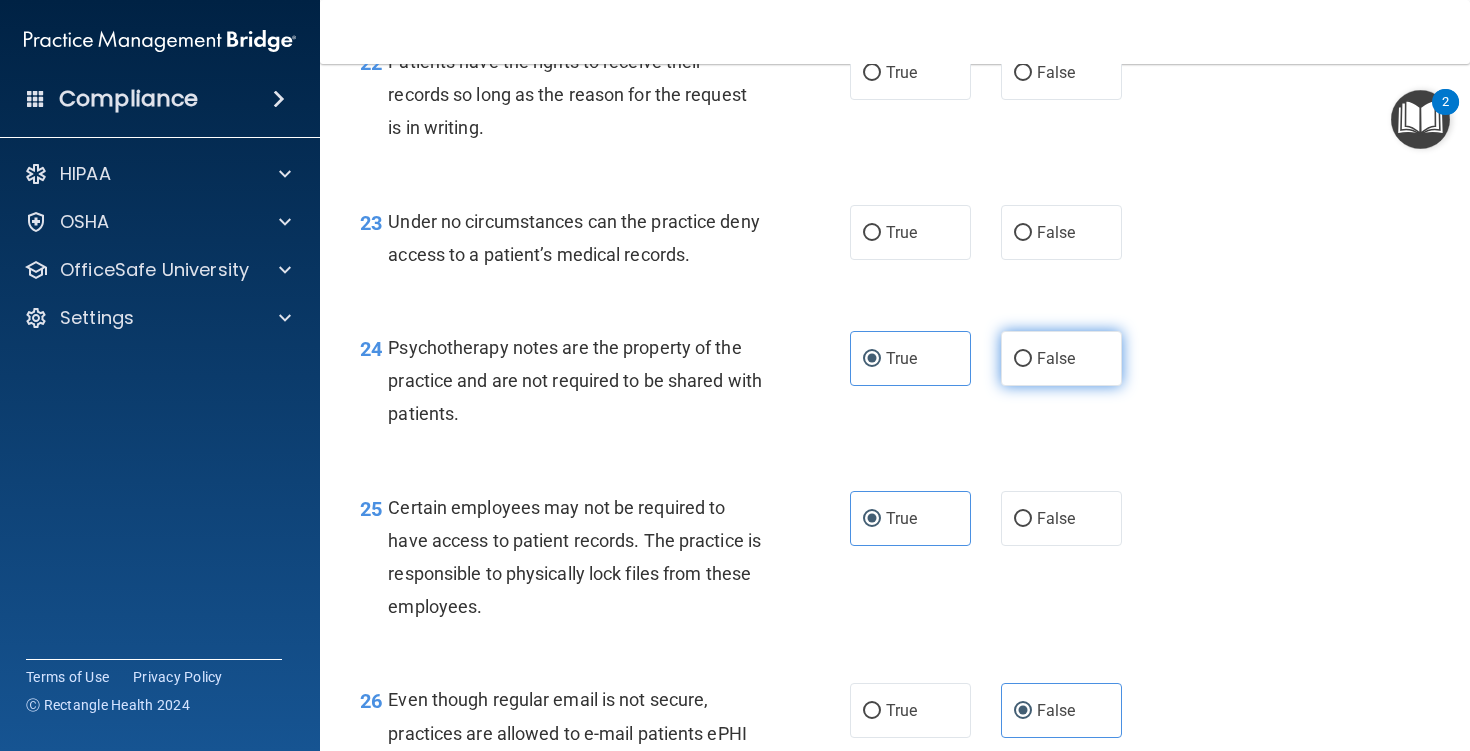 click on "False" at bounding box center (1056, 358) 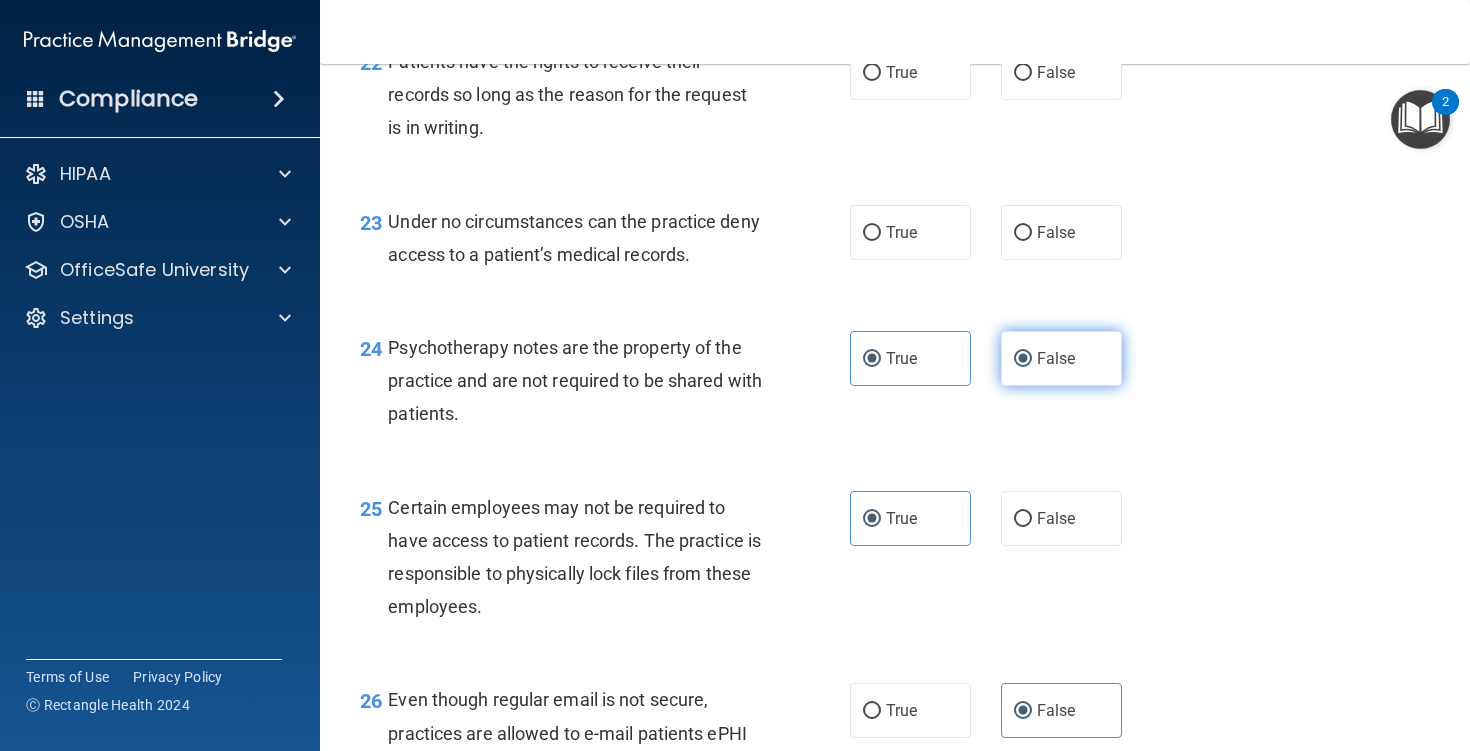 radio on "false" 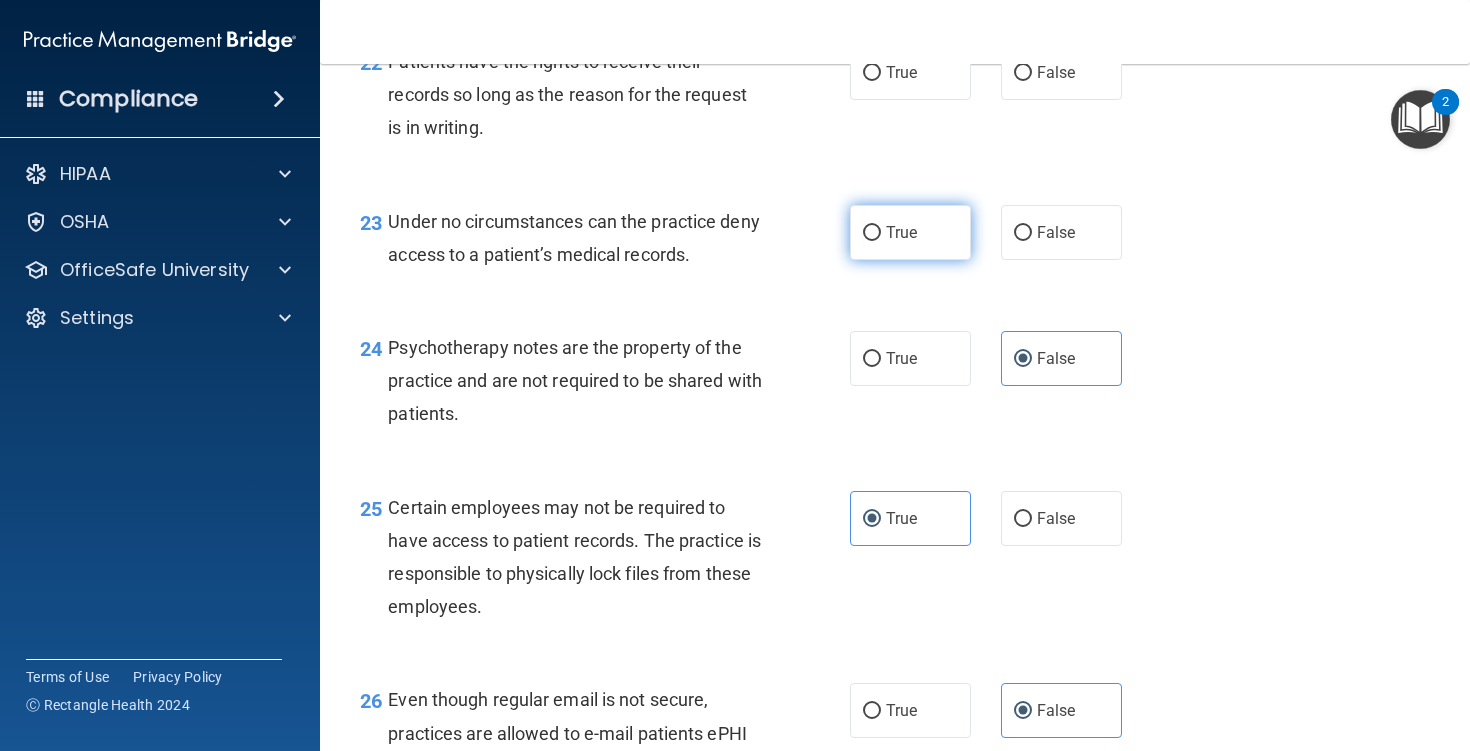 click on "True" at bounding box center [910, 232] 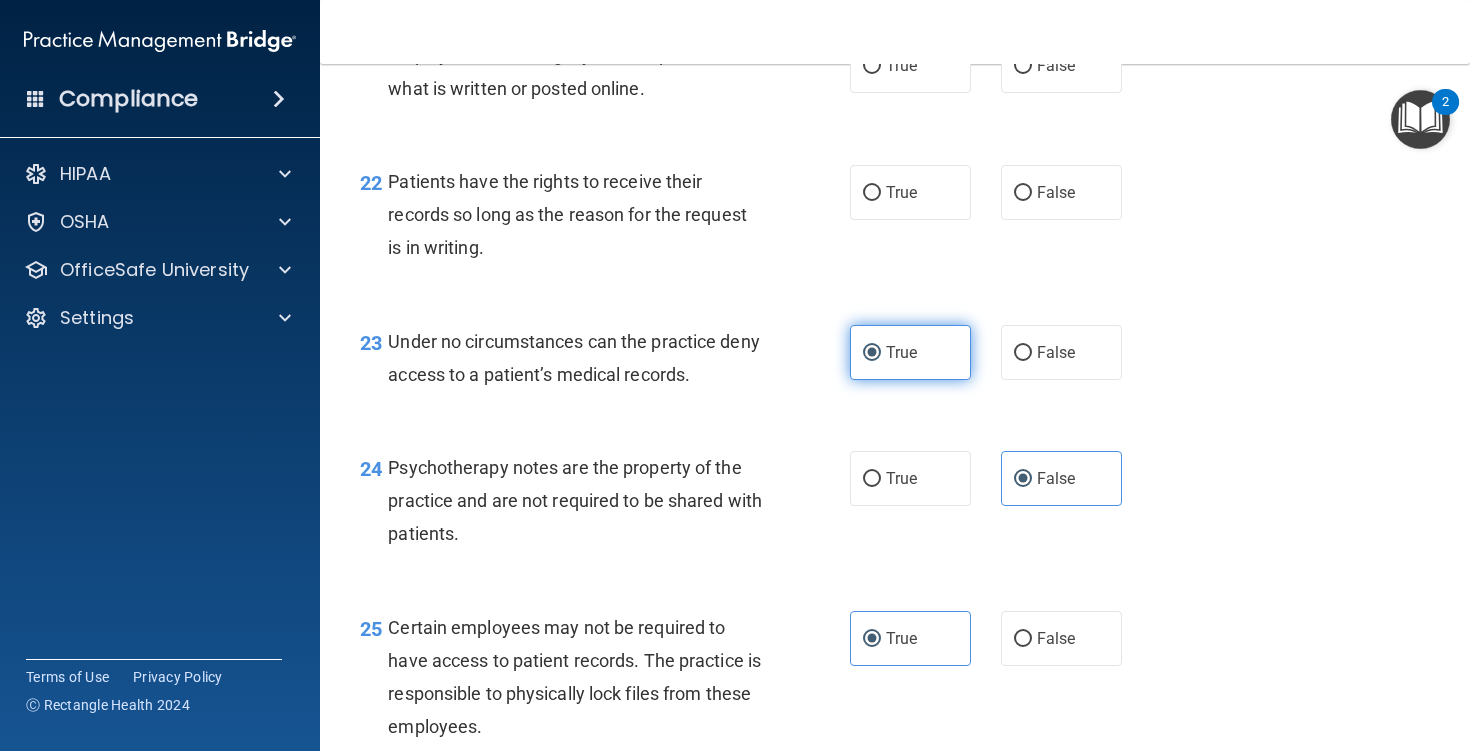 scroll, scrollTop: 4196, scrollLeft: 0, axis: vertical 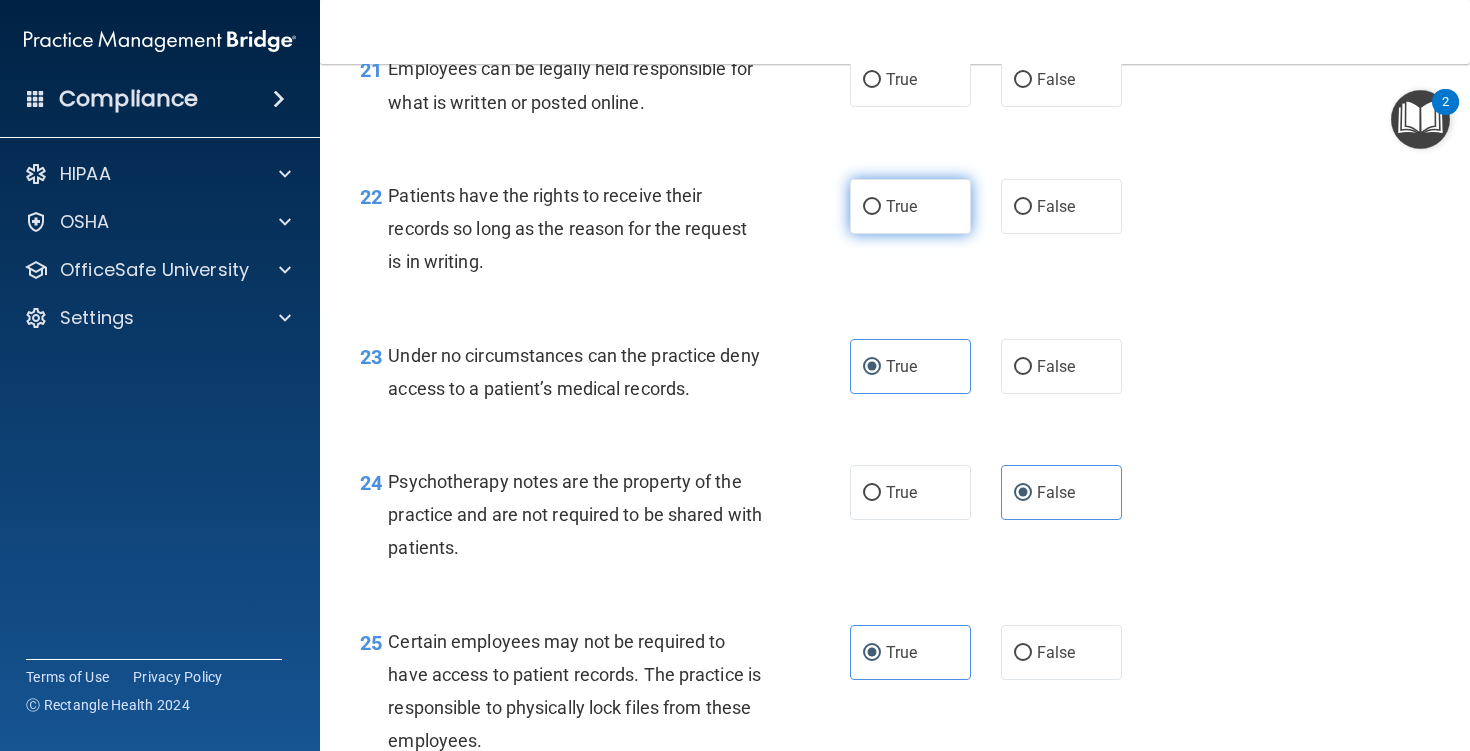 click on "True" at bounding box center (910, 206) 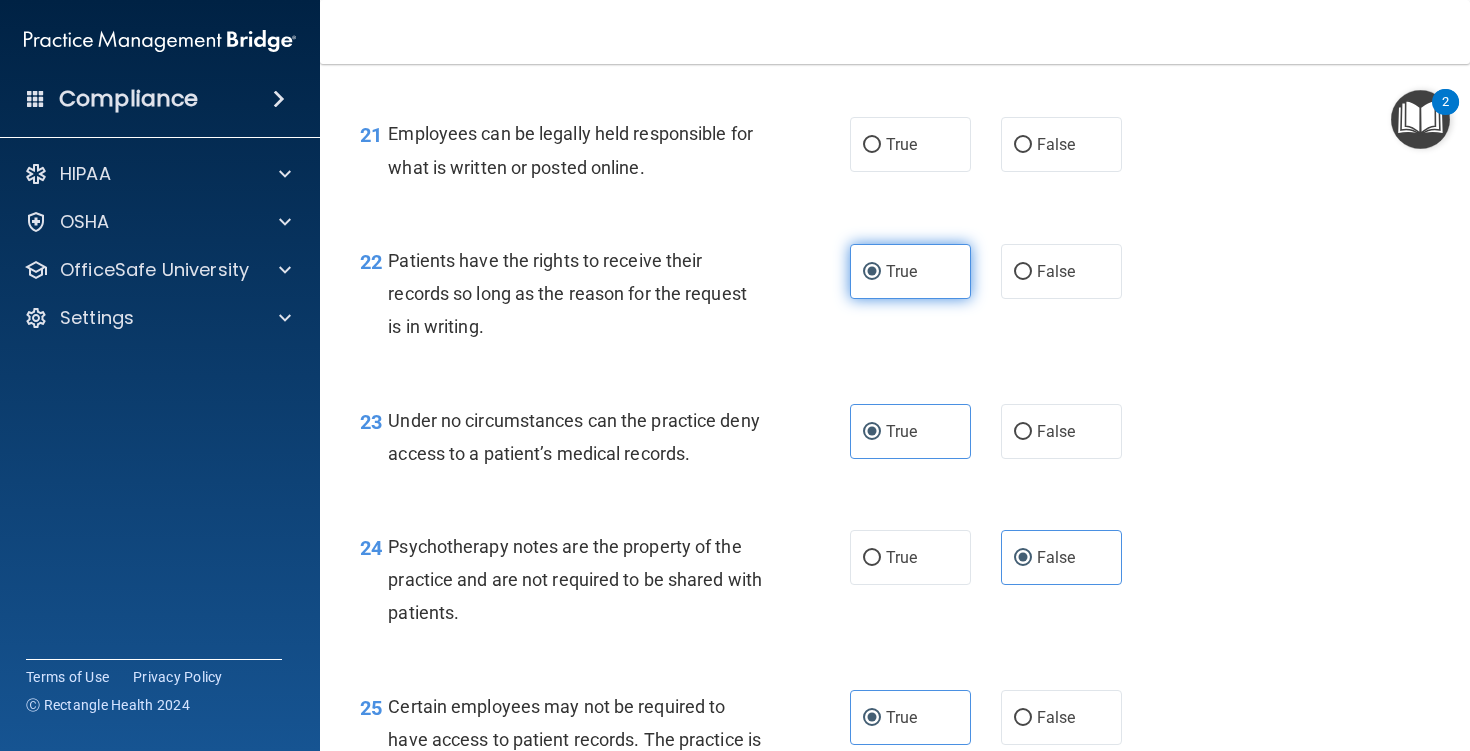 scroll, scrollTop: 4126, scrollLeft: 0, axis: vertical 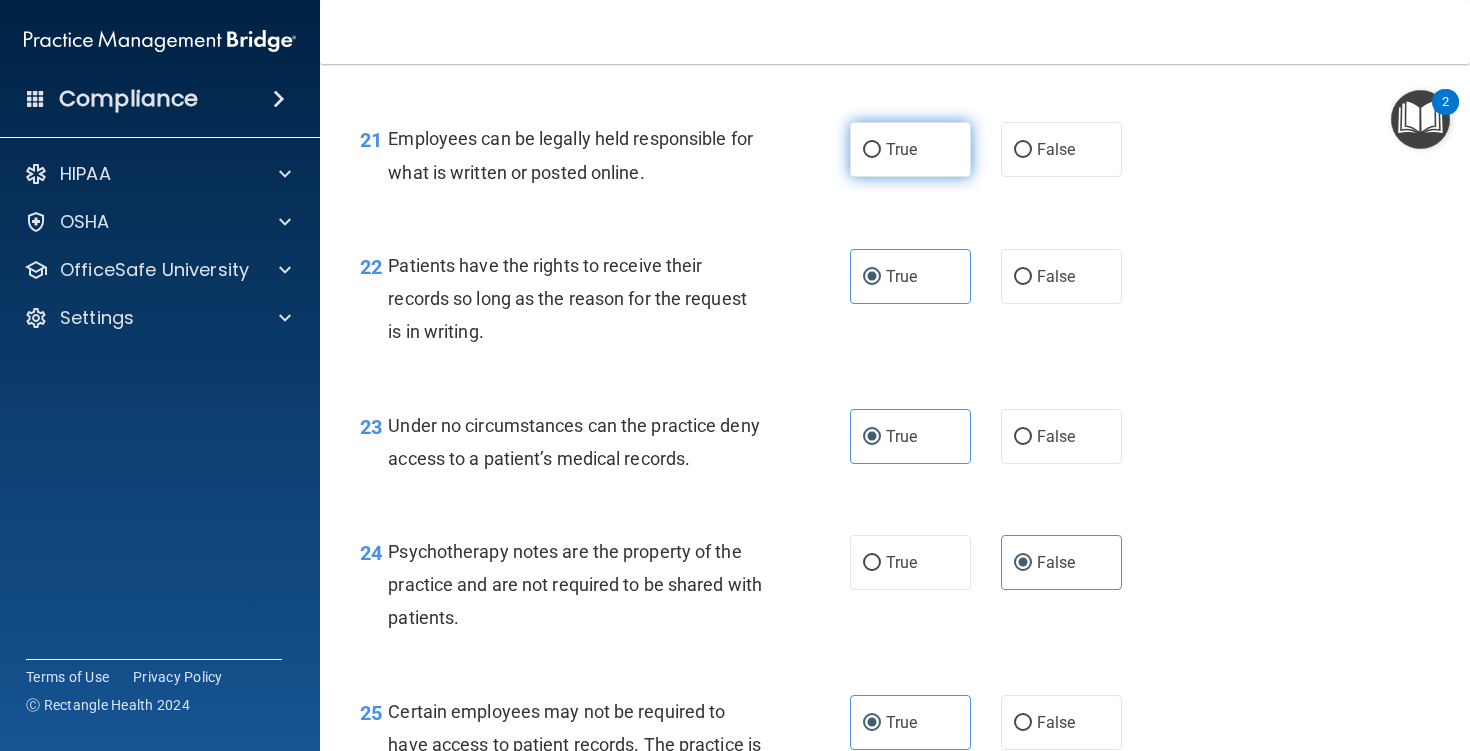 click on "True" at bounding box center (910, 149) 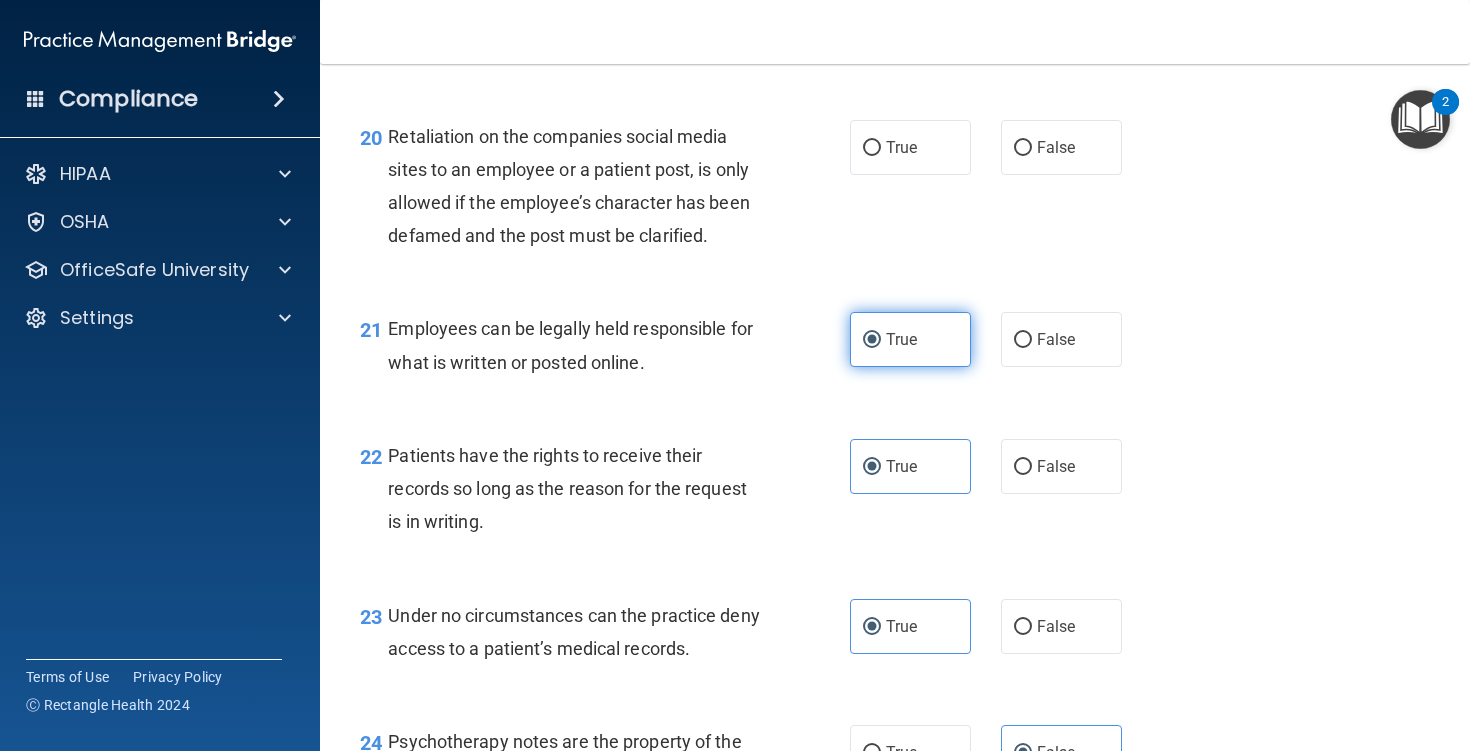 scroll, scrollTop: 3935, scrollLeft: 0, axis: vertical 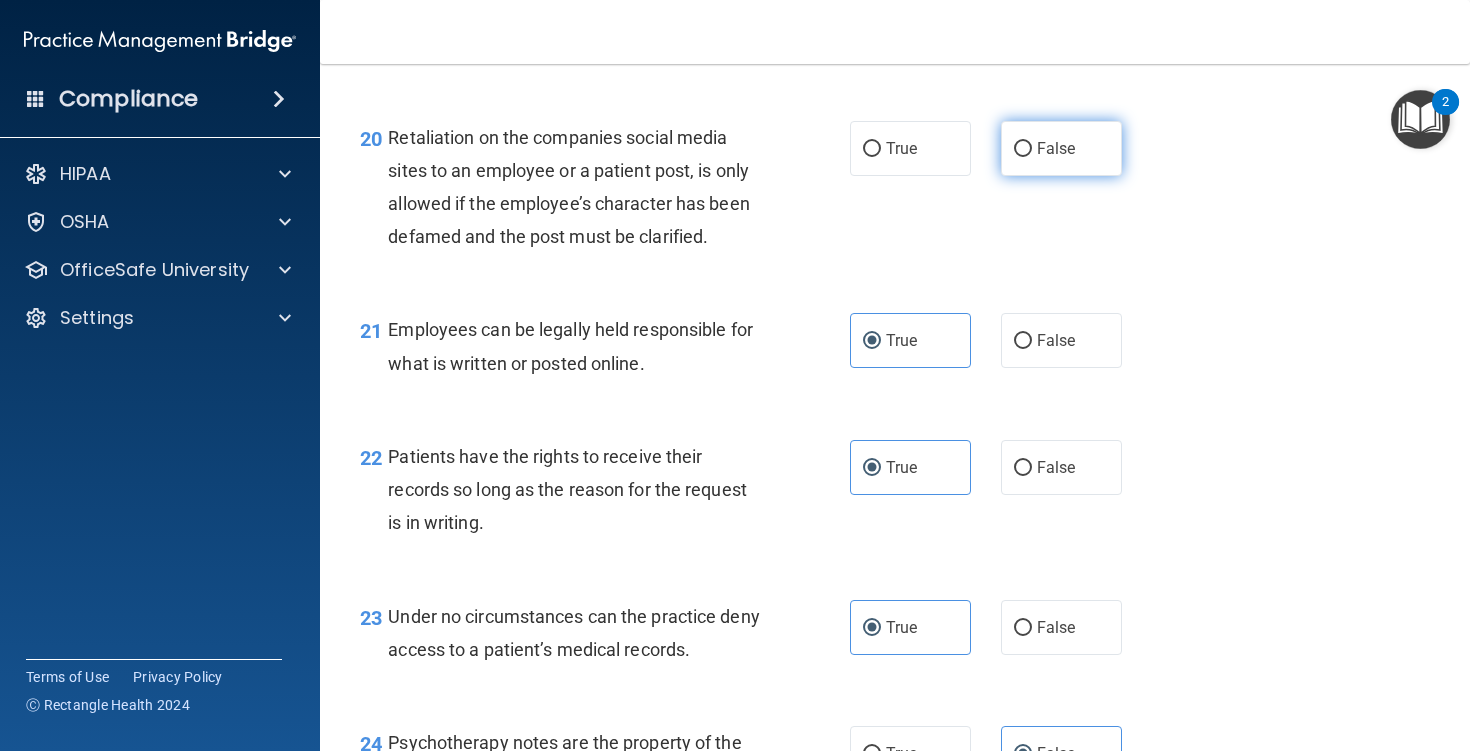 click on "False" at bounding box center [1061, 148] 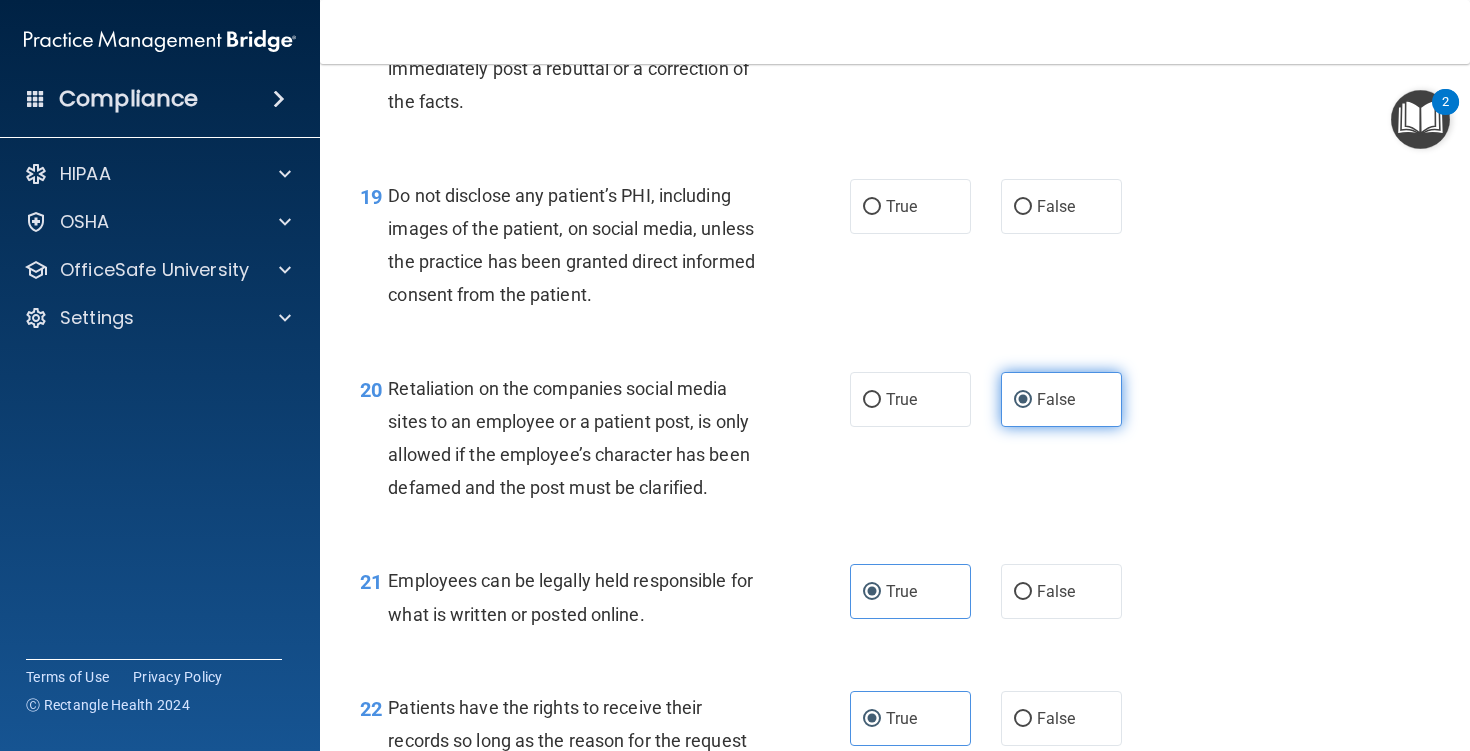scroll, scrollTop: 3573, scrollLeft: 0, axis: vertical 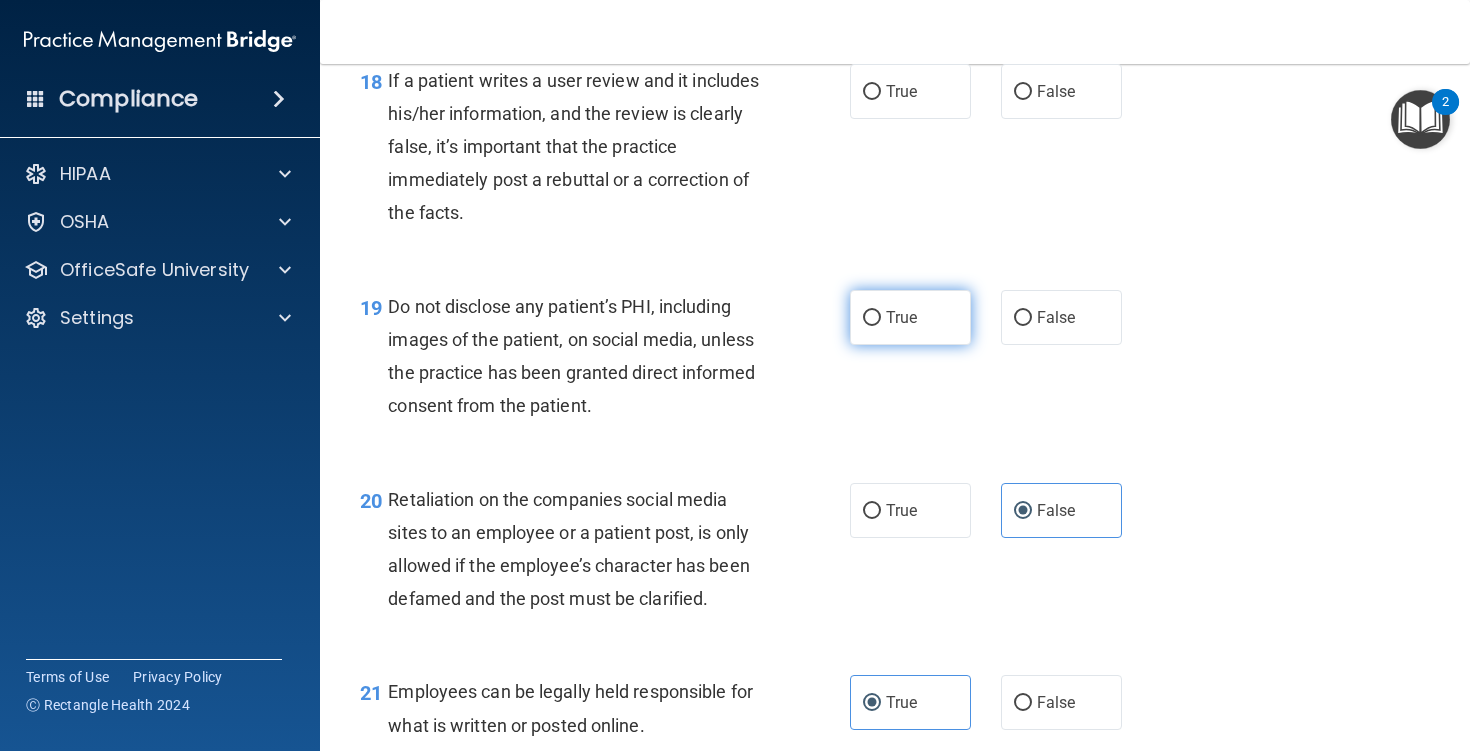 click on "True" at bounding box center [872, 318] 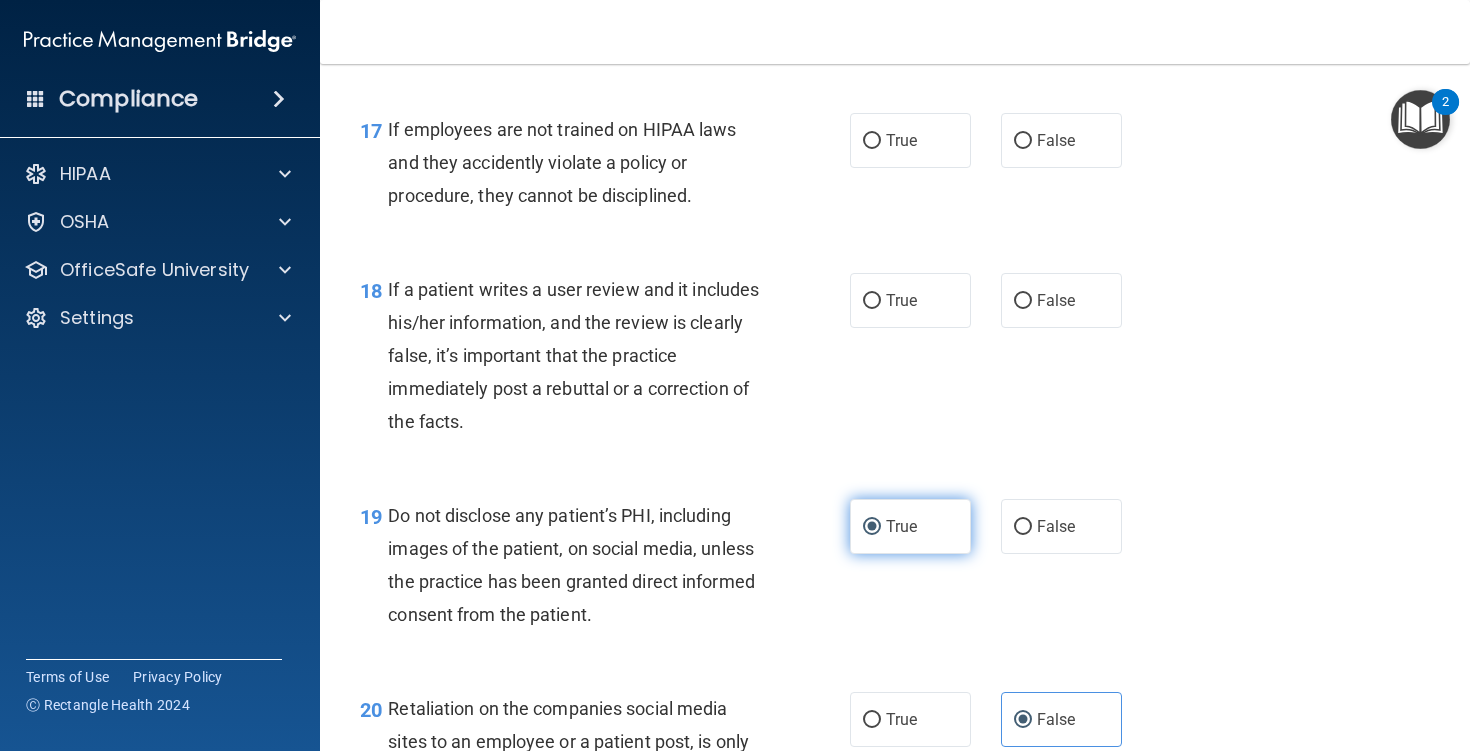 scroll, scrollTop: 3361, scrollLeft: 0, axis: vertical 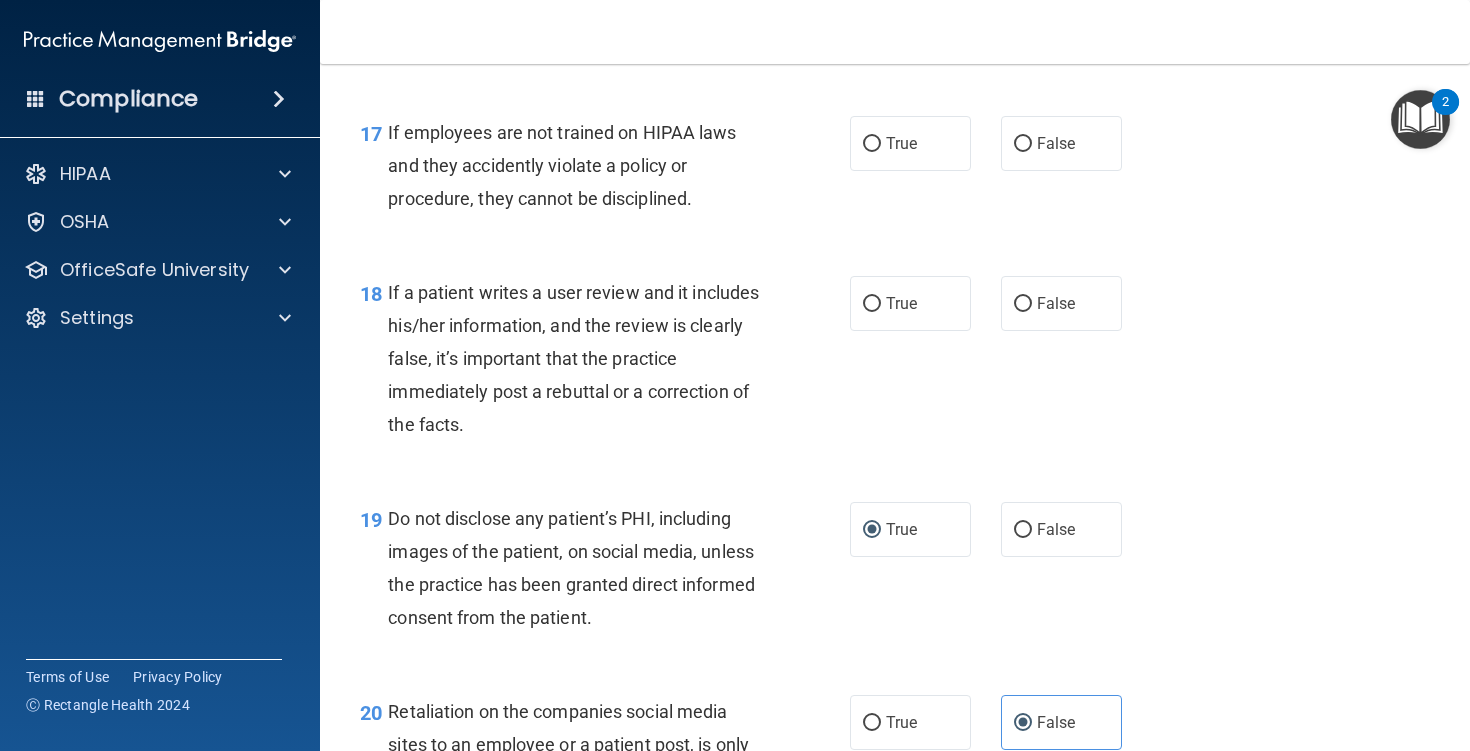 click on "True           False" at bounding box center (995, 303) 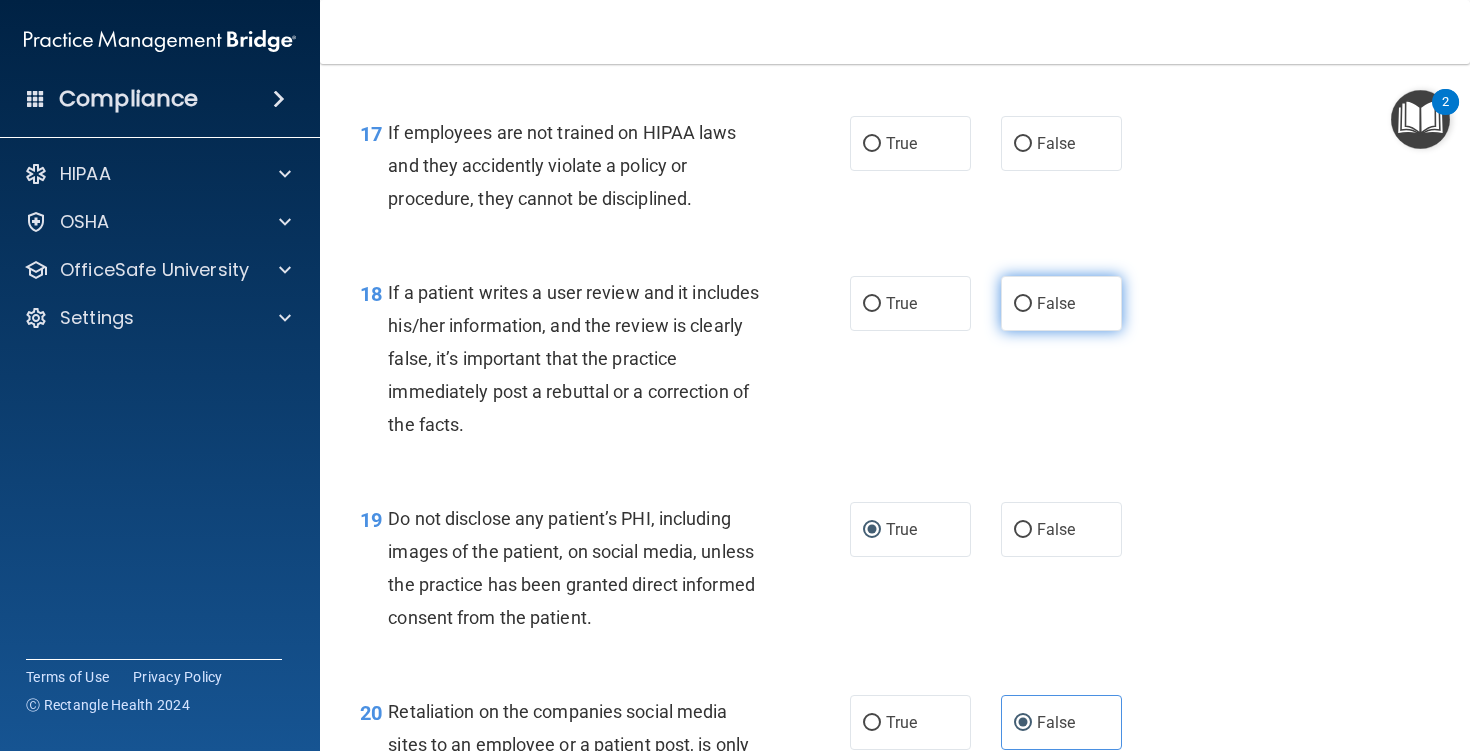 click on "False" at bounding box center (1023, 304) 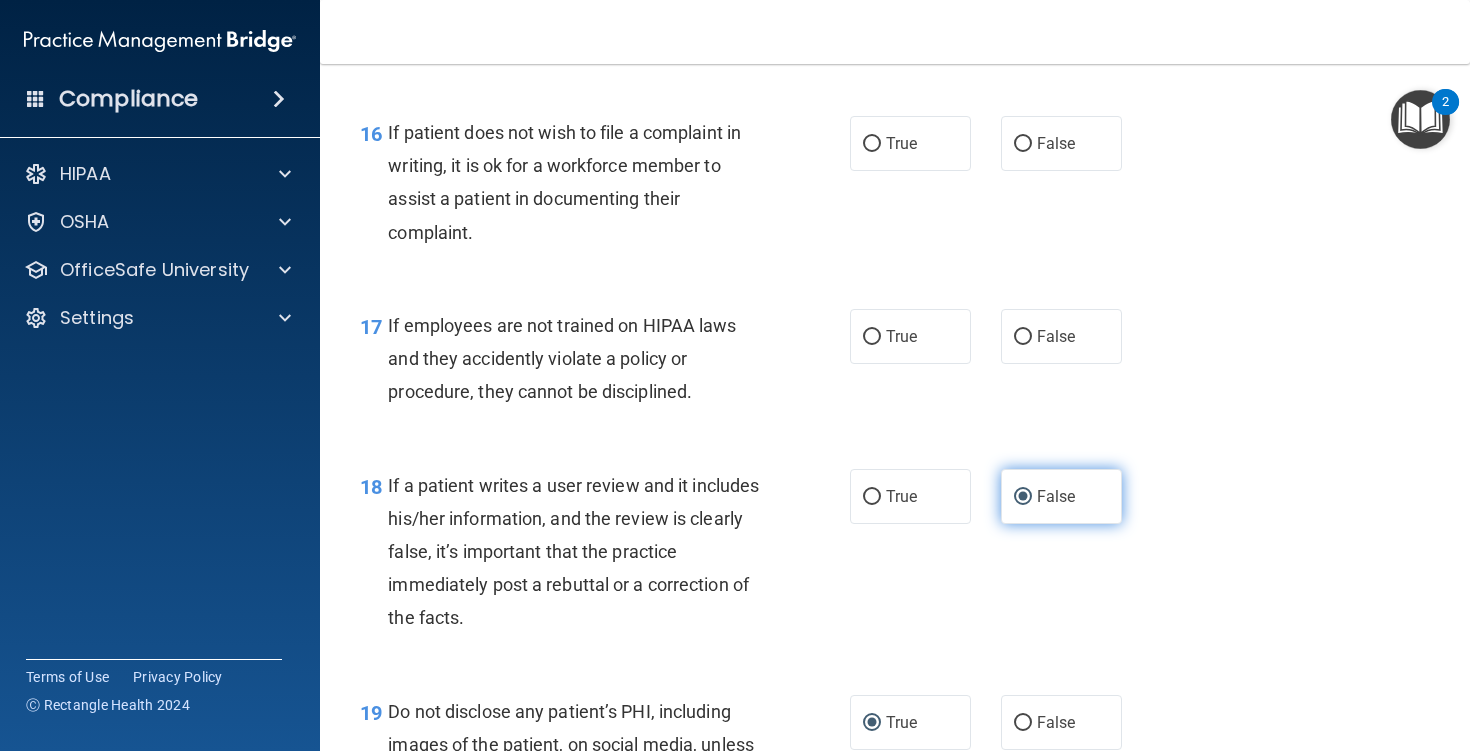 scroll, scrollTop: 3125, scrollLeft: 0, axis: vertical 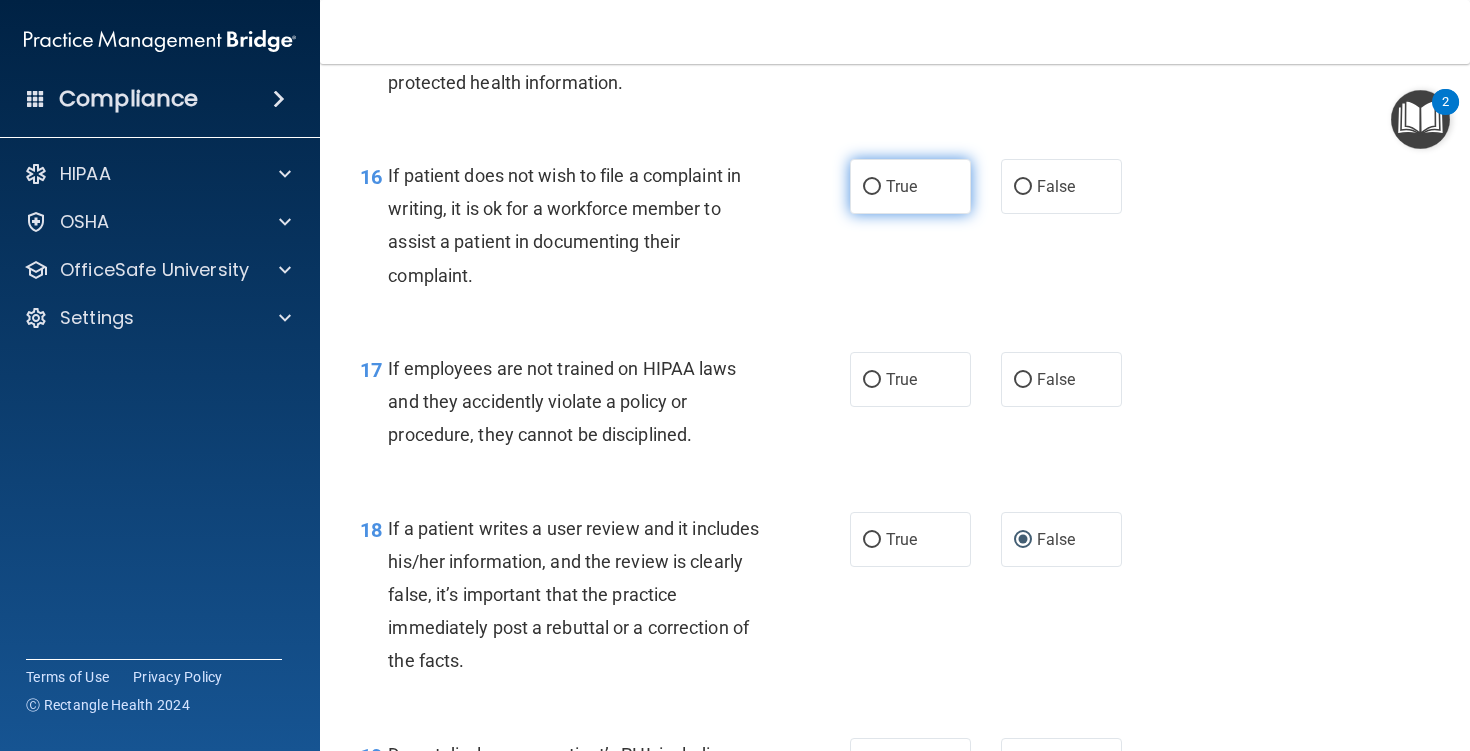 click on "True" at bounding box center [910, 186] 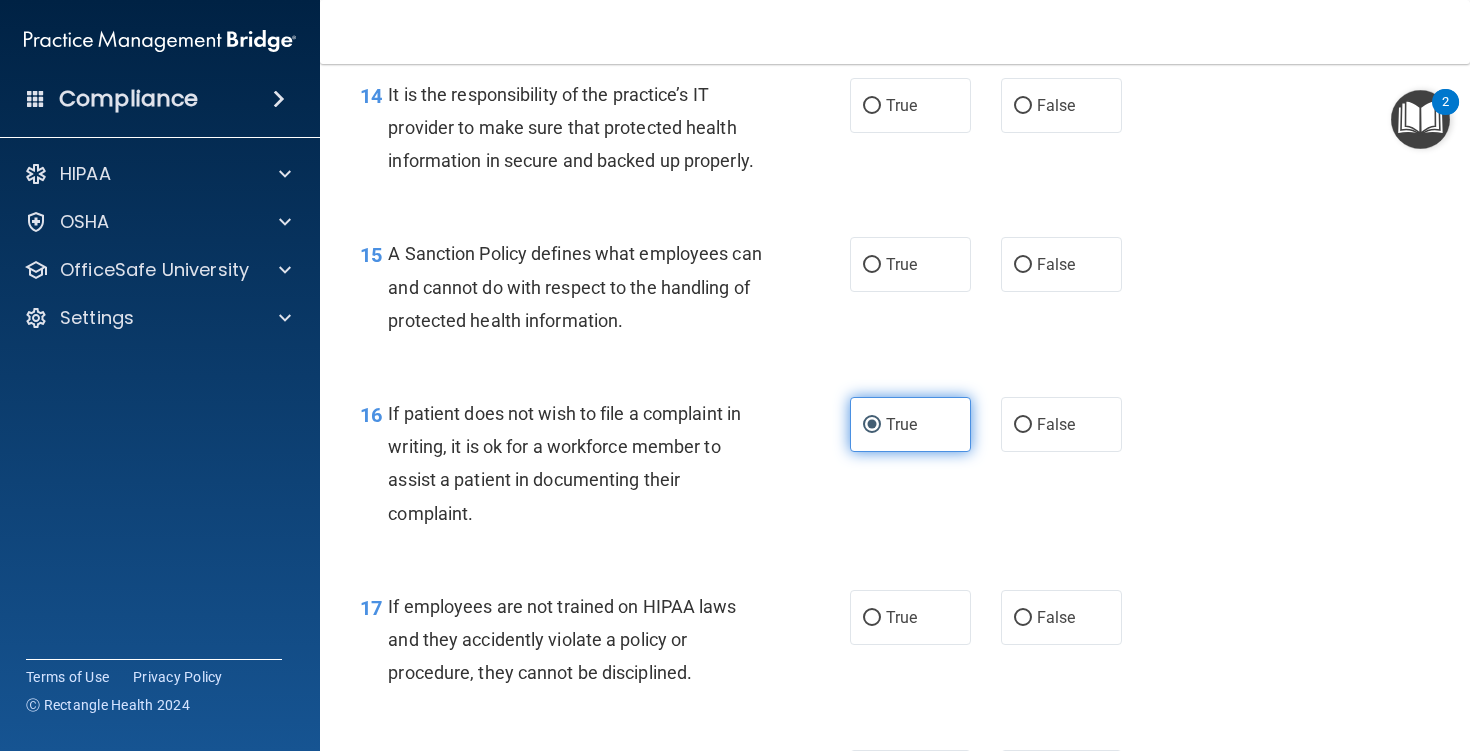 scroll, scrollTop: 2786, scrollLeft: 0, axis: vertical 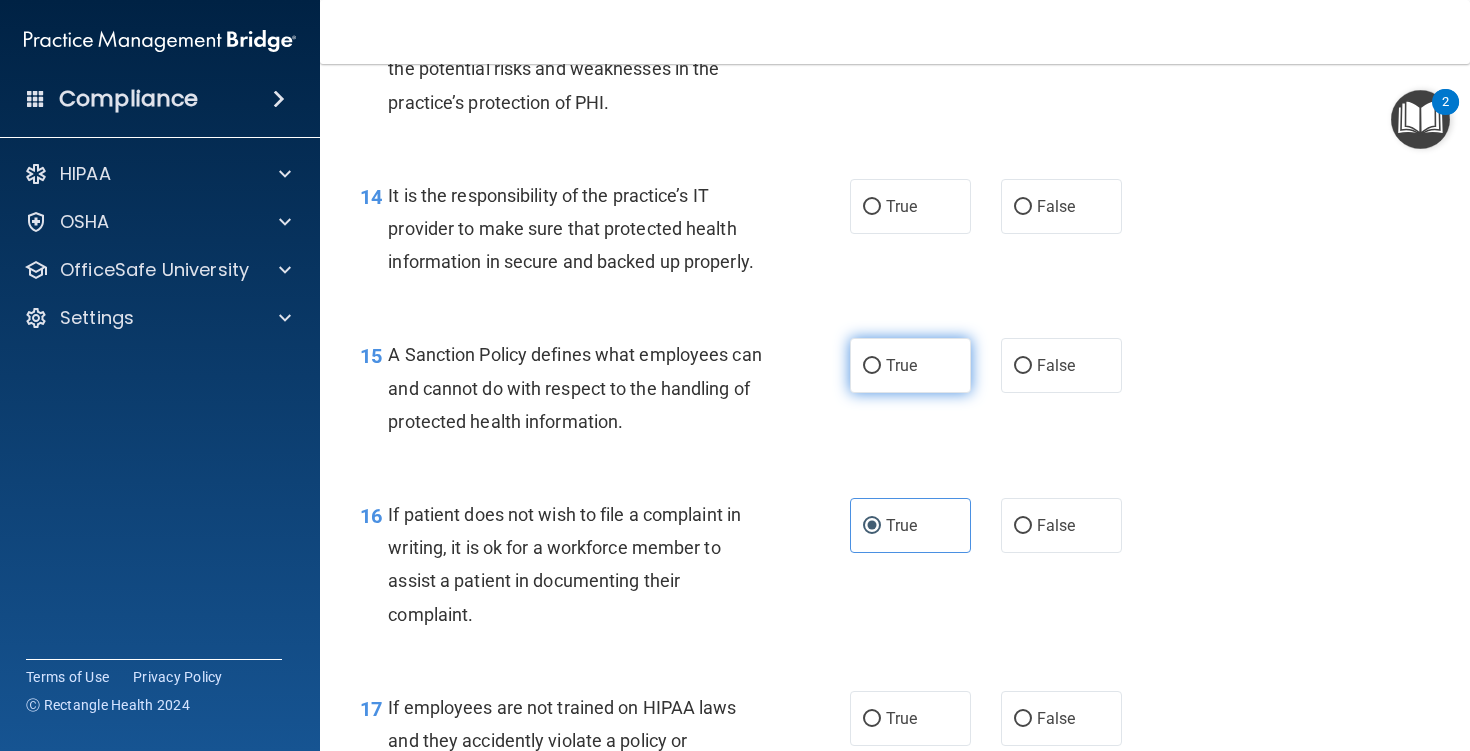 click on "True" at bounding box center [910, 365] 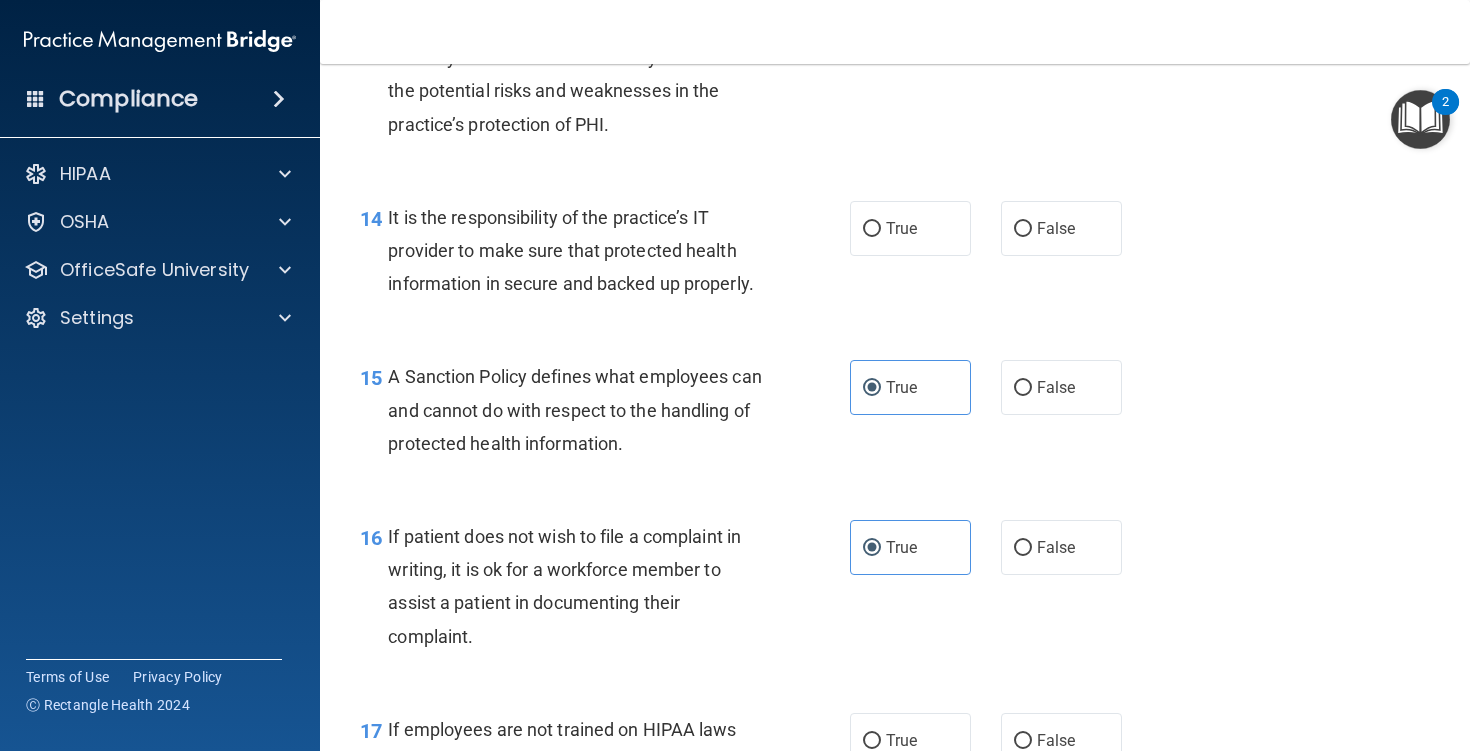 scroll, scrollTop: 2765, scrollLeft: 0, axis: vertical 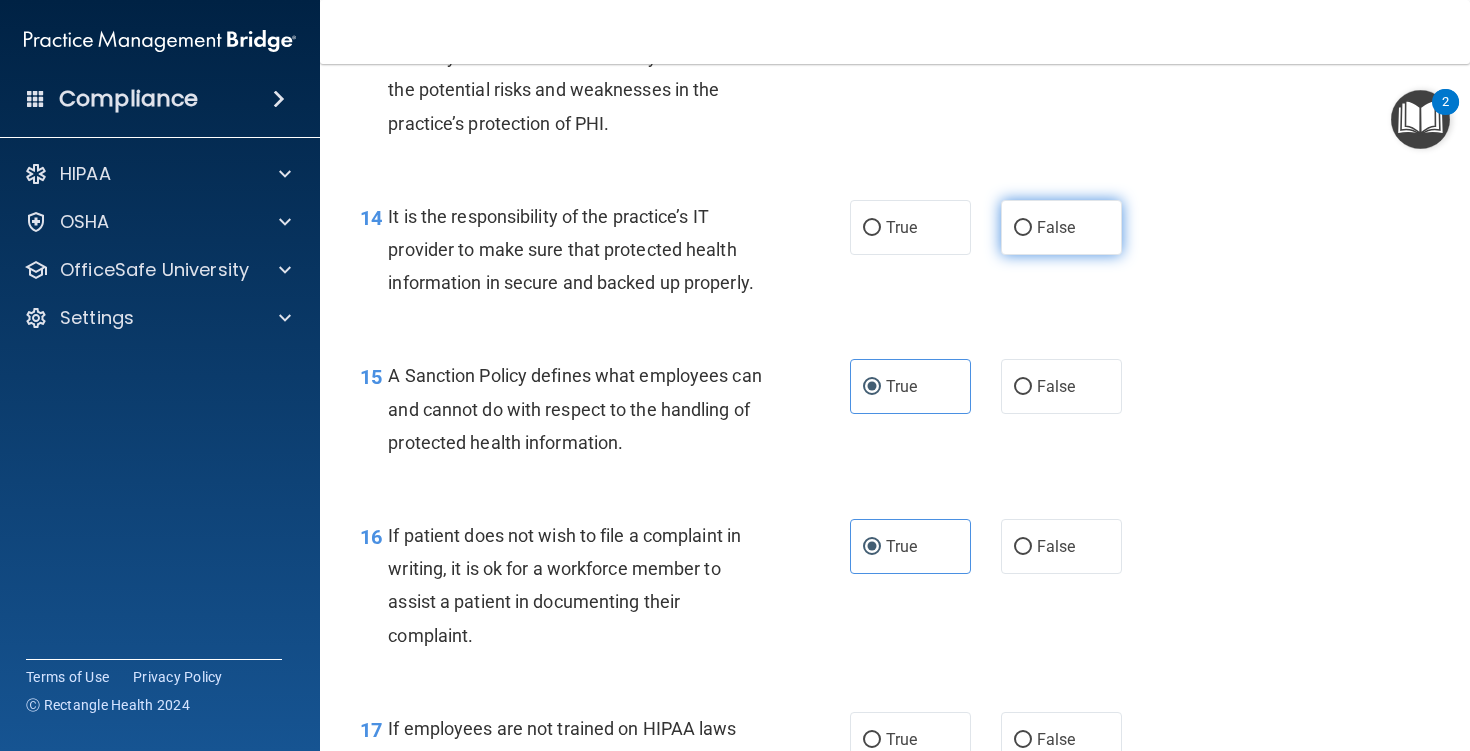 click on "False" at bounding box center (1061, 227) 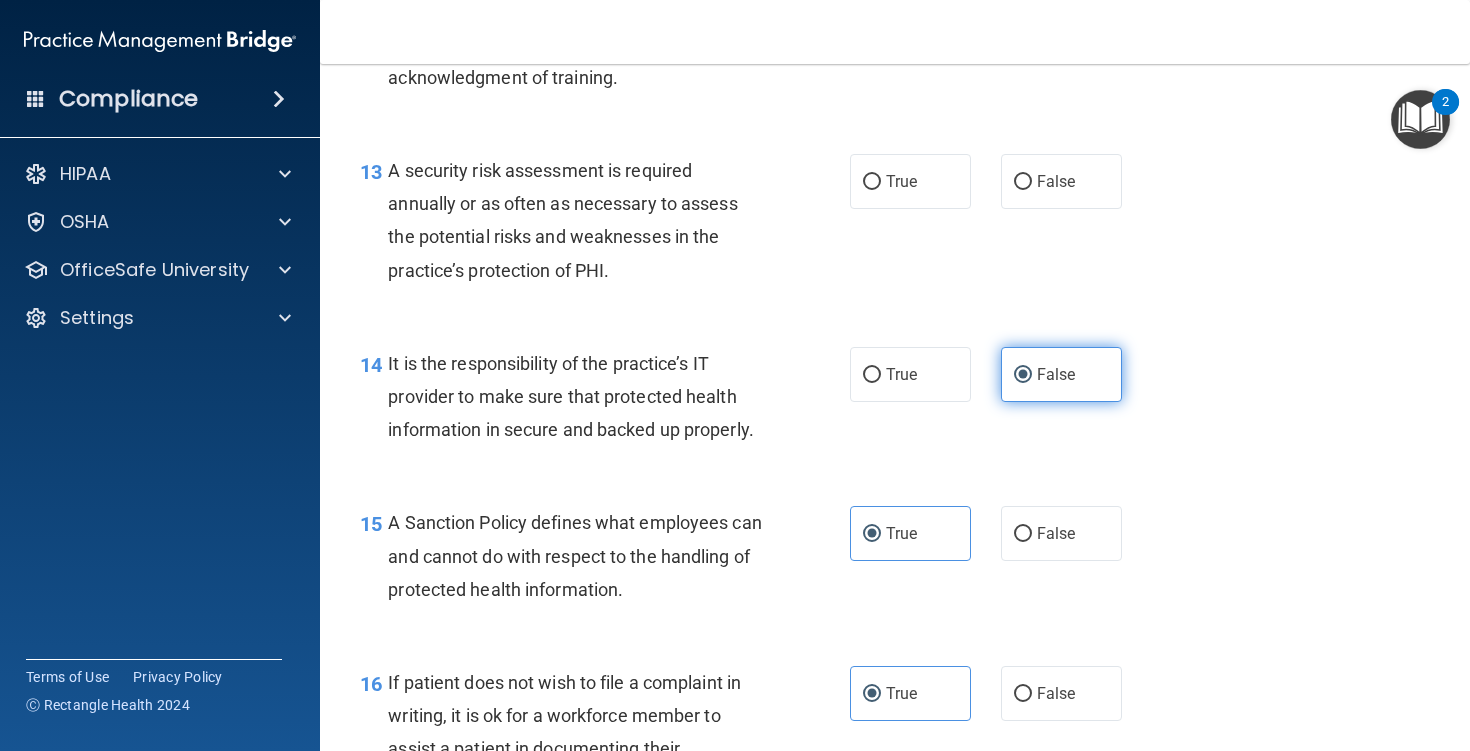 scroll, scrollTop: 2514, scrollLeft: 0, axis: vertical 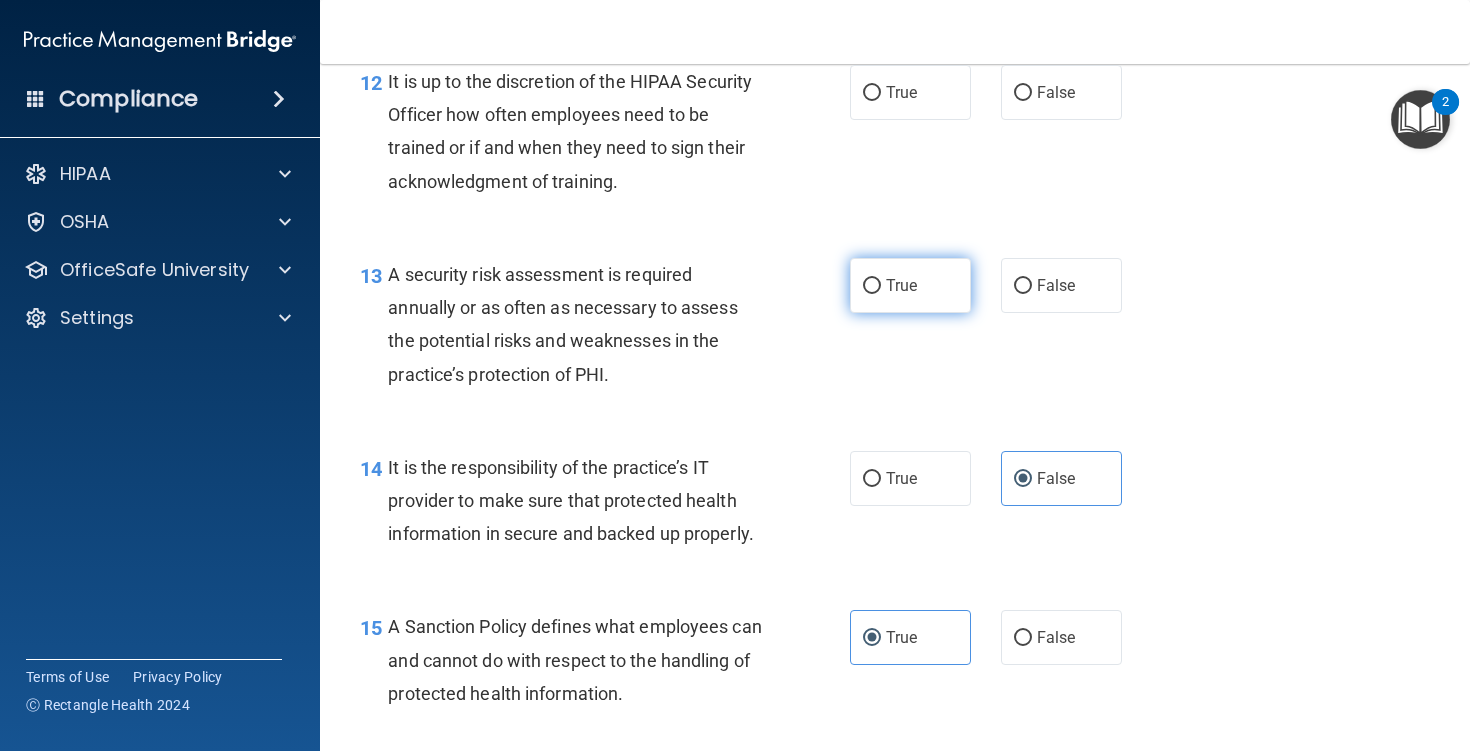 click on "True" at bounding box center [910, 285] 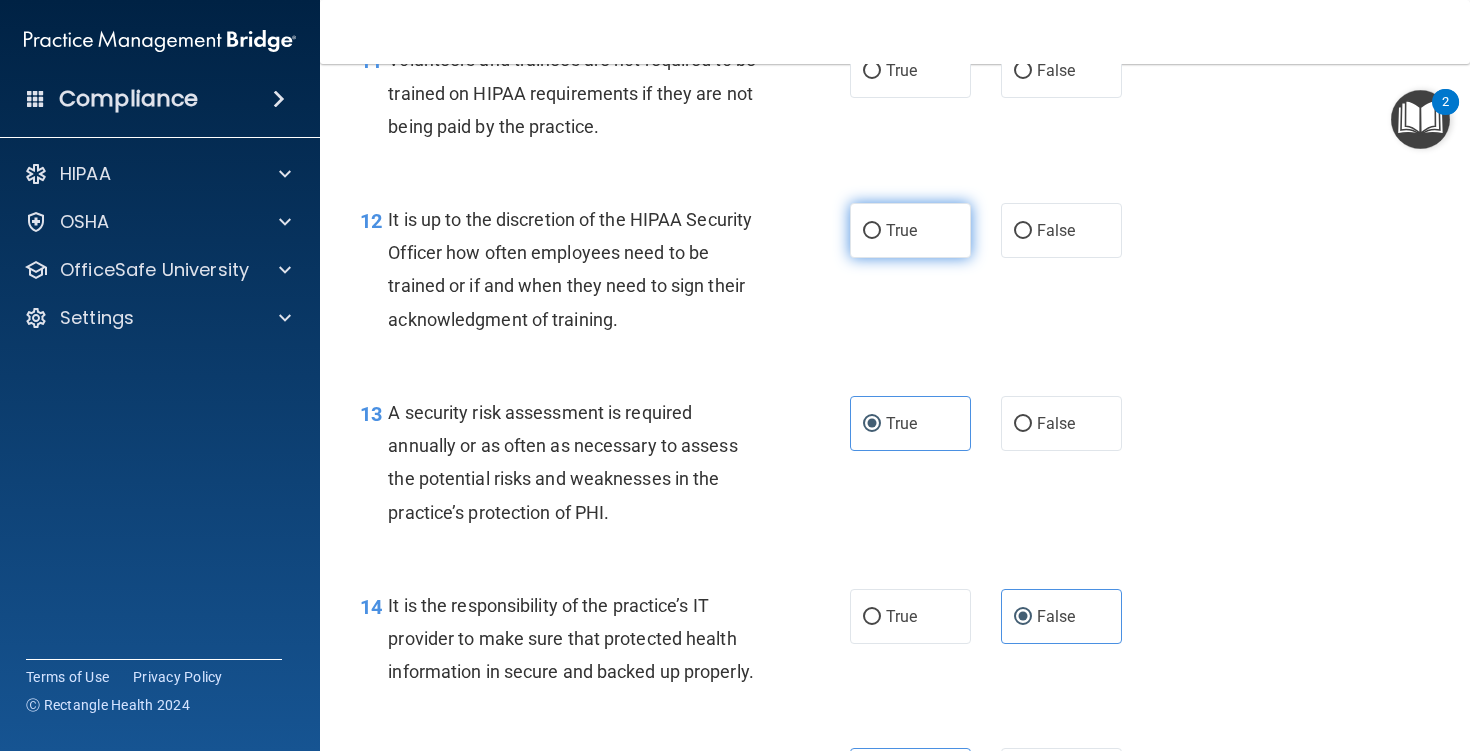 scroll, scrollTop: 2378, scrollLeft: 0, axis: vertical 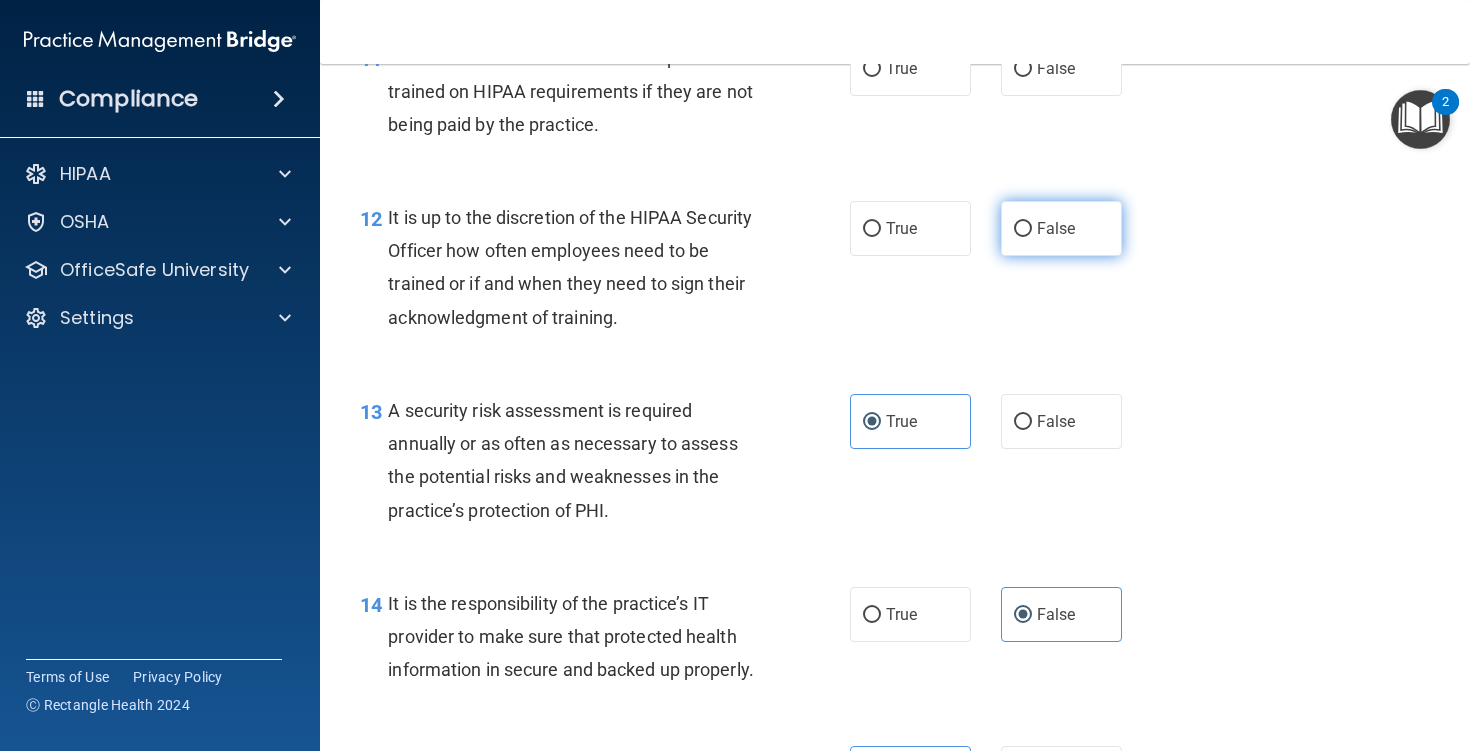 click on "False" at bounding box center [1061, 228] 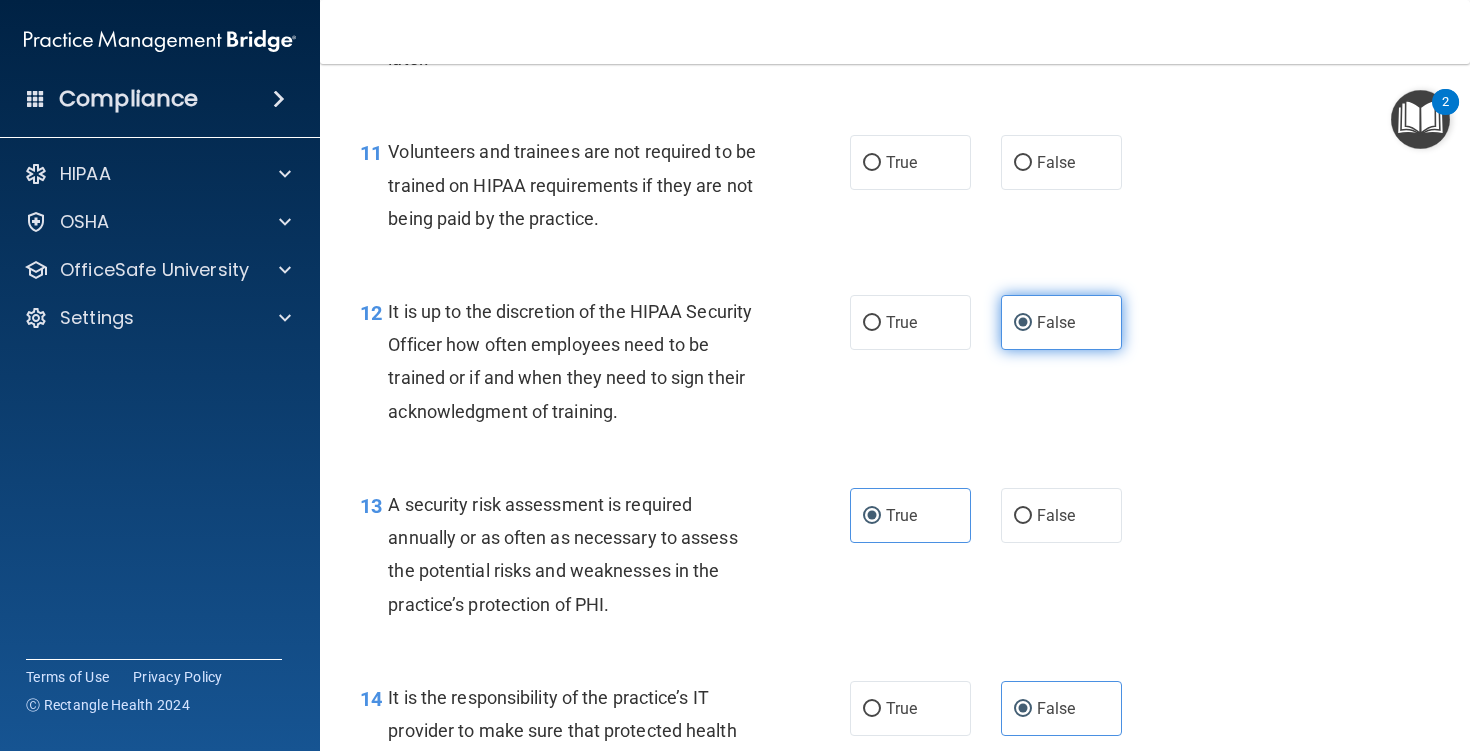 scroll, scrollTop: 2214, scrollLeft: 0, axis: vertical 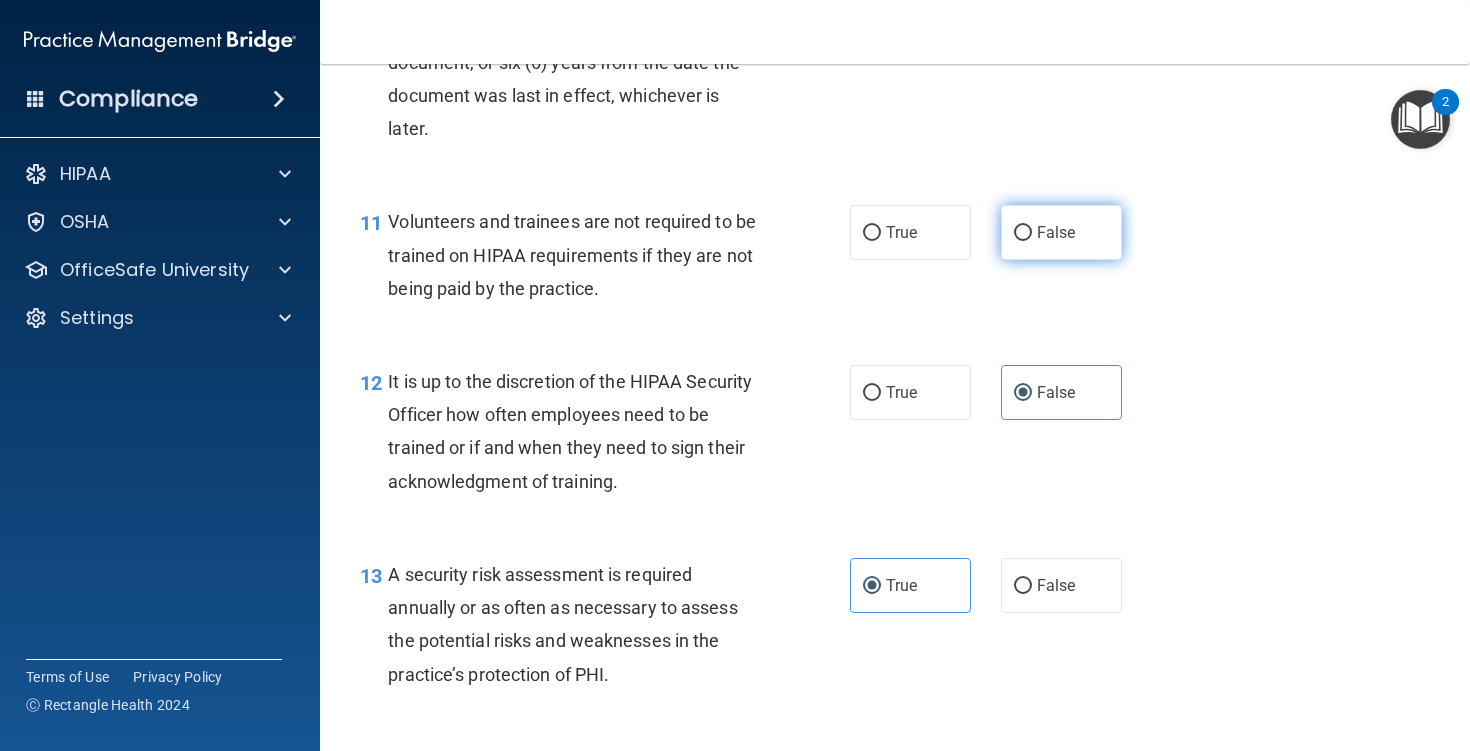 click on "False" at bounding box center [1061, 232] 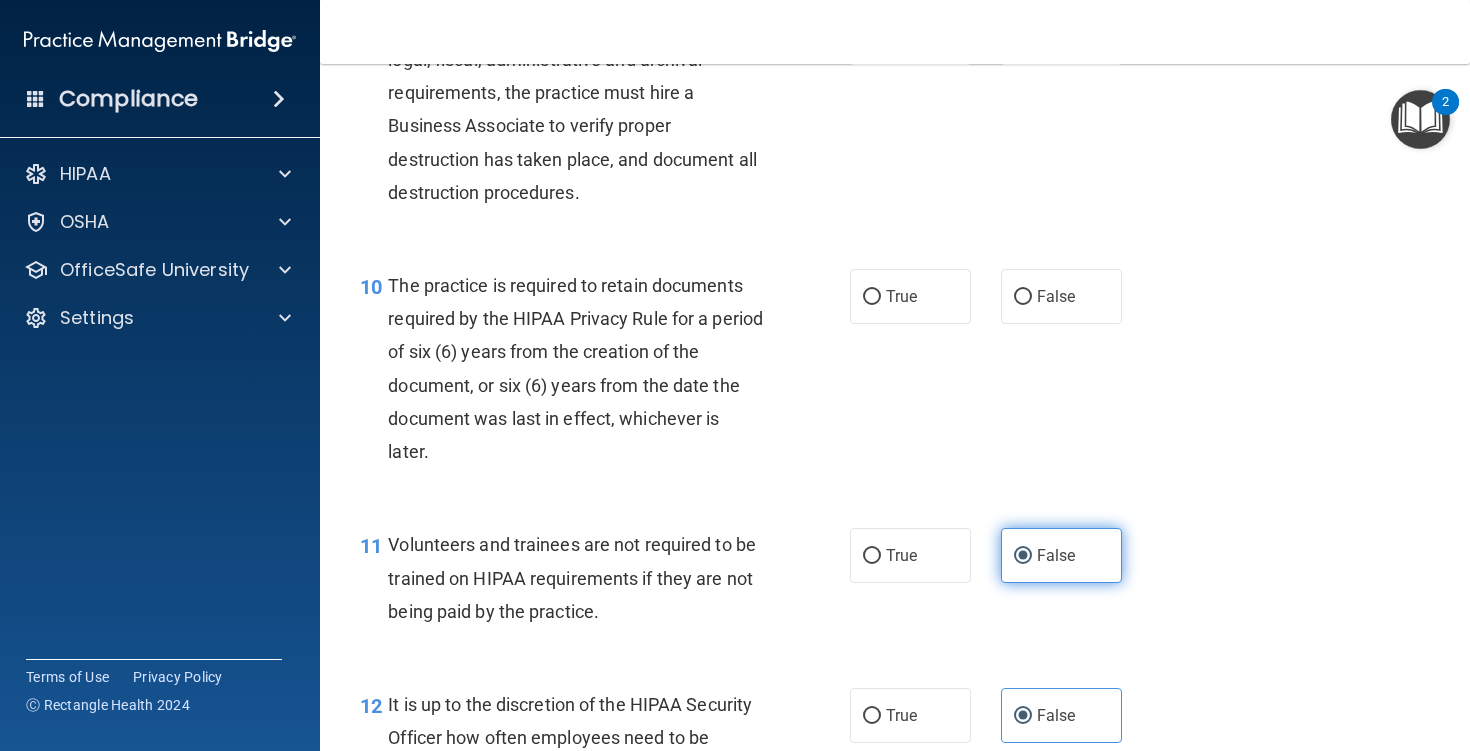 scroll, scrollTop: 1879, scrollLeft: 0, axis: vertical 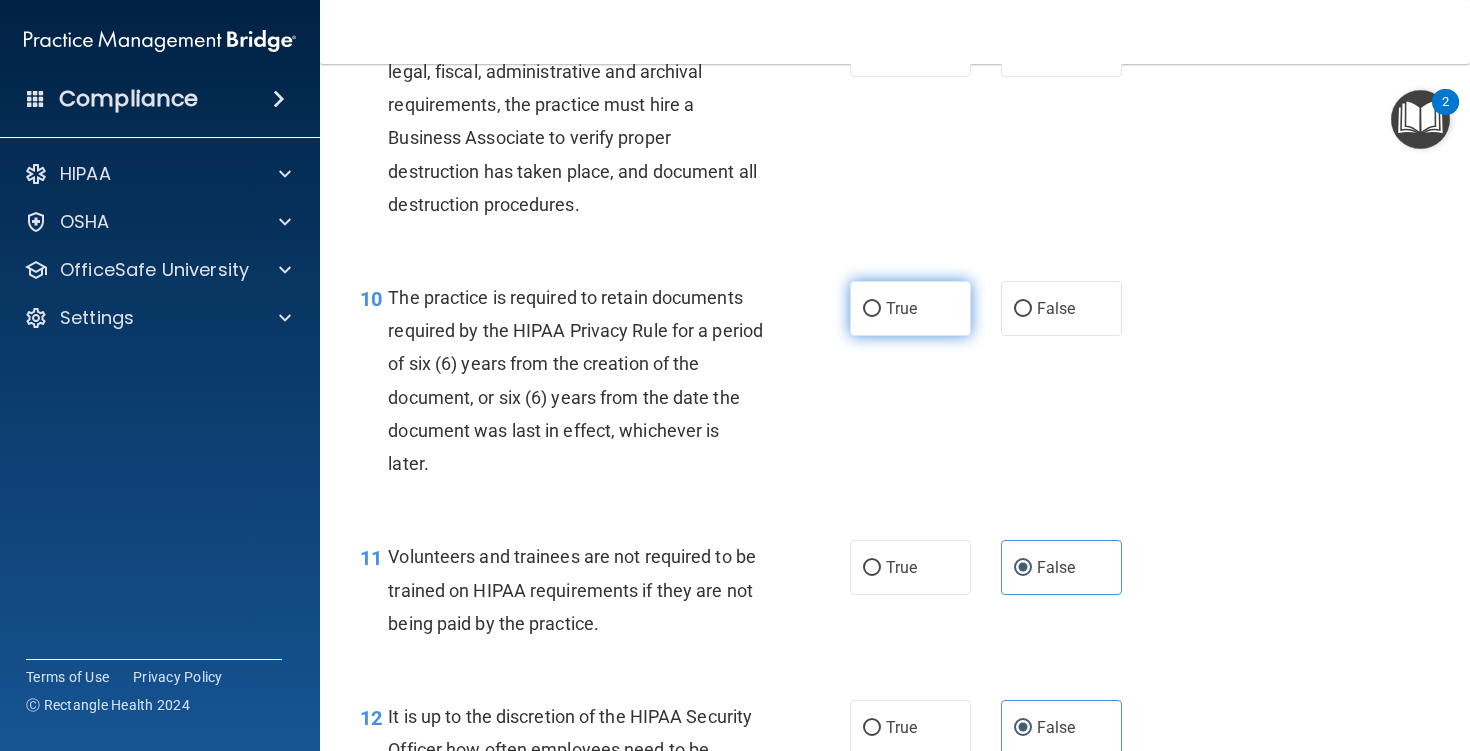 click on "True" at bounding box center [910, 308] 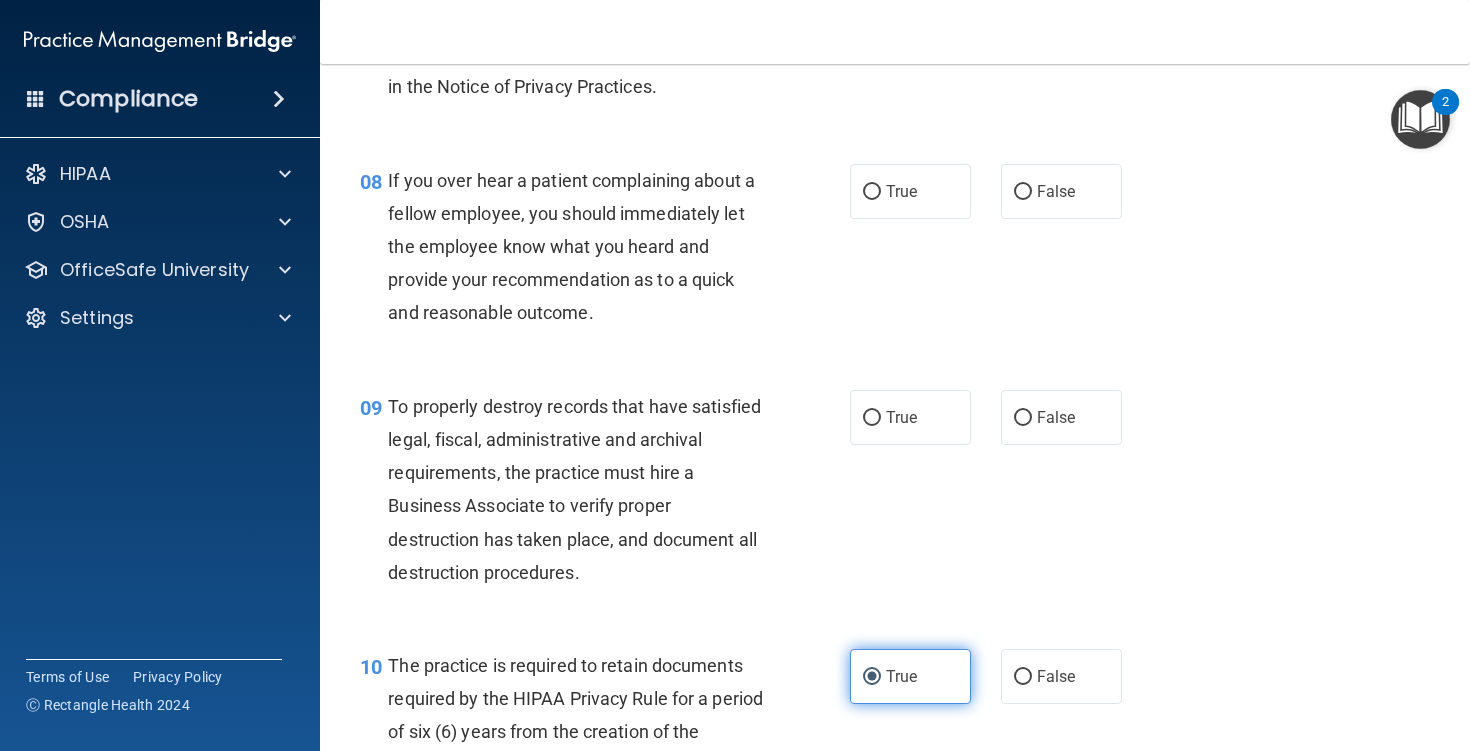 scroll, scrollTop: 1475, scrollLeft: 0, axis: vertical 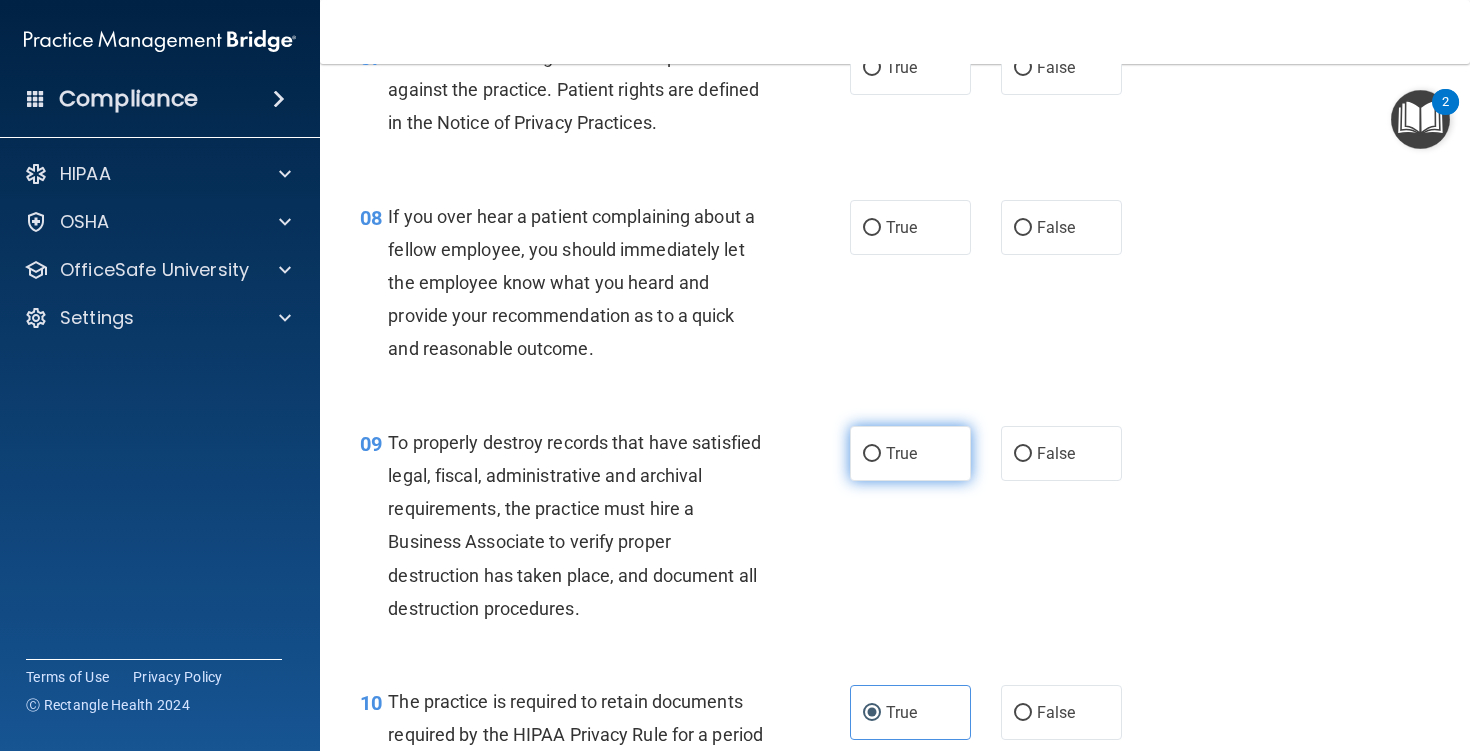click on "True" at bounding box center (910, 453) 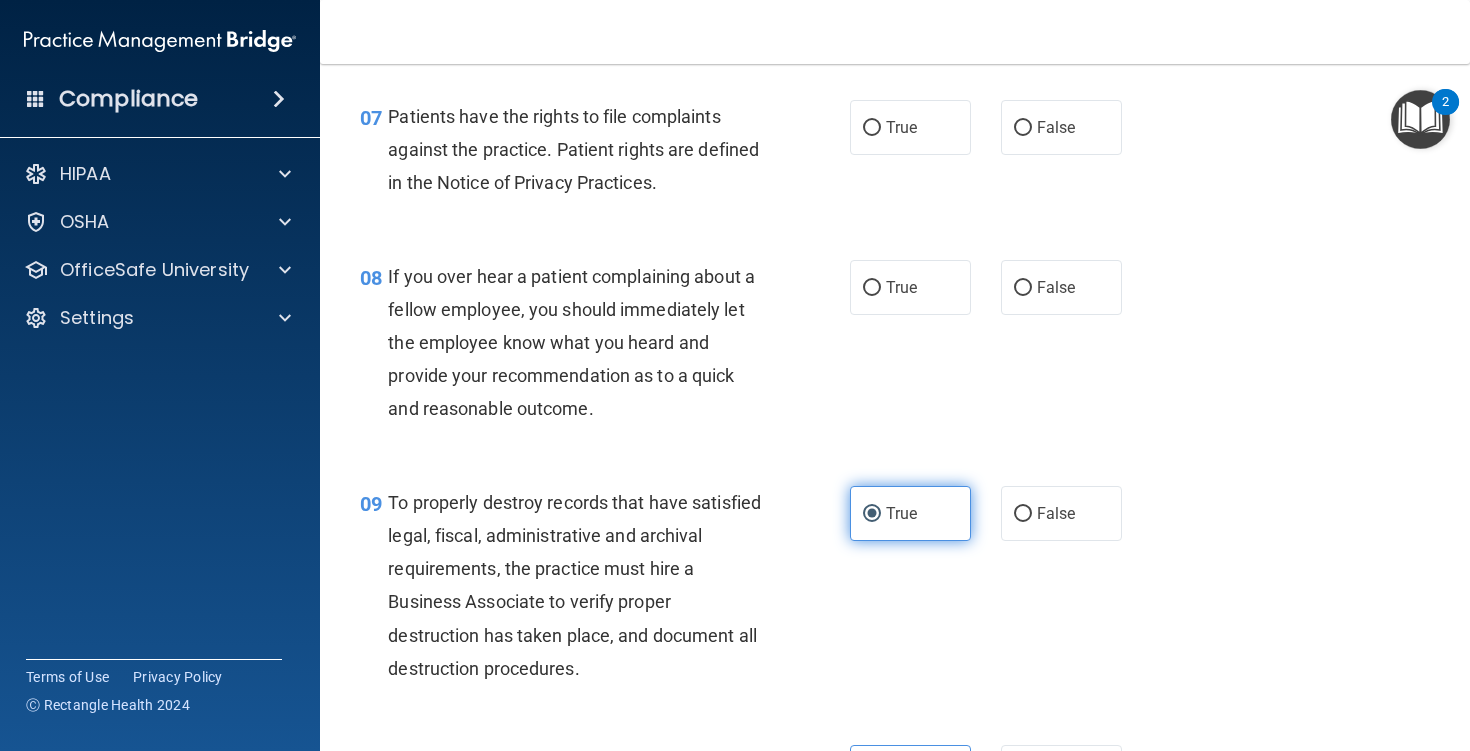 scroll, scrollTop: 1370, scrollLeft: 0, axis: vertical 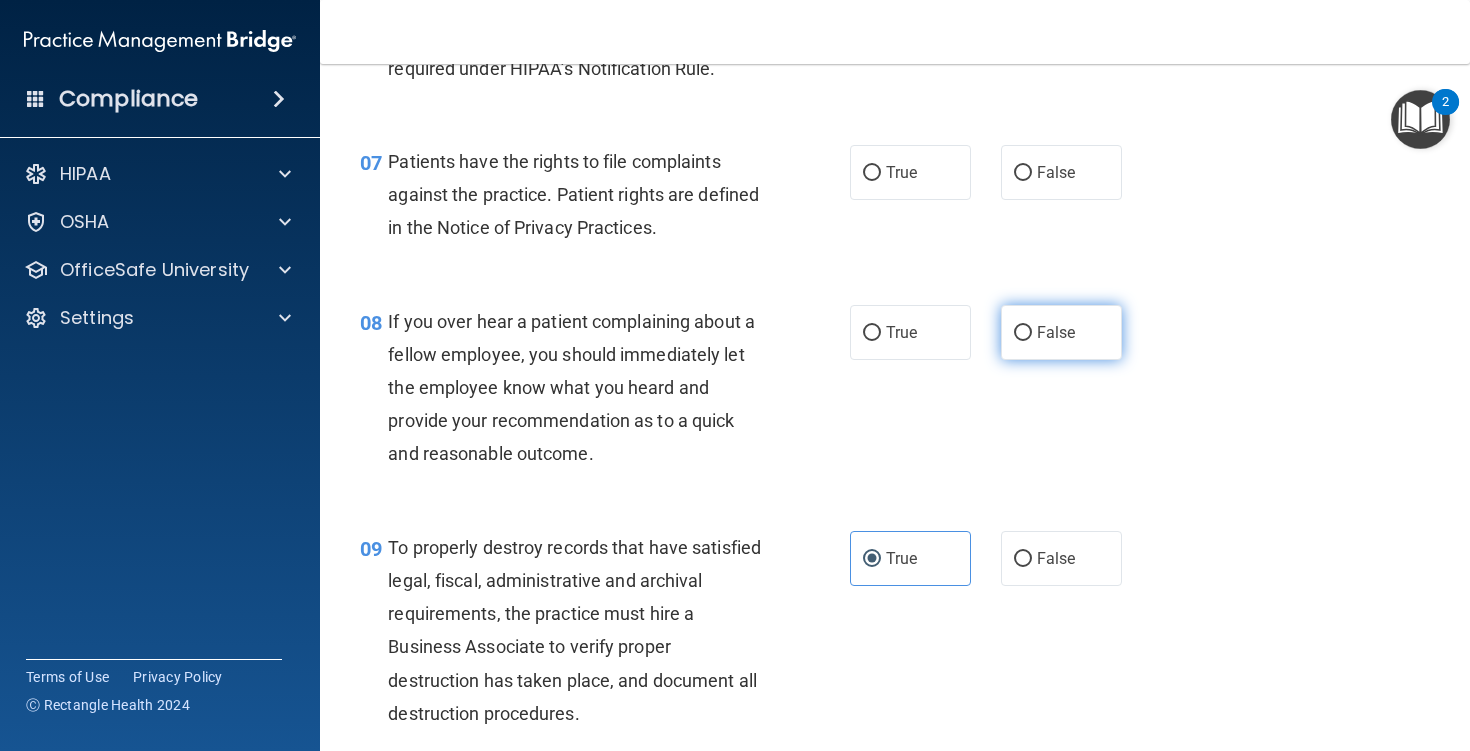 click on "False" at bounding box center (1061, 332) 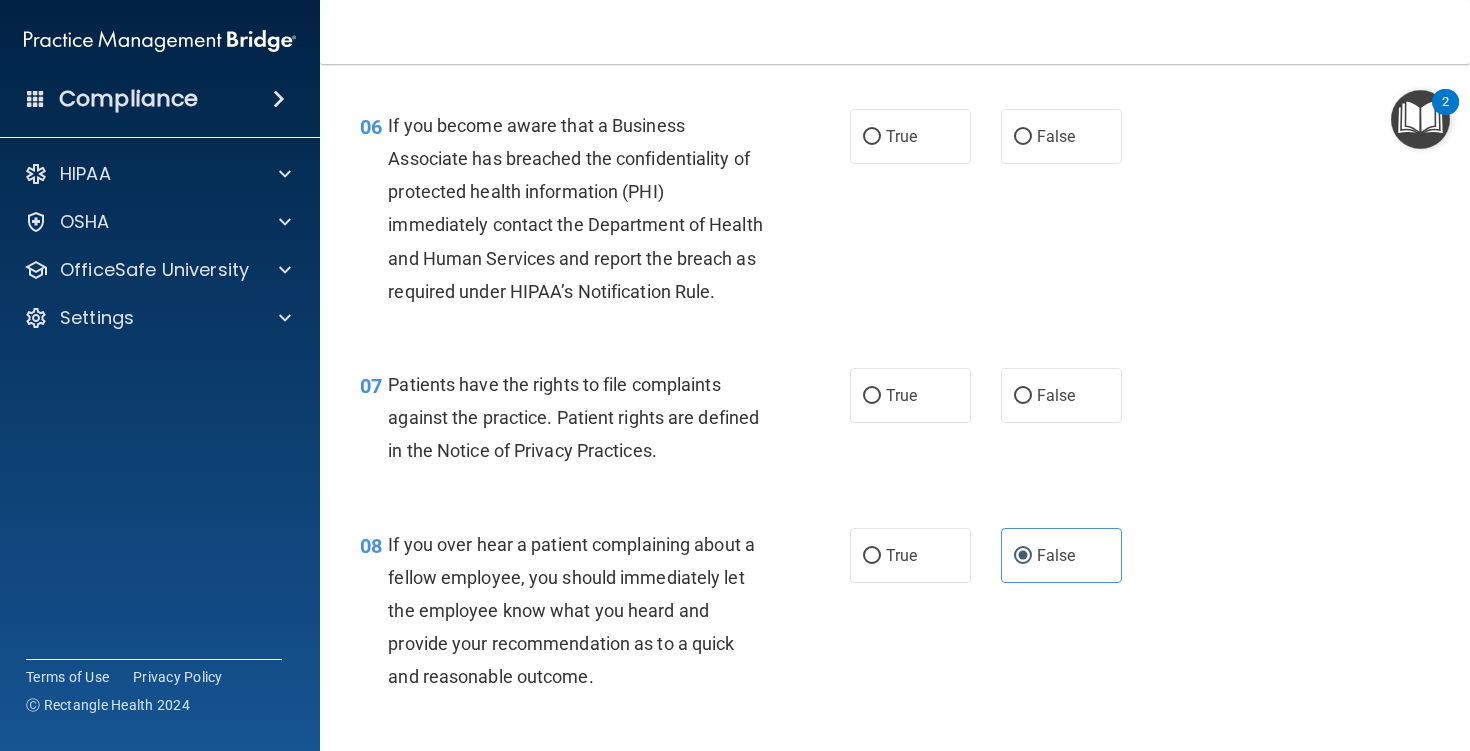 scroll, scrollTop: 1145, scrollLeft: 0, axis: vertical 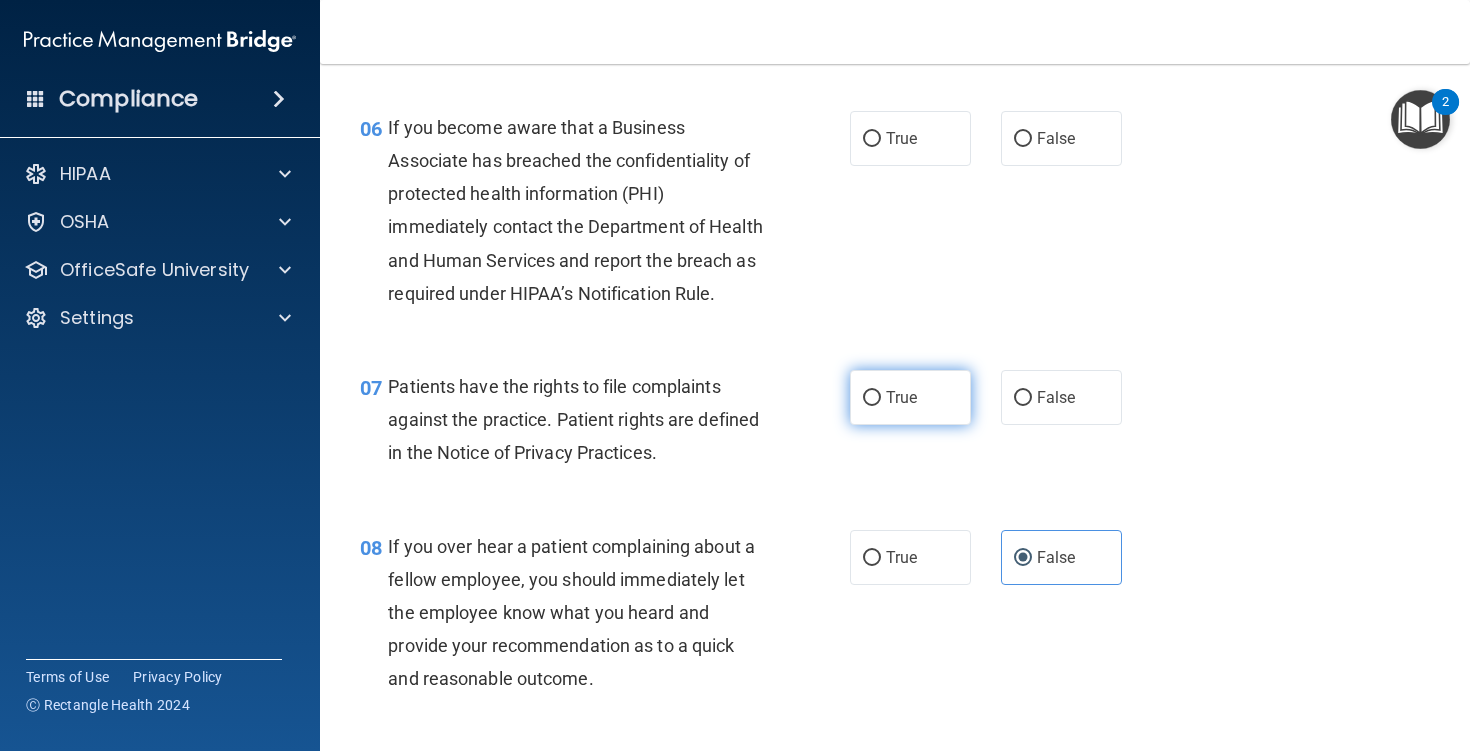 click on "True" at bounding box center (901, 397) 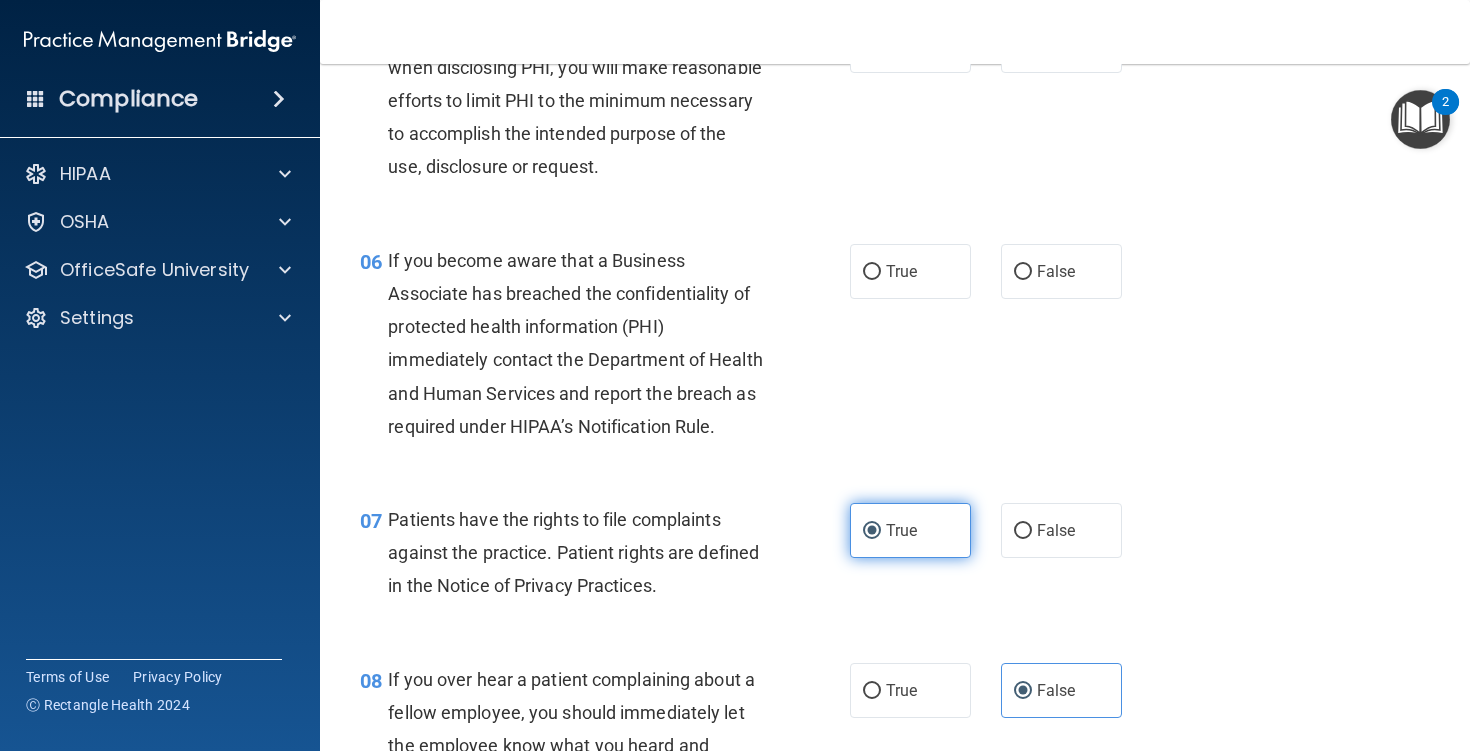 scroll, scrollTop: 1007, scrollLeft: 0, axis: vertical 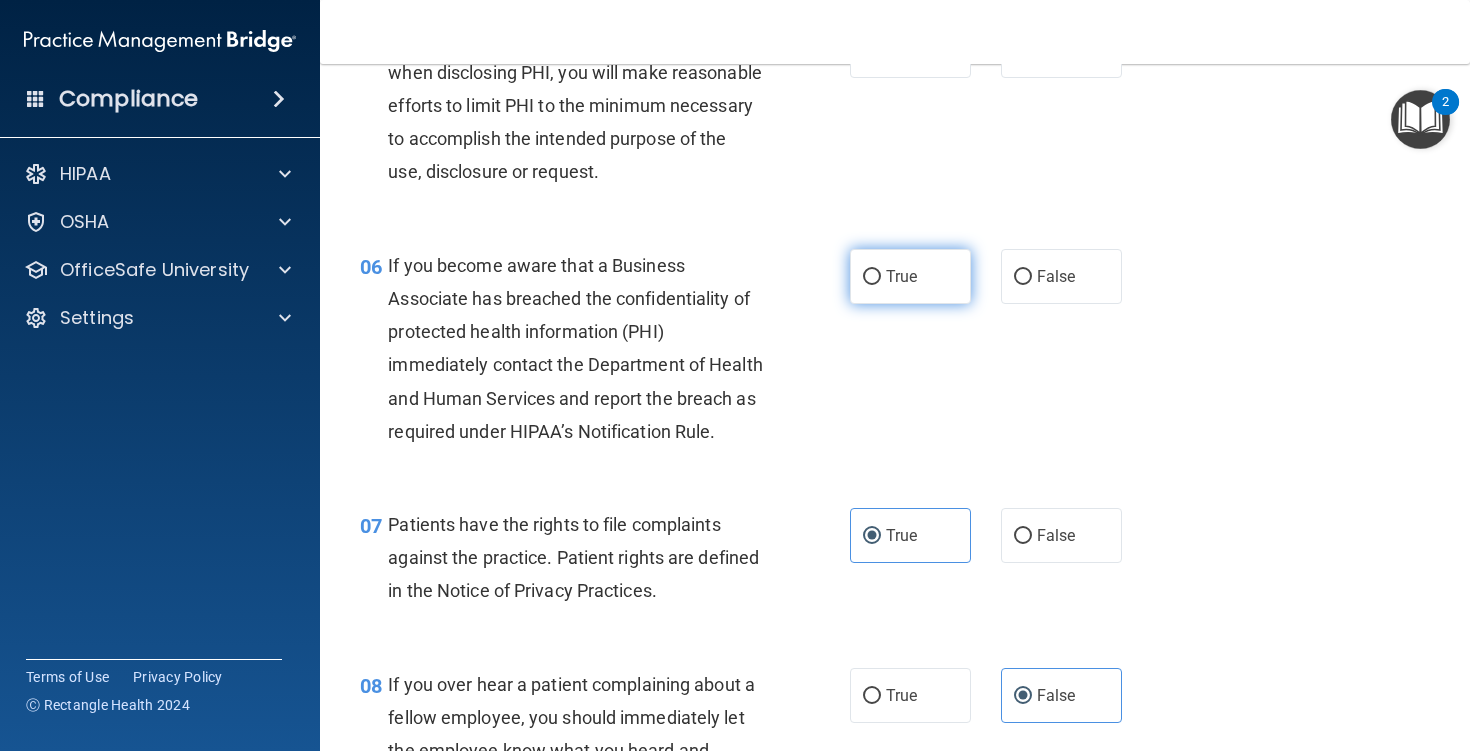 click on "True" at bounding box center (872, 277) 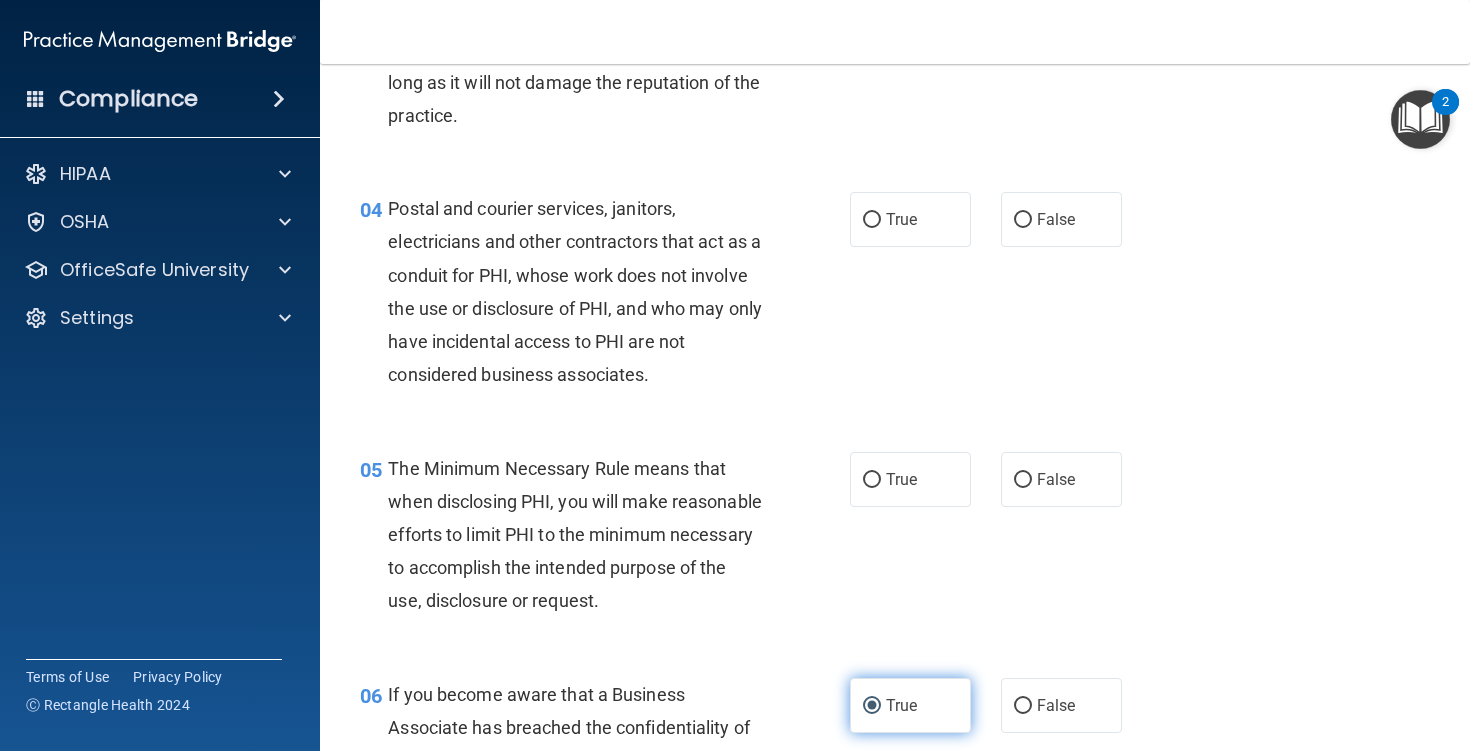 scroll, scrollTop: 564, scrollLeft: 0, axis: vertical 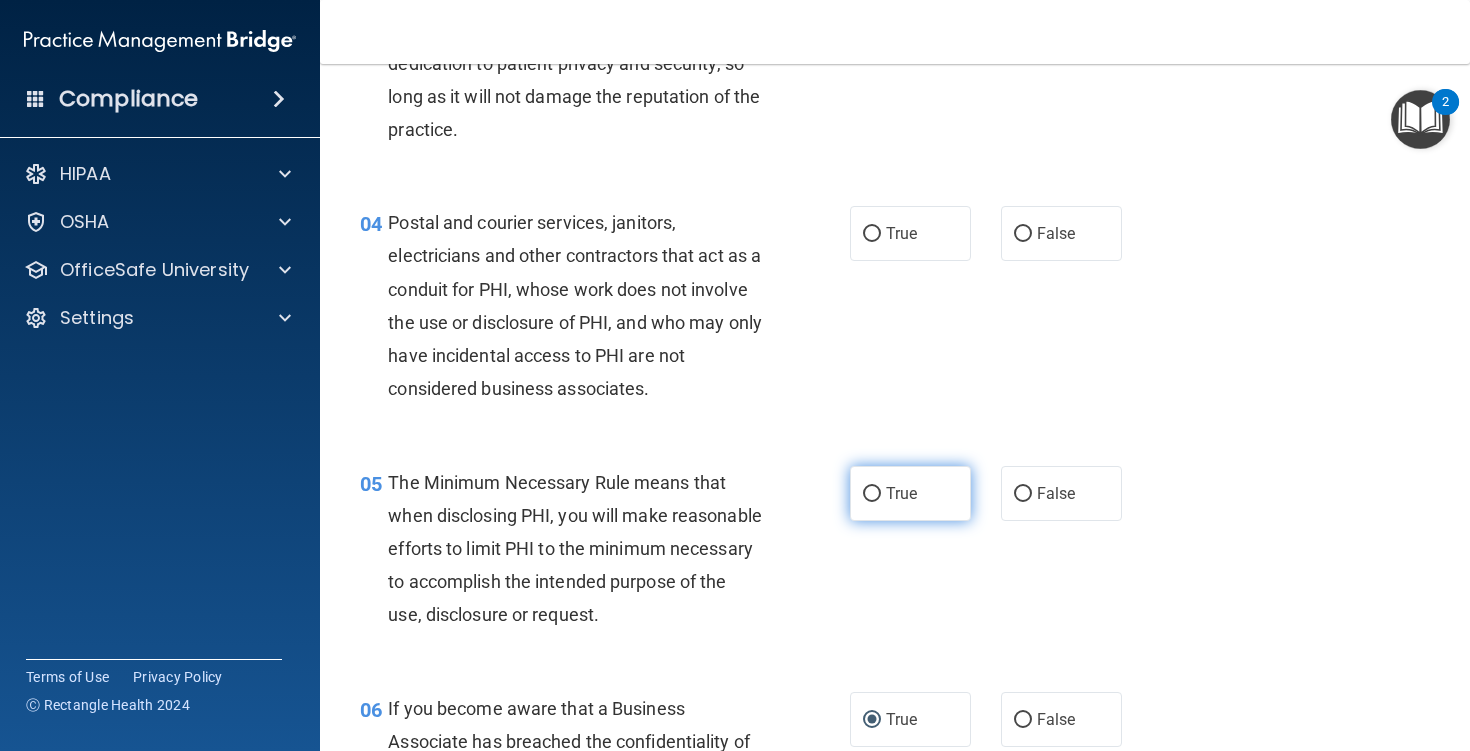 click on "True" at bounding box center (910, 493) 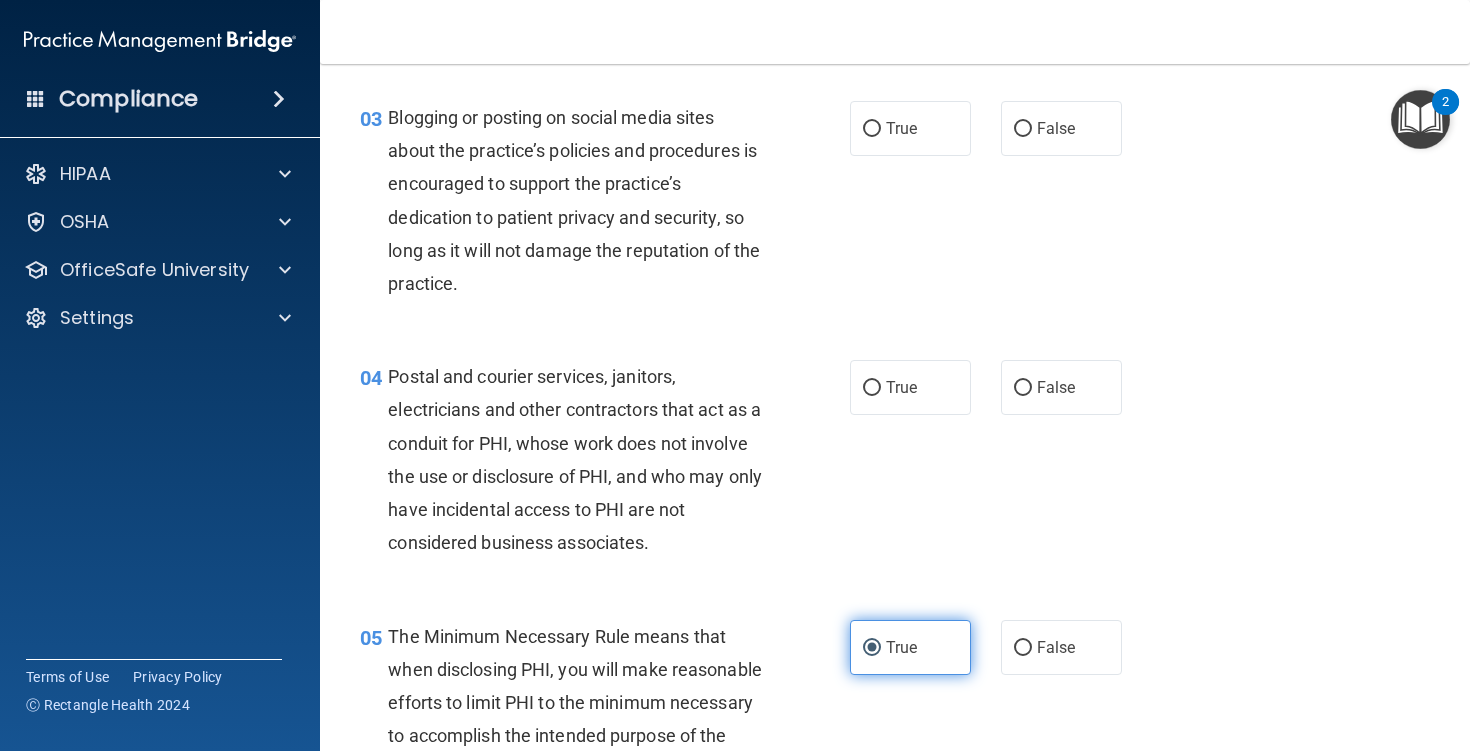 scroll, scrollTop: 408, scrollLeft: 0, axis: vertical 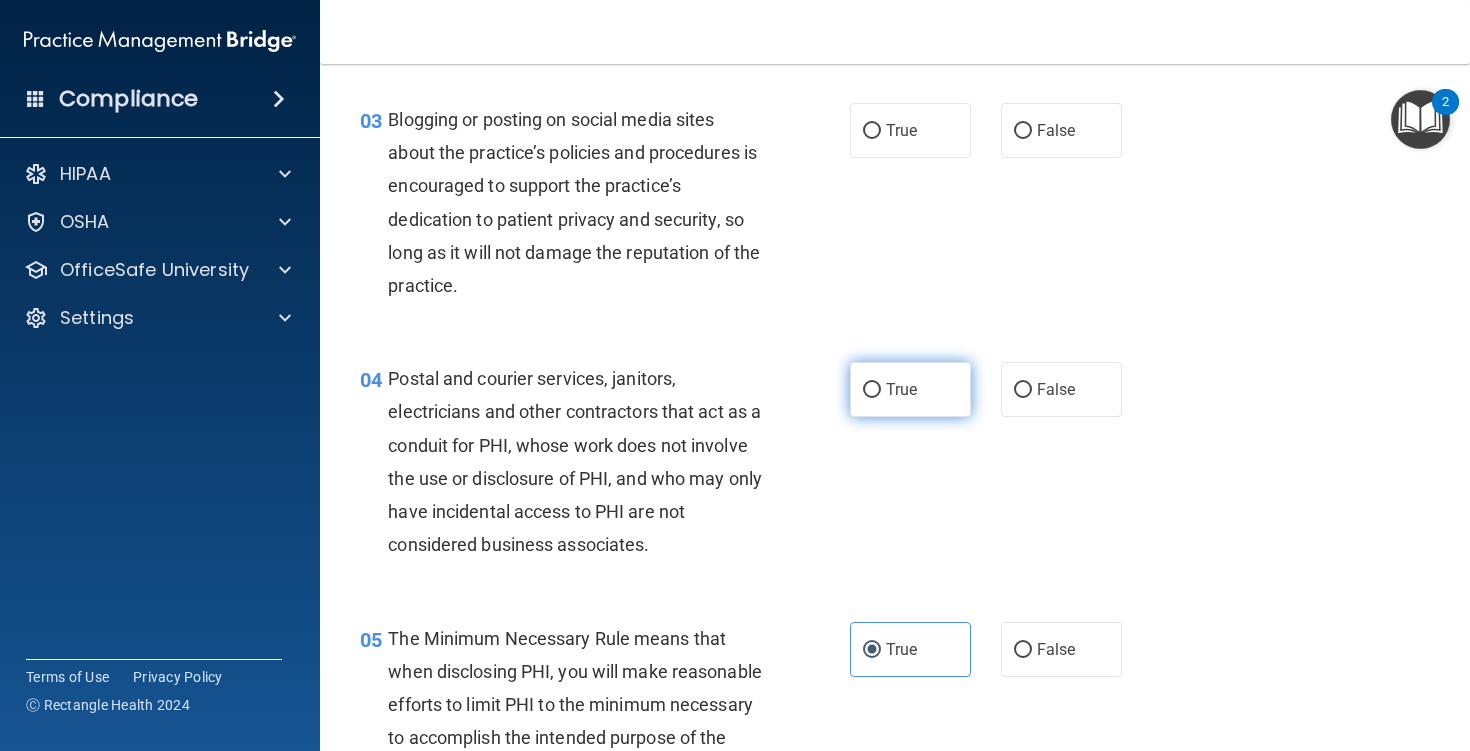 click on "True" at bounding box center [910, 389] 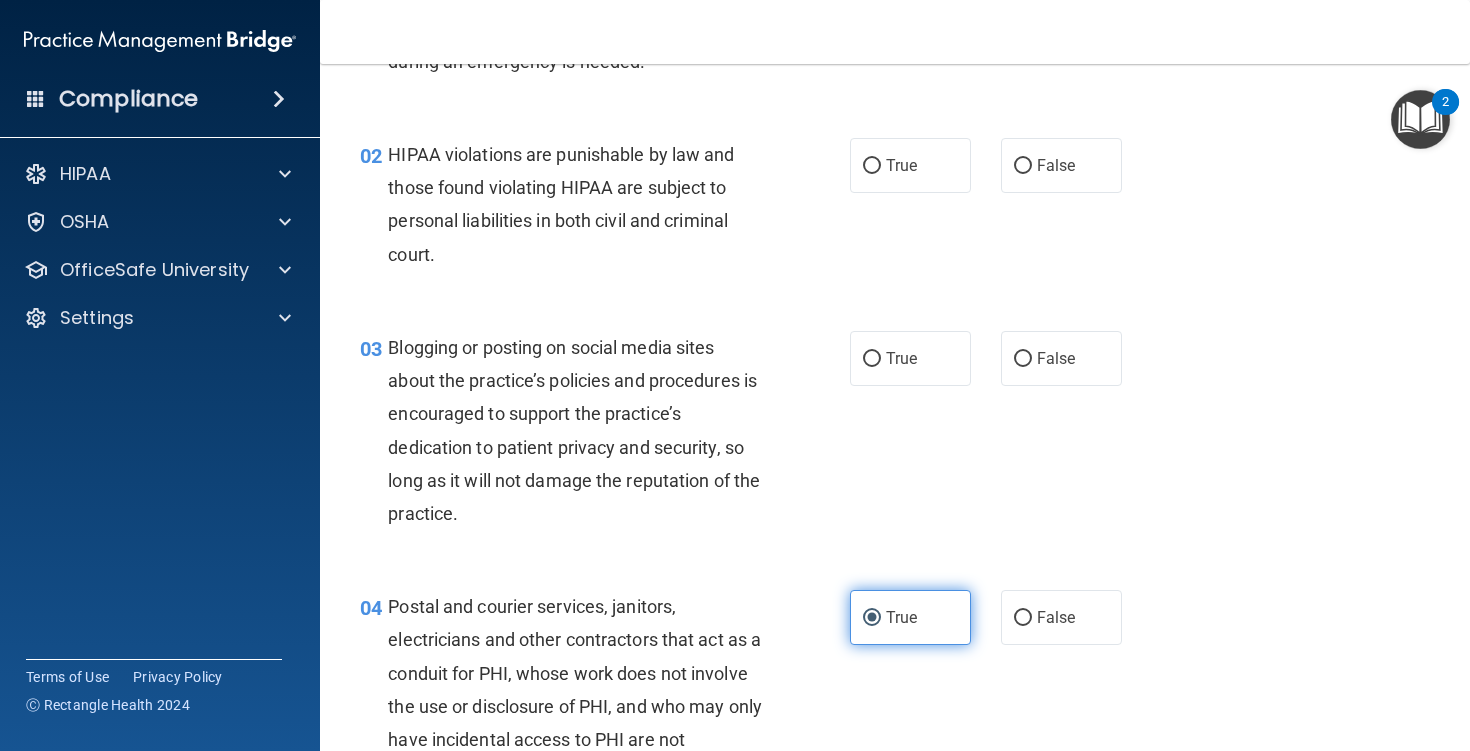 scroll, scrollTop: 167, scrollLeft: 0, axis: vertical 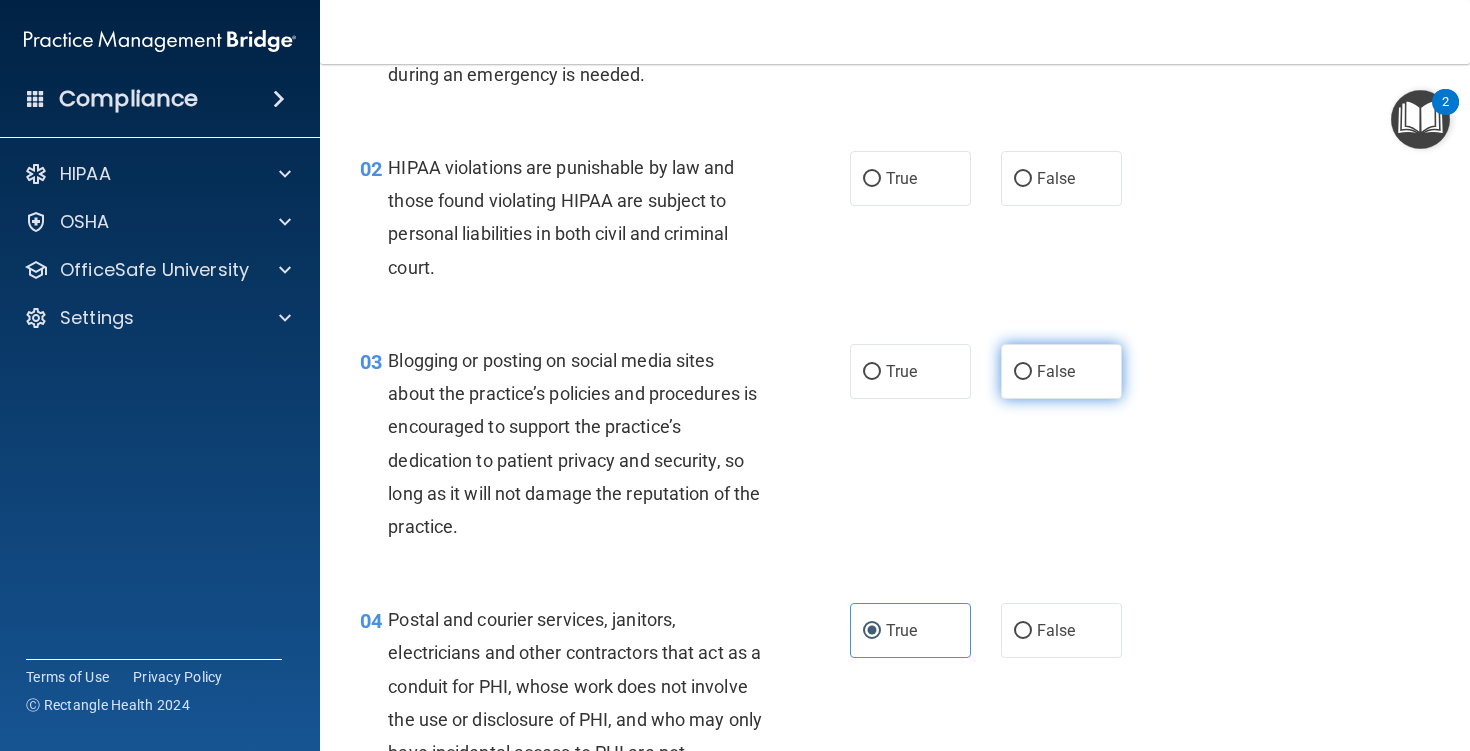click on "False" at bounding box center (1056, 371) 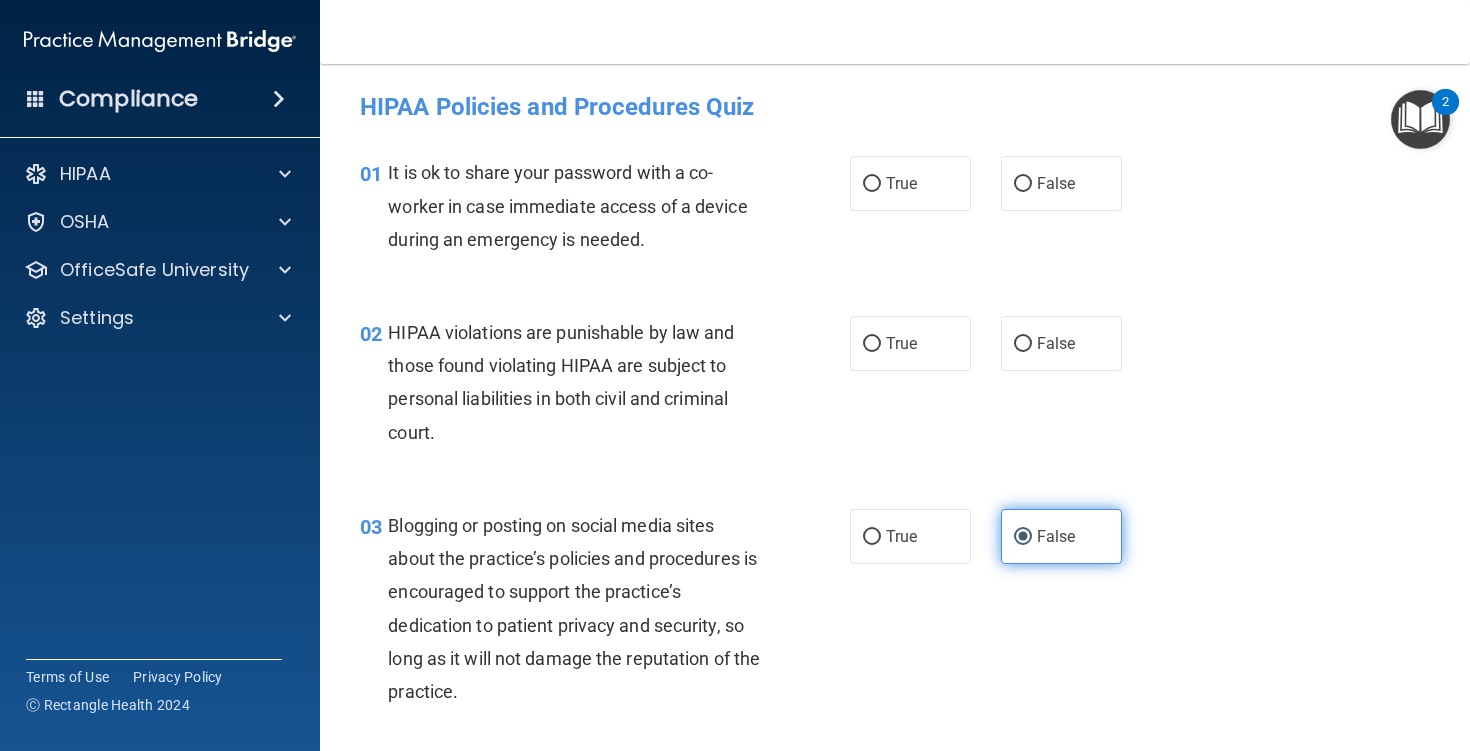 scroll, scrollTop: 1, scrollLeft: 0, axis: vertical 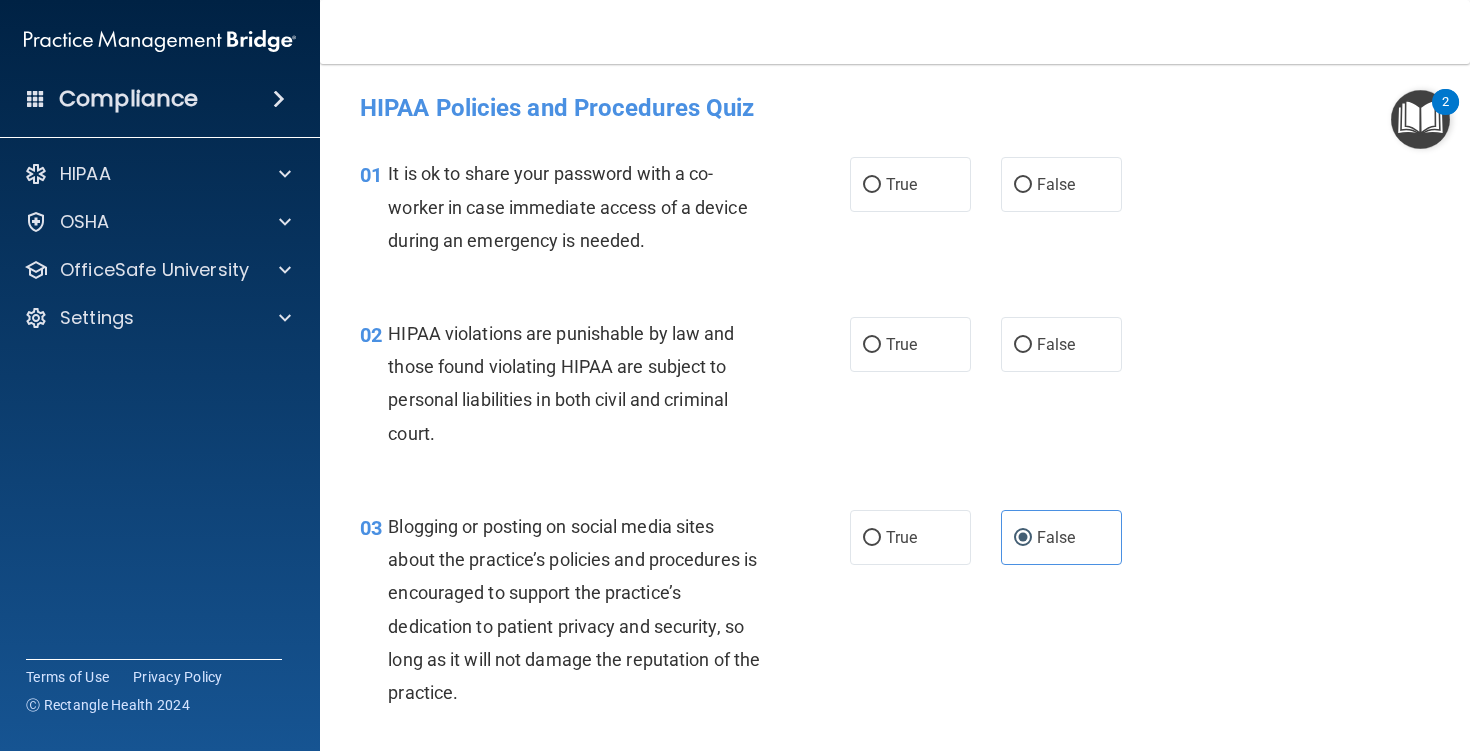 click on "02       HIPAA violations are punishable by law and those found violating HIPAA are subject to personal liabilities in both civil and criminal court." at bounding box center [605, 388] 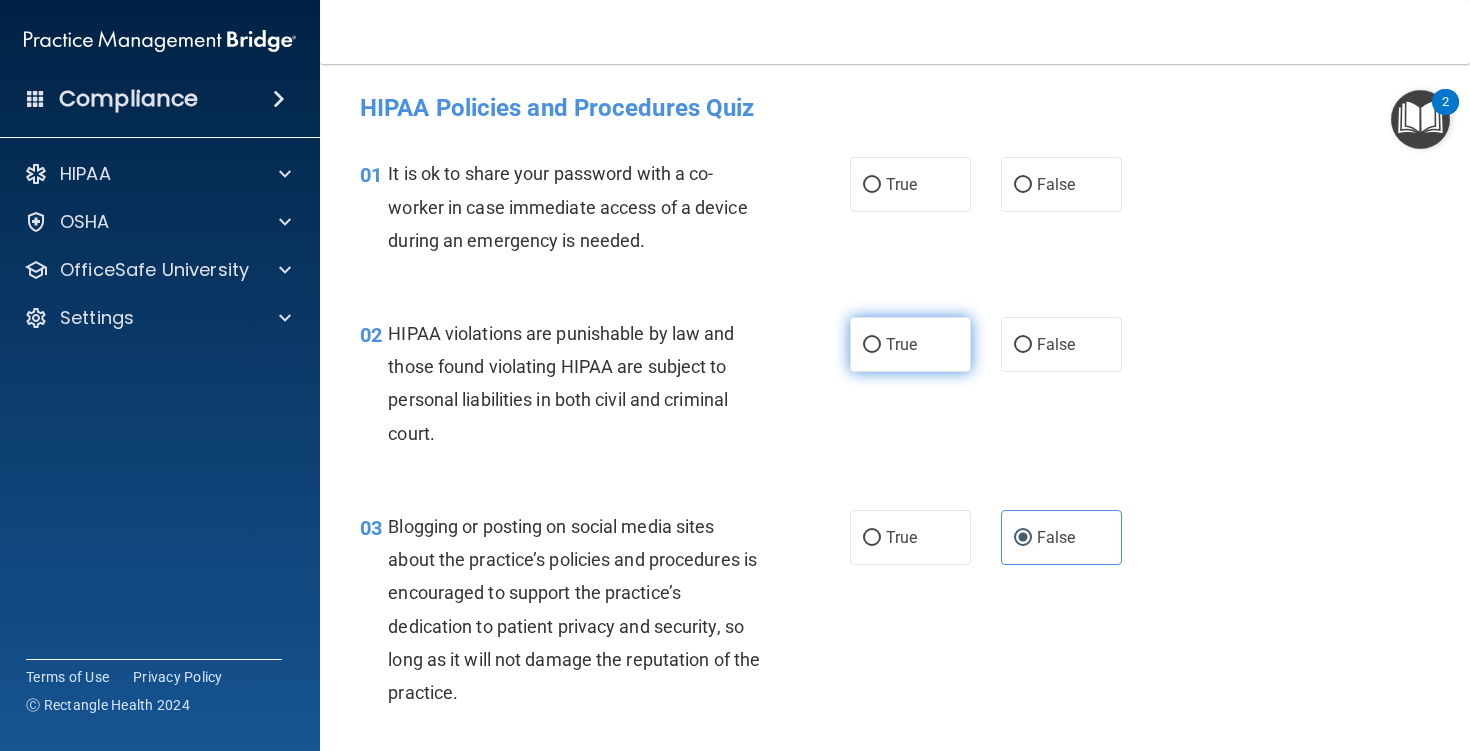 click on "True" at bounding box center (872, 345) 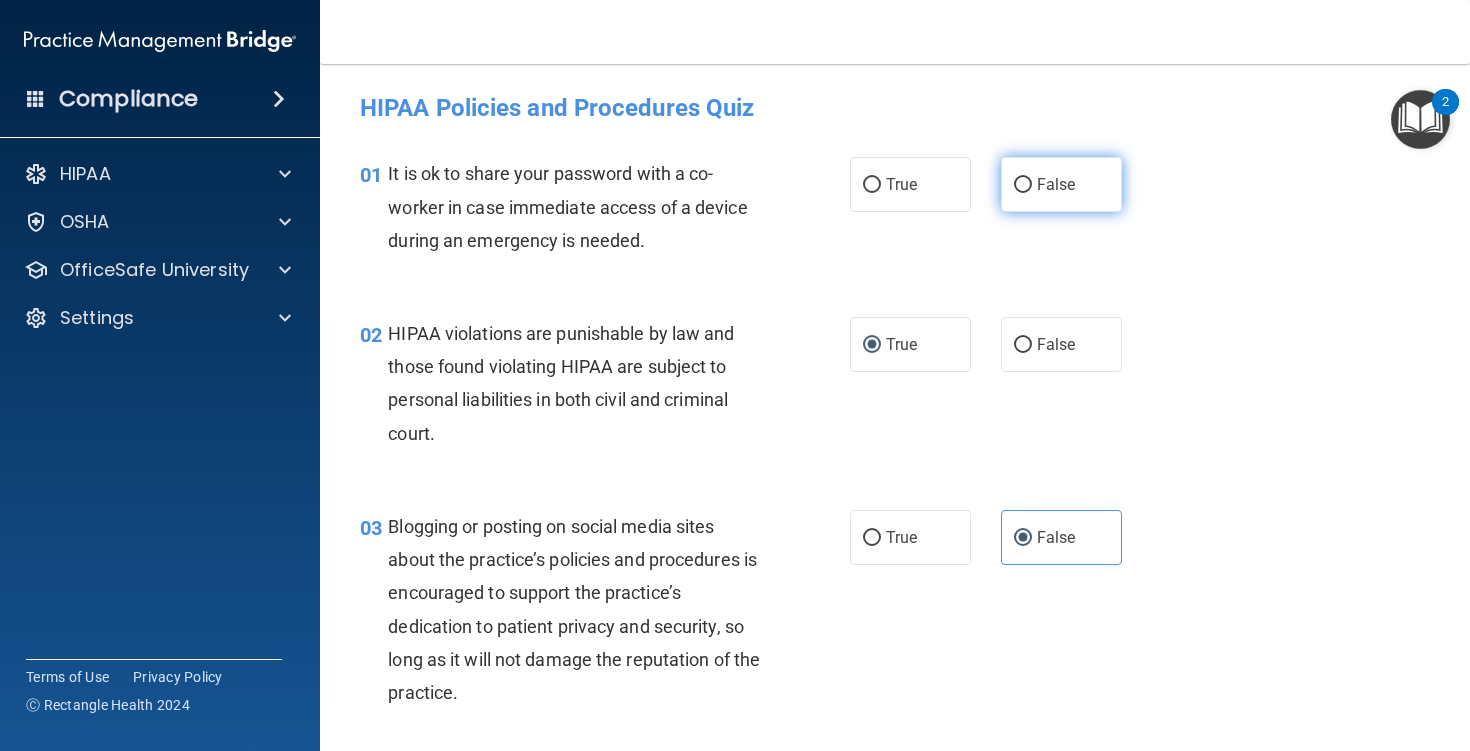 click on "False" at bounding box center (1056, 184) 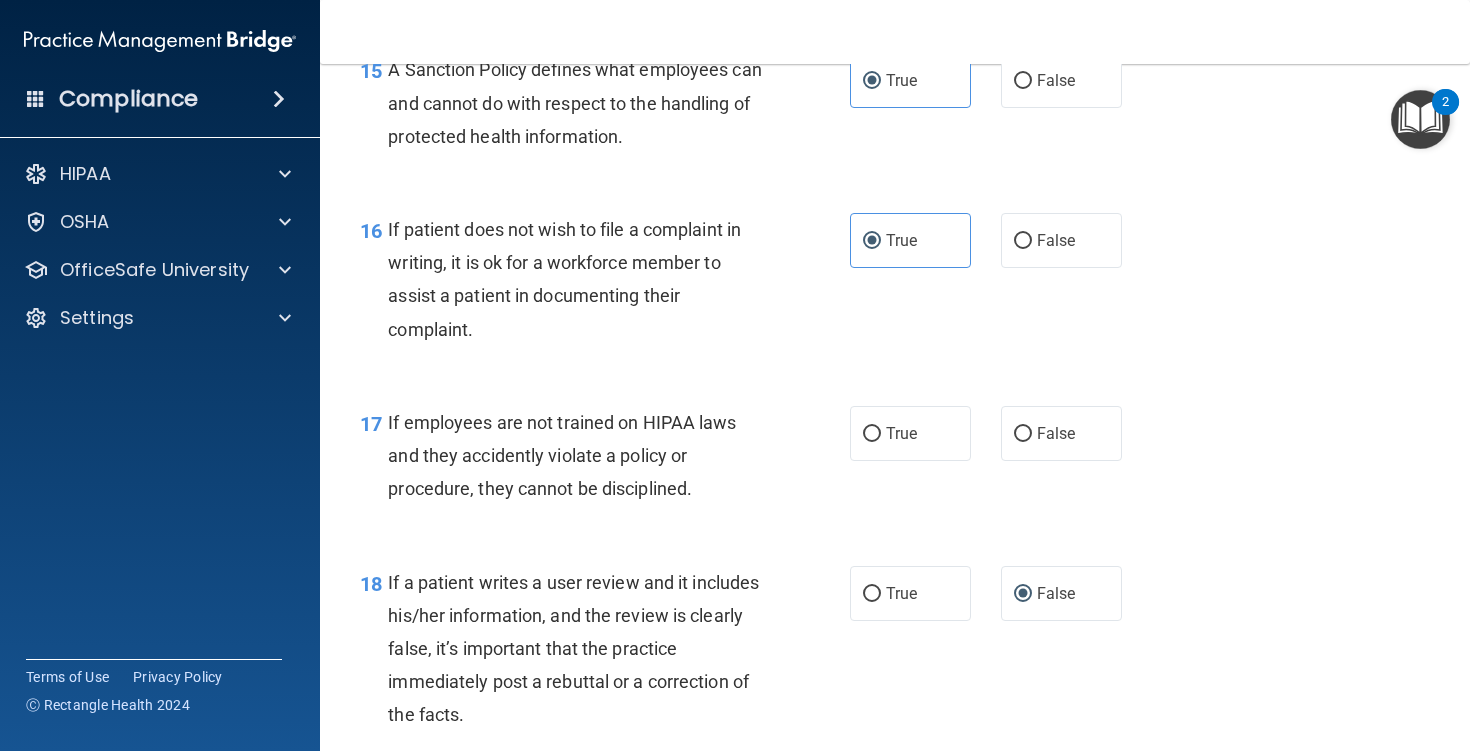 scroll, scrollTop: 3063, scrollLeft: 0, axis: vertical 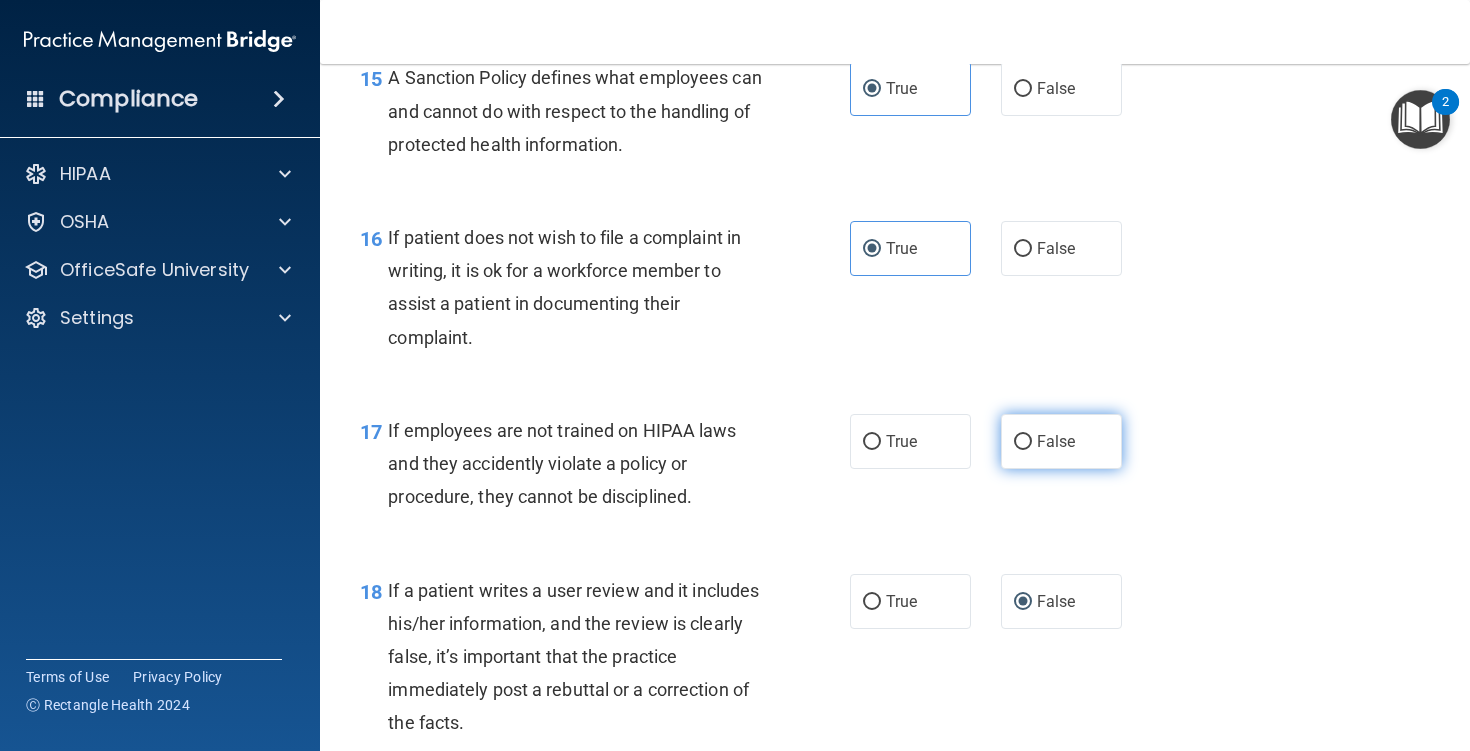 click on "False" at bounding box center (1061, 441) 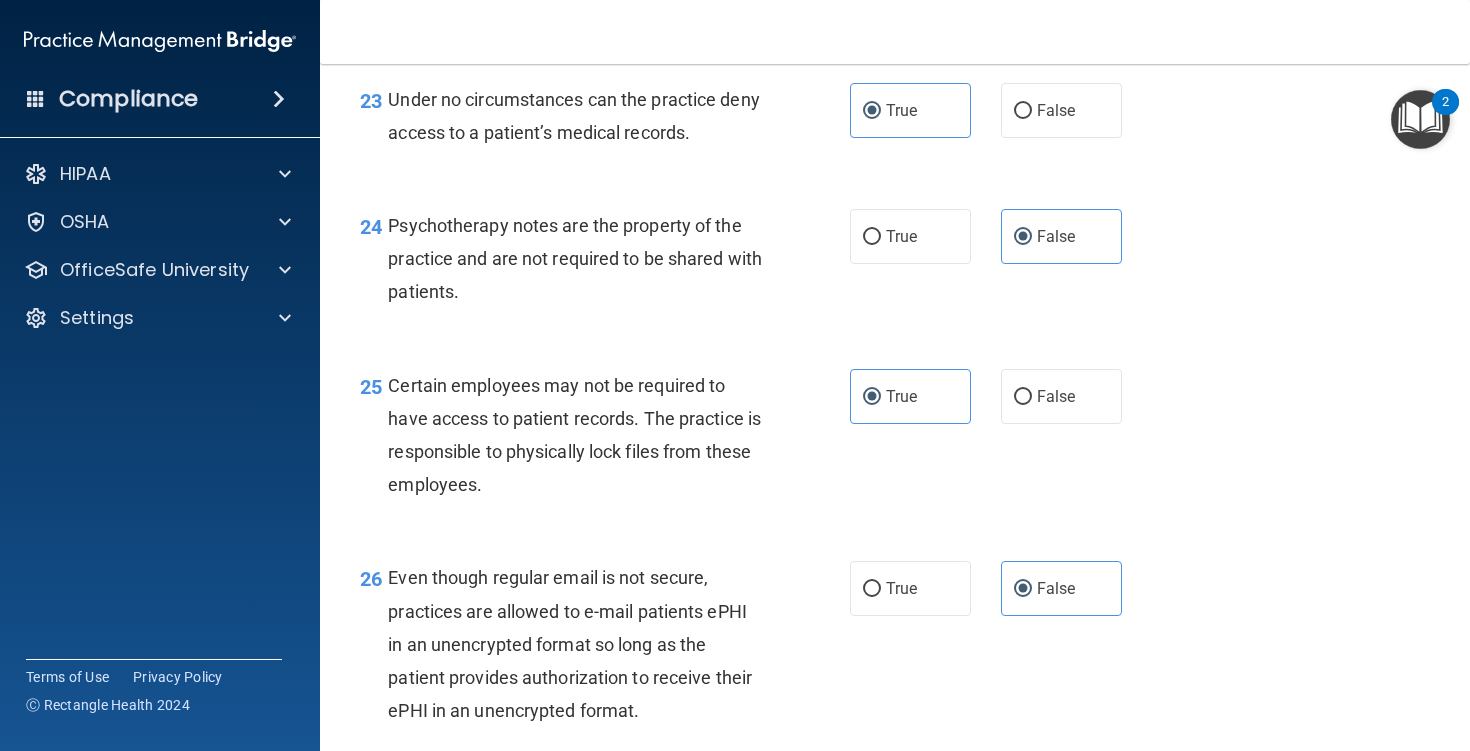 scroll, scrollTop: 5400, scrollLeft: 0, axis: vertical 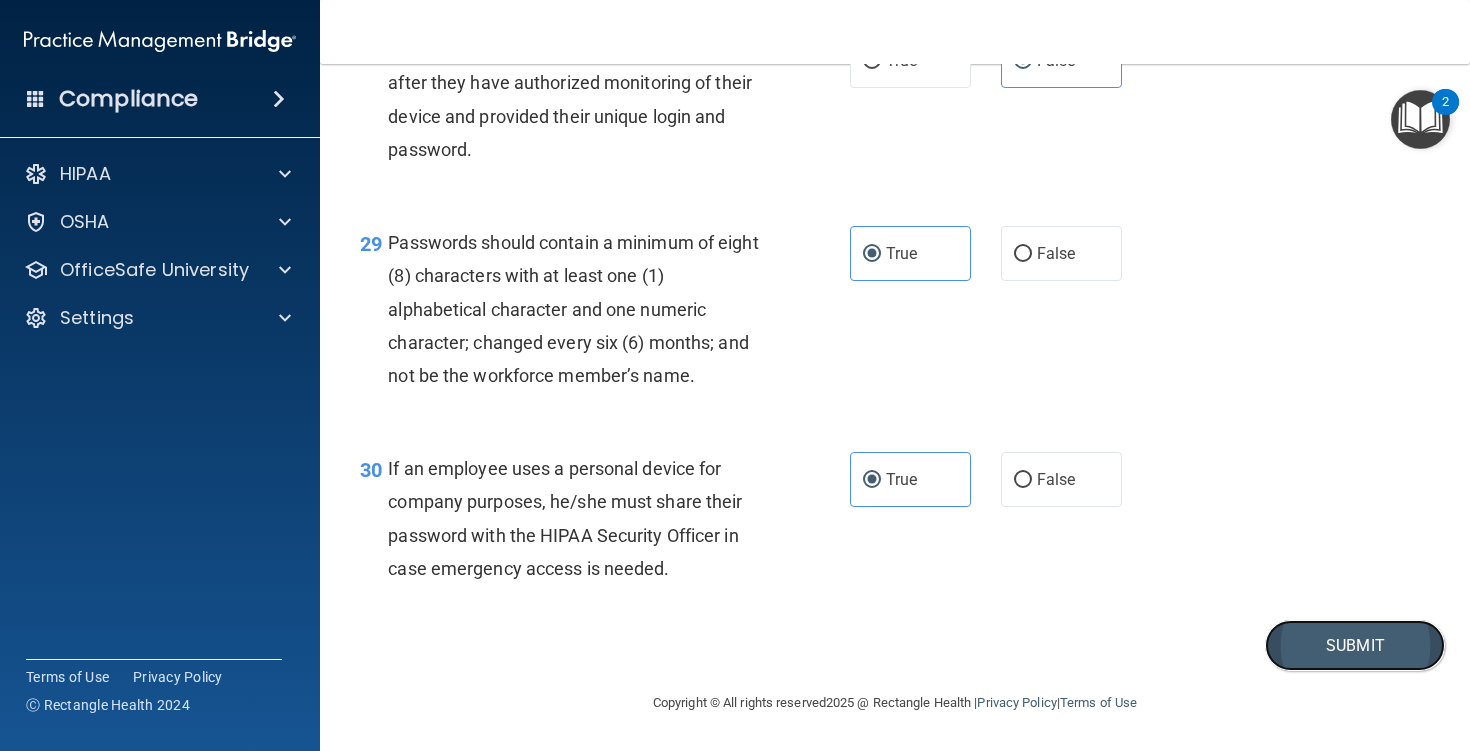 click on "Submit" at bounding box center (1355, 645) 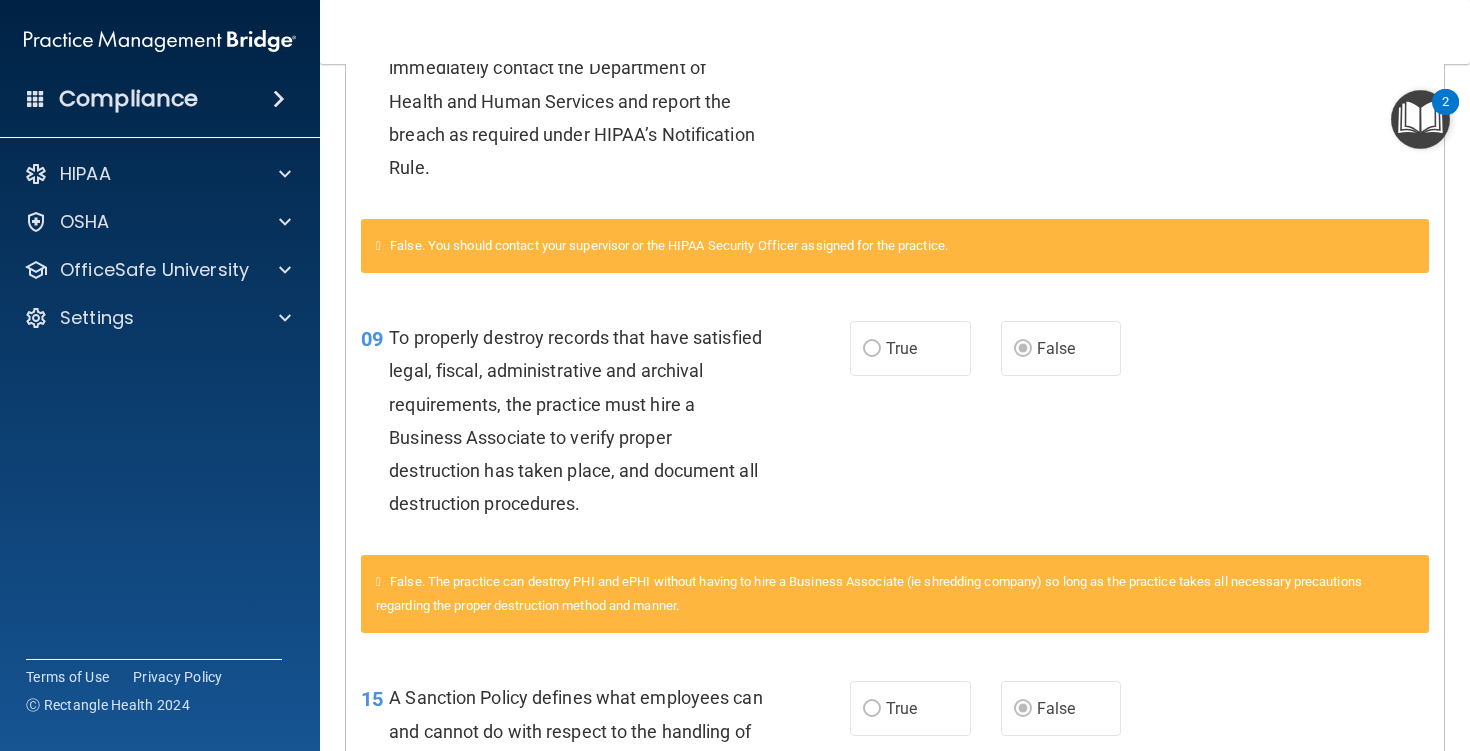 scroll, scrollTop: 0, scrollLeft: 0, axis: both 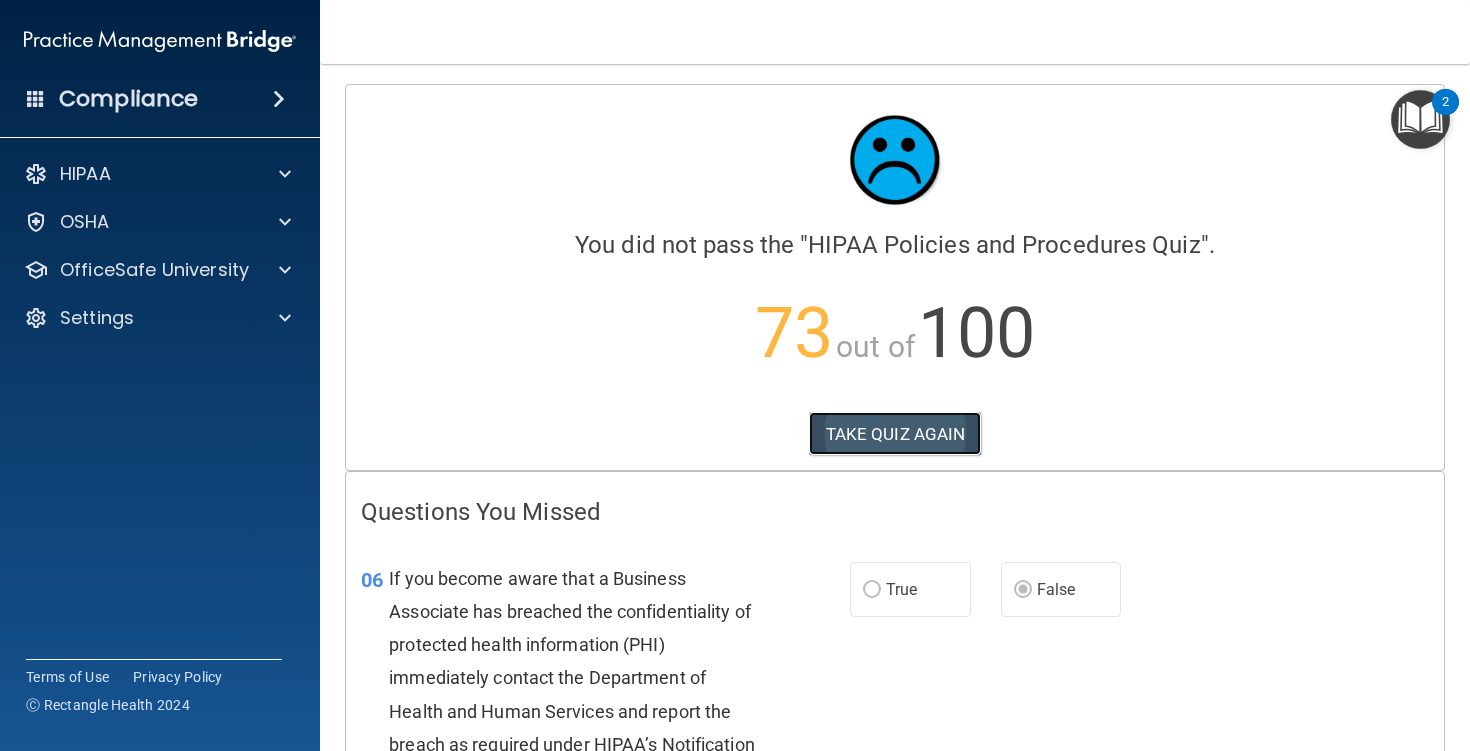 click on "TAKE QUIZ AGAIN" at bounding box center (895, 434) 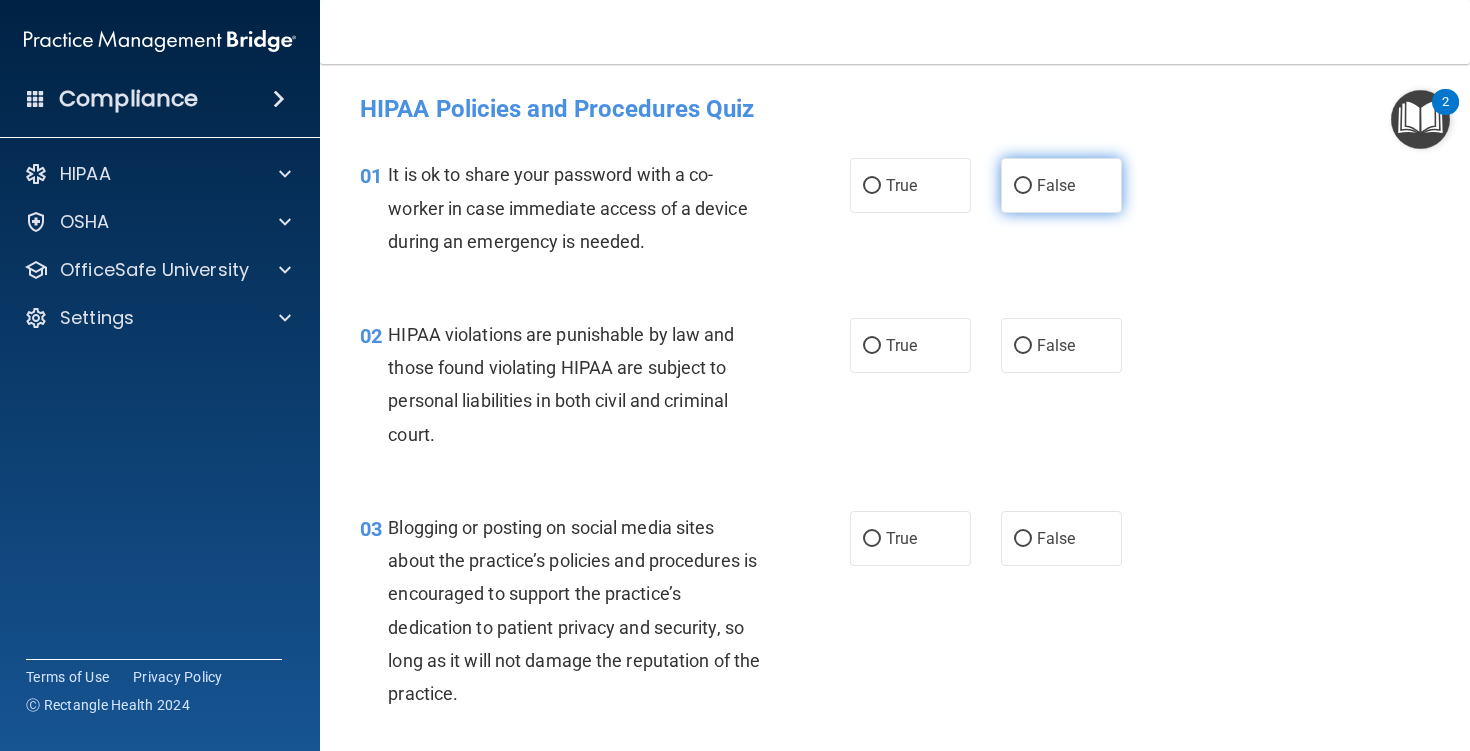 click on "False" at bounding box center [1056, 185] 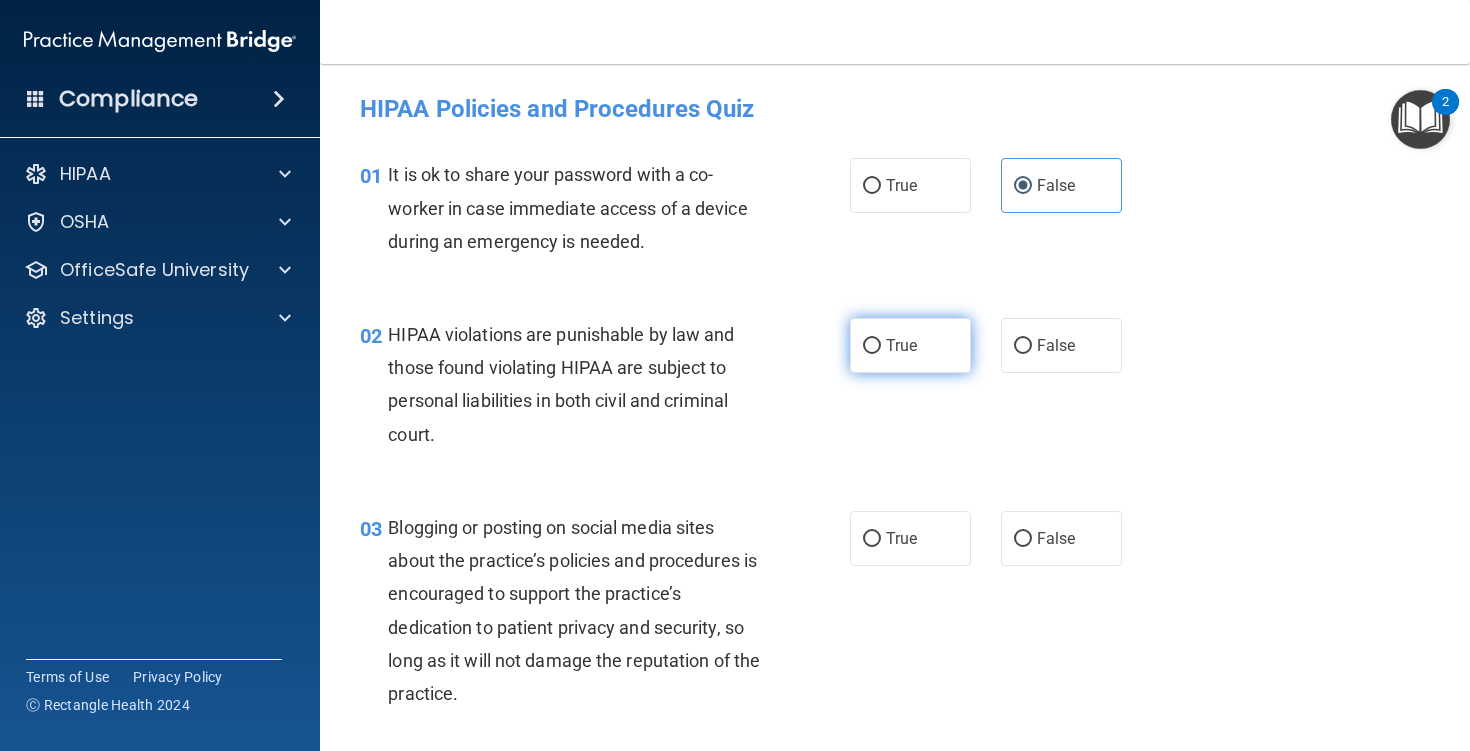 click on "True" at bounding box center [910, 345] 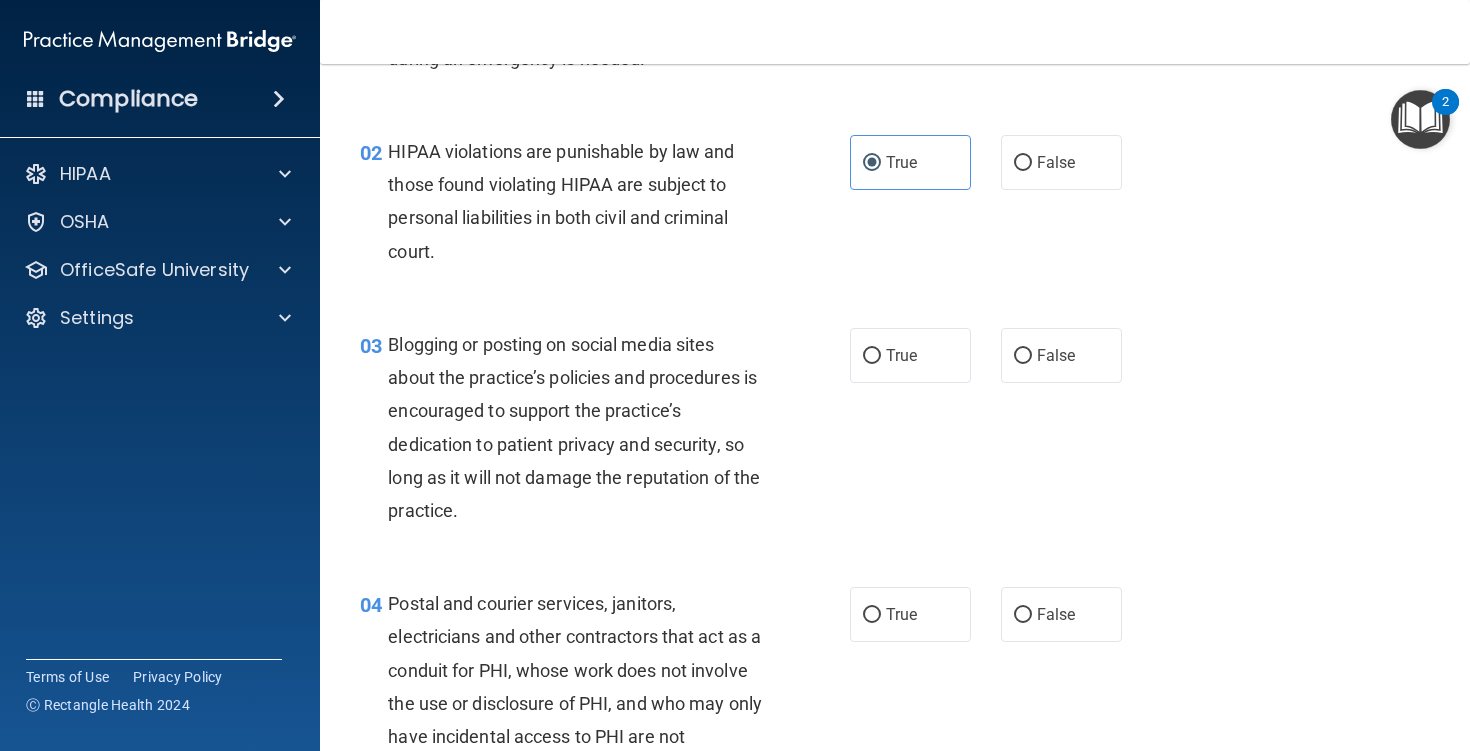 scroll, scrollTop: 186, scrollLeft: 0, axis: vertical 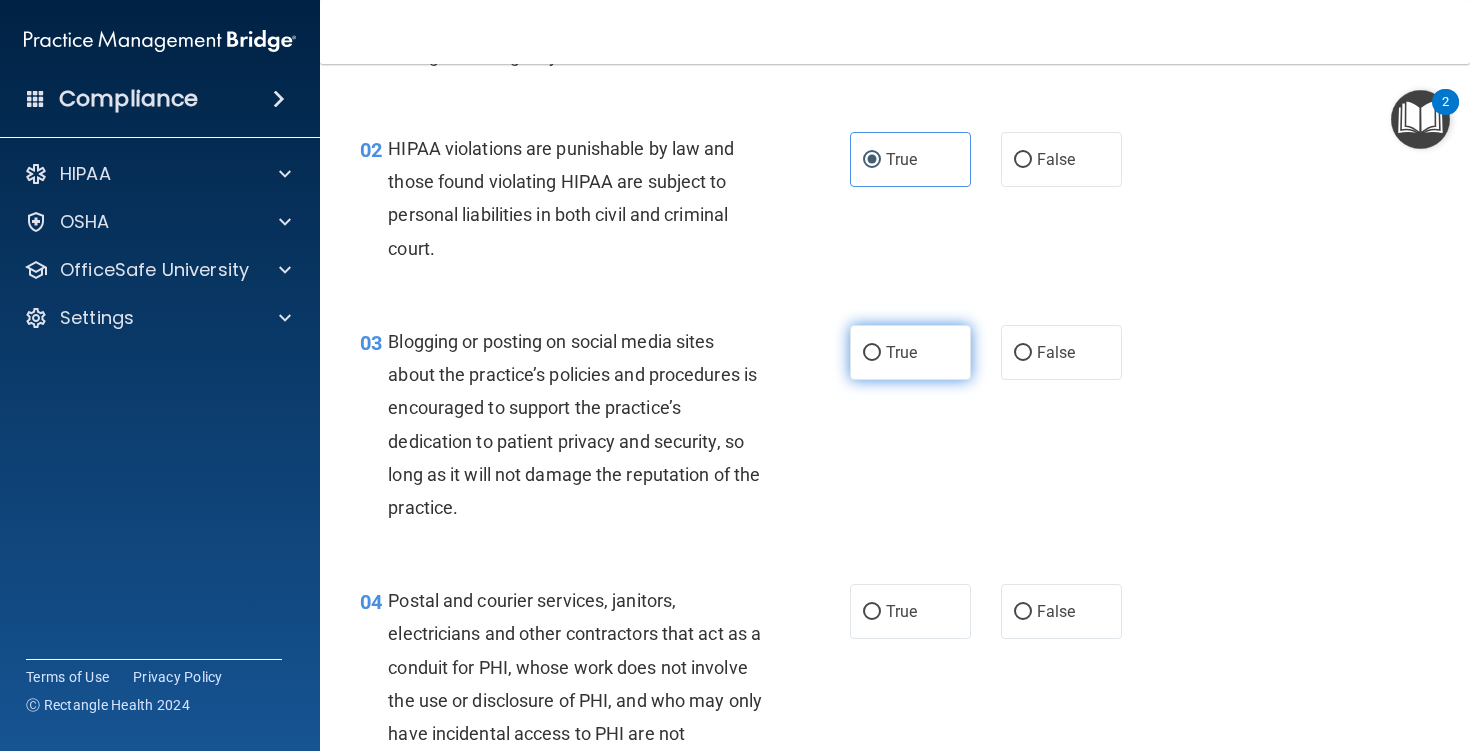 click on "True" at bounding box center [901, 352] 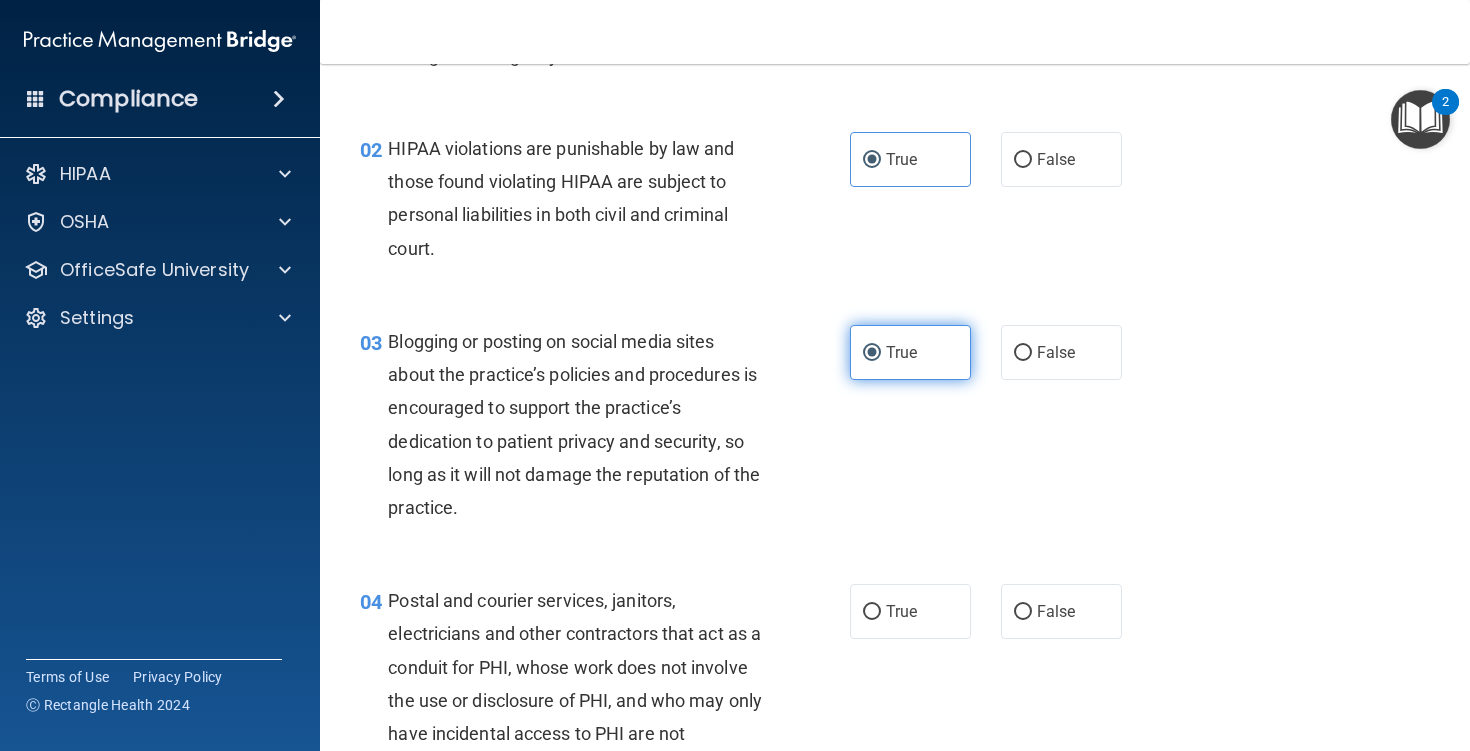 click on "True" at bounding box center (901, 352) 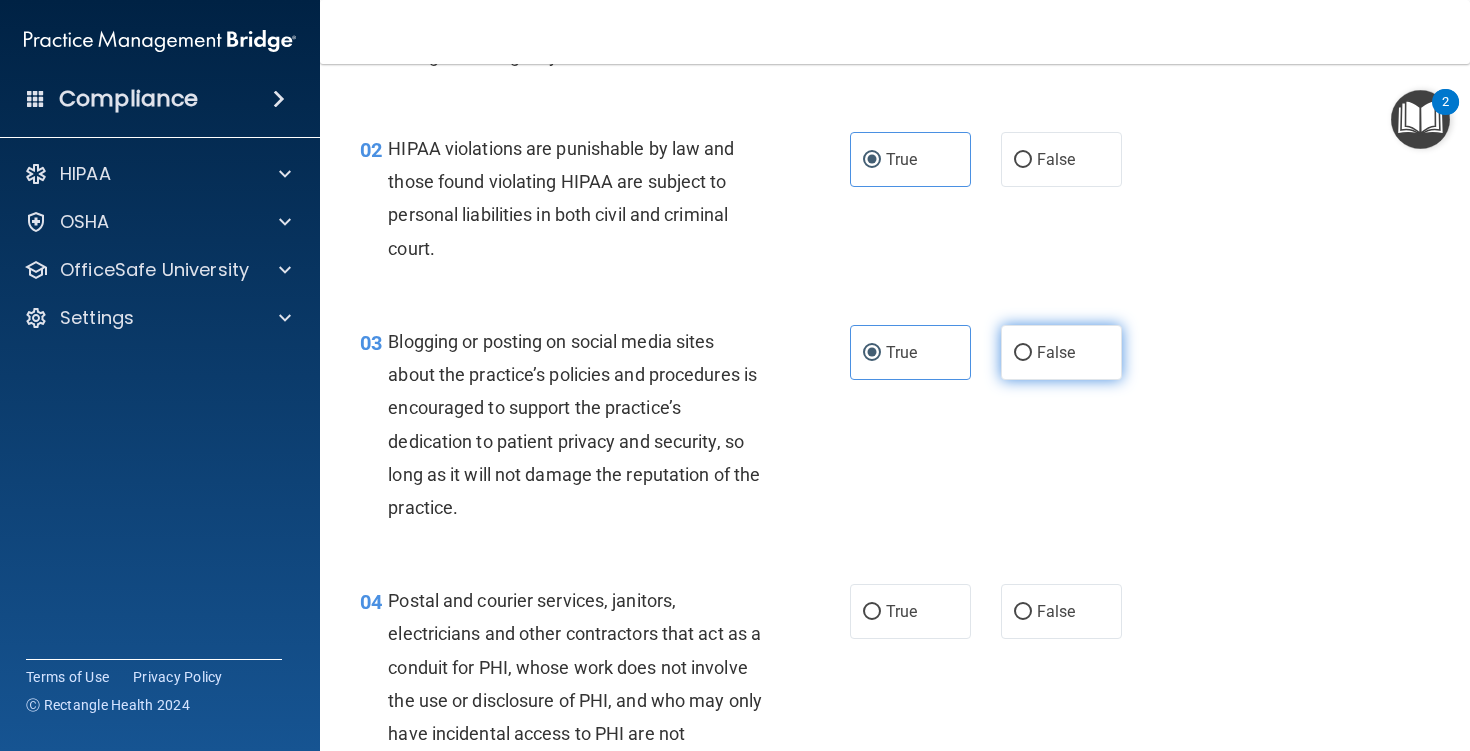 click on "False" at bounding box center (1023, 353) 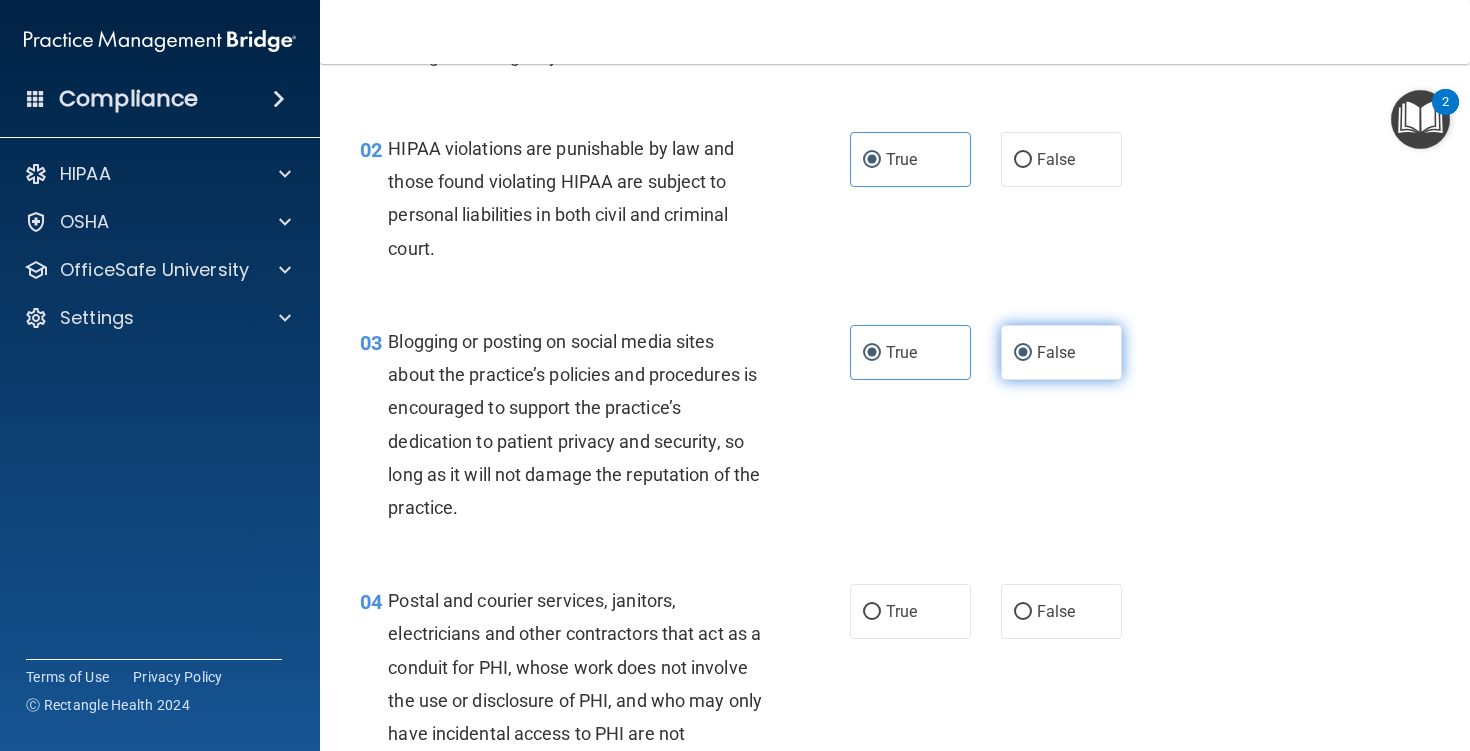 radio on "false" 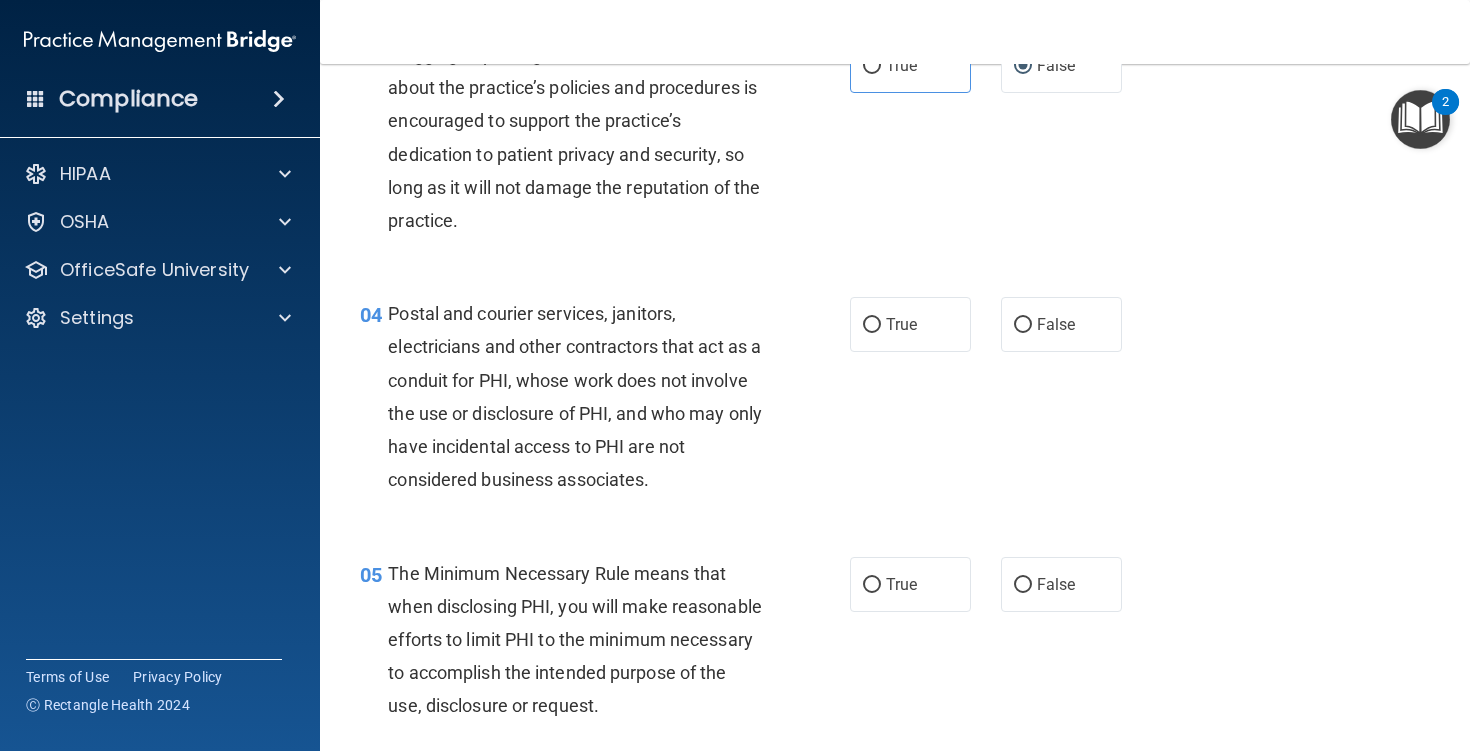 scroll, scrollTop: 482, scrollLeft: 0, axis: vertical 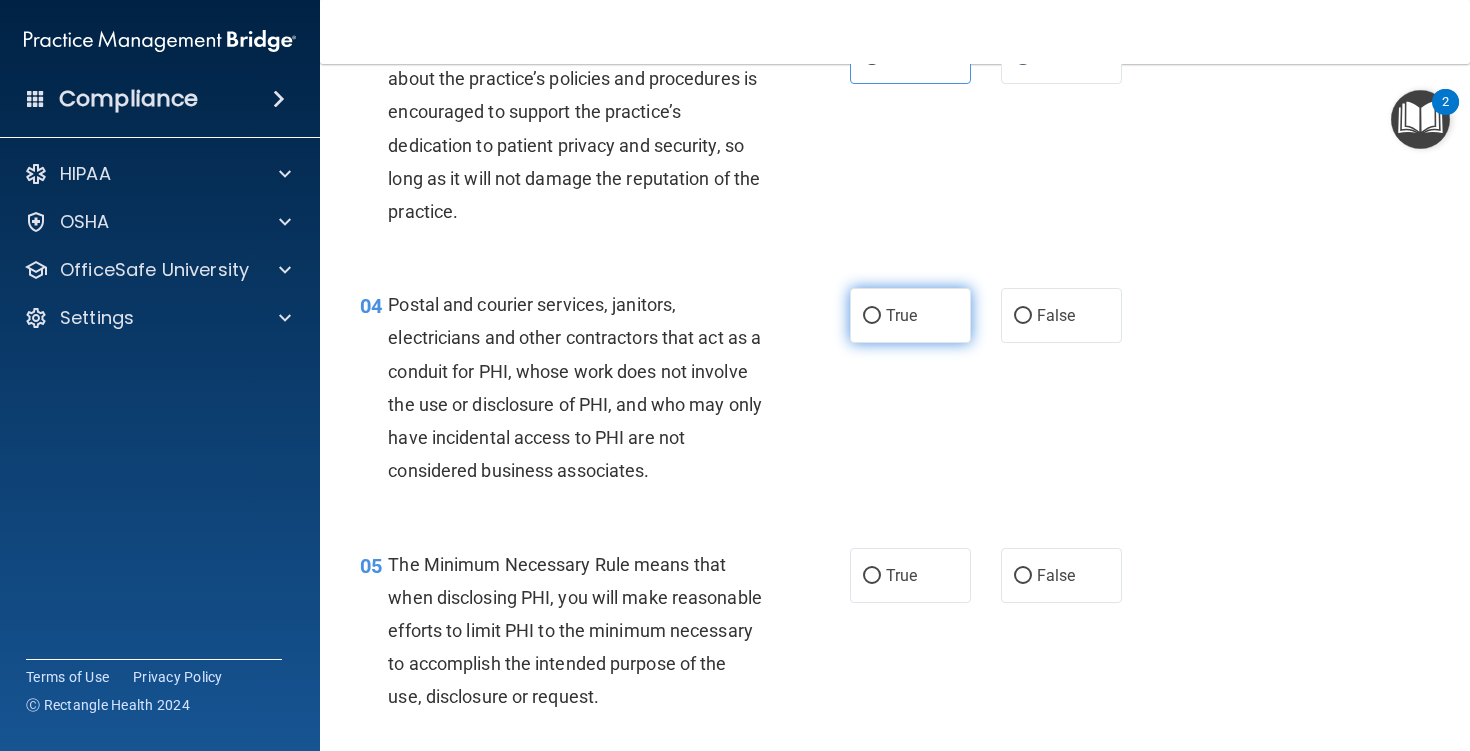 click on "True" at bounding box center [901, 315] 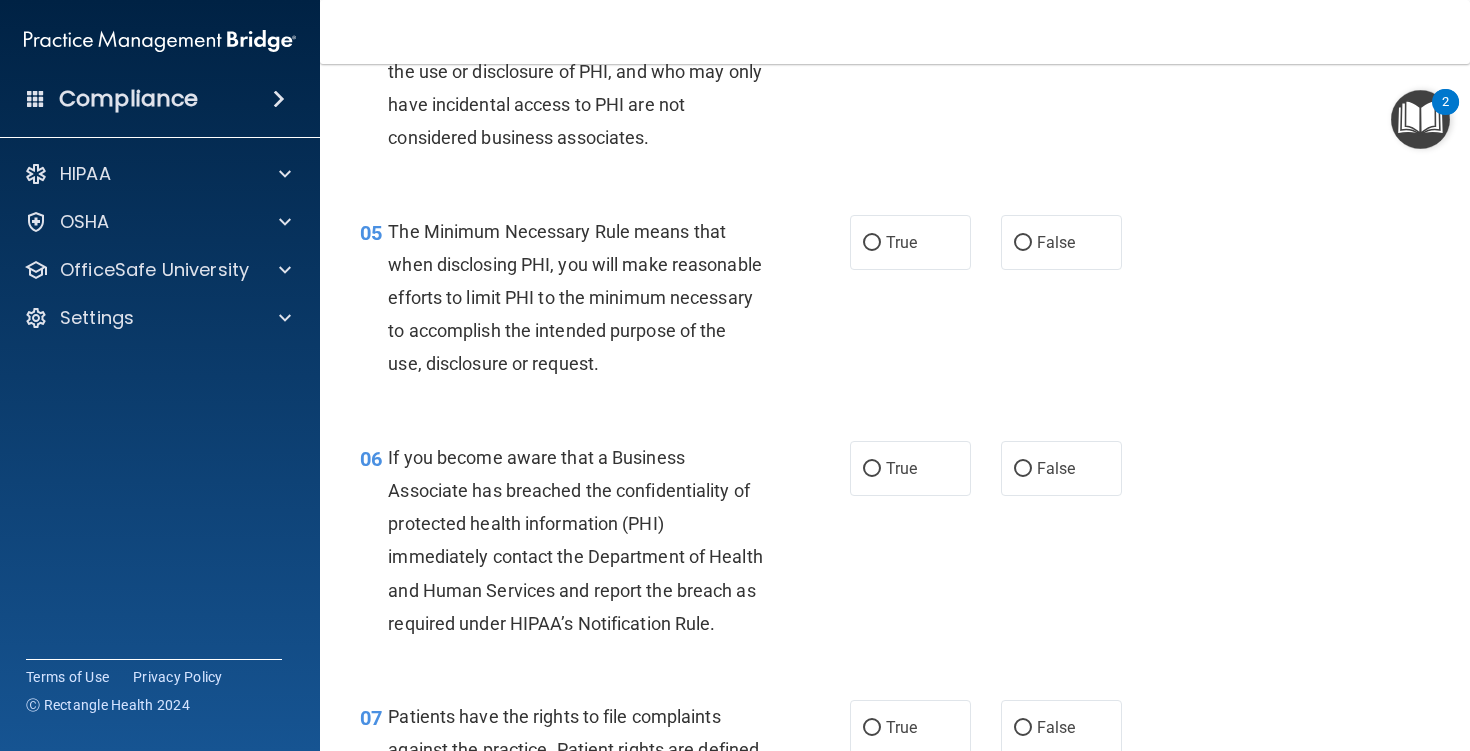 scroll, scrollTop: 868, scrollLeft: 0, axis: vertical 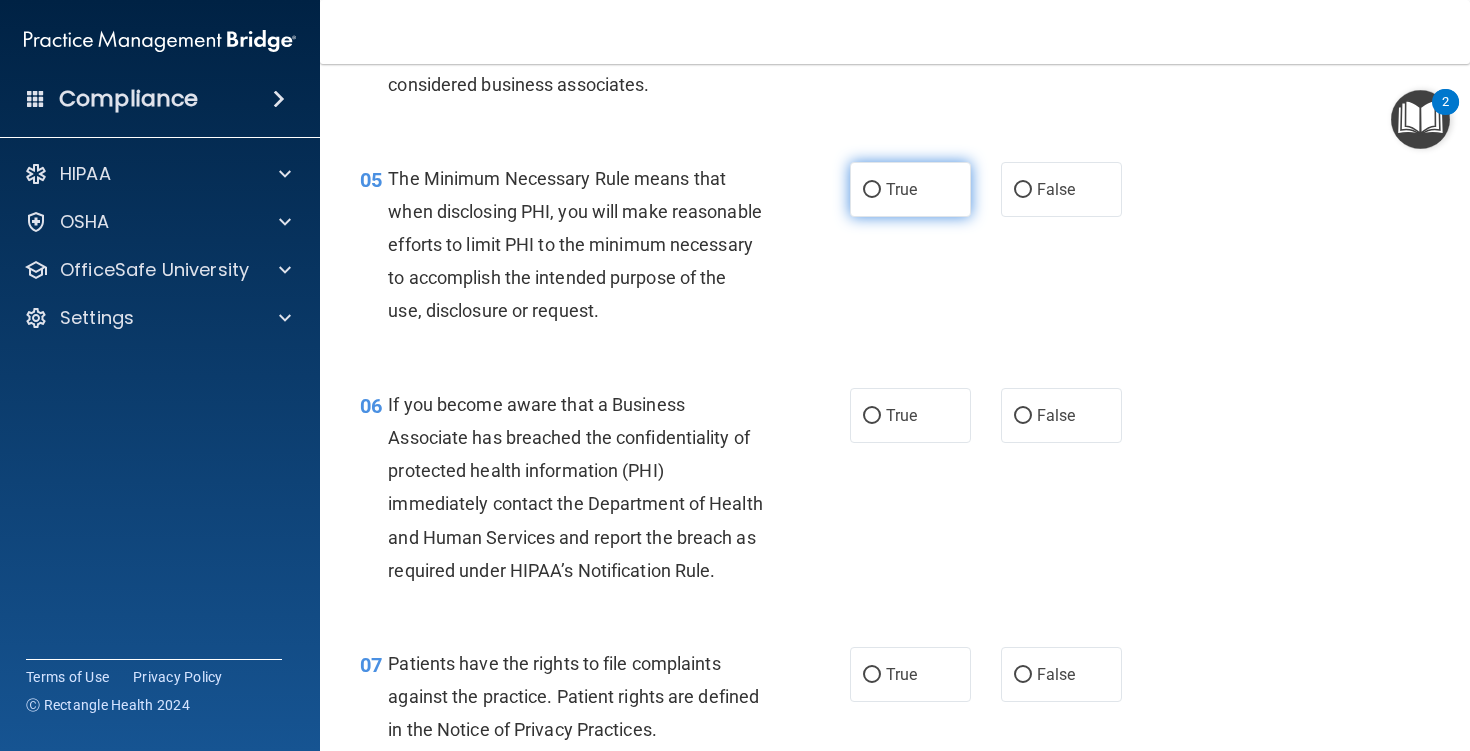 click on "True" at bounding box center (901, 189) 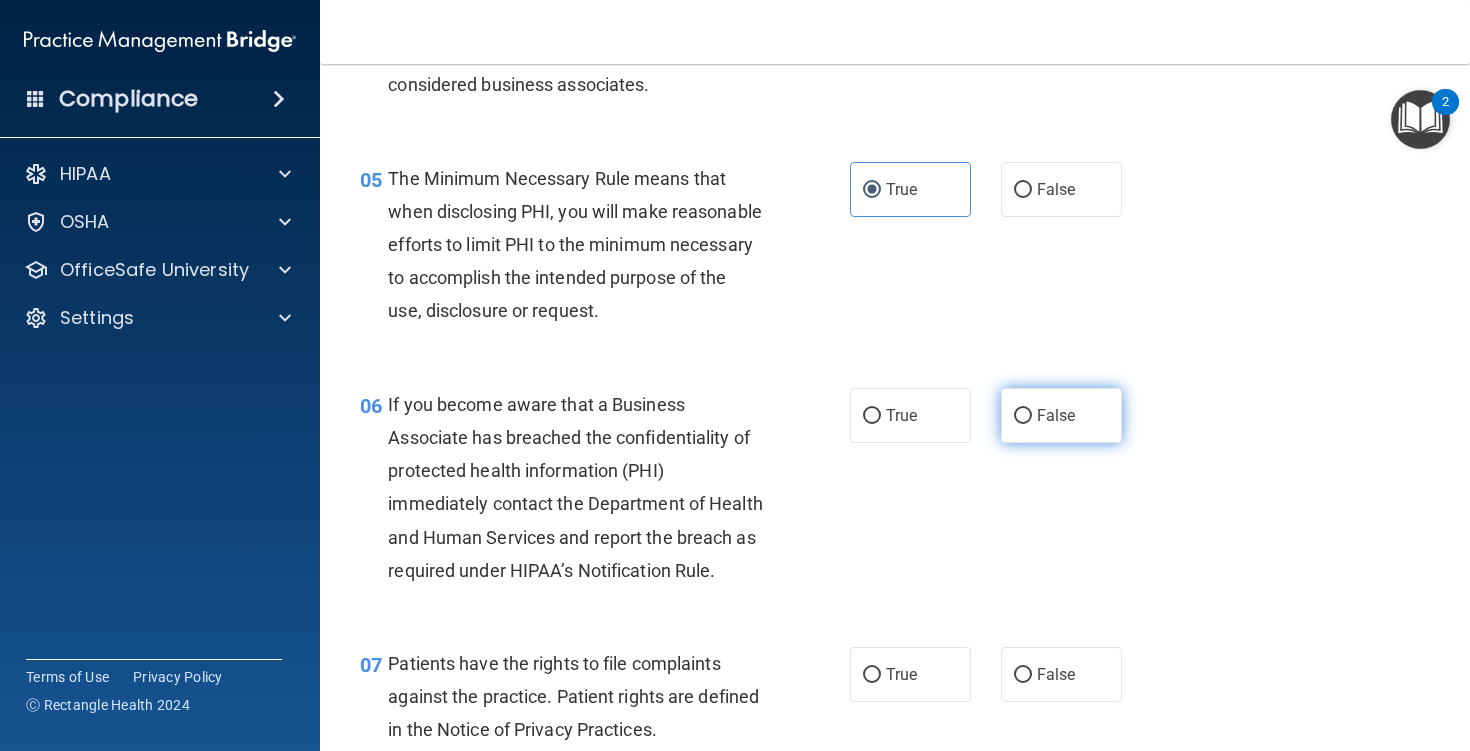 click on "False" at bounding box center (1056, 415) 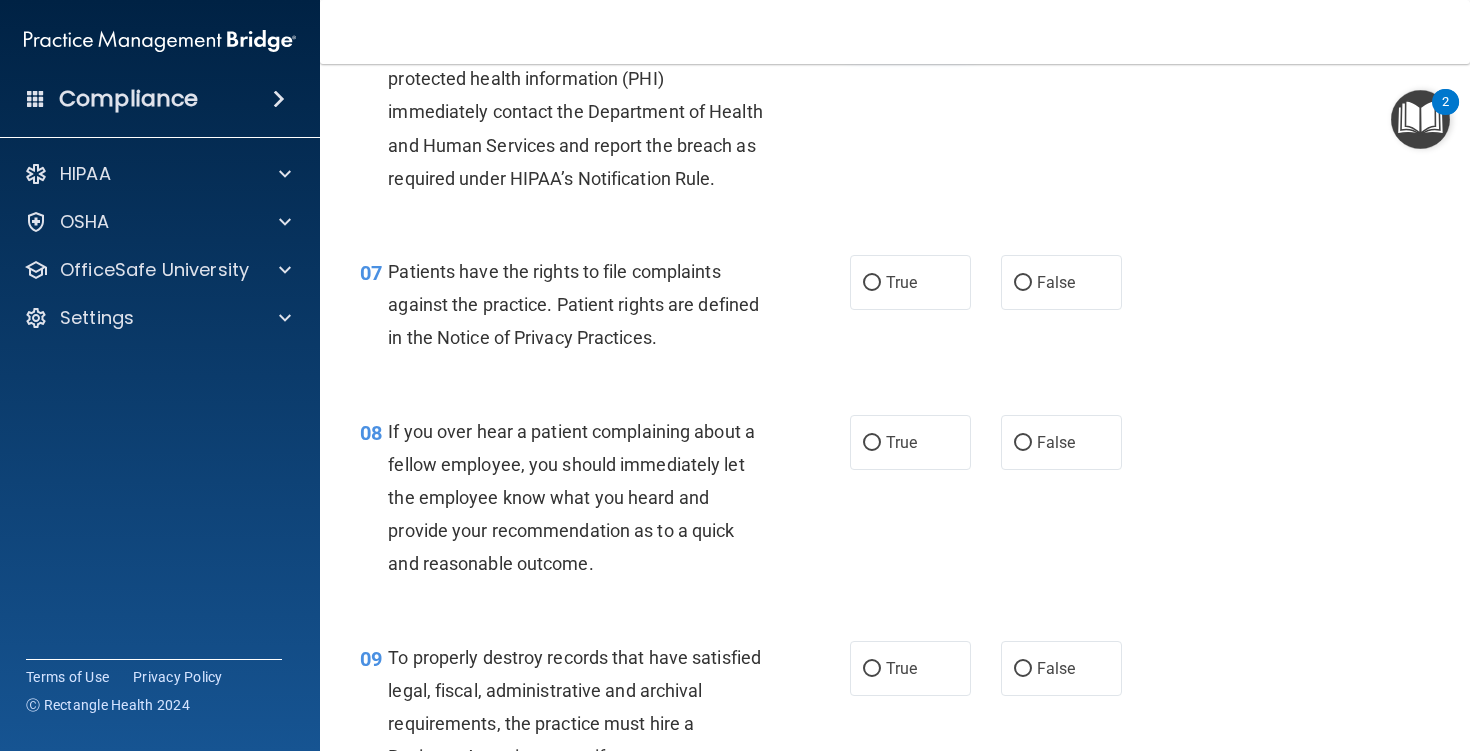 scroll, scrollTop: 1305, scrollLeft: 0, axis: vertical 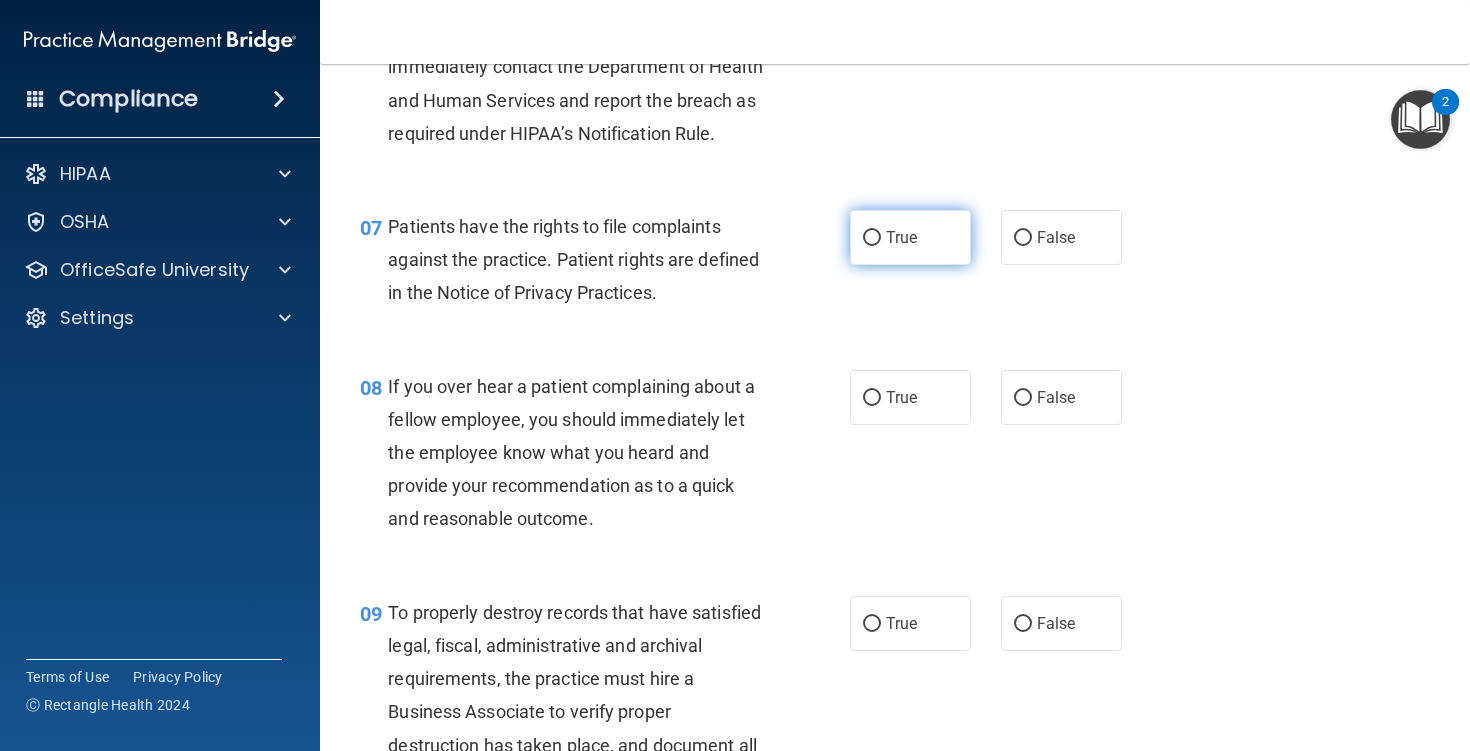 click on "True" at bounding box center [910, 237] 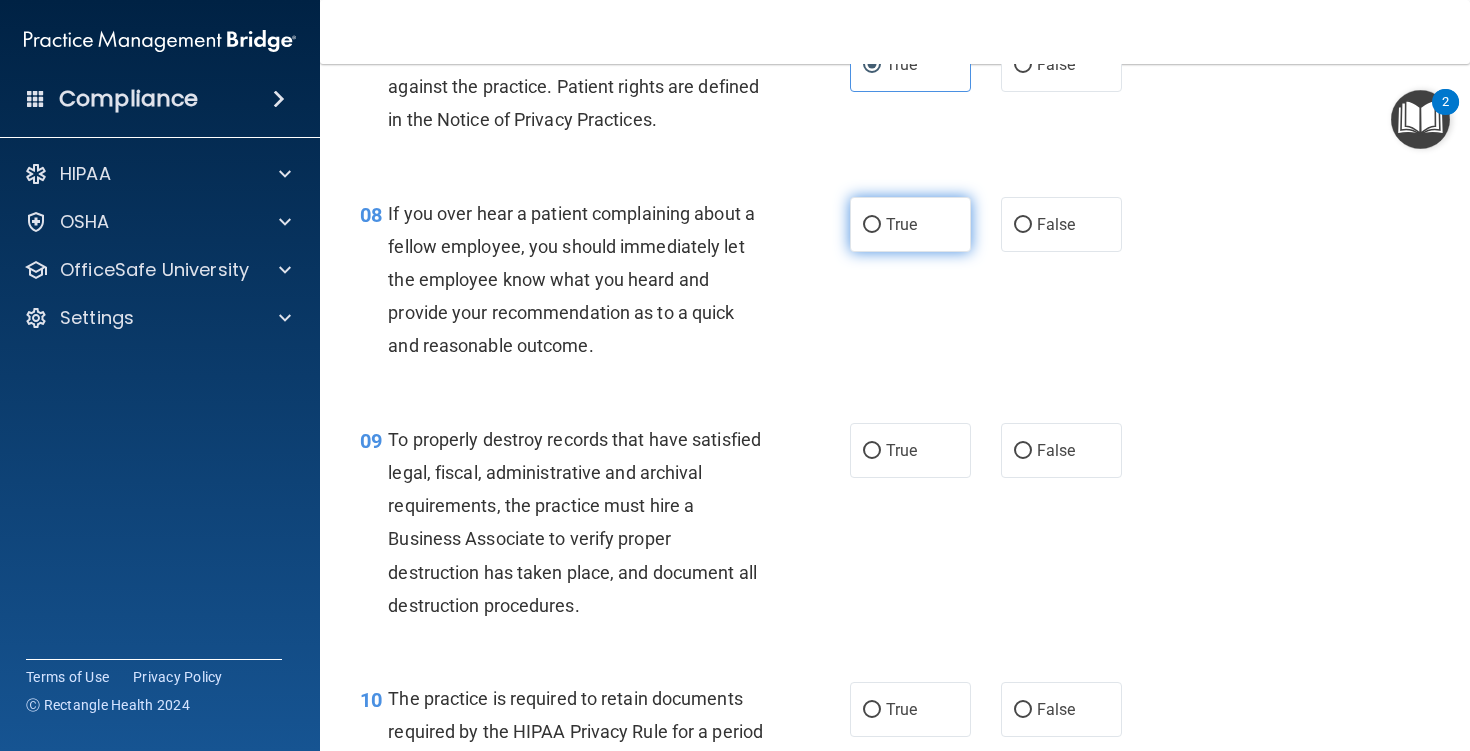 scroll, scrollTop: 1485, scrollLeft: 0, axis: vertical 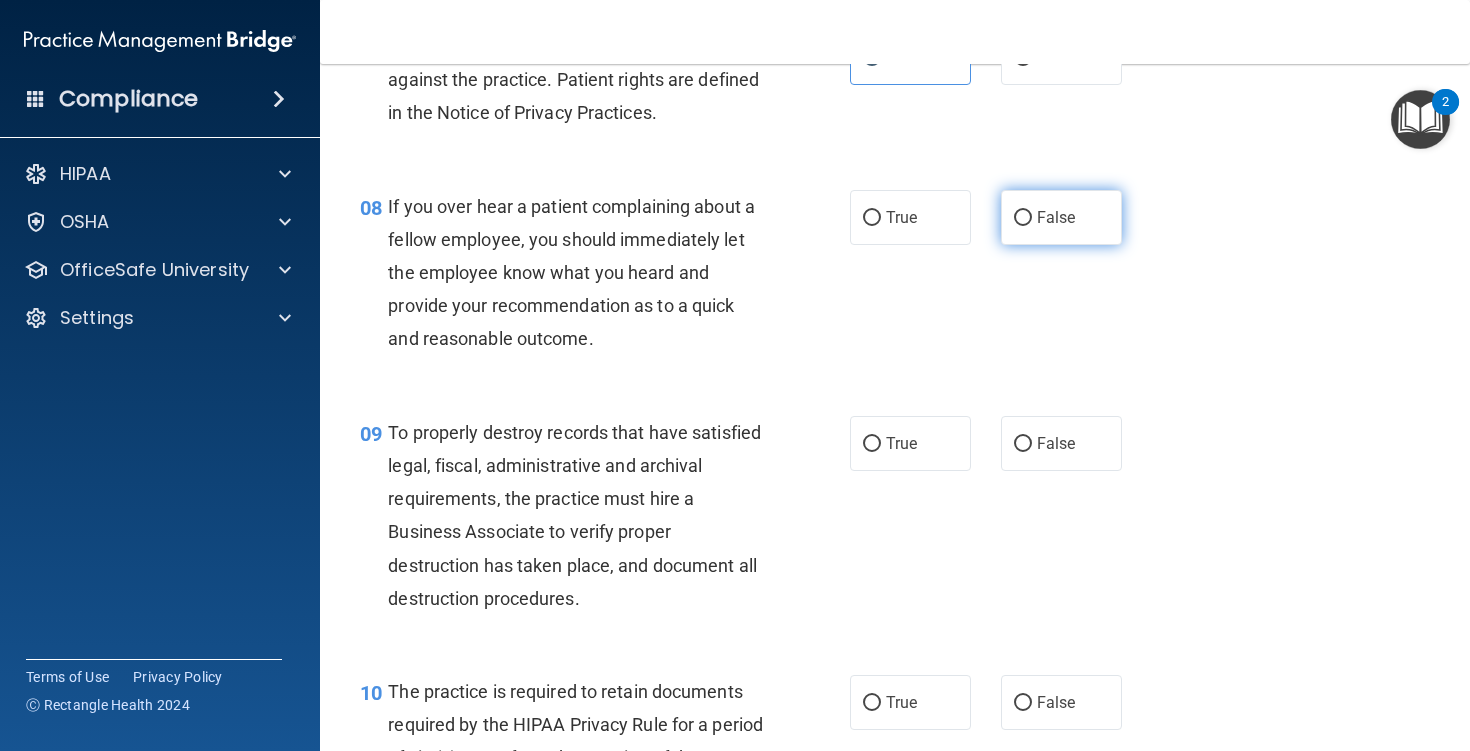 click on "False" at bounding box center [1061, 217] 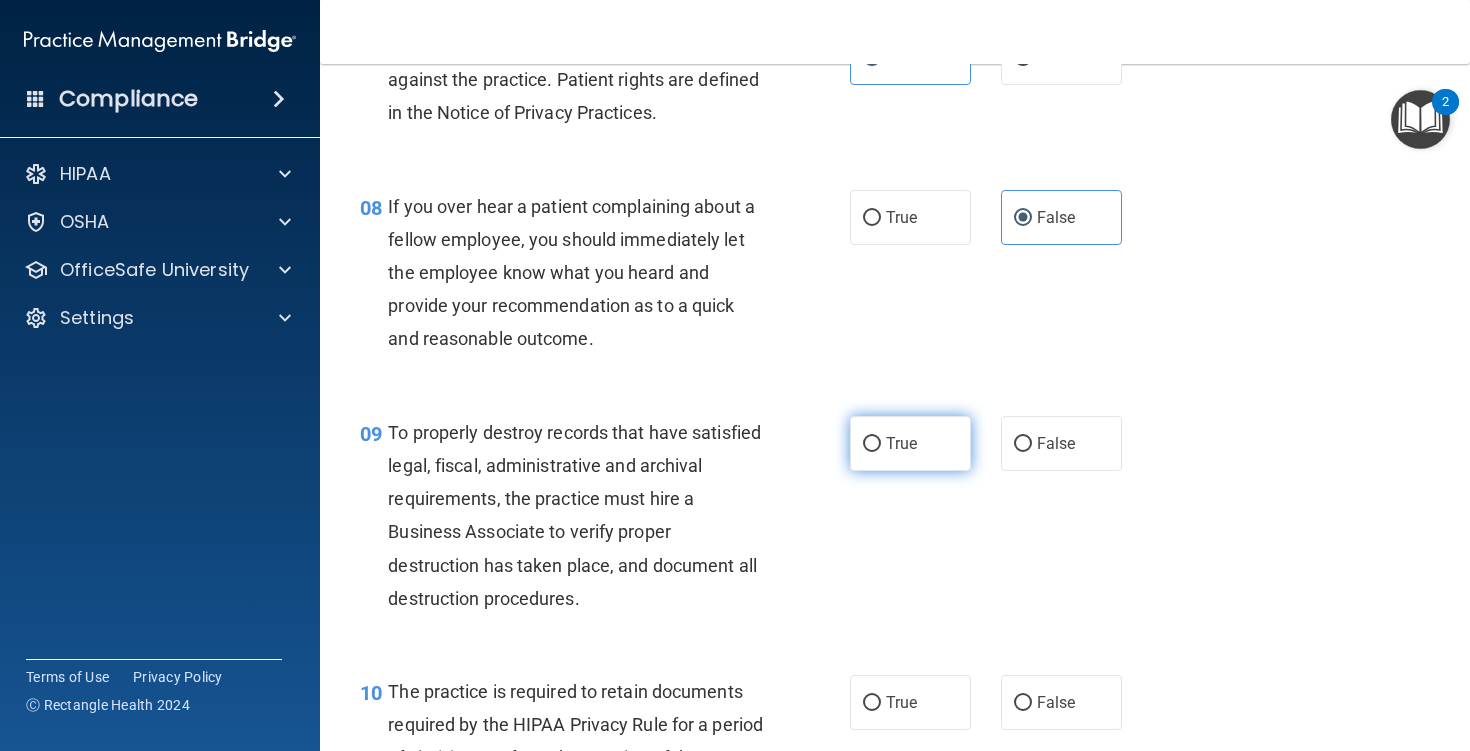 click on "True" at bounding box center [901, 443] 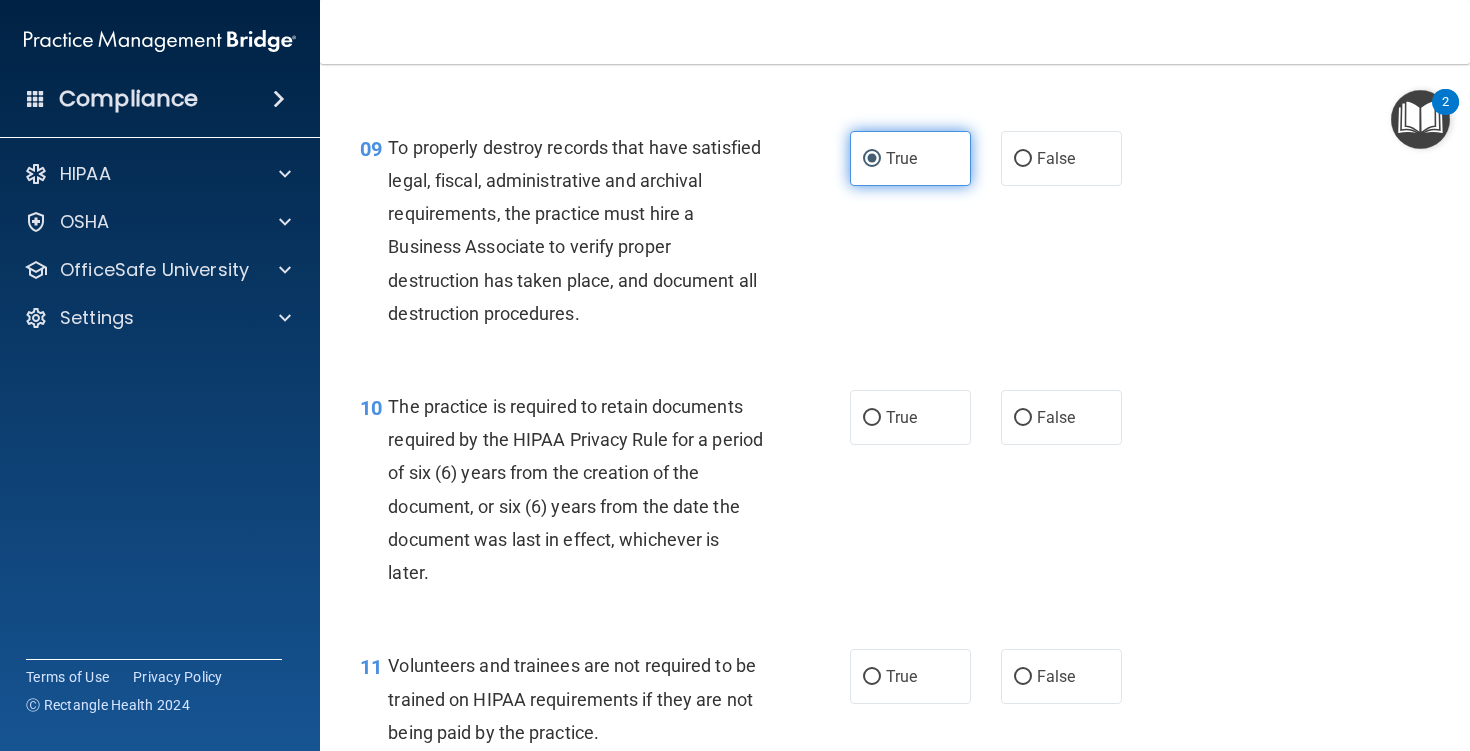 scroll, scrollTop: 1745, scrollLeft: 0, axis: vertical 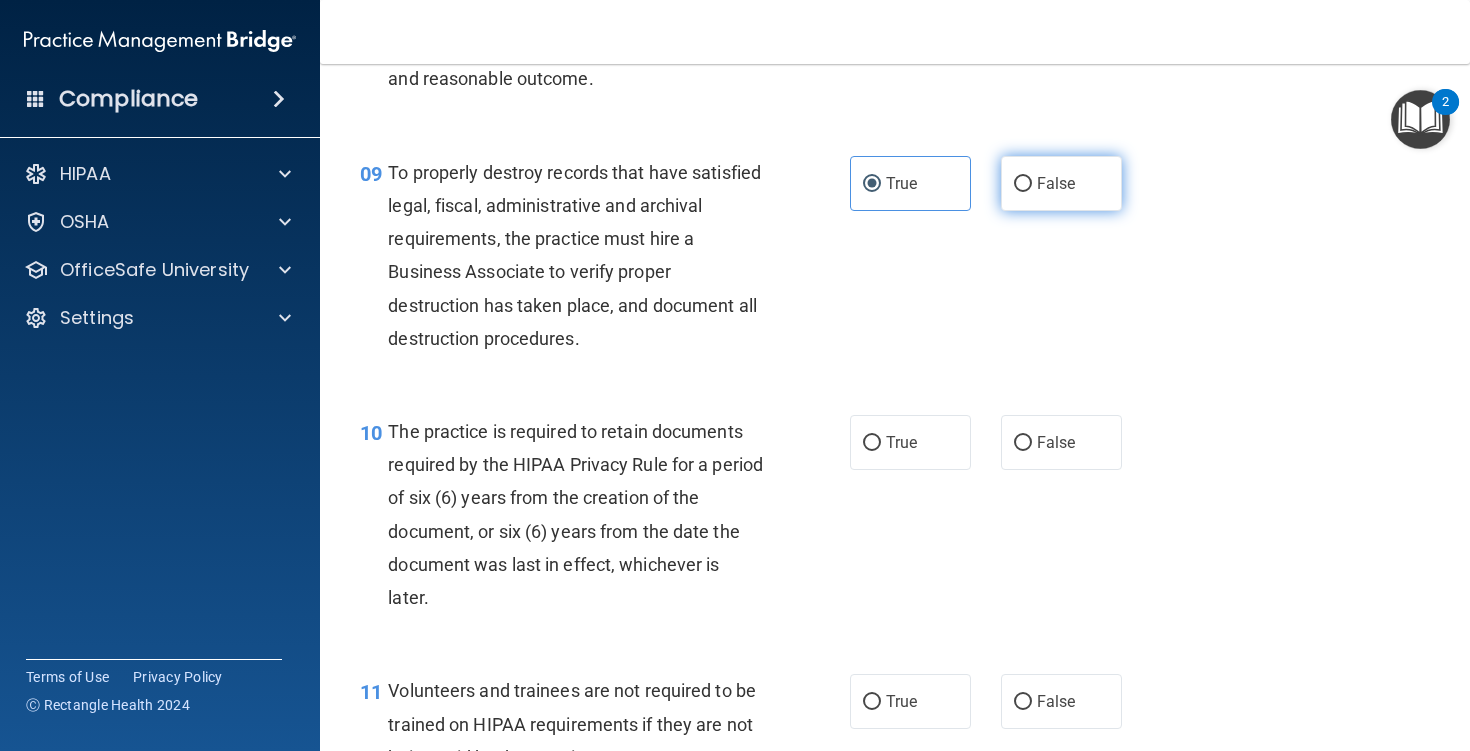 click on "False" at bounding box center (1061, 183) 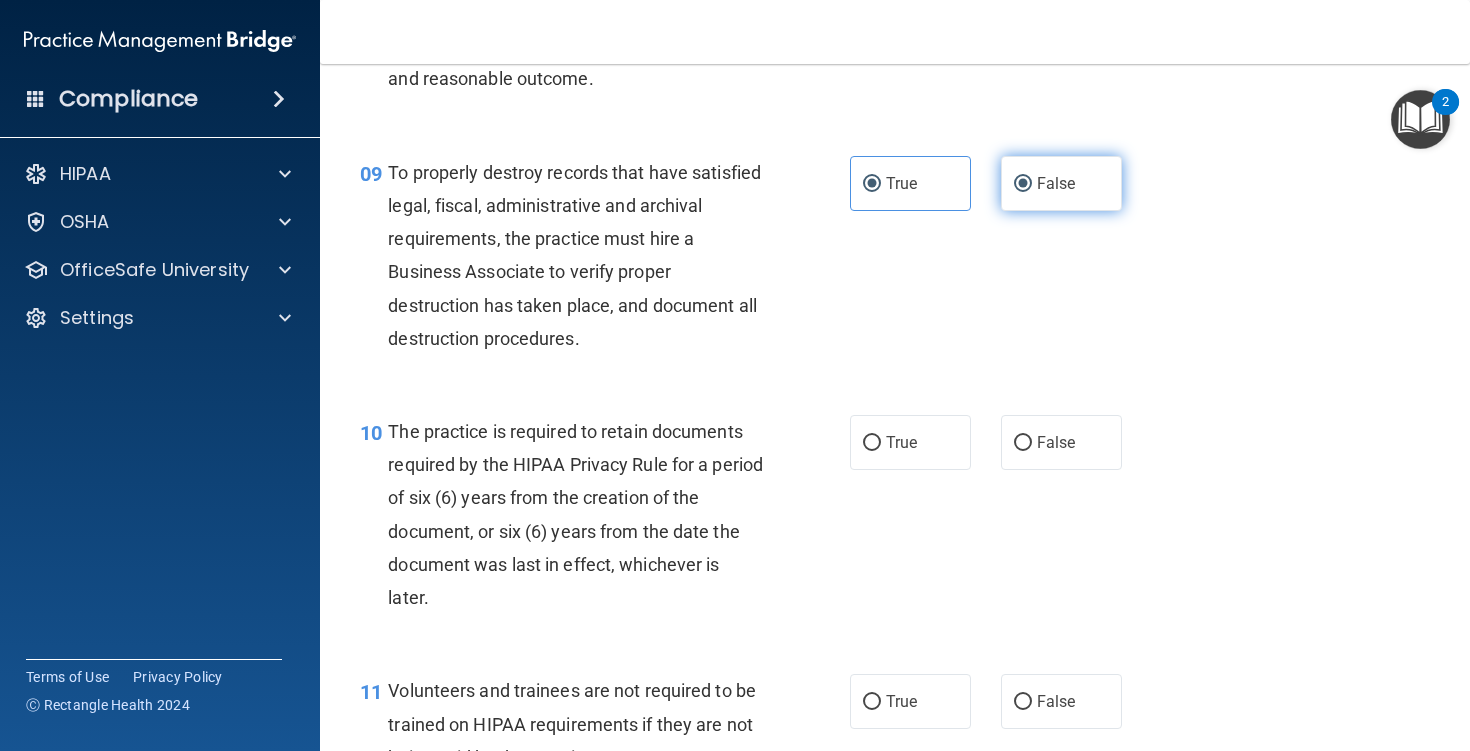 radio on "false" 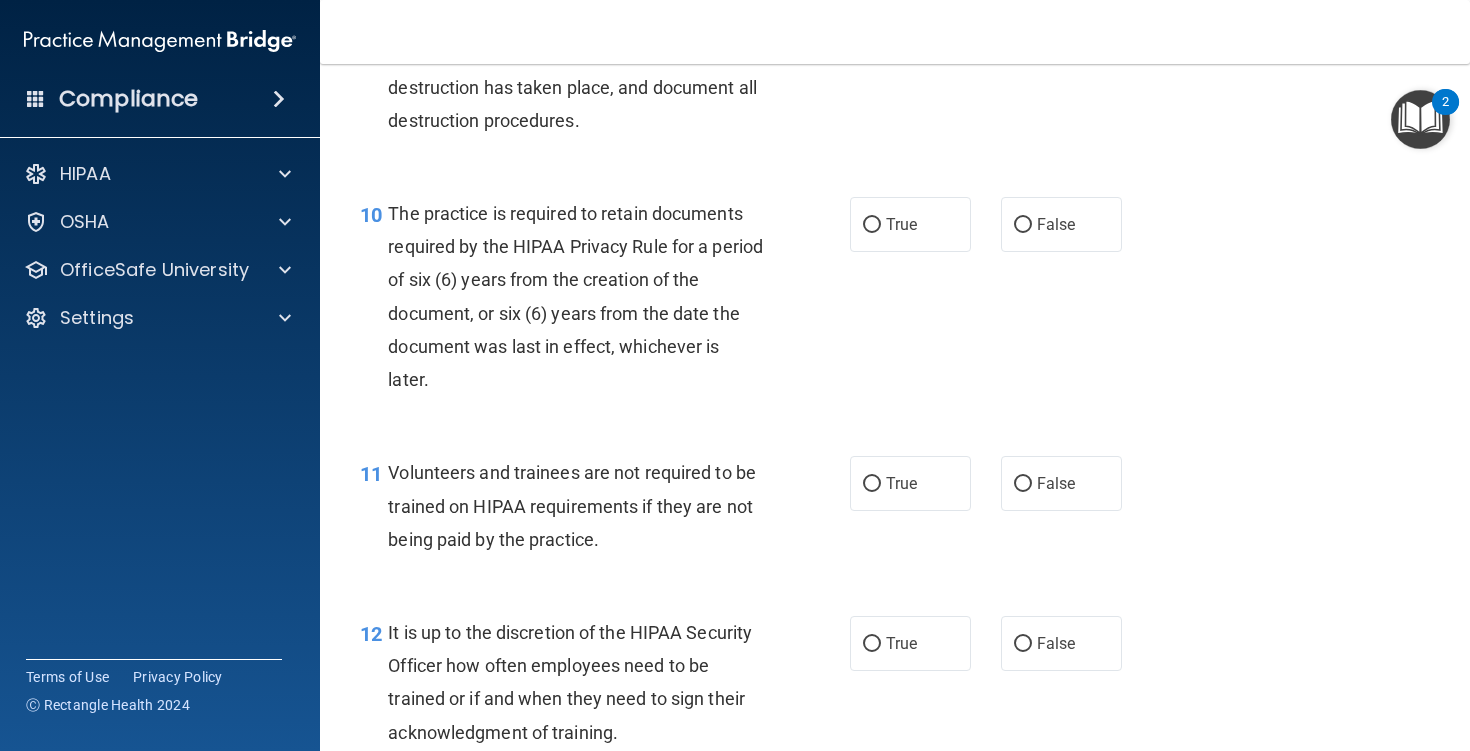 scroll, scrollTop: 1977, scrollLeft: 0, axis: vertical 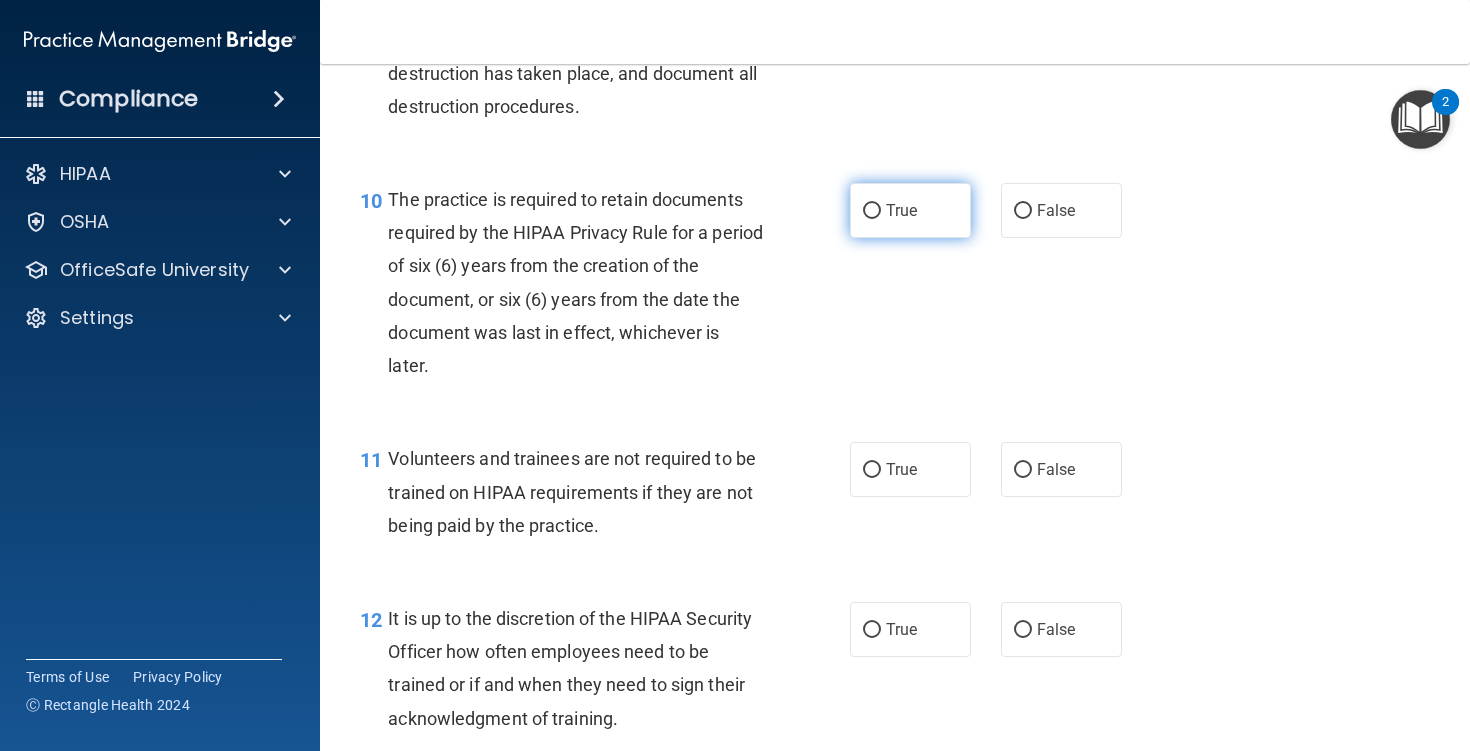 click on "True" at bounding box center [872, 211] 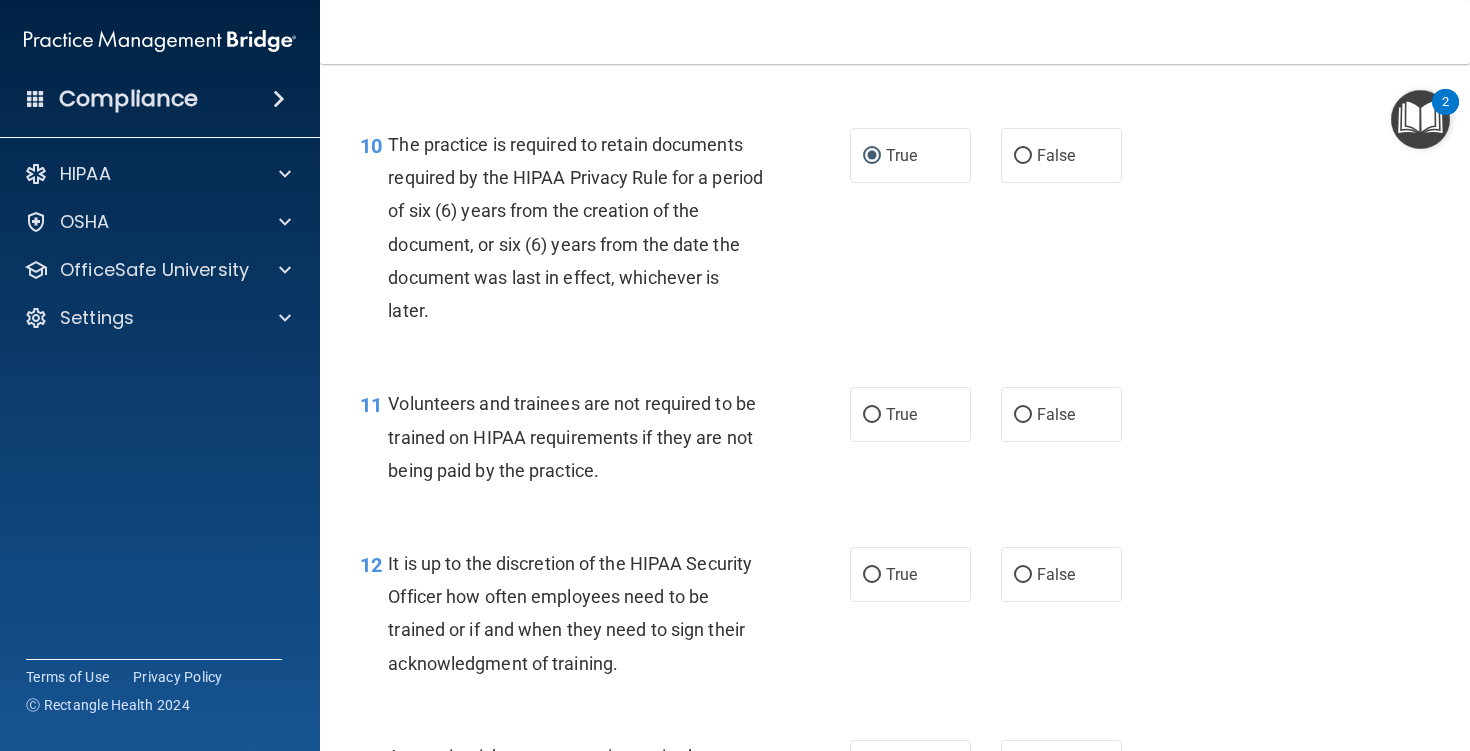 scroll, scrollTop: 2033, scrollLeft: 0, axis: vertical 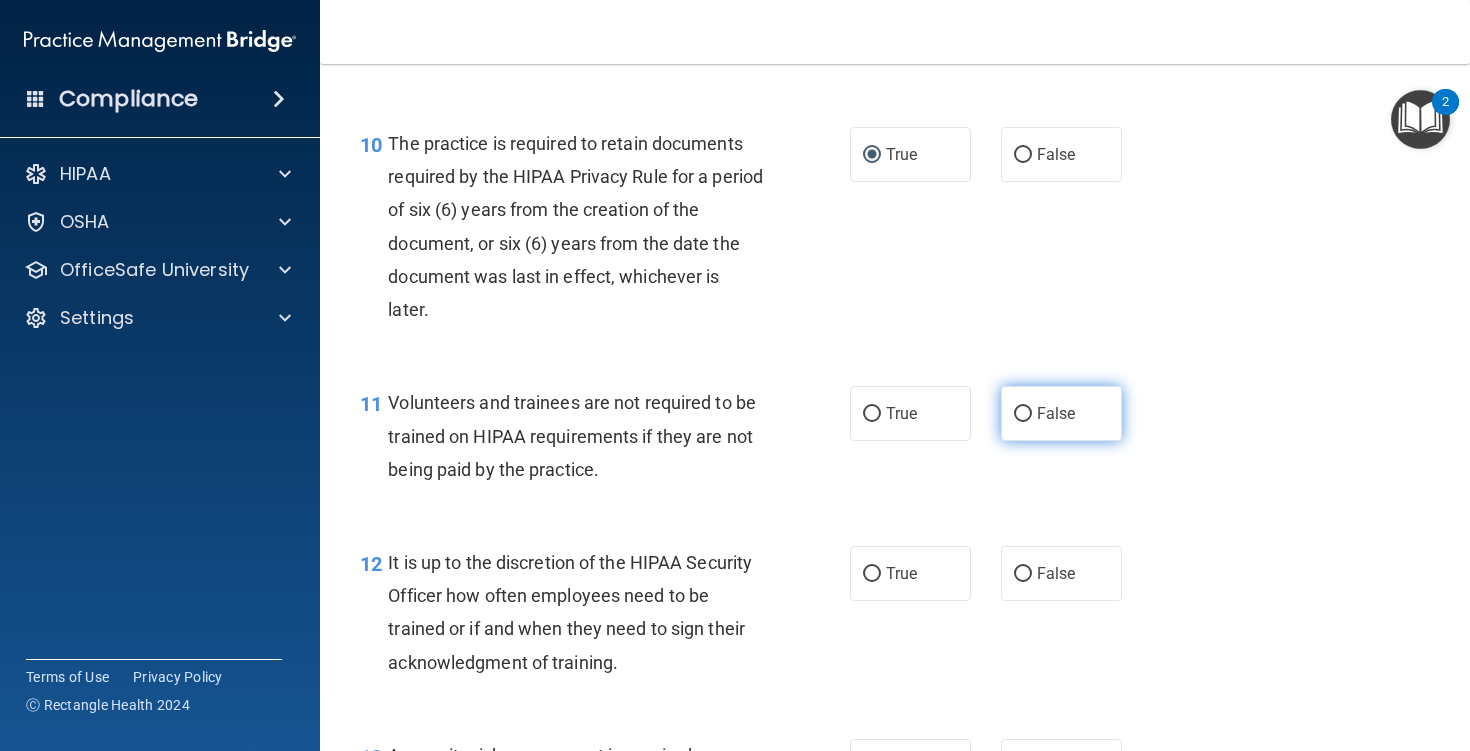 click on "False" at bounding box center (1023, 414) 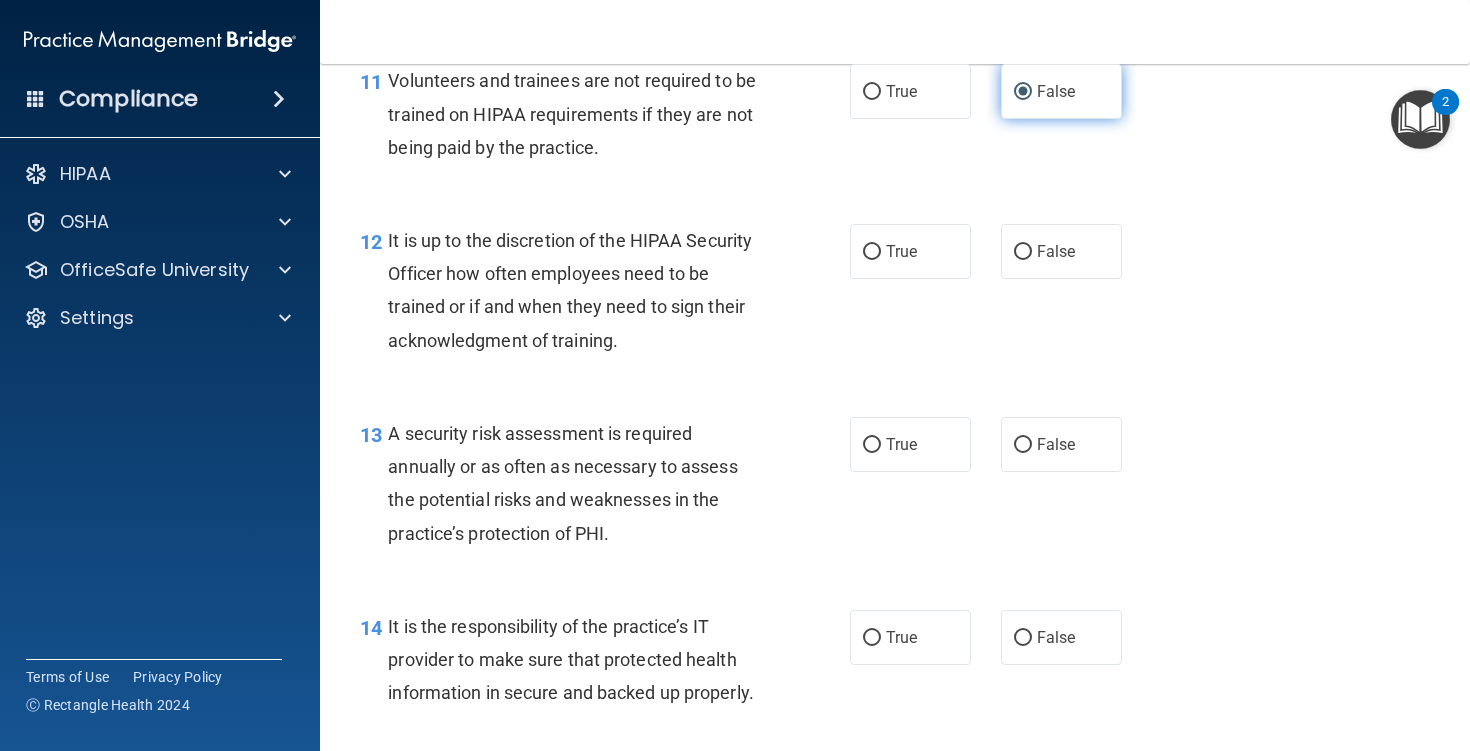 scroll, scrollTop: 2373, scrollLeft: 0, axis: vertical 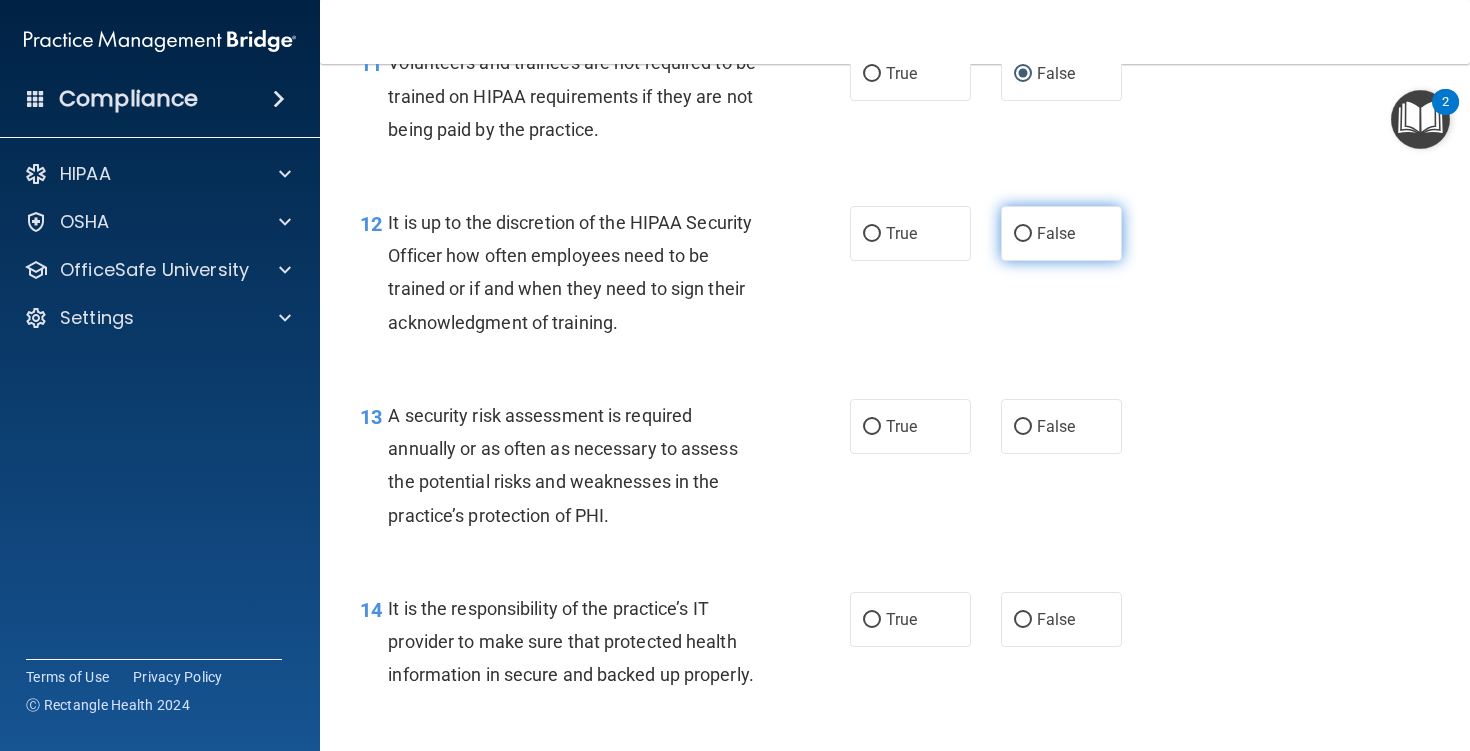 click on "False" at bounding box center [1061, 233] 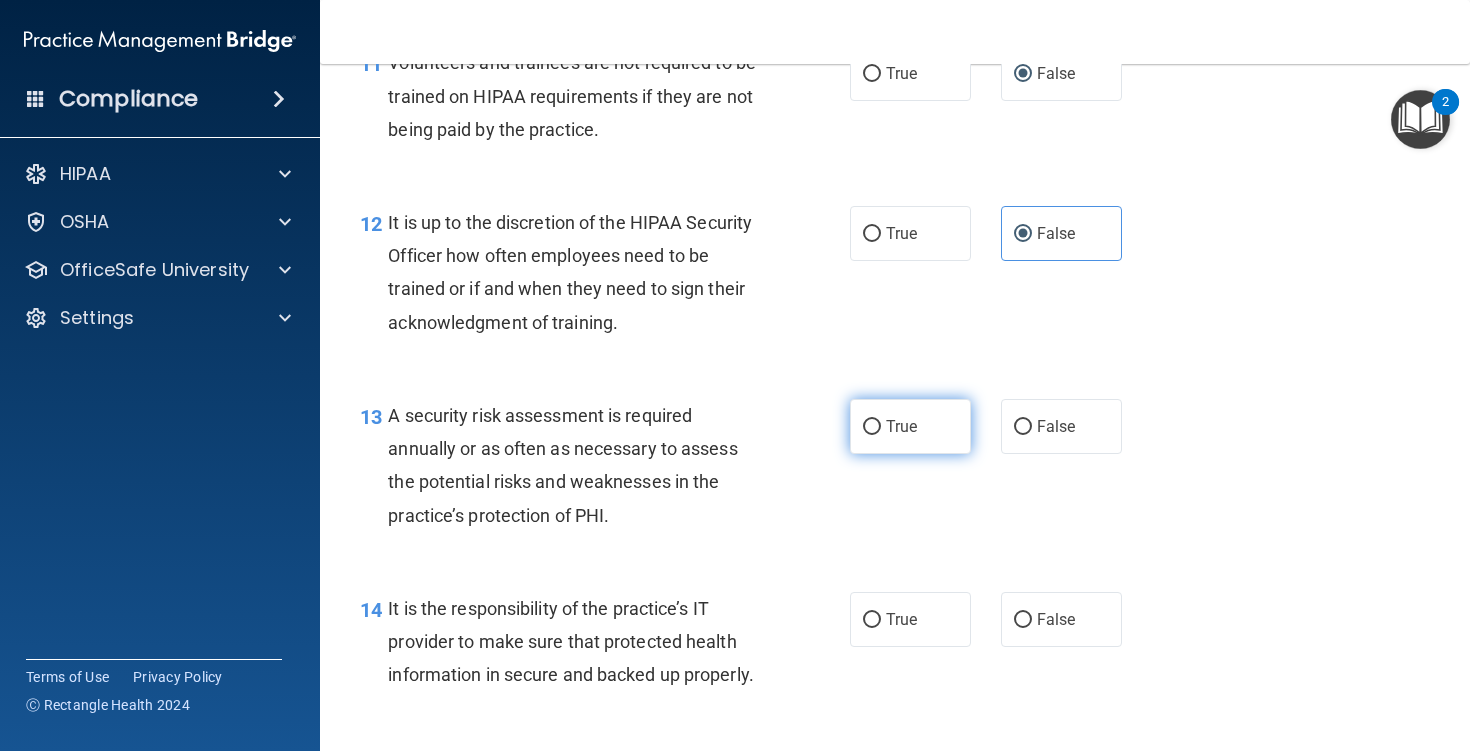 click on "True" at bounding box center [901, 426] 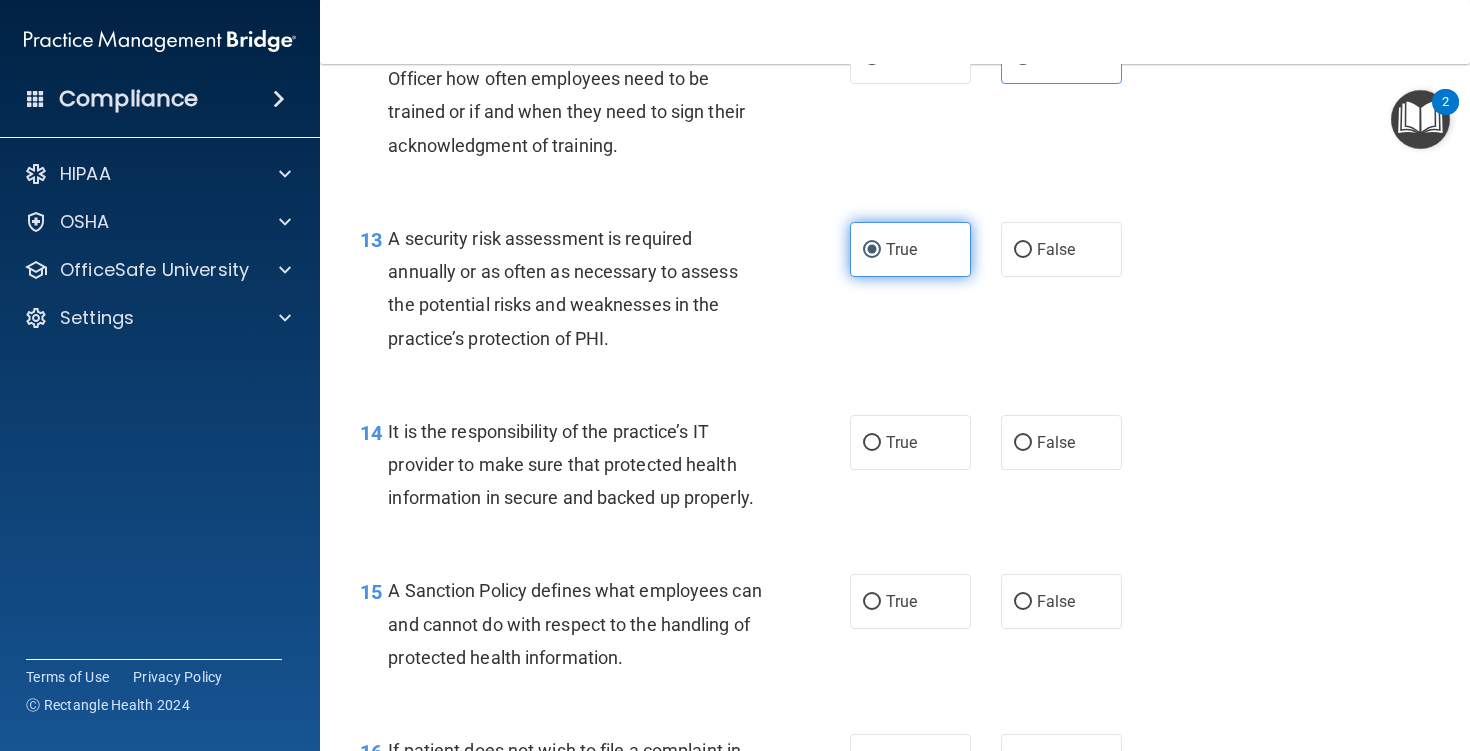 scroll, scrollTop: 2551, scrollLeft: 0, axis: vertical 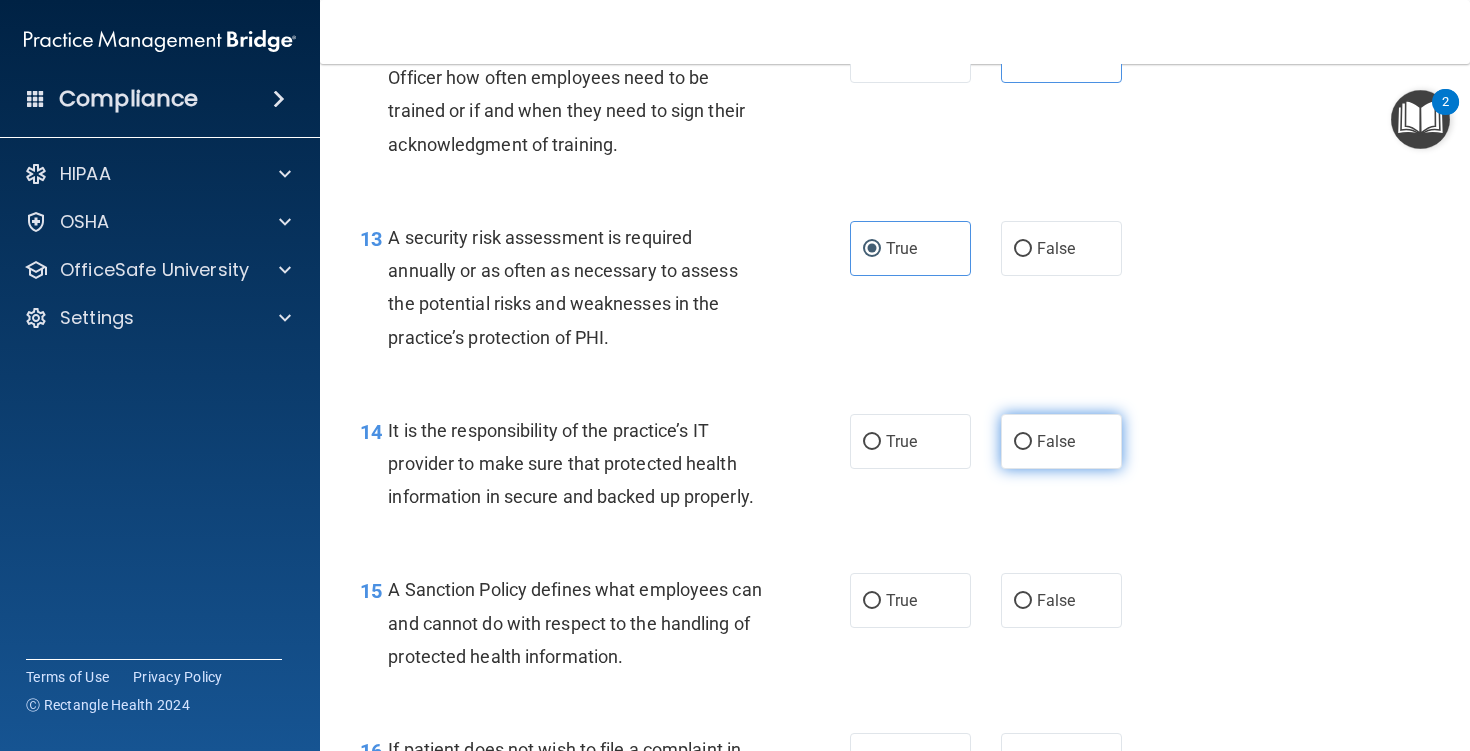 click on "False" at bounding box center (1023, 442) 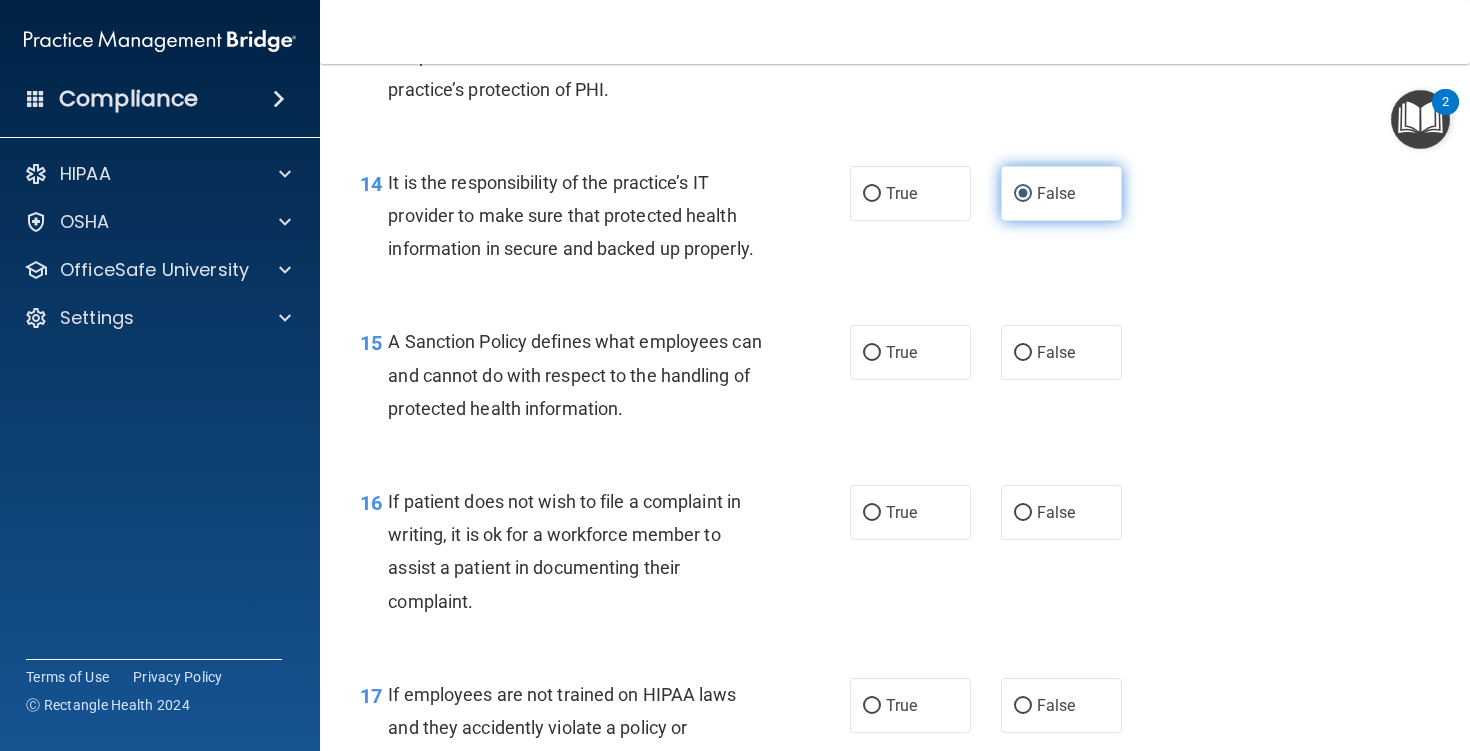 scroll, scrollTop: 2802, scrollLeft: 0, axis: vertical 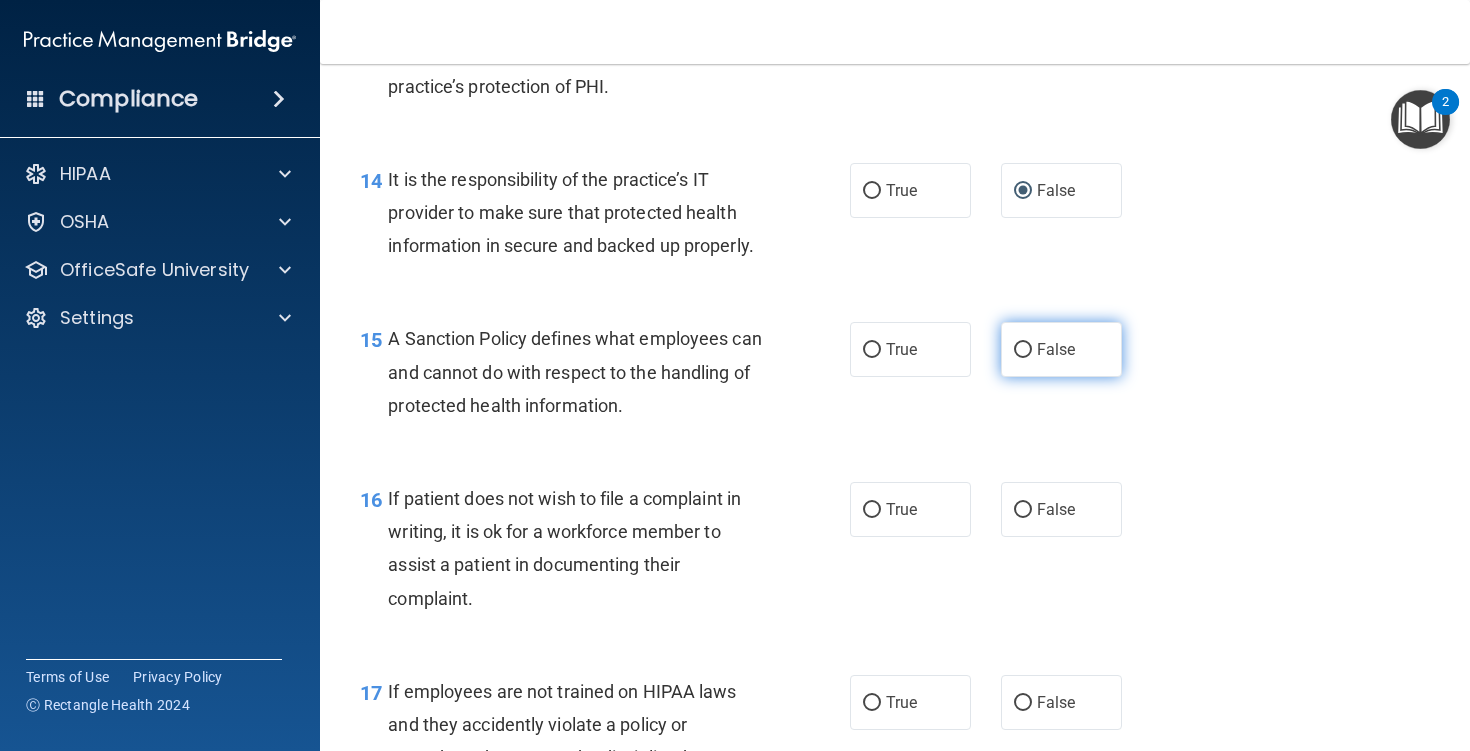 click on "False" at bounding box center [1056, 349] 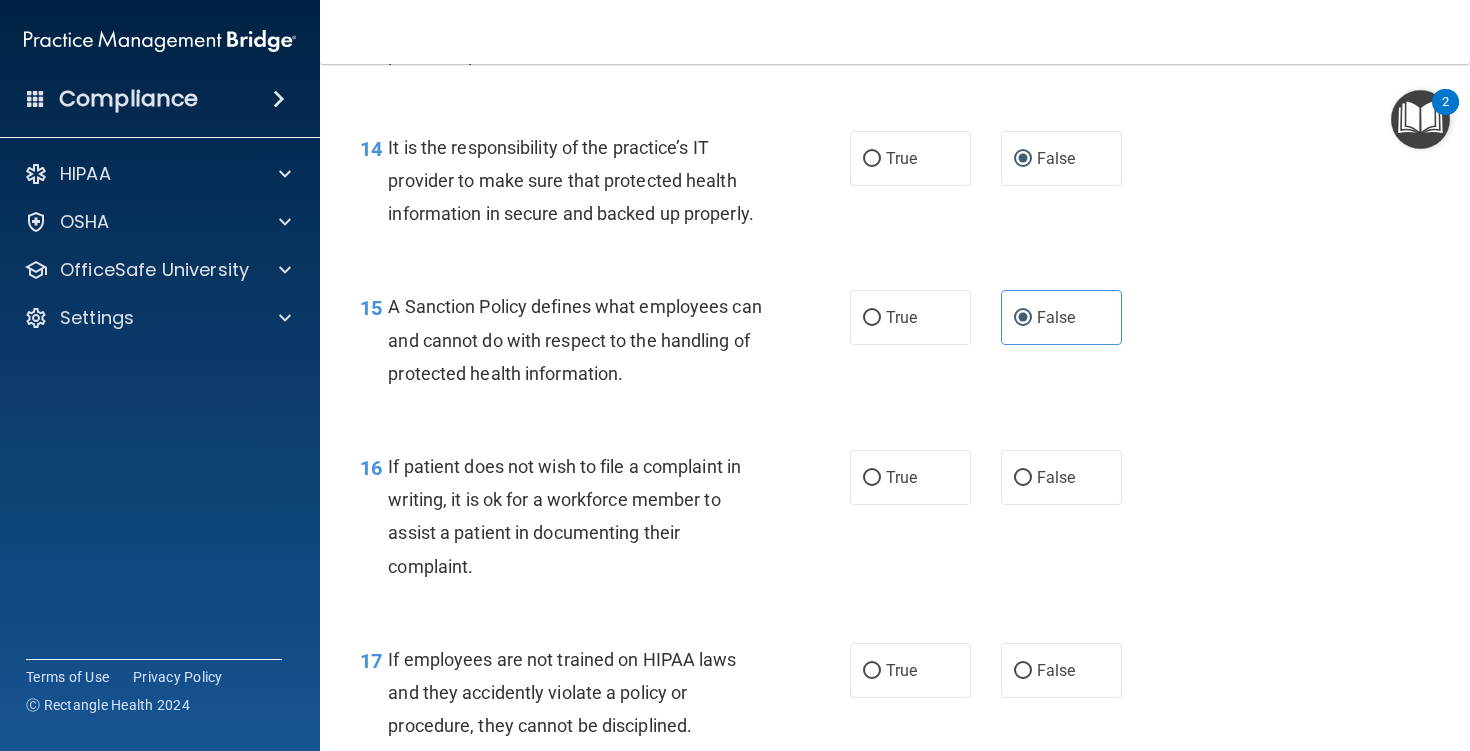 scroll, scrollTop: 2847, scrollLeft: 0, axis: vertical 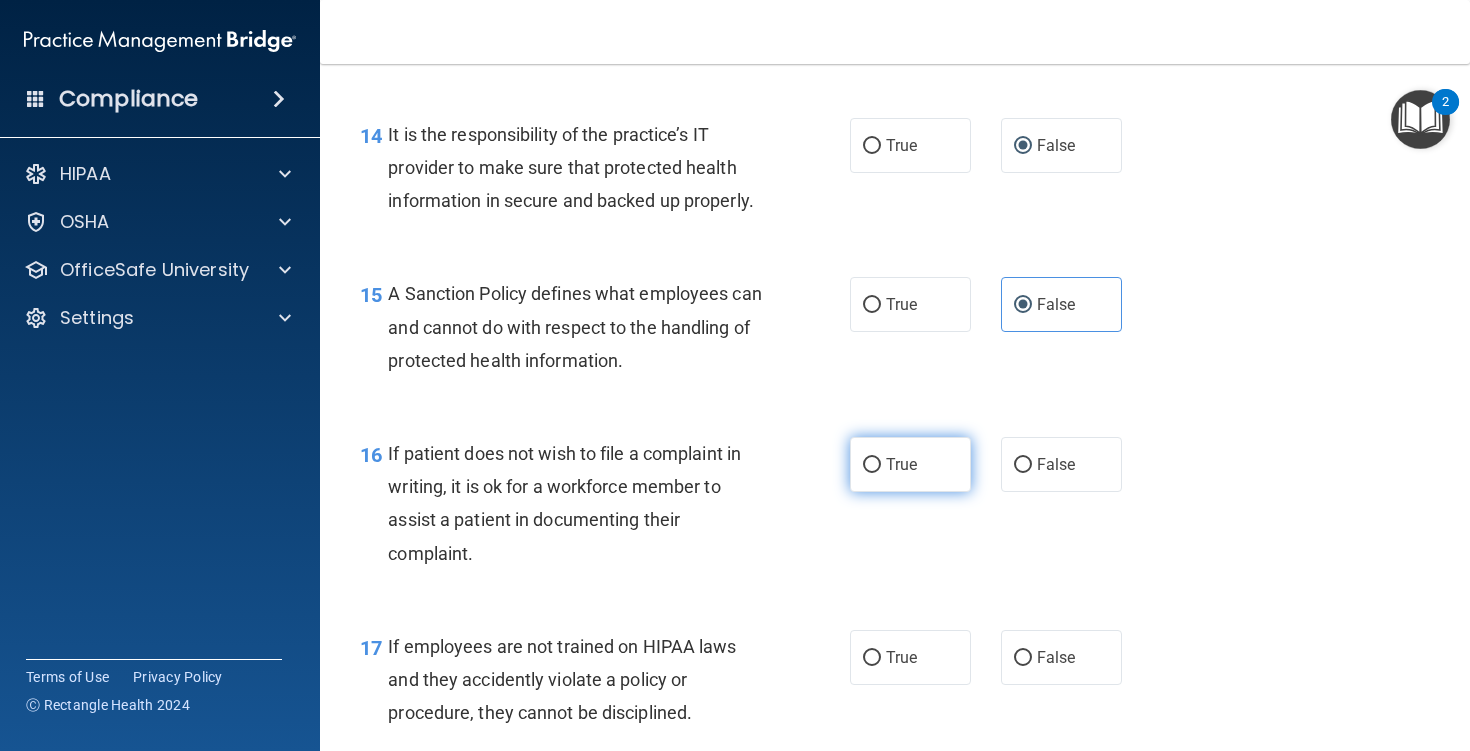 click on "True" at bounding box center [910, 464] 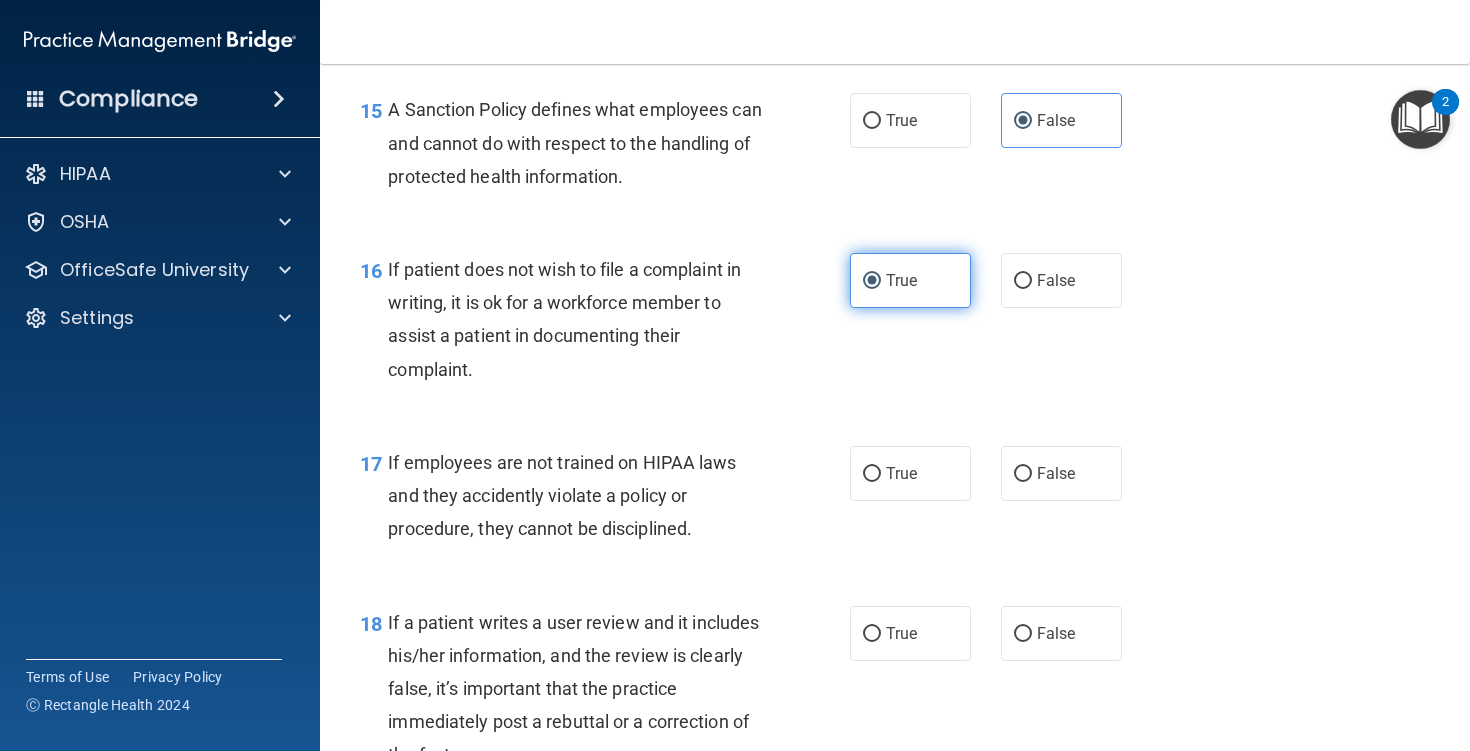 scroll, scrollTop: 3034, scrollLeft: 0, axis: vertical 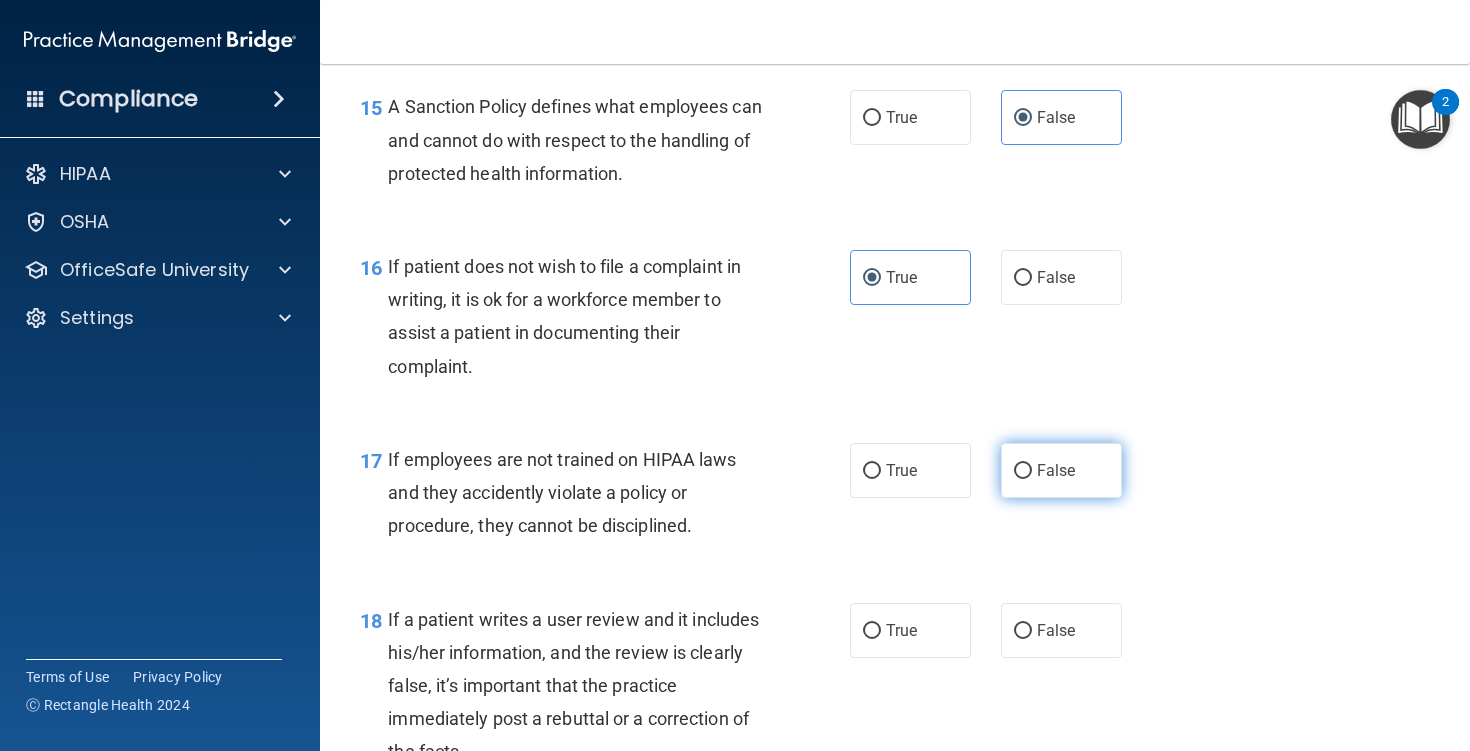 click on "False" at bounding box center (1061, 470) 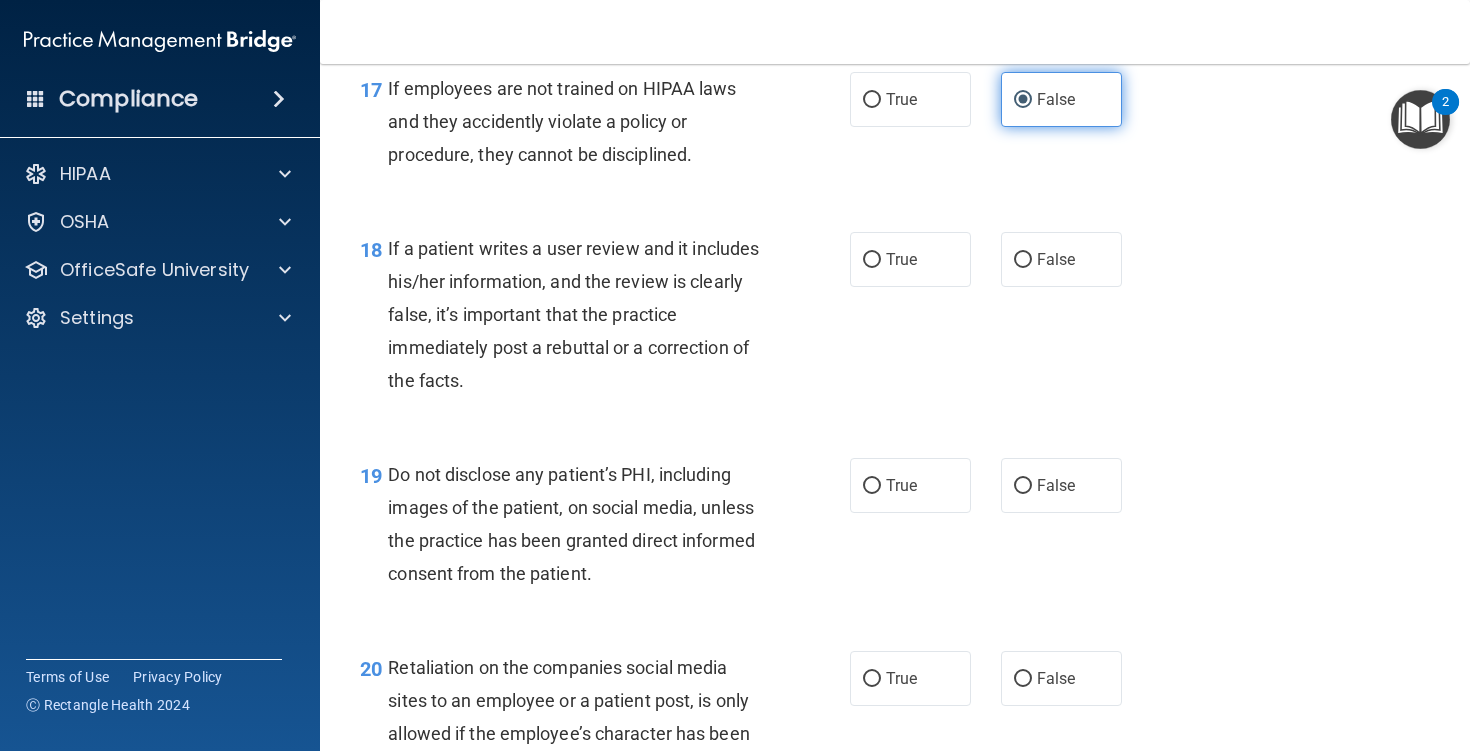 scroll, scrollTop: 3410, scrollLeft: 0, axis: vertical 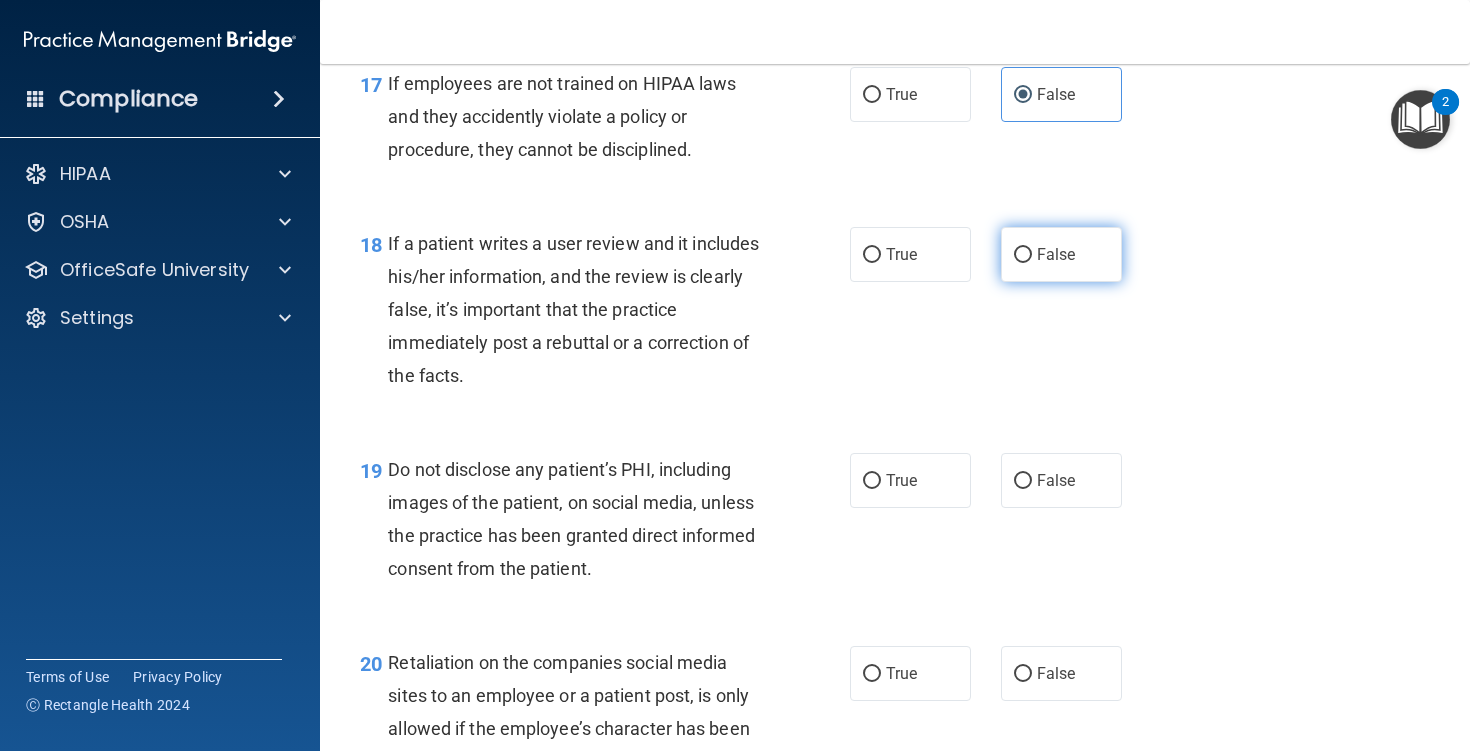 click on "False" at bounding box center (1061, 254) 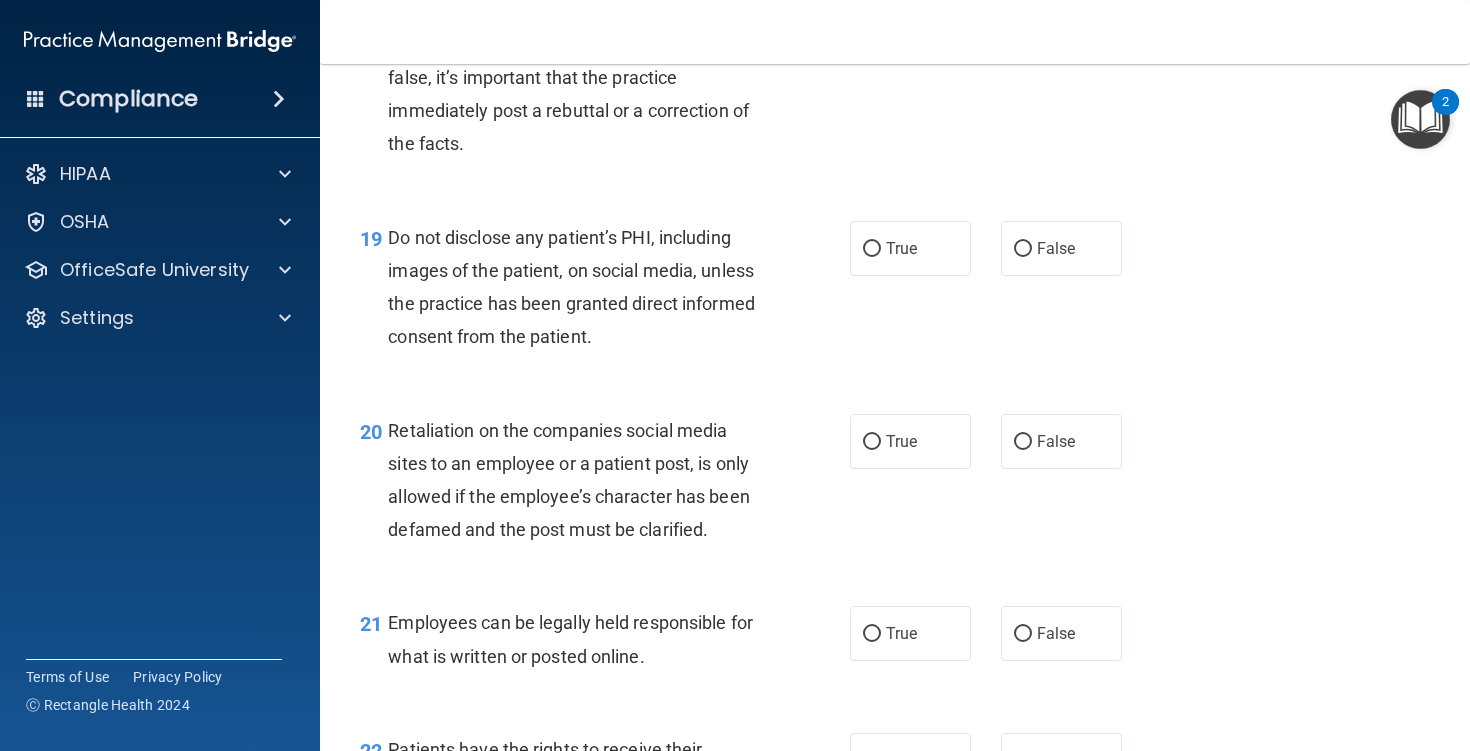 scroll, scrollTop: 3645, scrollLeft: 0, axis: vertical 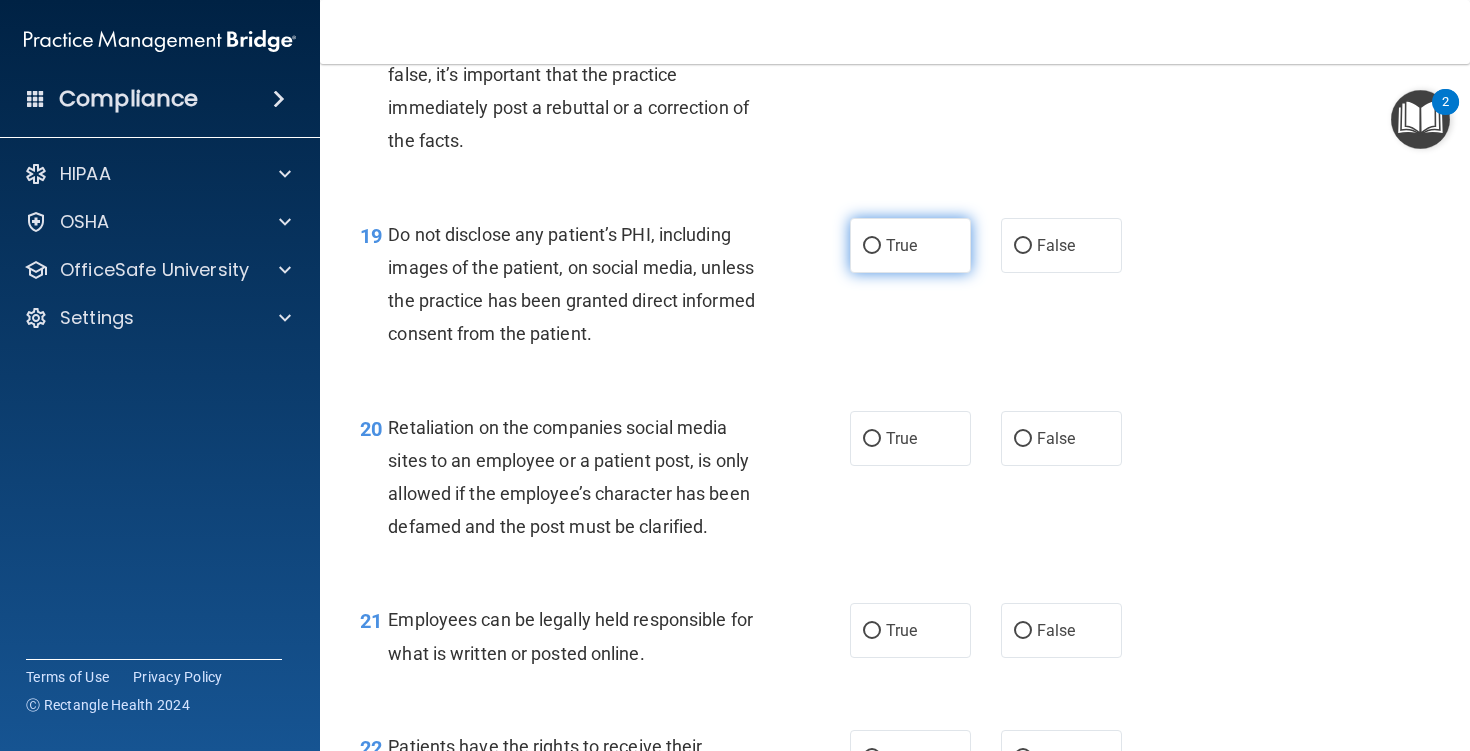 click on "True" at bounding box center [910, 245] 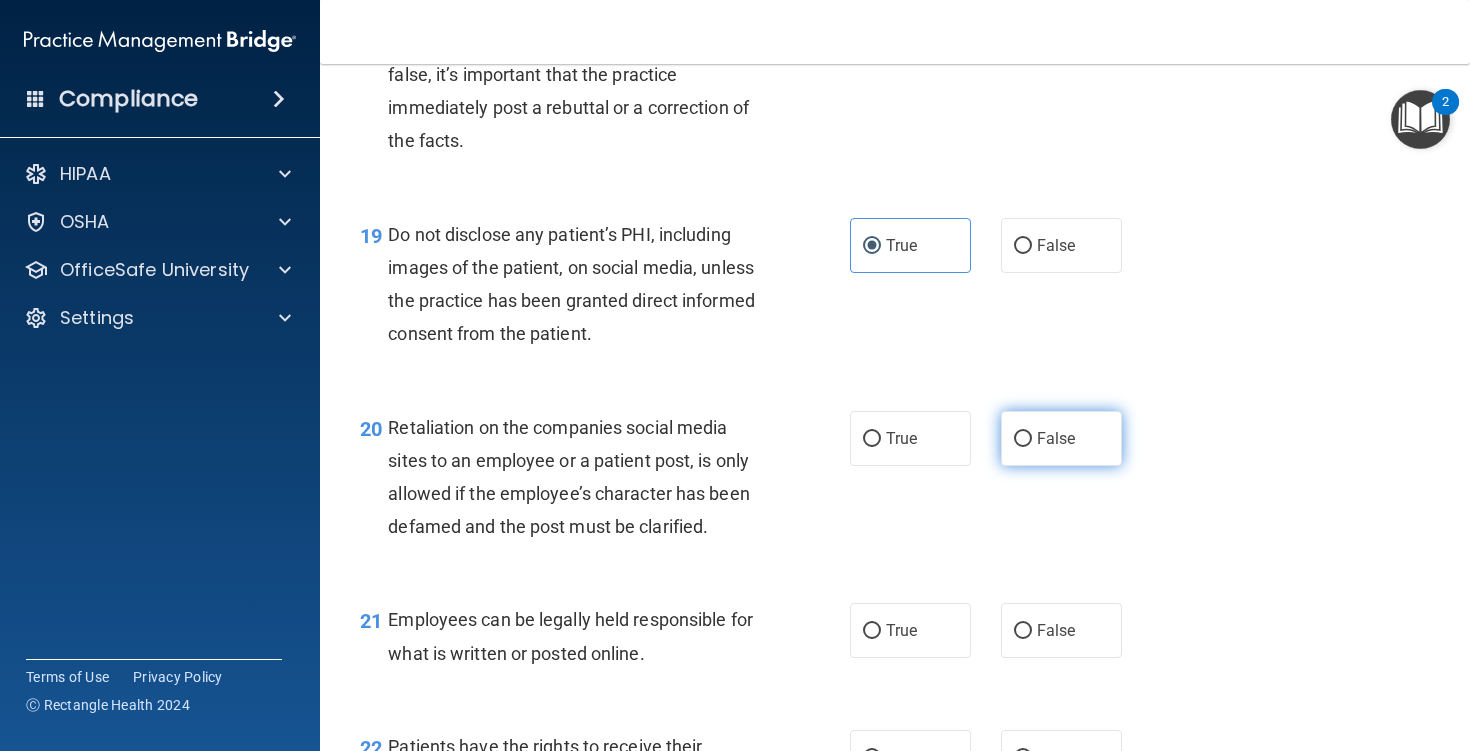 click on "False" at bounding box center (1061, 438) 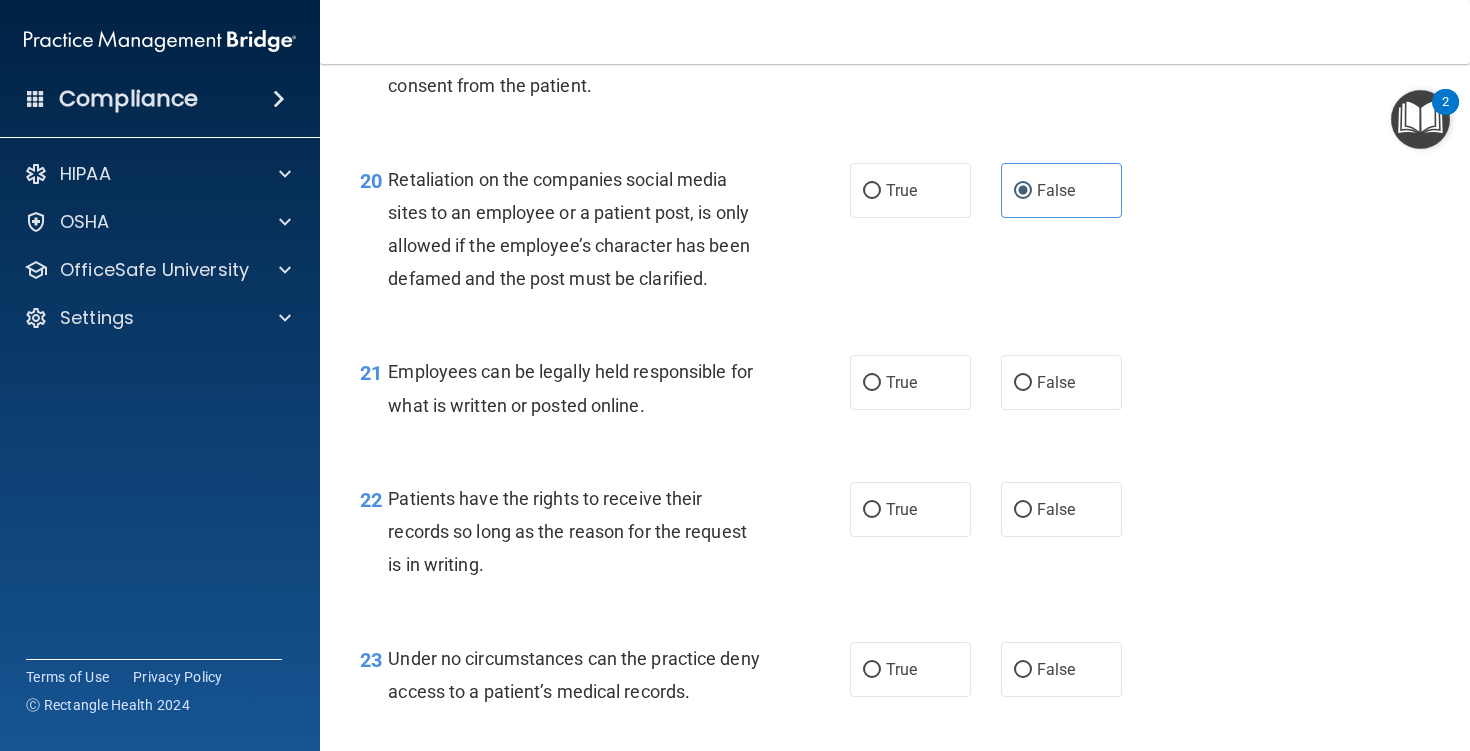 scroll, scrollTop: 3896, scrollLeft: 0, axis: vertical 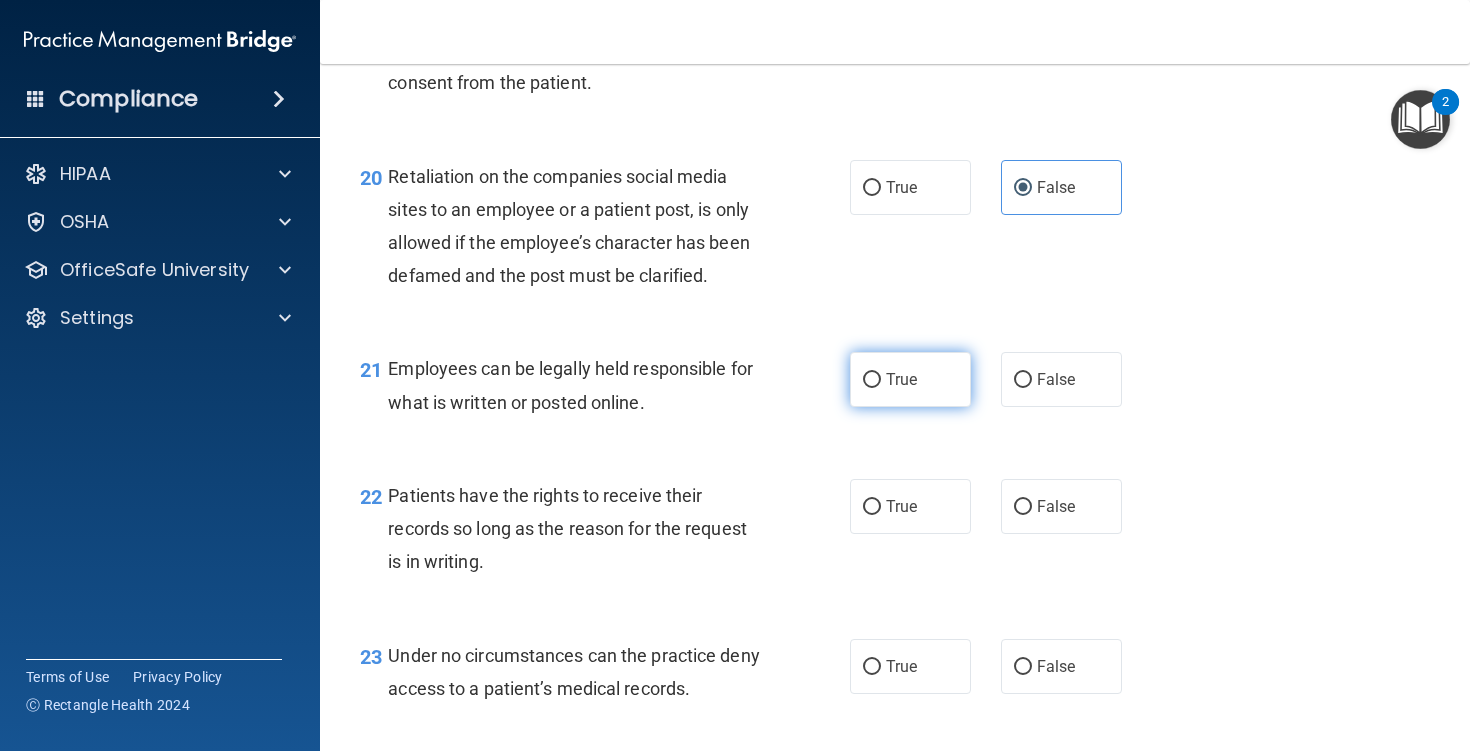 click on "True" at bounding box center (910, 379) 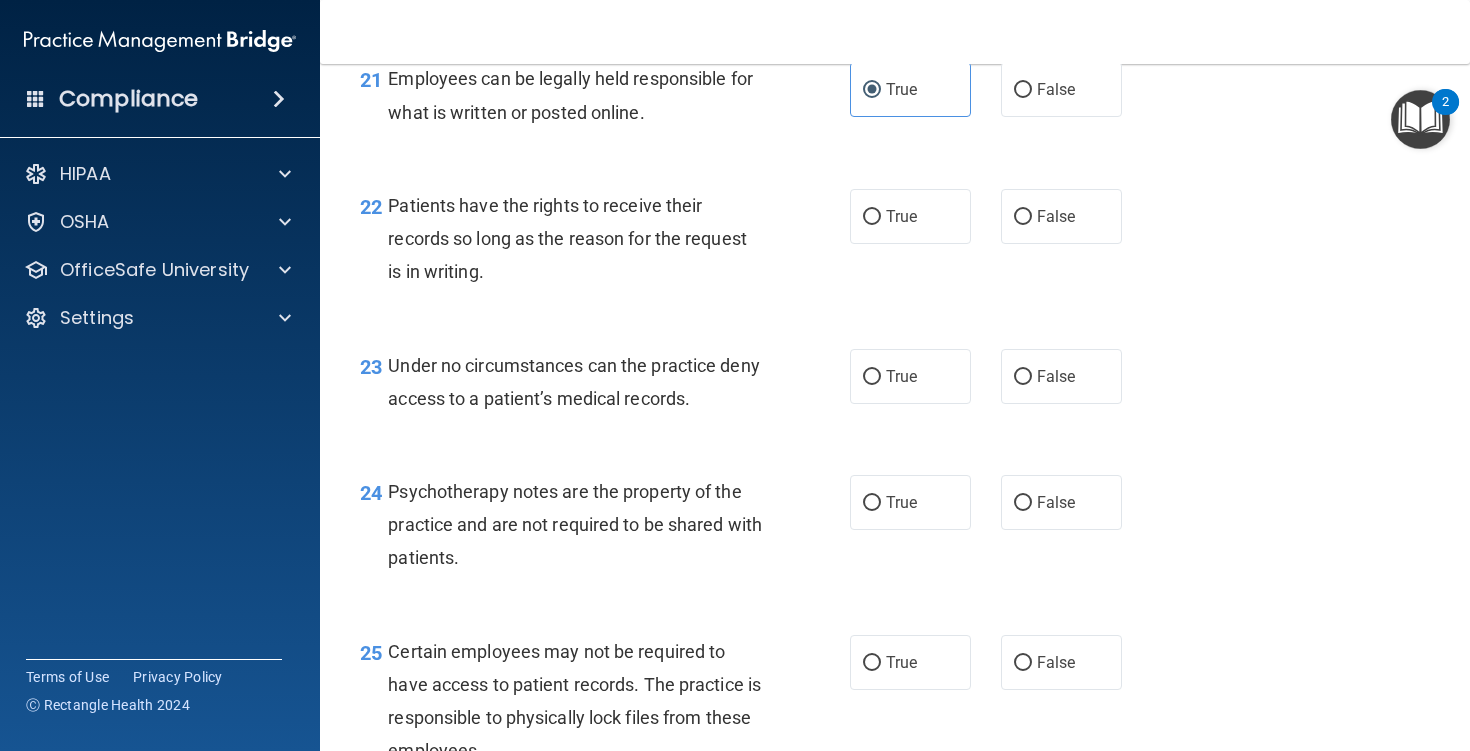 scroll, scrollTop: 4195, scrollLeft: 0, axis: vertical 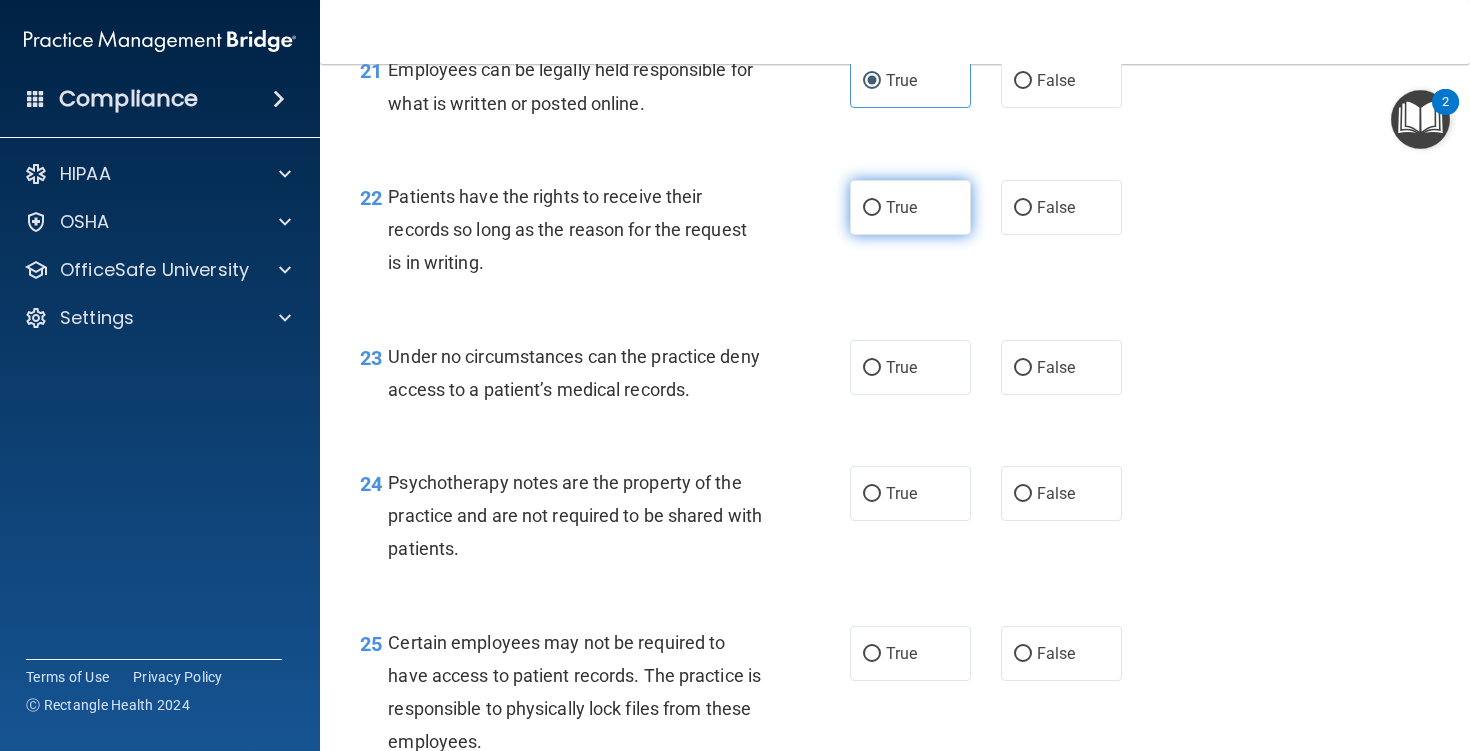 click on "True" at bounding box center (901, 207) 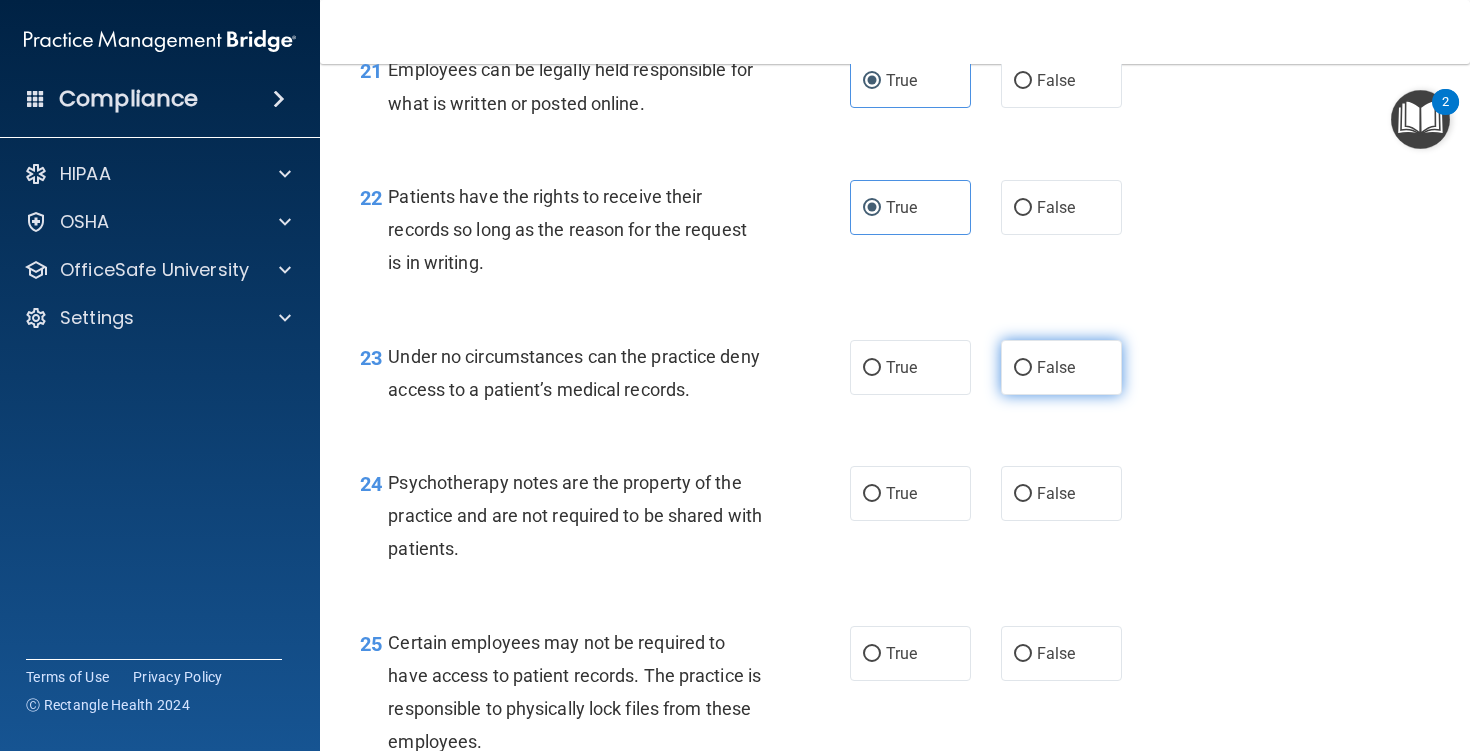 click on "False" at bounding box center (1056, 367) 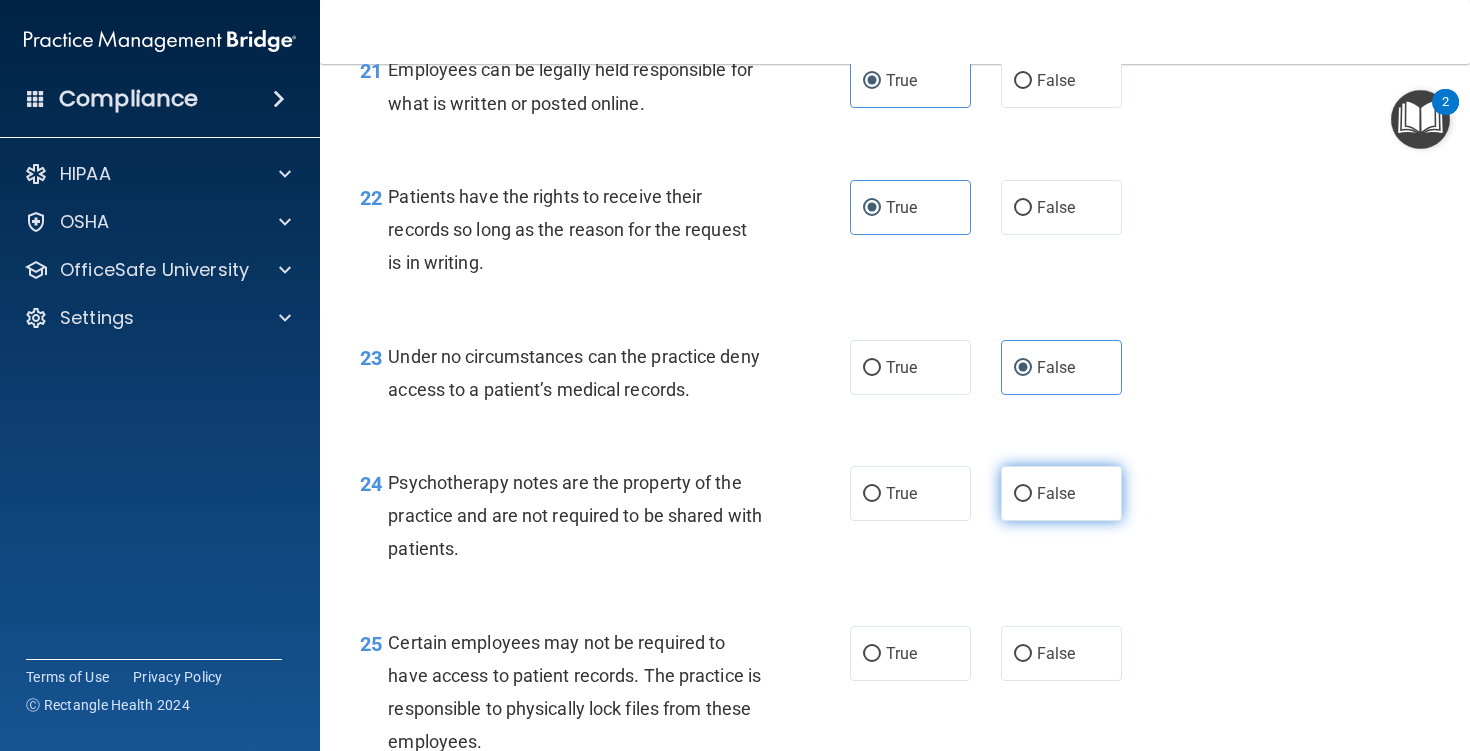 click on "False" at bounding box center [1023, 494] 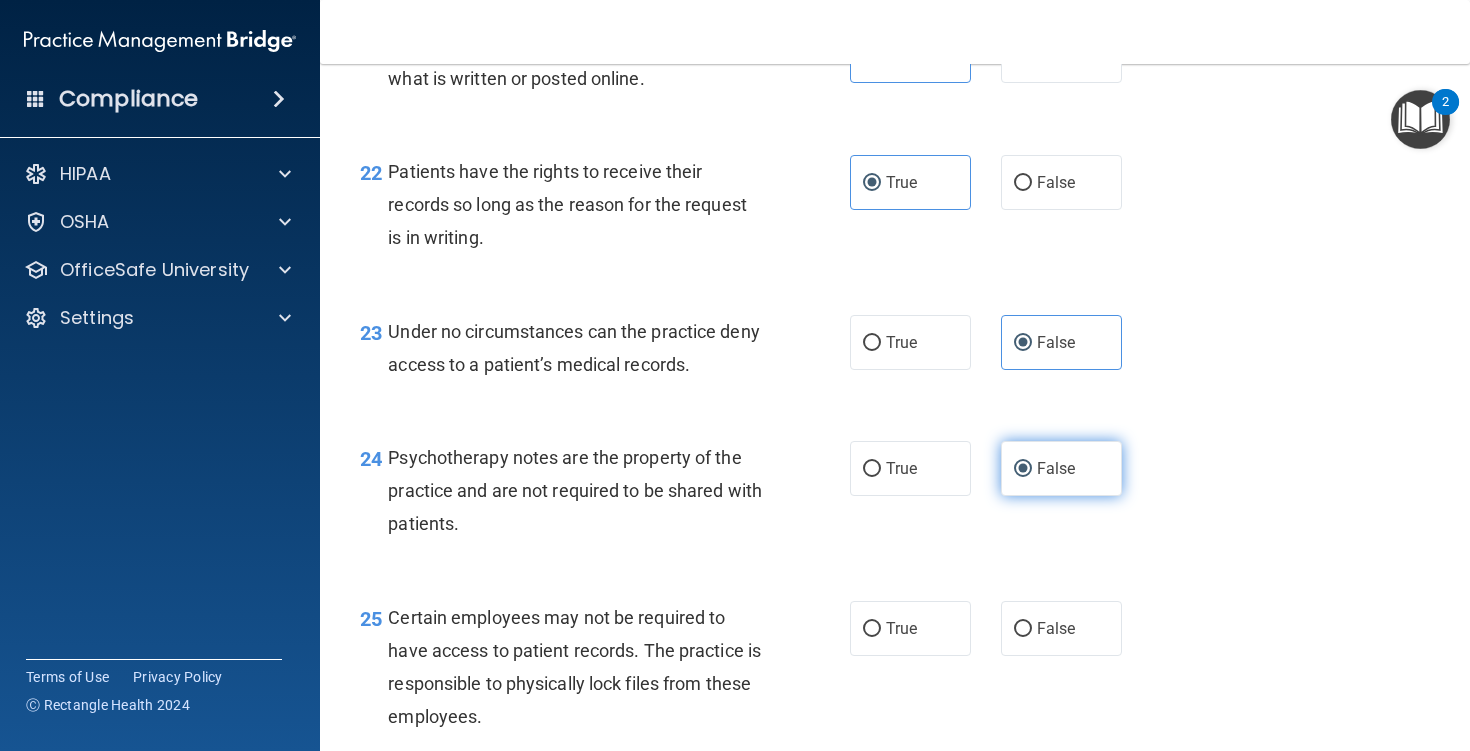 scroll, scrollTop: 4222, scrollLeft: 0, axis: vertical 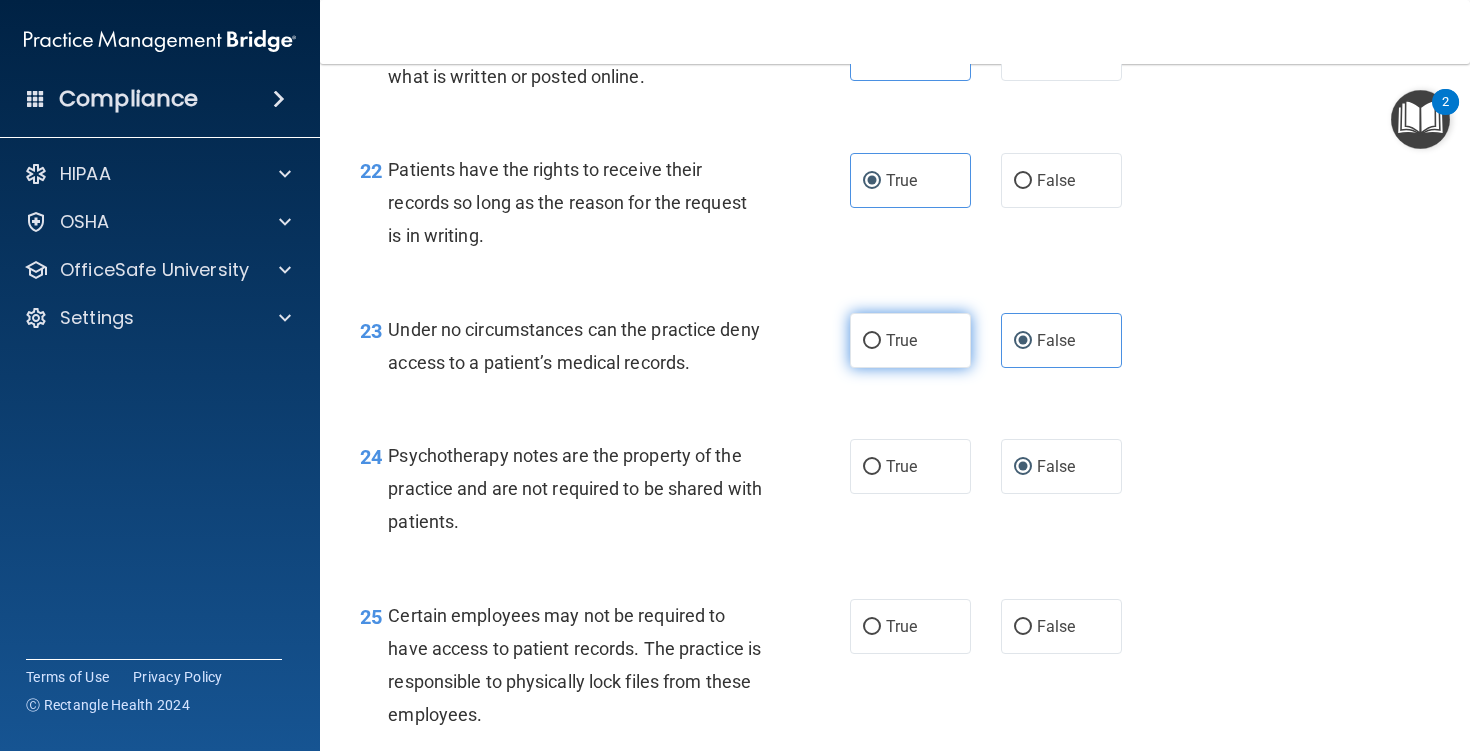 click on "True" at bounding box center [872, 341] 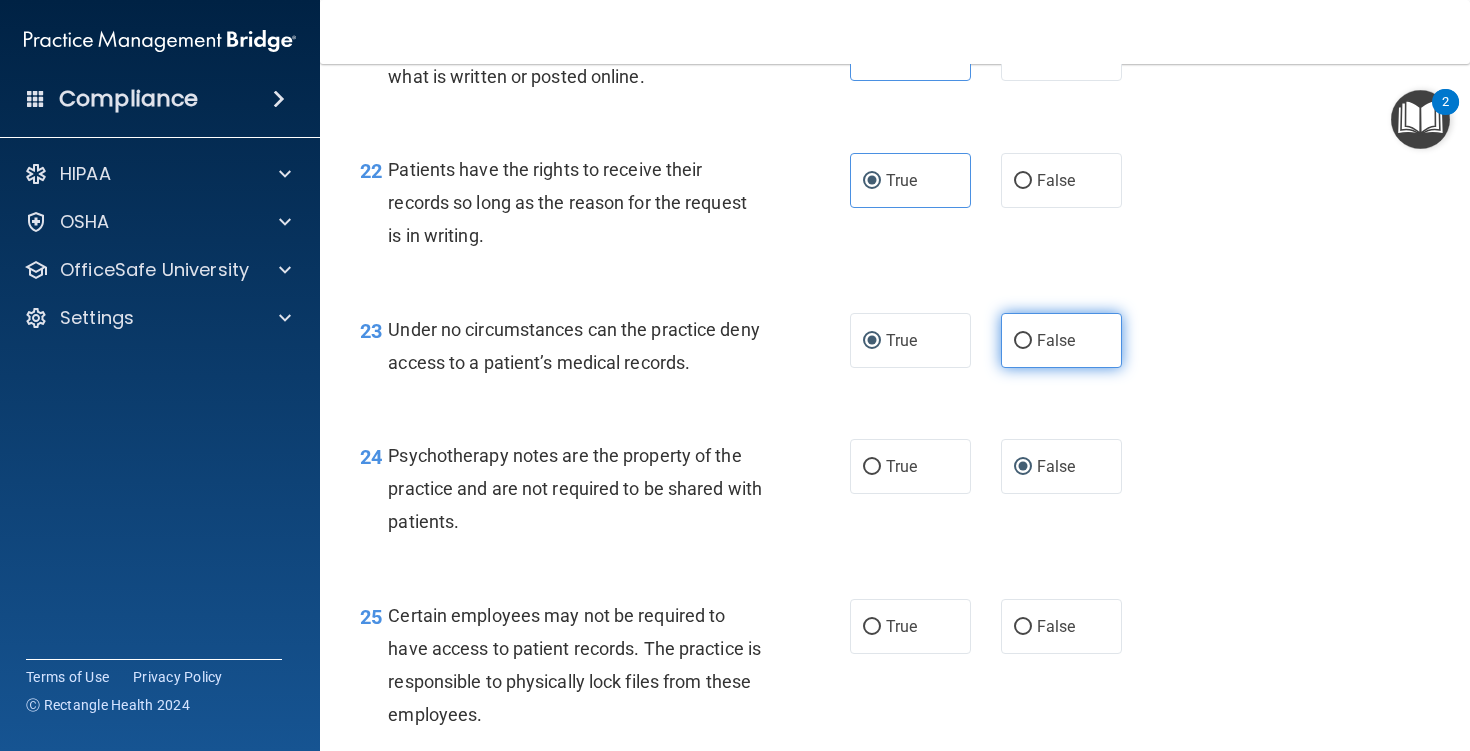 click on "False" at bounding box center (1061, 340) 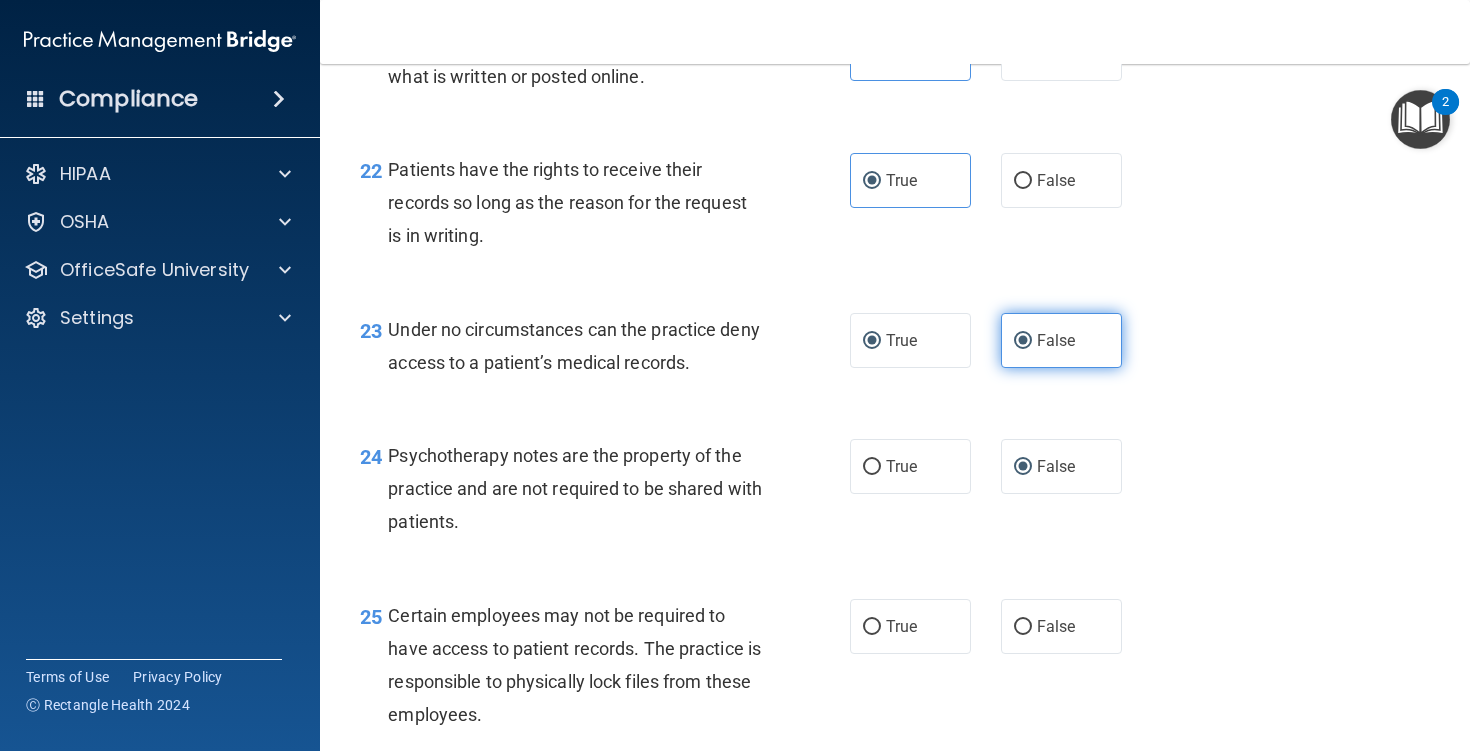 radio on "false" 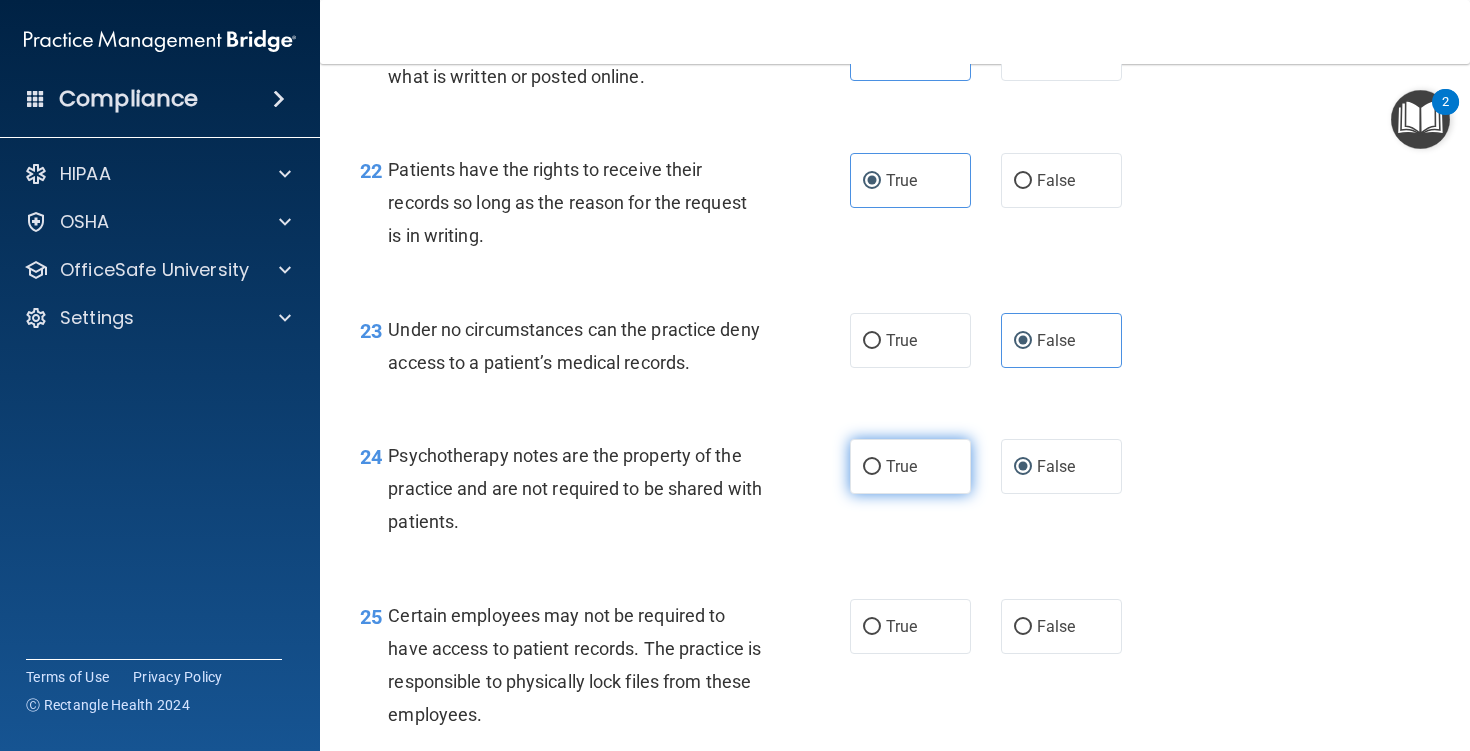 click on "True" at bounding box center (872, 467) 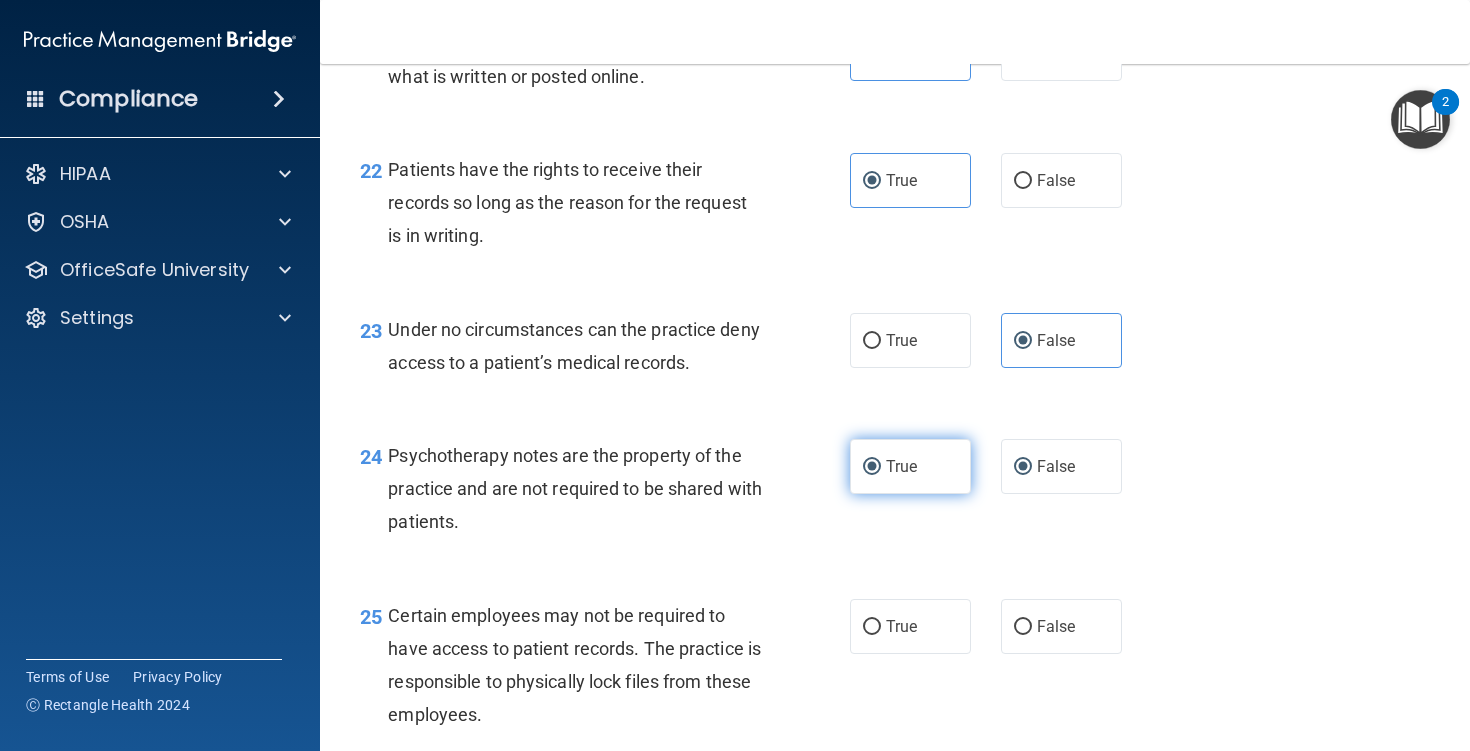 radio on "false" 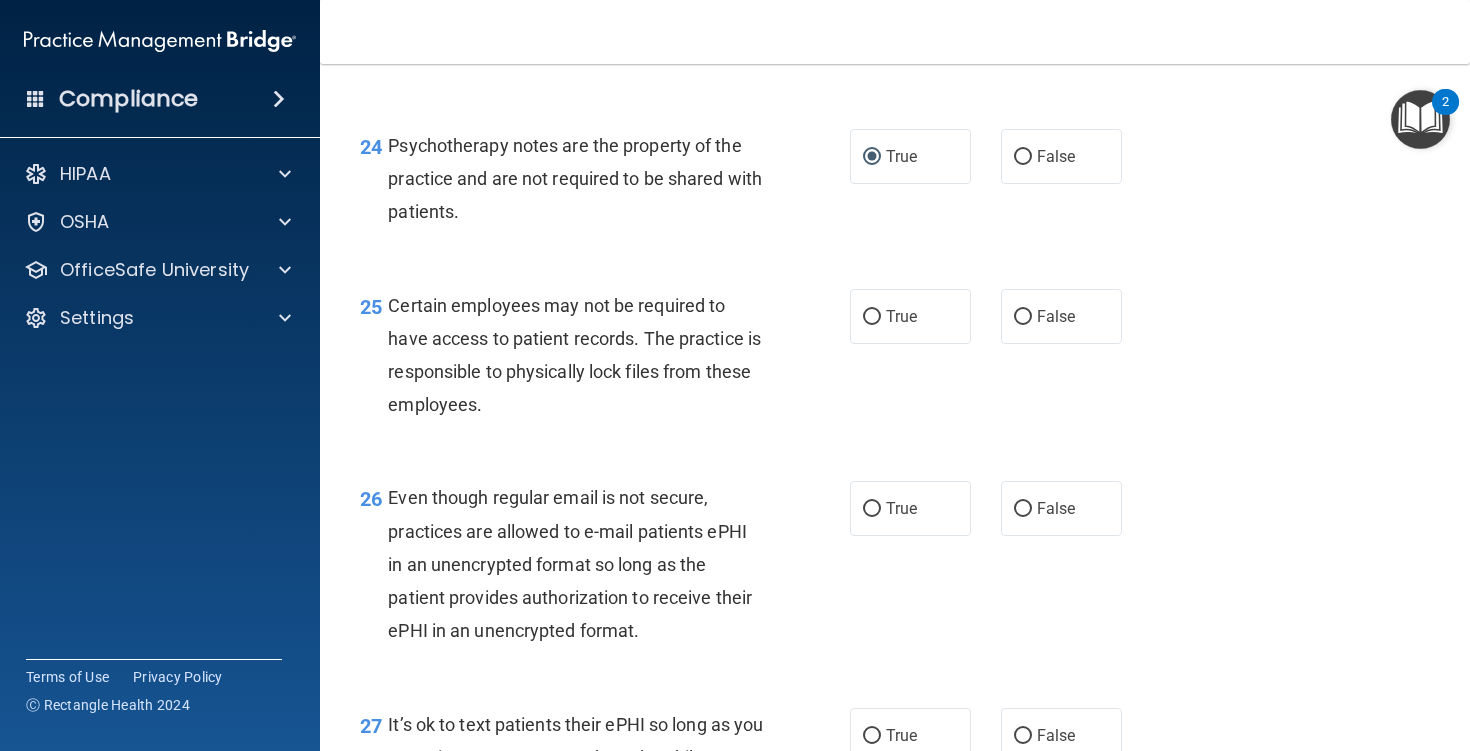 scroll, scrollTop: 4540, scrollLeft: 0, axis: vertical 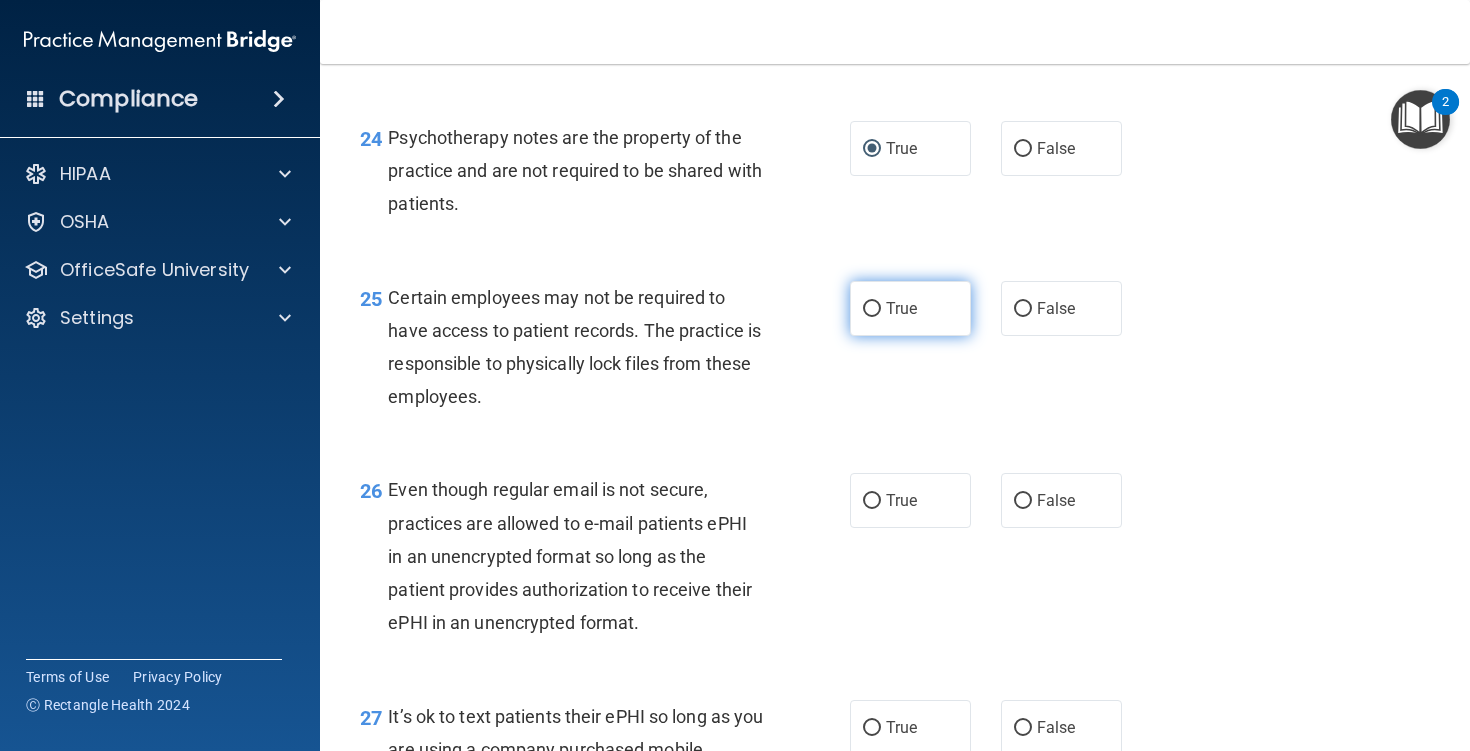 click on "True" at bounding box center (910, 308) 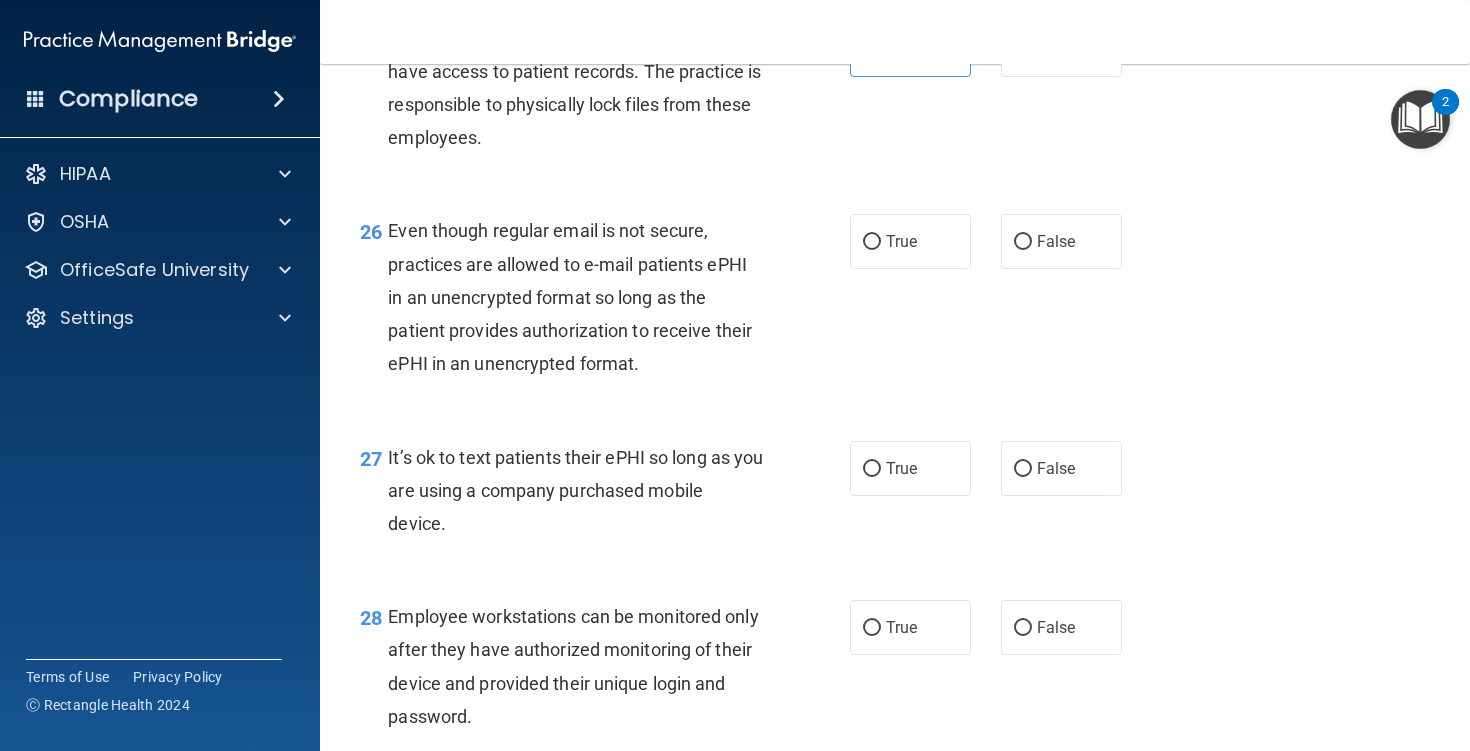 scroll, scrollTop: 4803, scrollLeft: 0, axis: vertical 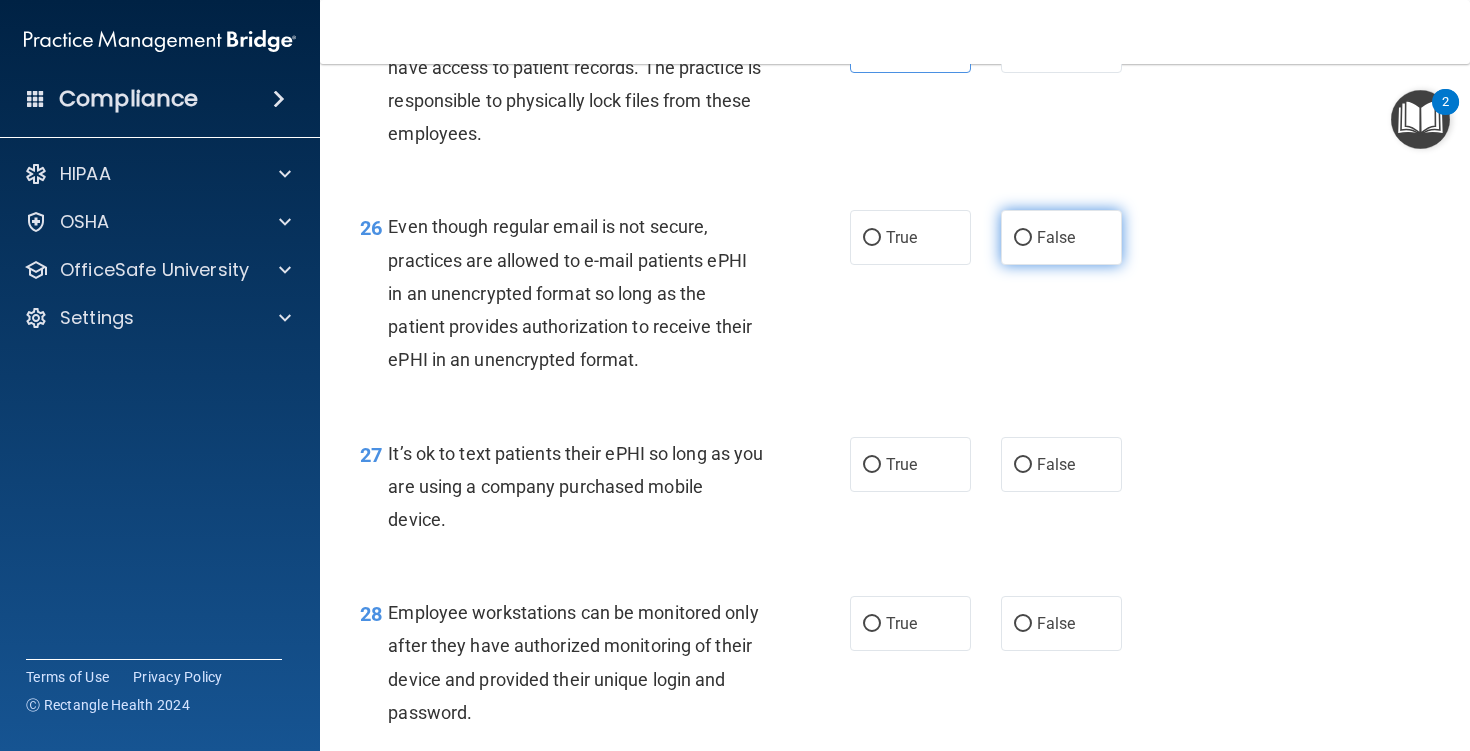 click on "False" at bounding box center [1023, 238] 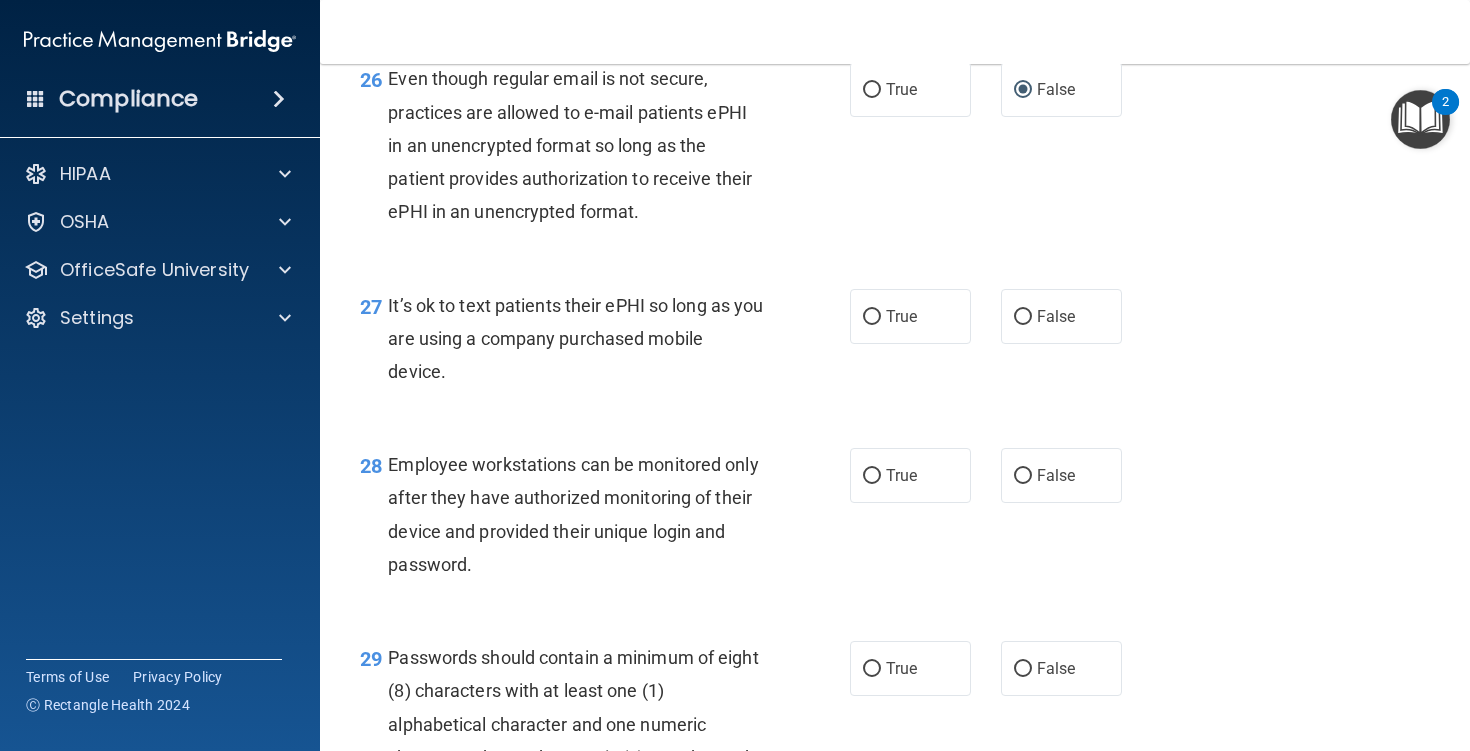 scroll, scrollTop: 5056, scrollLeft: 0, axis: vertical 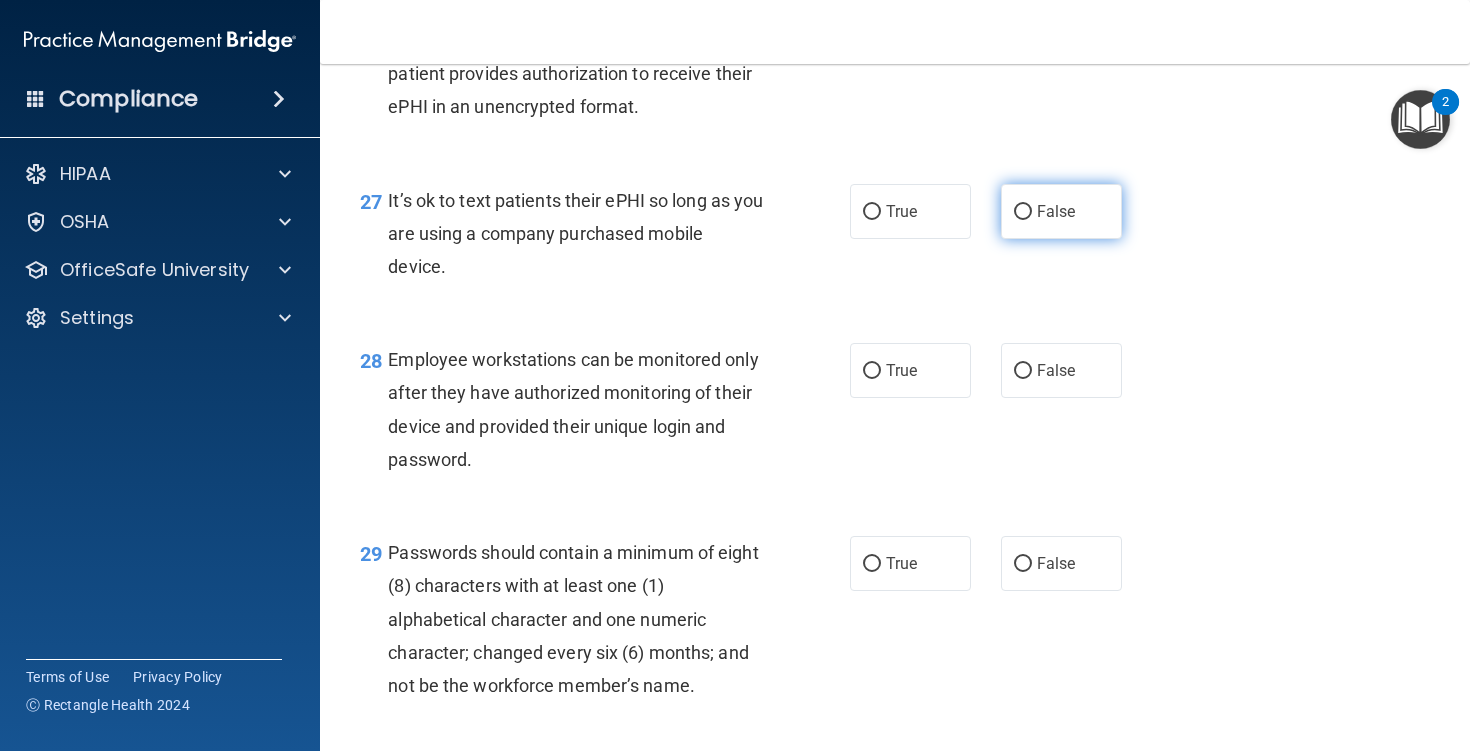 click on "False" at bounding box center [1061, 211] 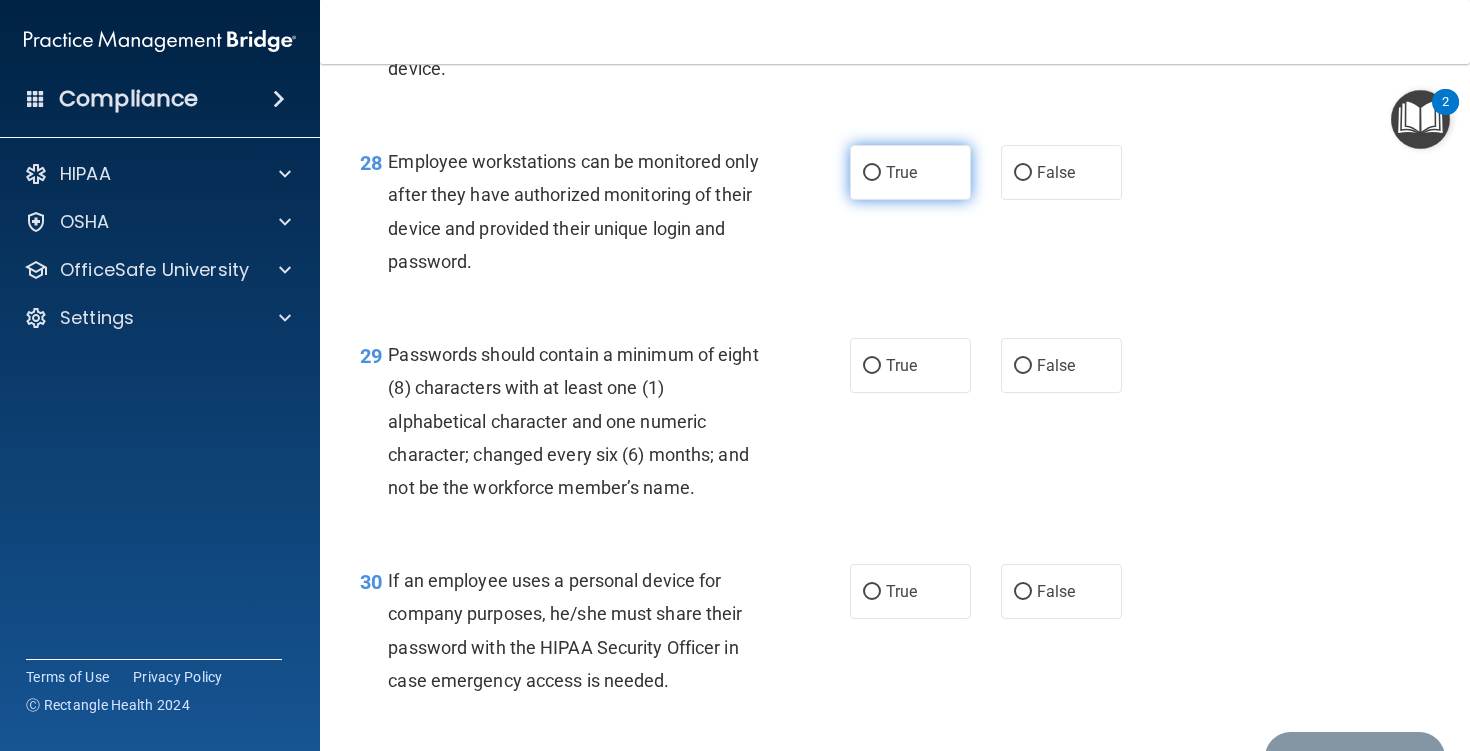 scroll, scrollTop: 5255, scrollLeft: 0, axis: vertical 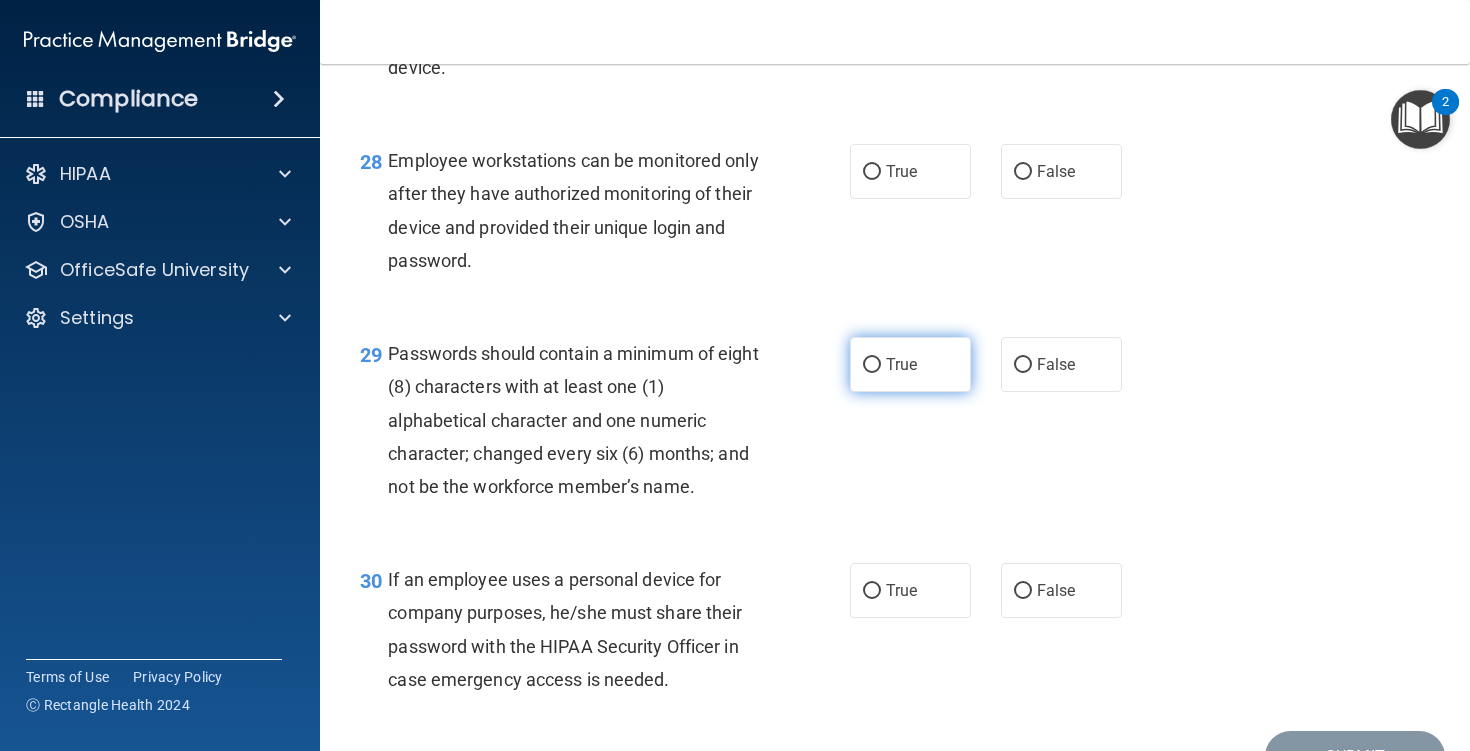 click on "True" at bounding box center (901, 364) 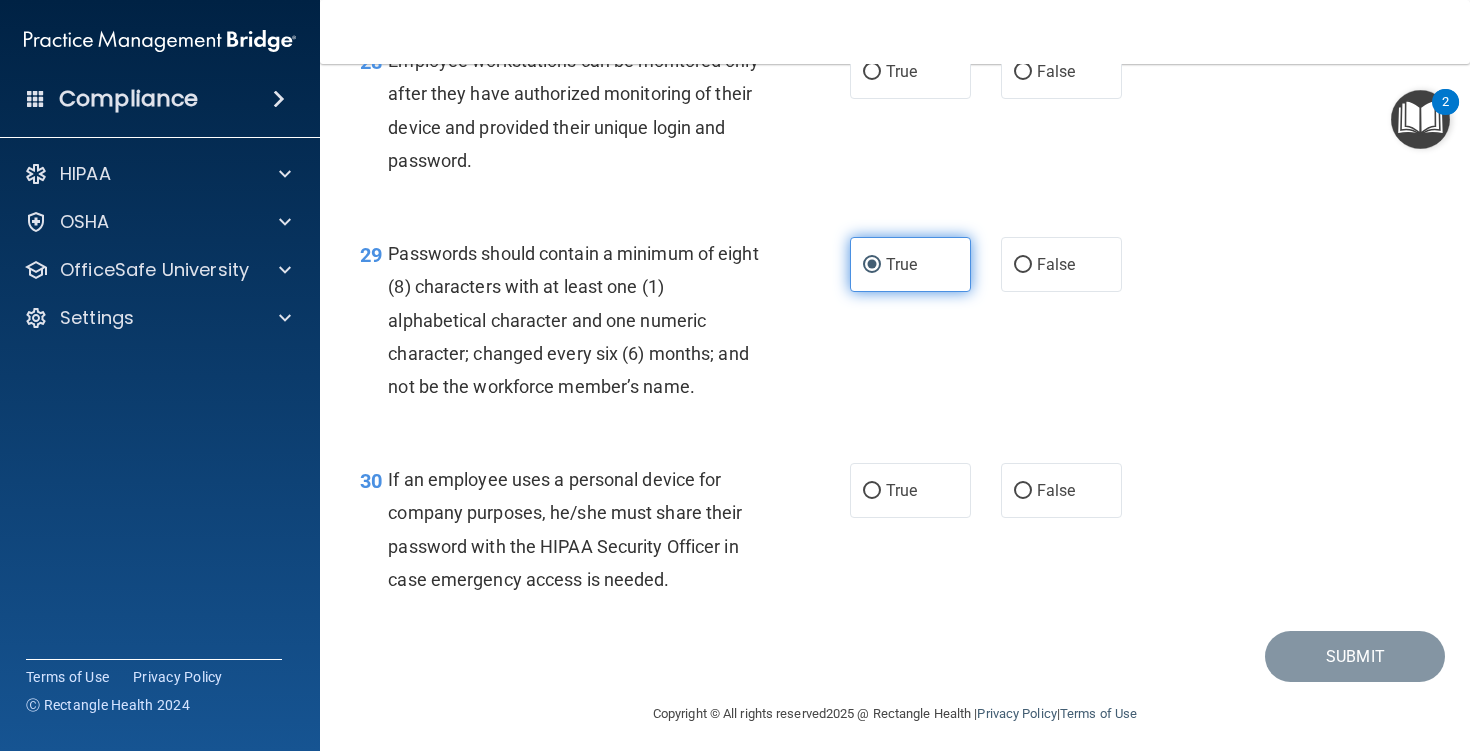 scroll, scrollTop: 5400, scrollLeft: 0, axis: vertical 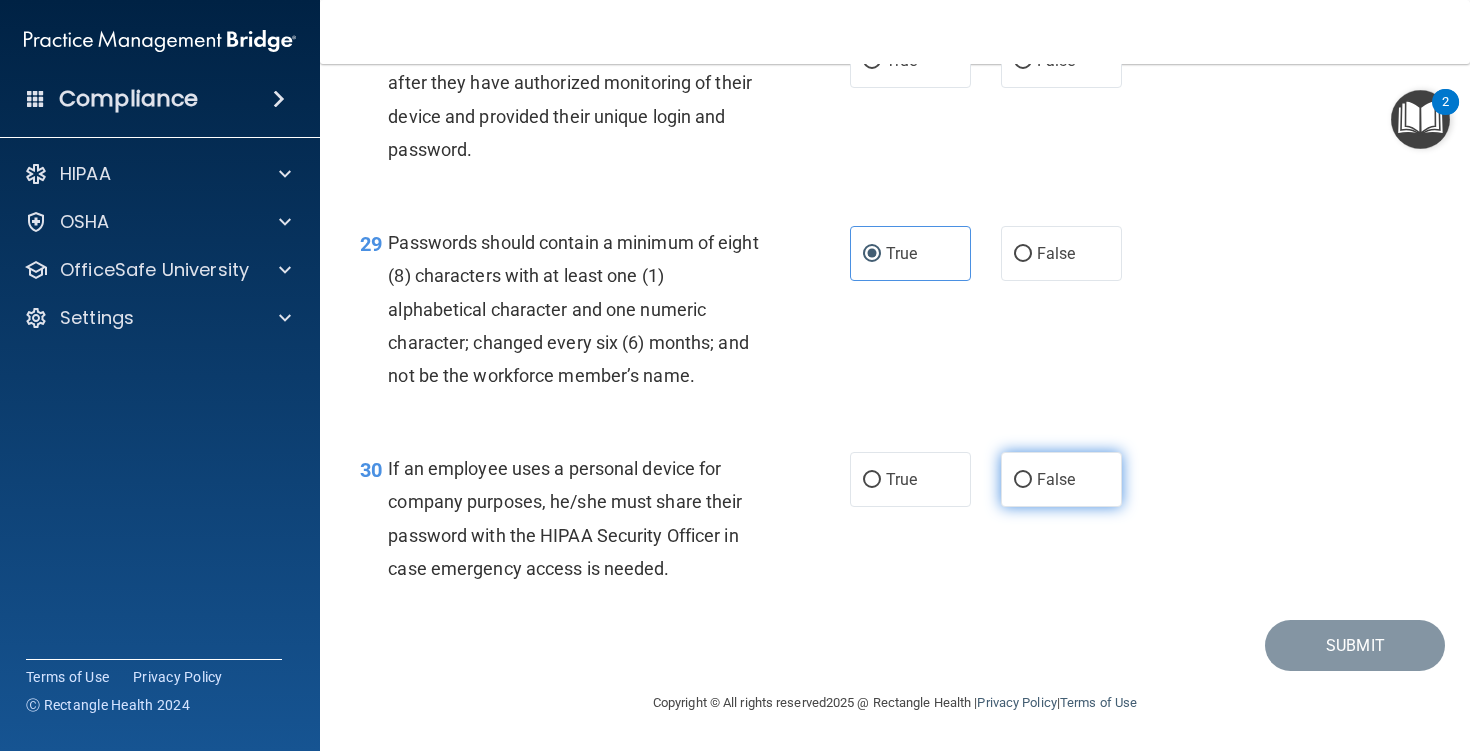 click on "False" at bounding box center (1061, 479) 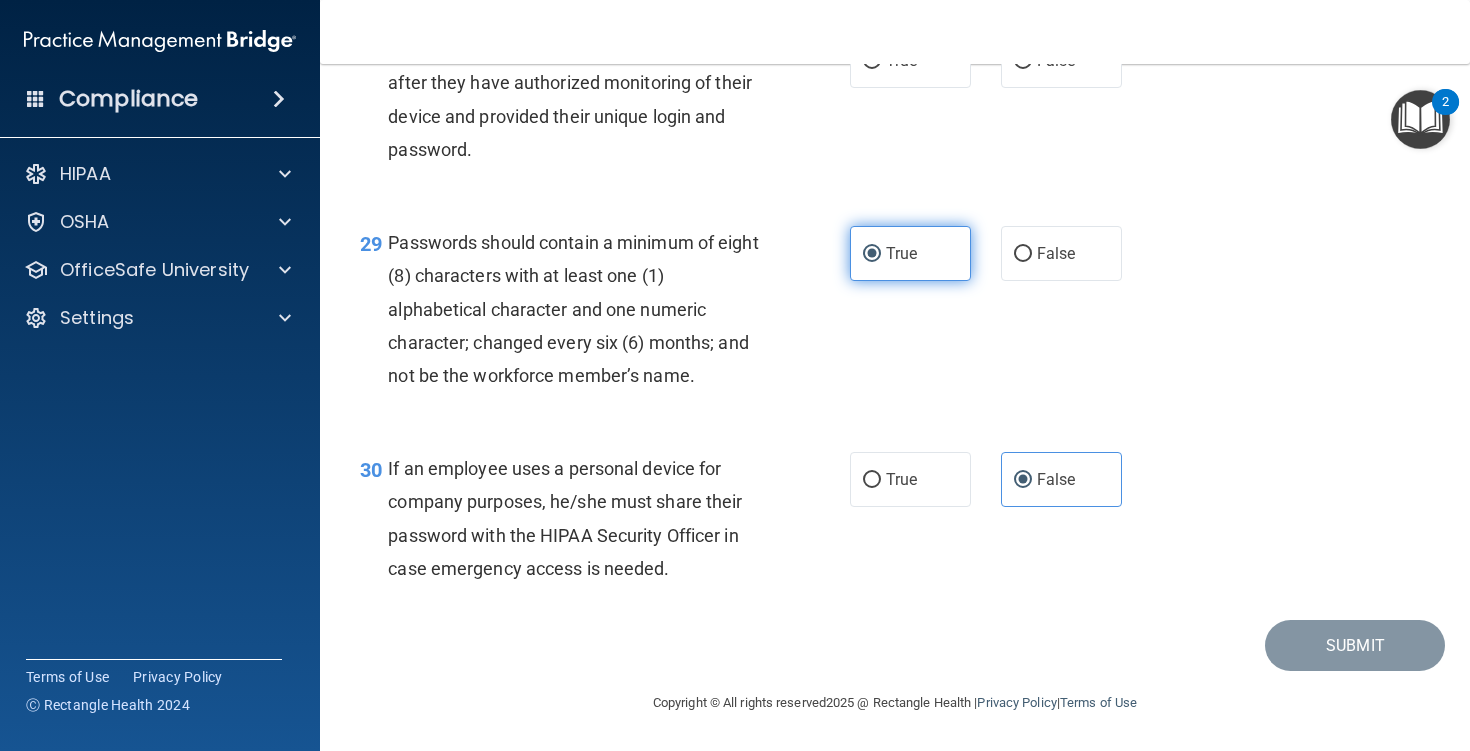 click on "True" at bounding box center [910, 253] 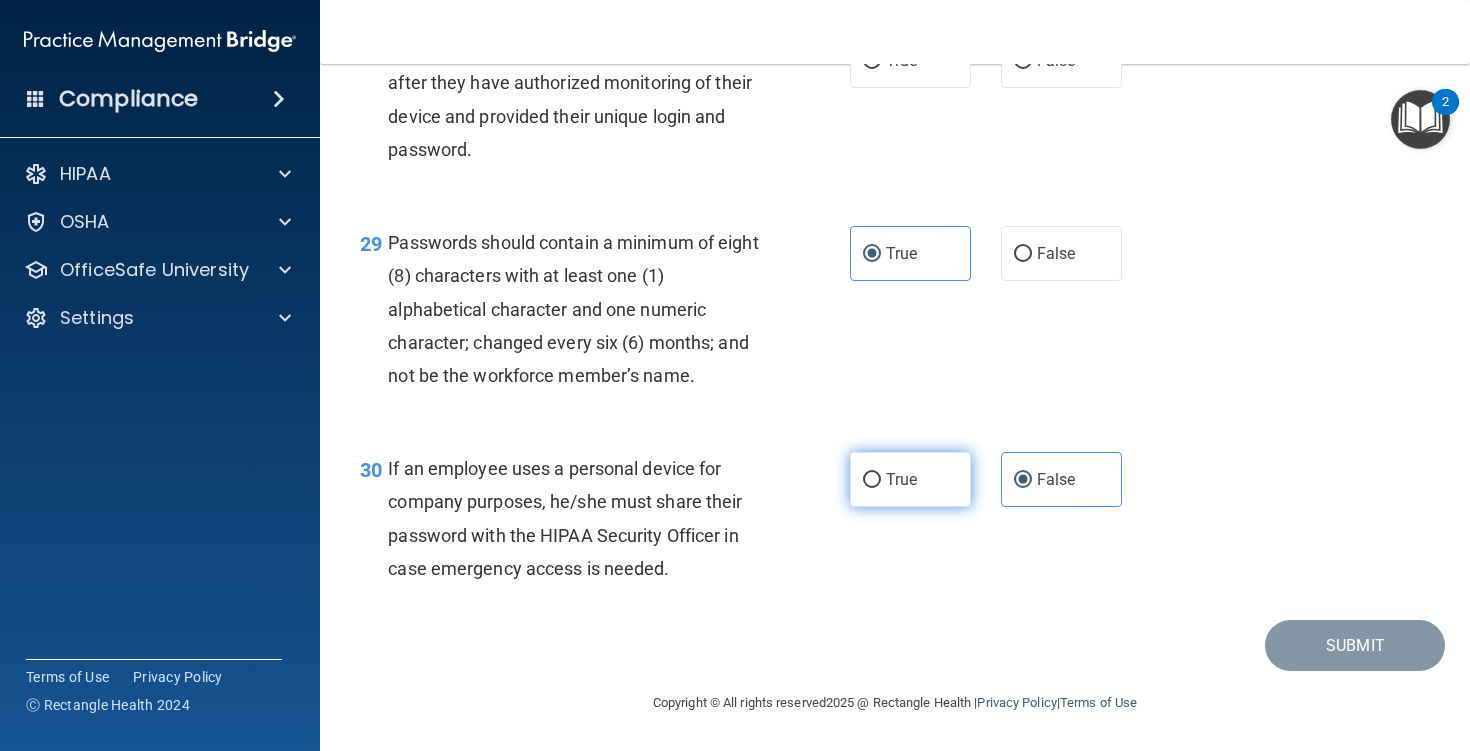 click on "True" at bounding box center (910, 479) 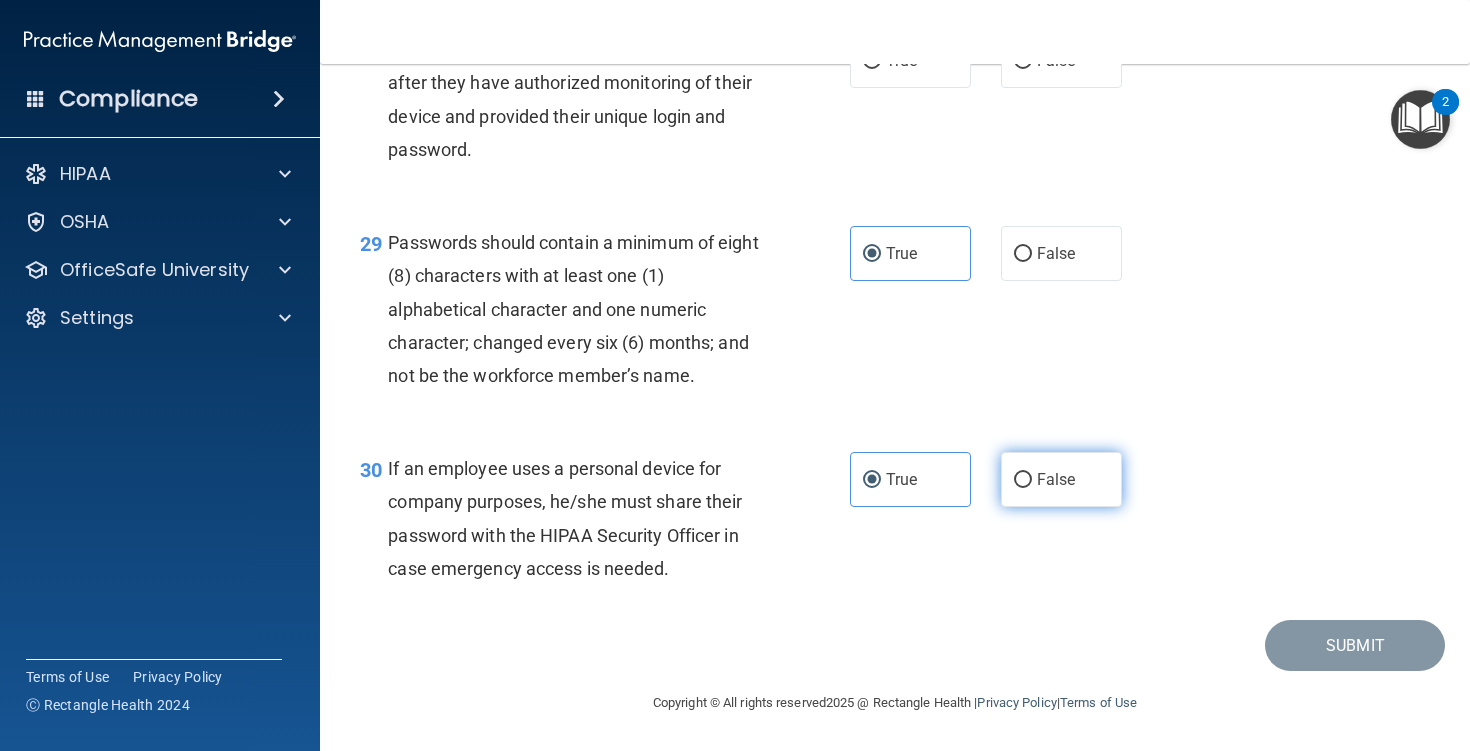 click on "False" at bounding box center (1023, 480) 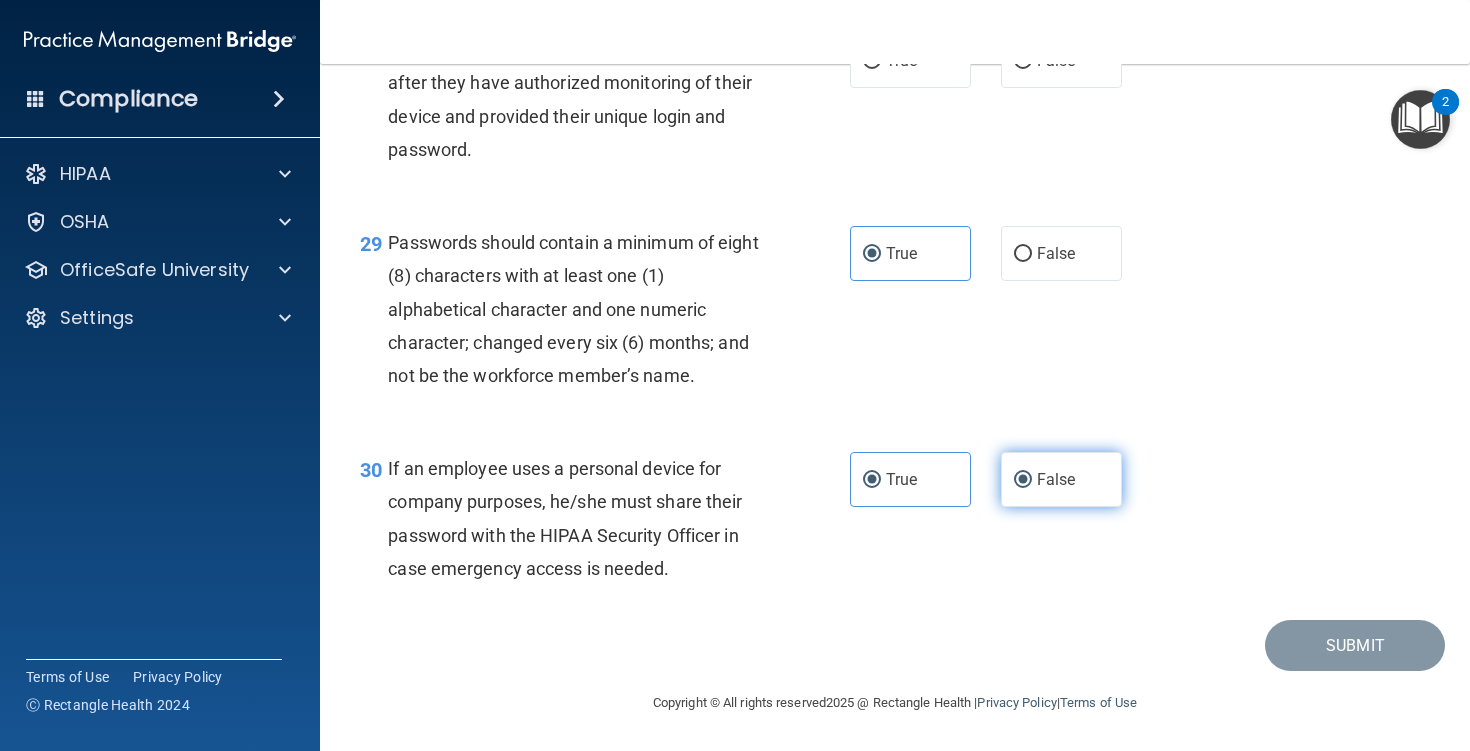 radio on "false" 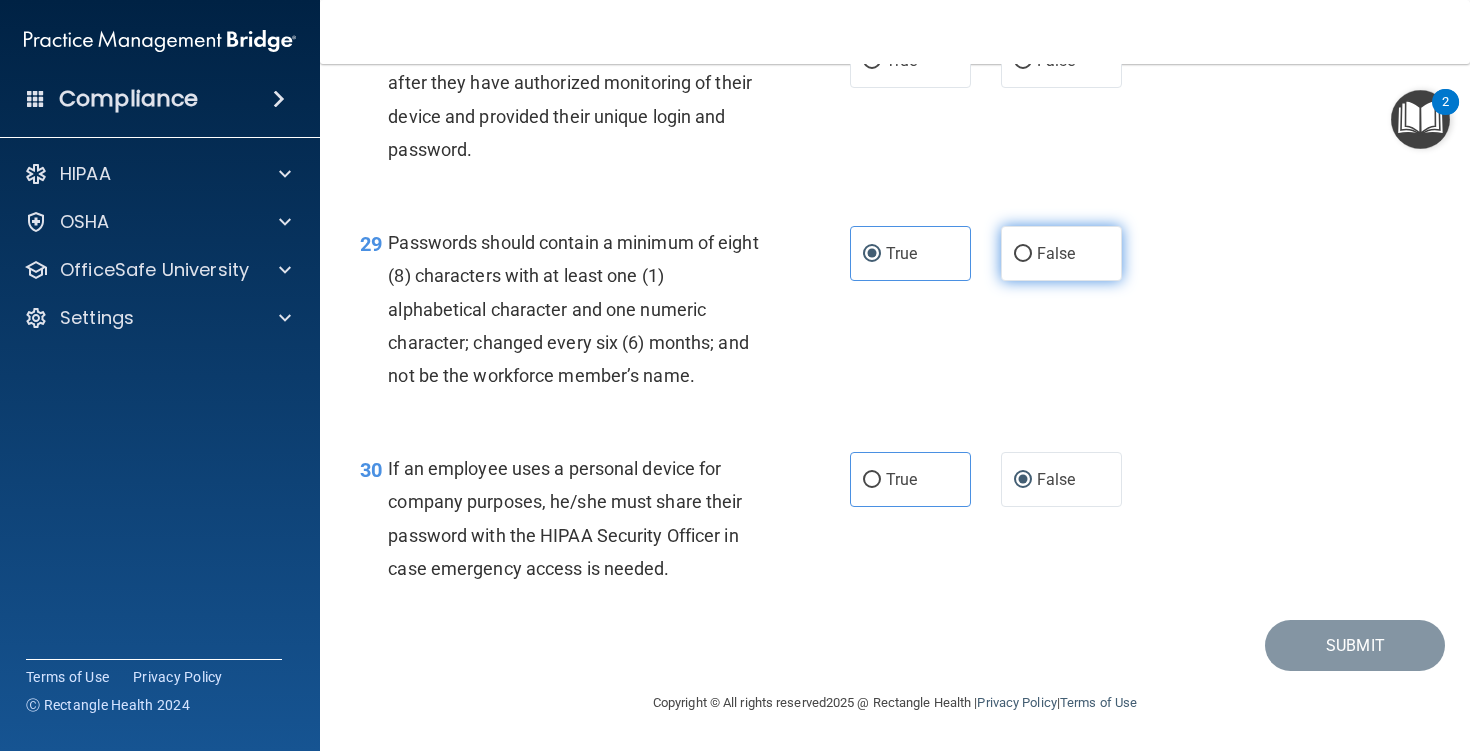 click on "False" at bounding box center (1061, 253) 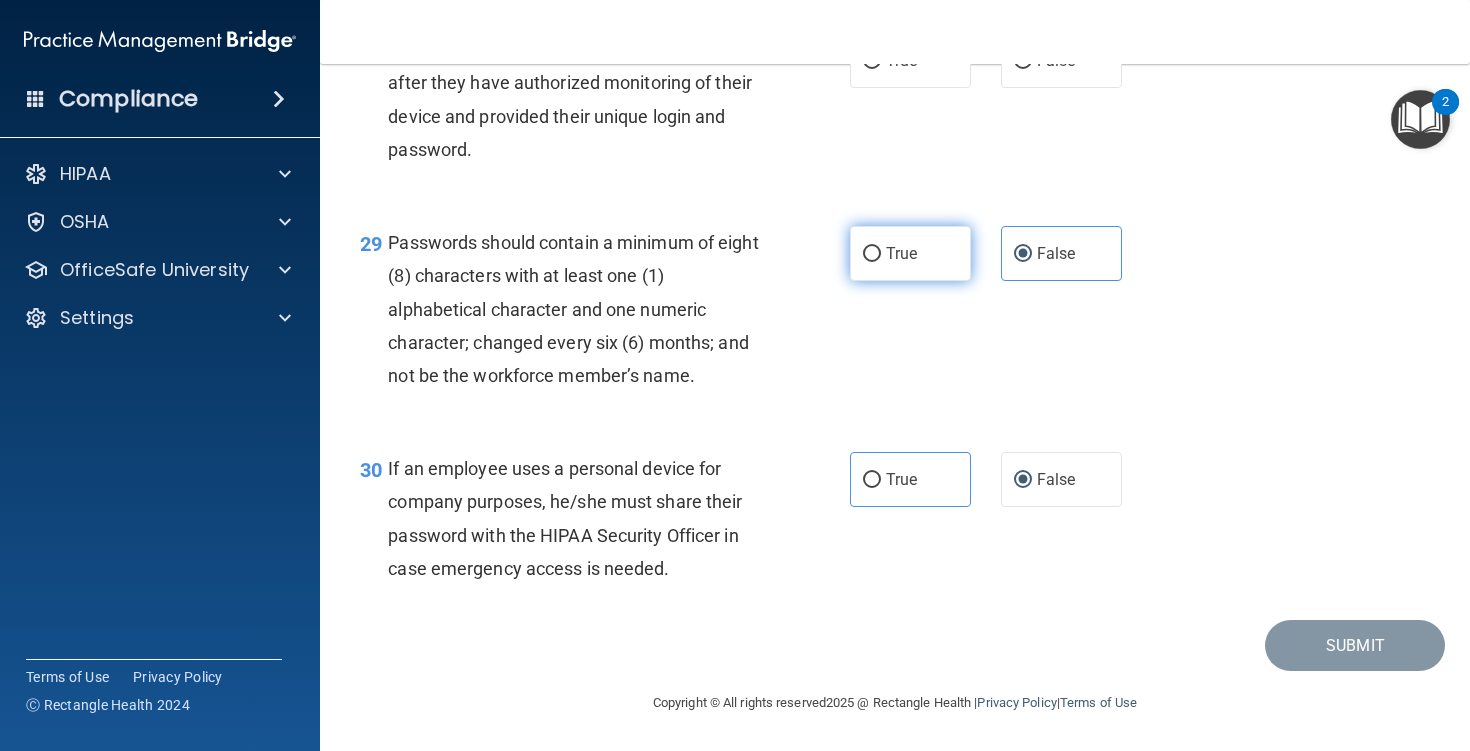 click on "True" at bounding box center (872, 254) 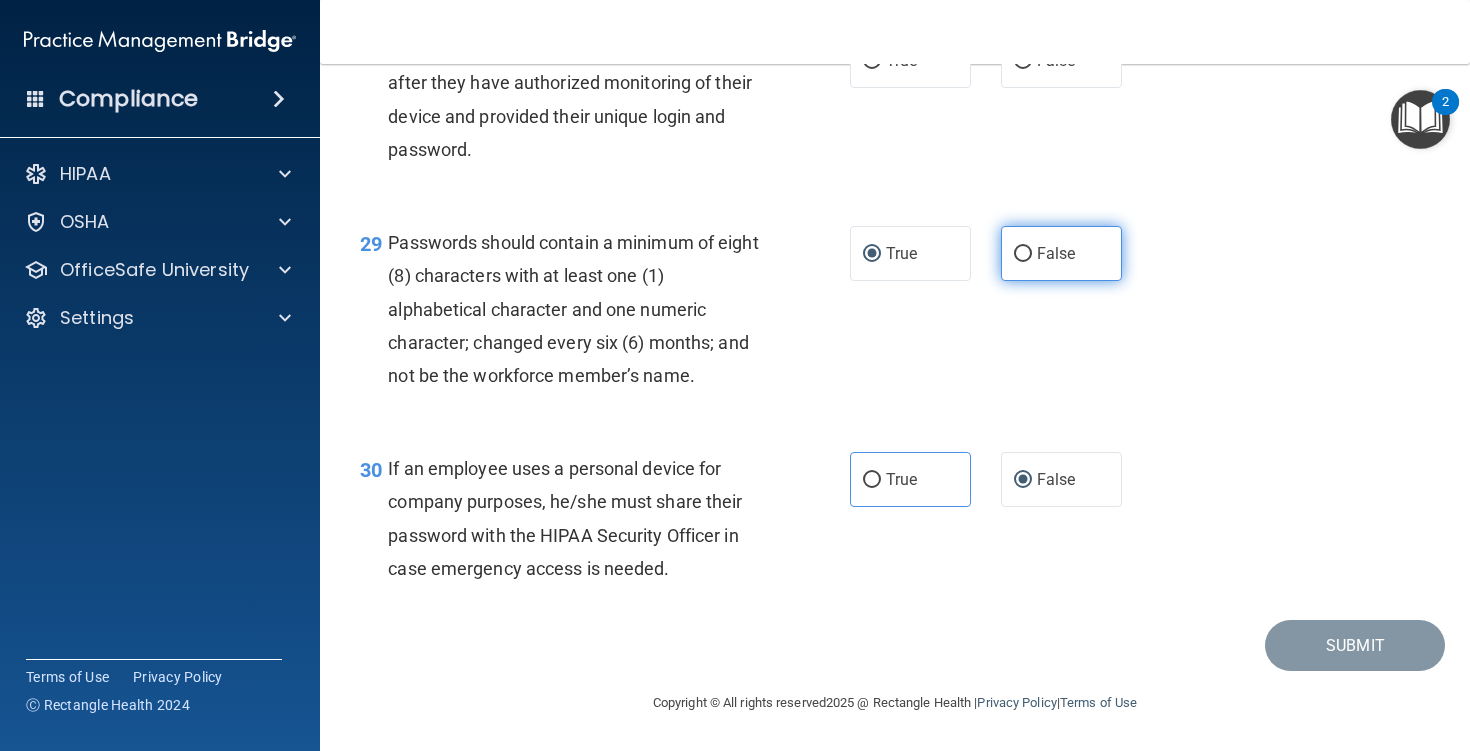click on "False" at bounding box center (1061, 253) 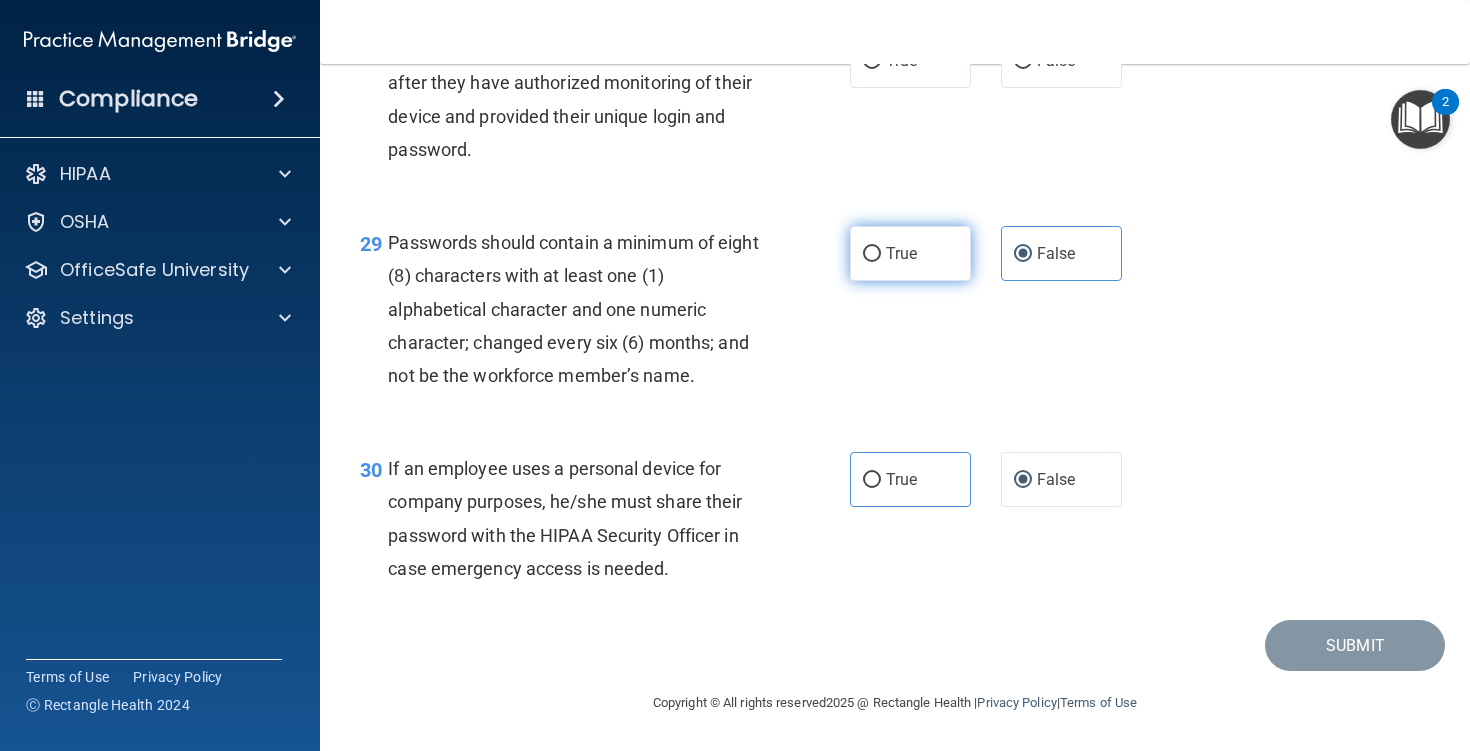 click on "True" at bounding box center (872, 254) 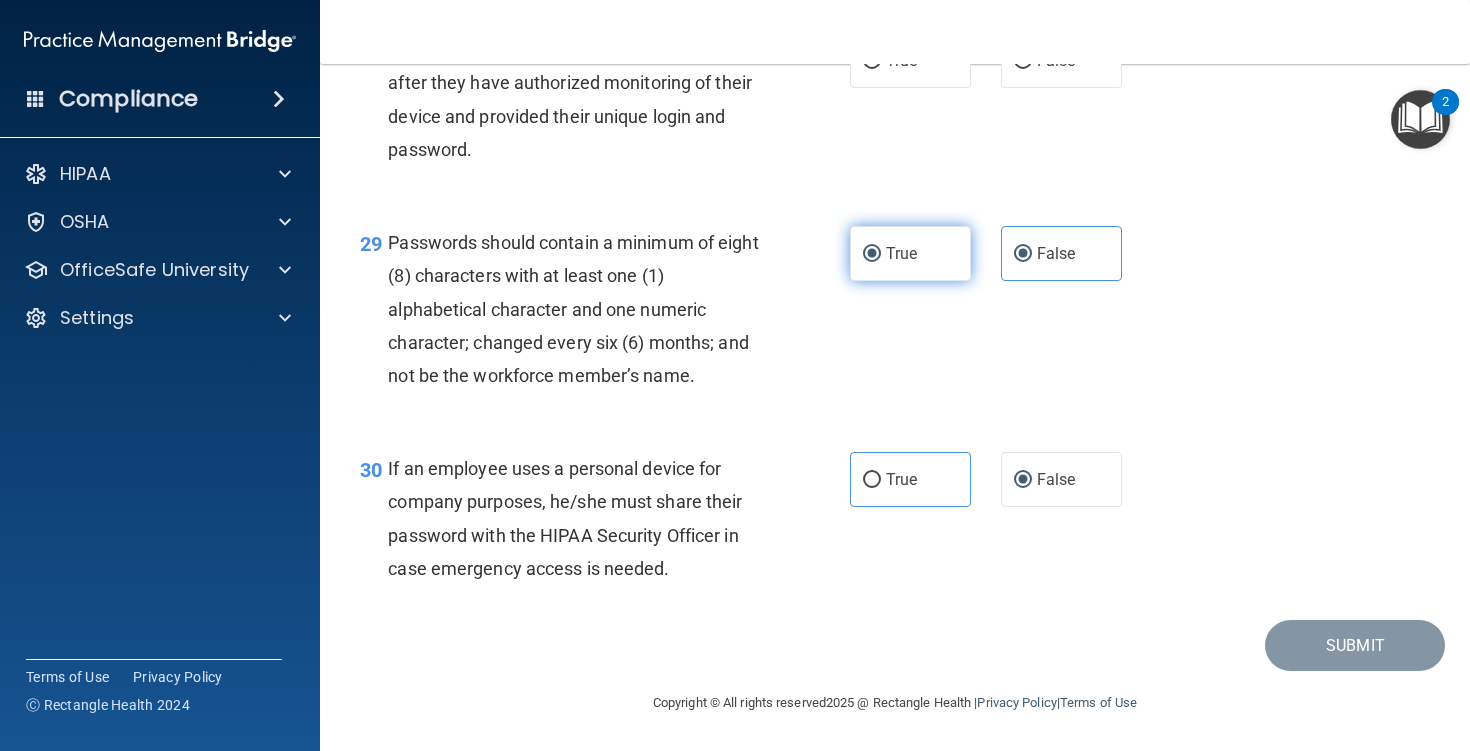 radio on "false" 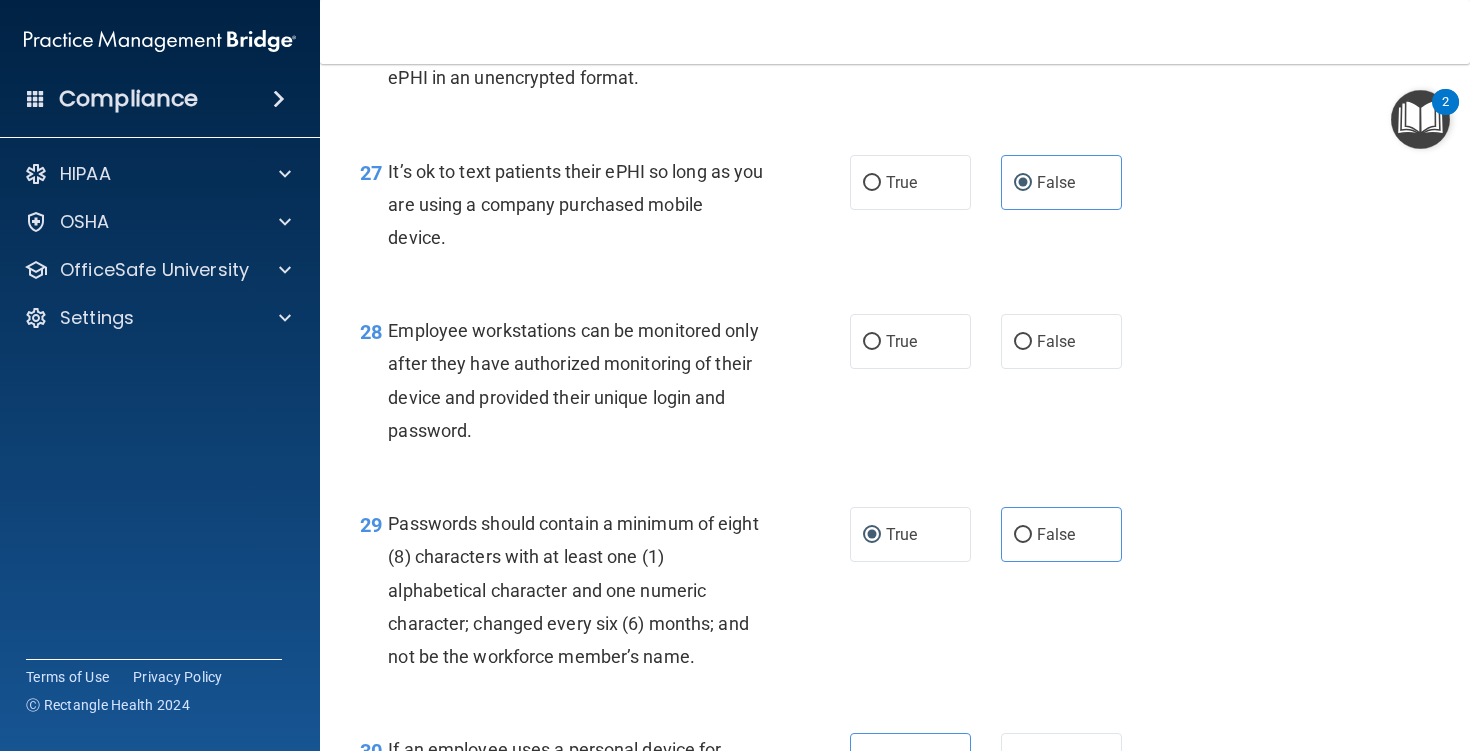 scroll, scrollTop: 5079, scrollLeft: 0, axis: vertical 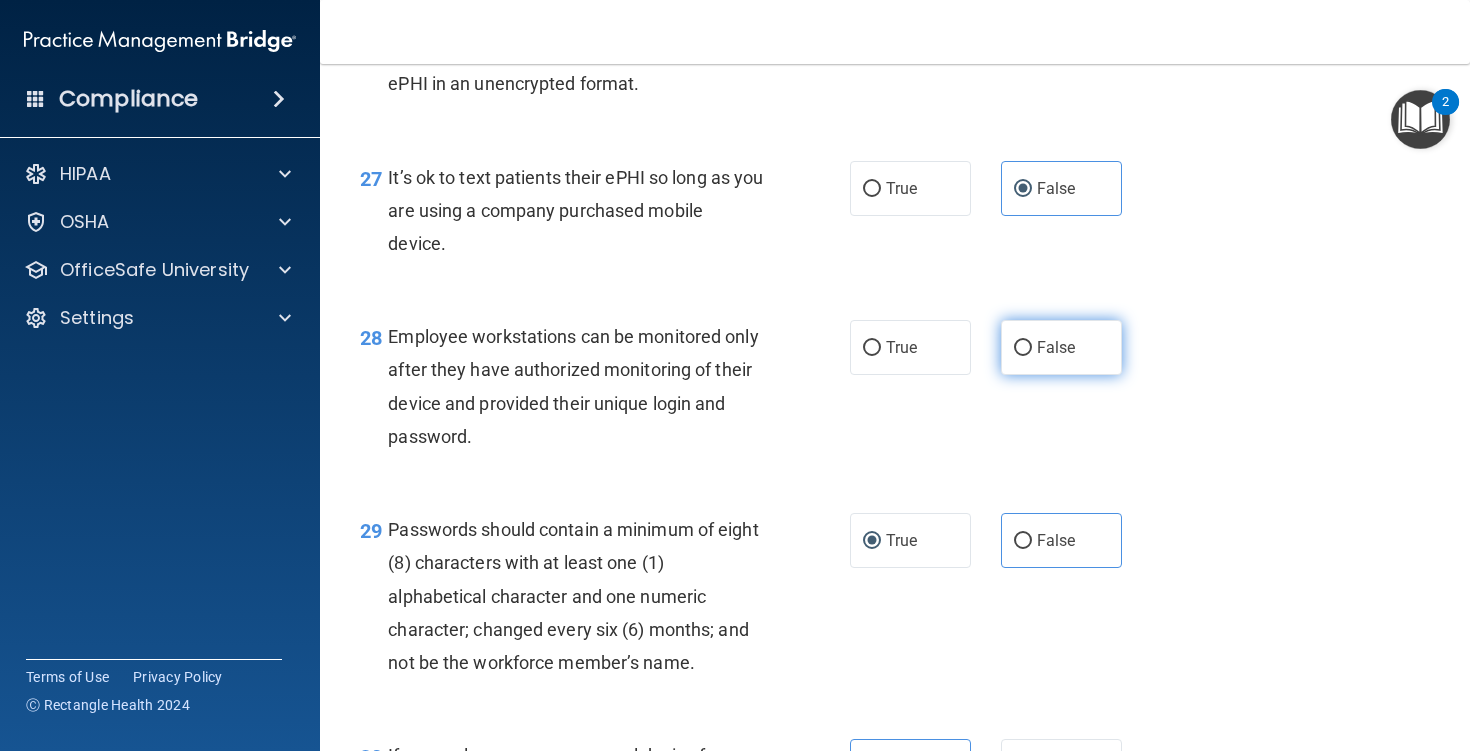 click on "False" at bounding box center [1056, 347] 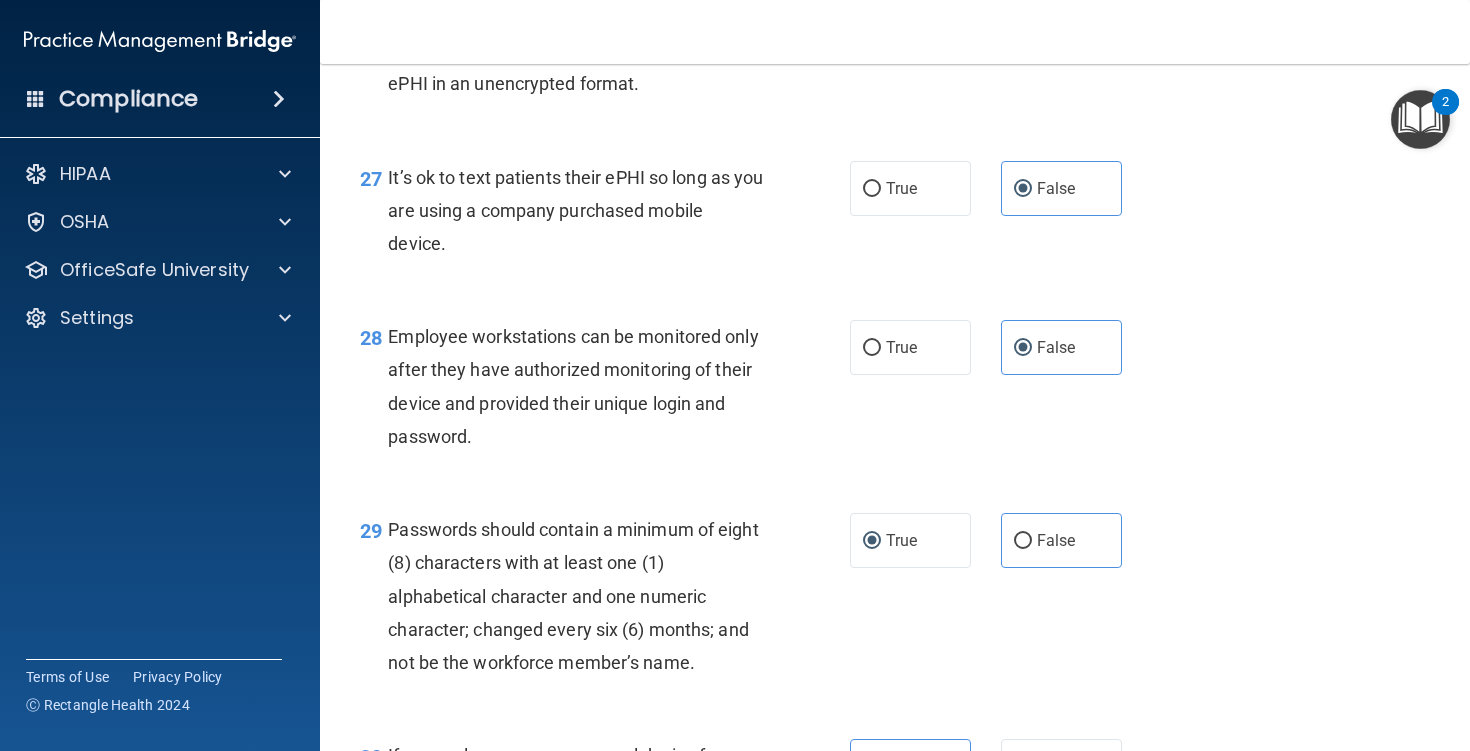 scroll, scrollTop: 5400, scrollLeft: 0, axis: vertical 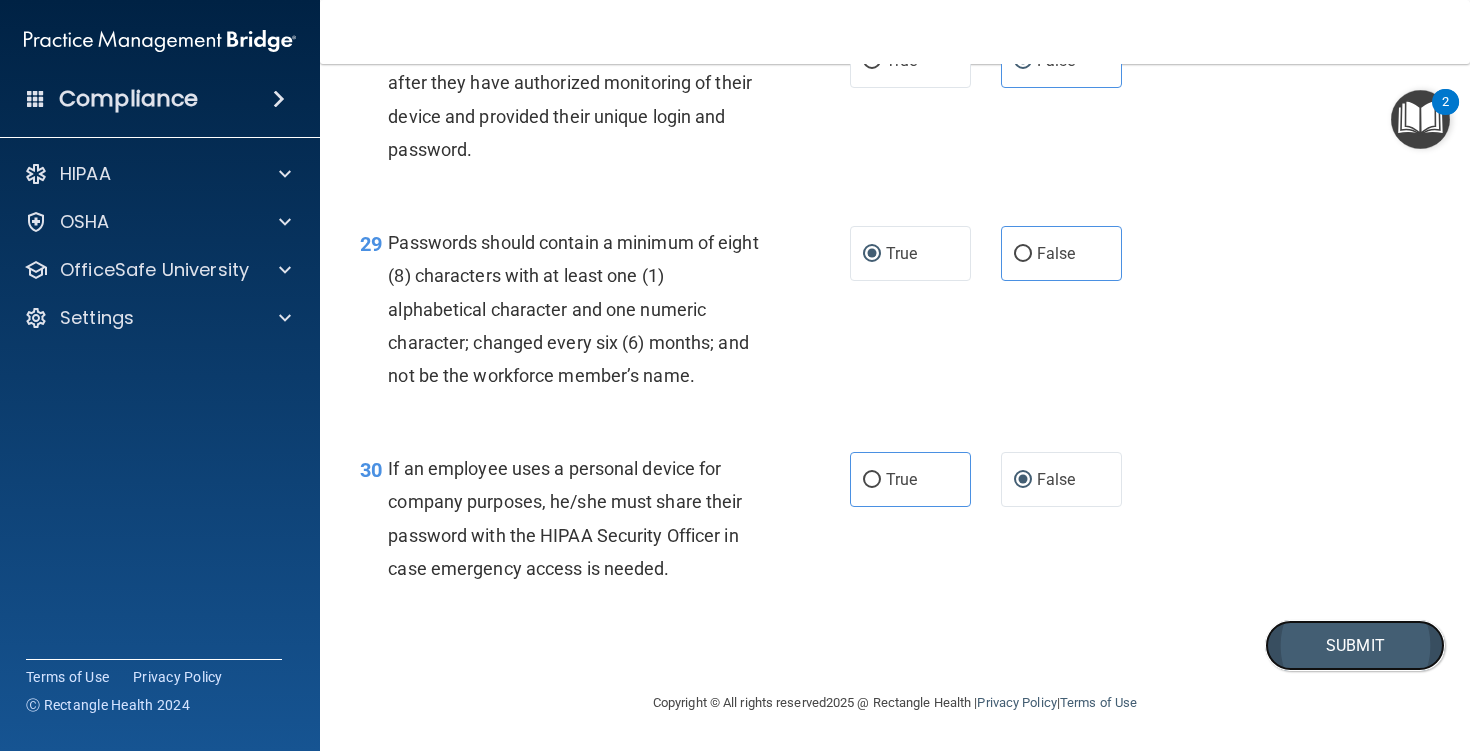 click on "Submit" at bounding box center (1355, 645) 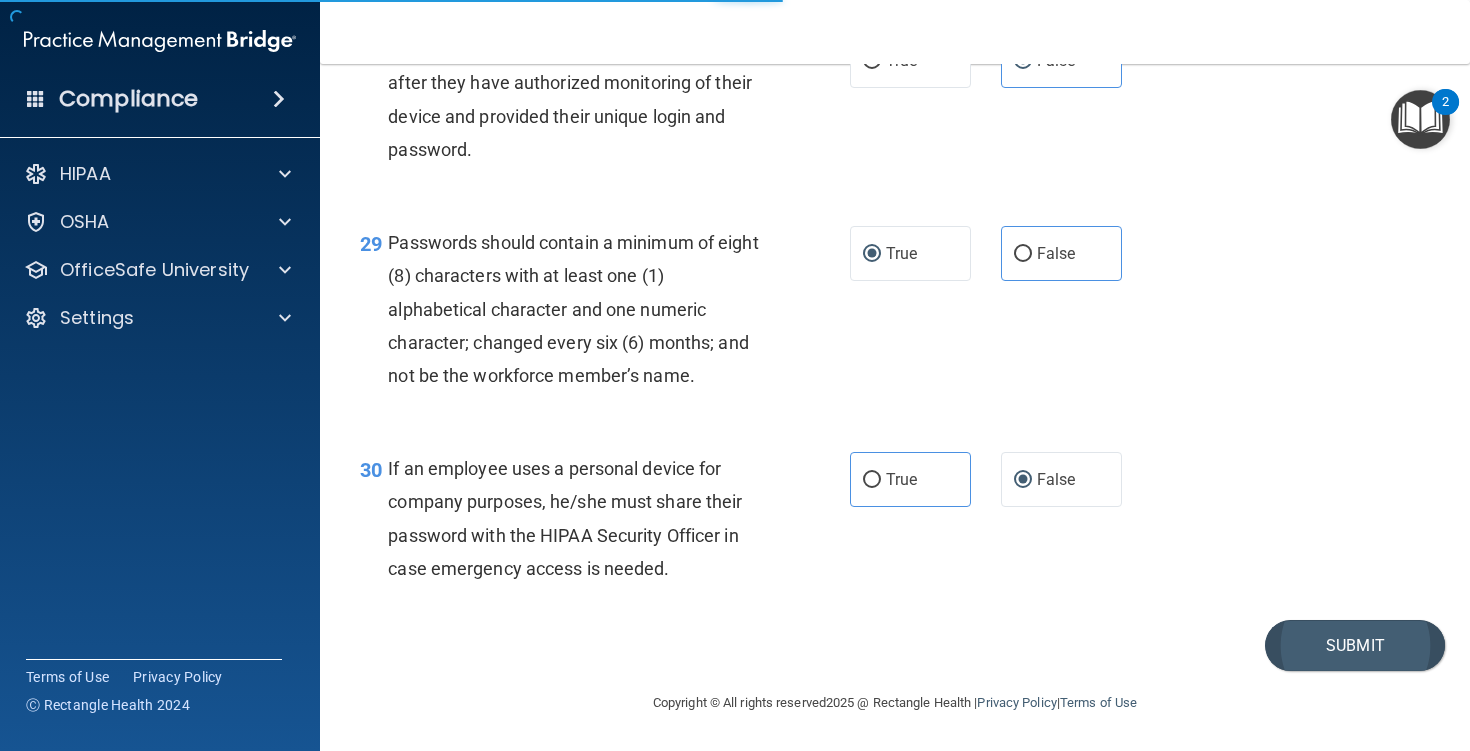 scroll, scrollTop: 0, scrollLeft: 0, axis: both 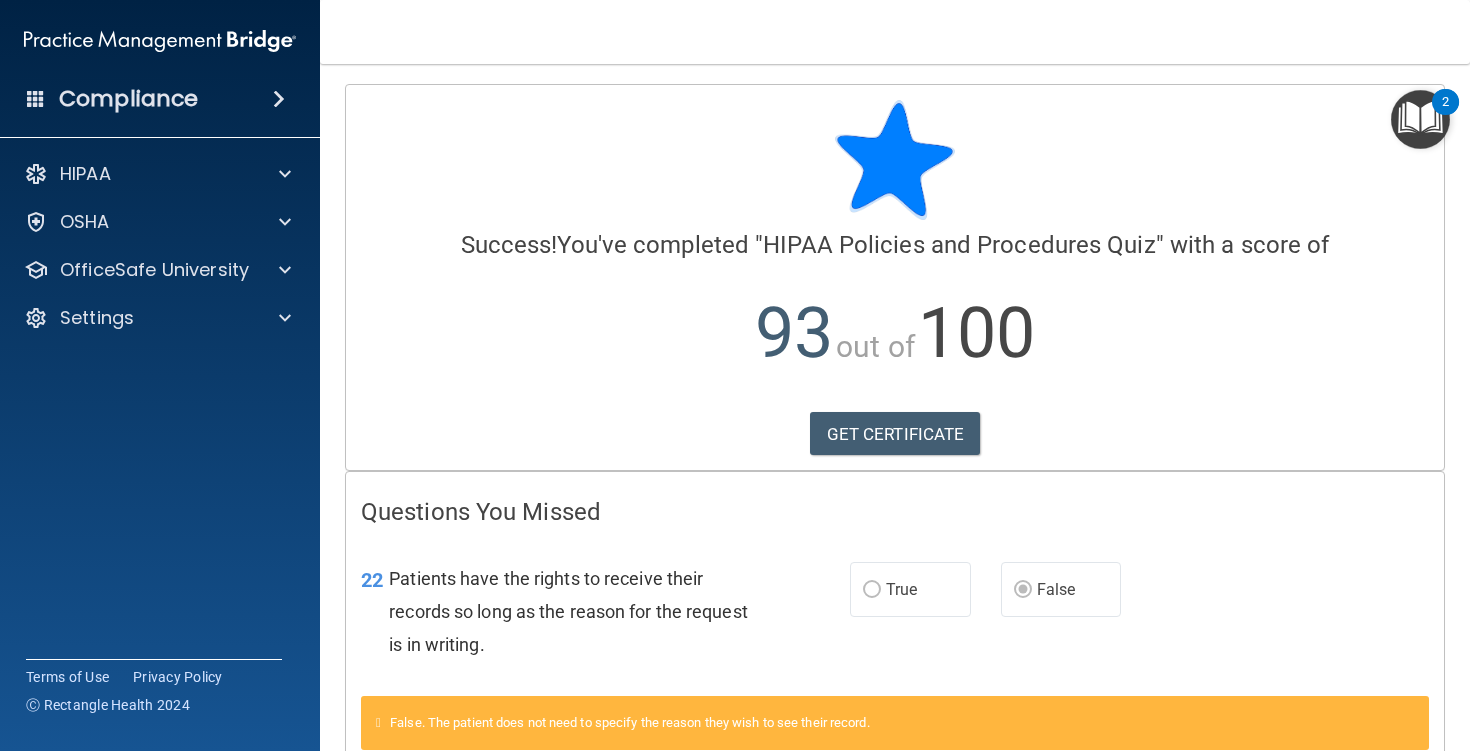 click on "Calculating your score....                     Success!  You've completed " HIPAA Policies and Procedures Quiz " with a score of            93     out of     100       GET CERTIFICATE" at bounding box center (895, 277) 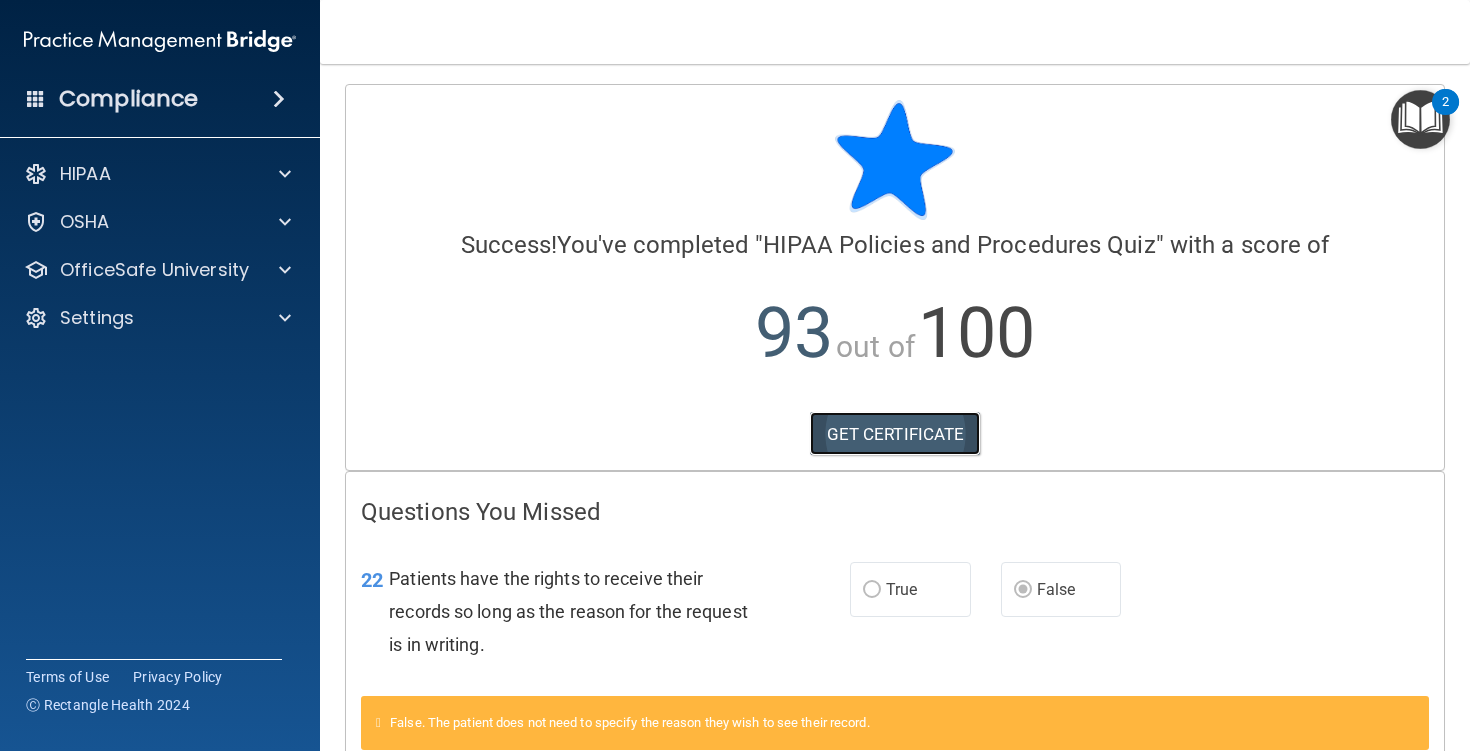 click on "GET CERTIFICATE" at bounding box center (895, 434) 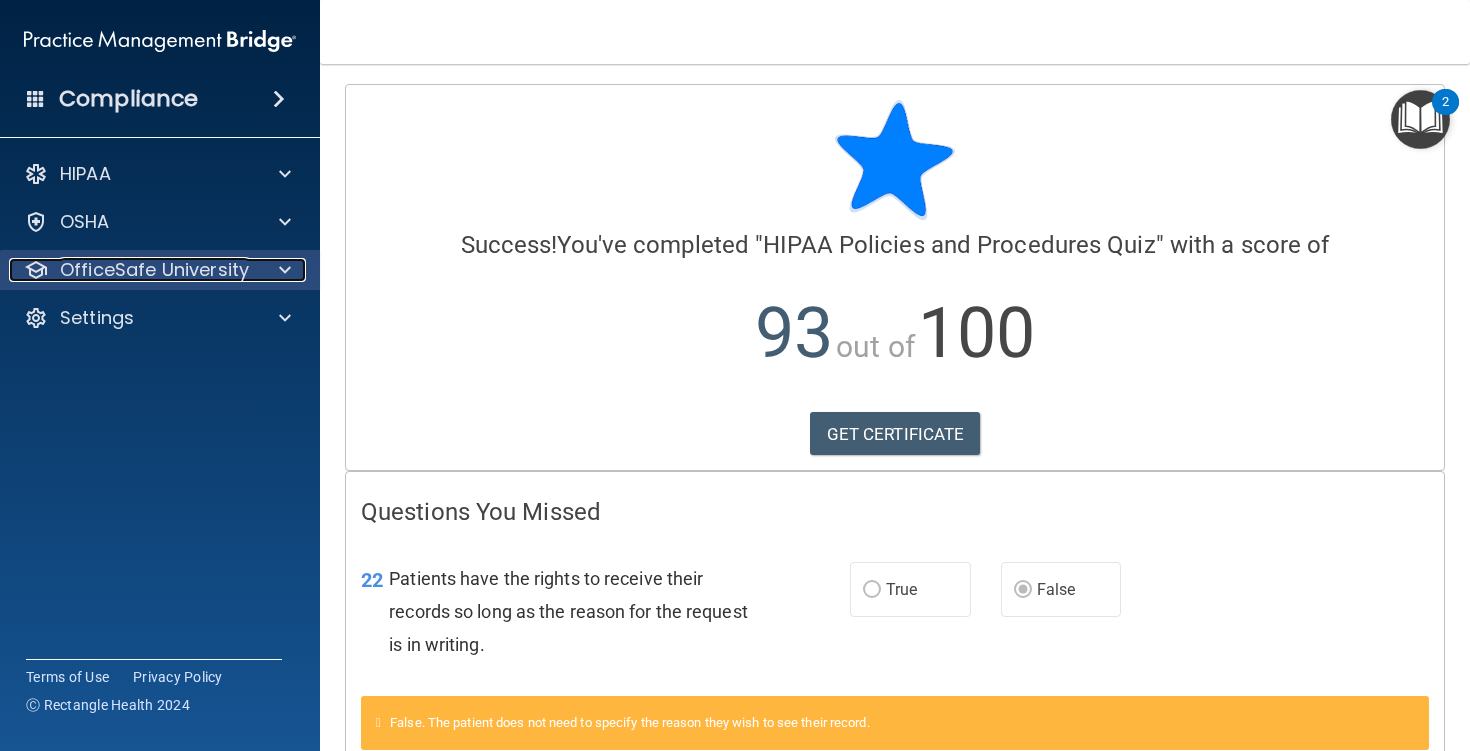 click on "OfficeSafe University" at bounding box center (154, 270) 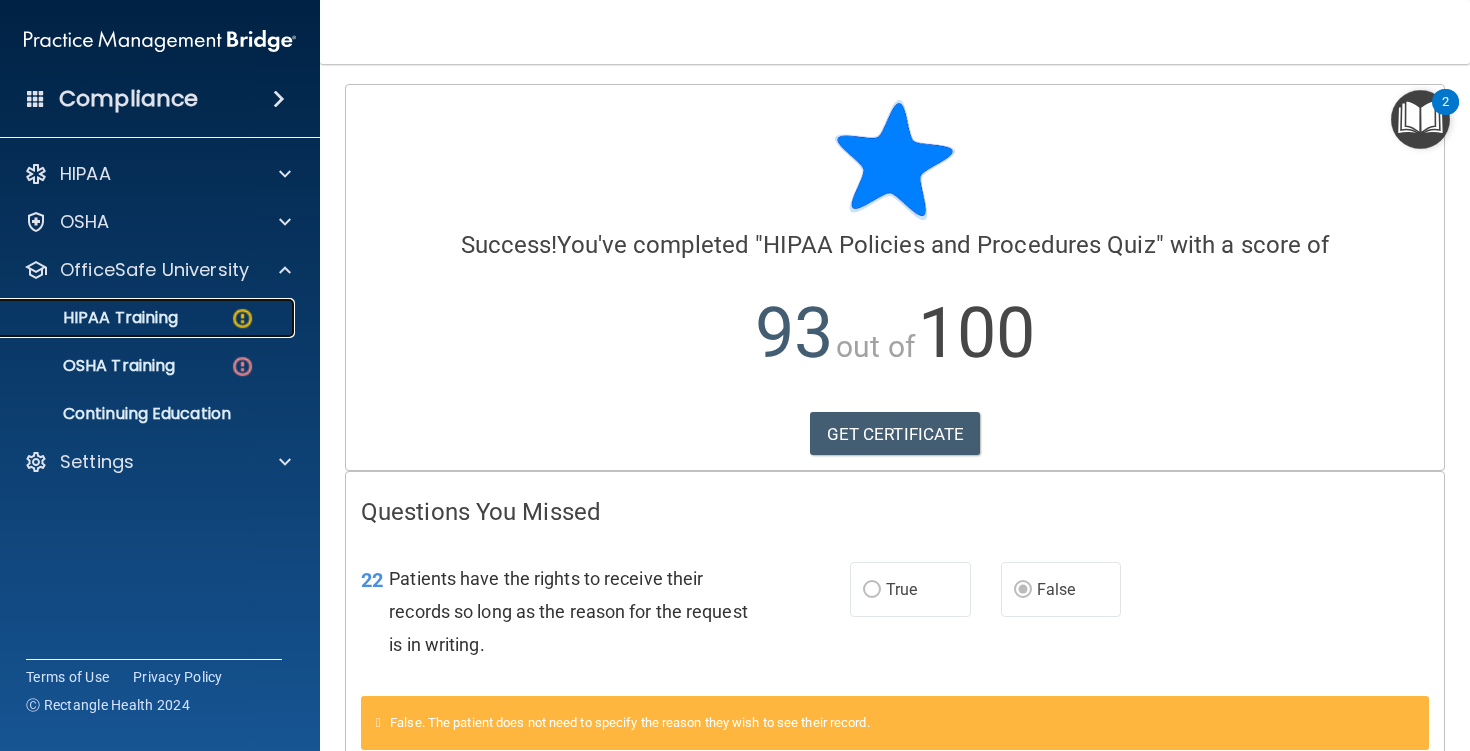 click at bounding box center [242, 318] 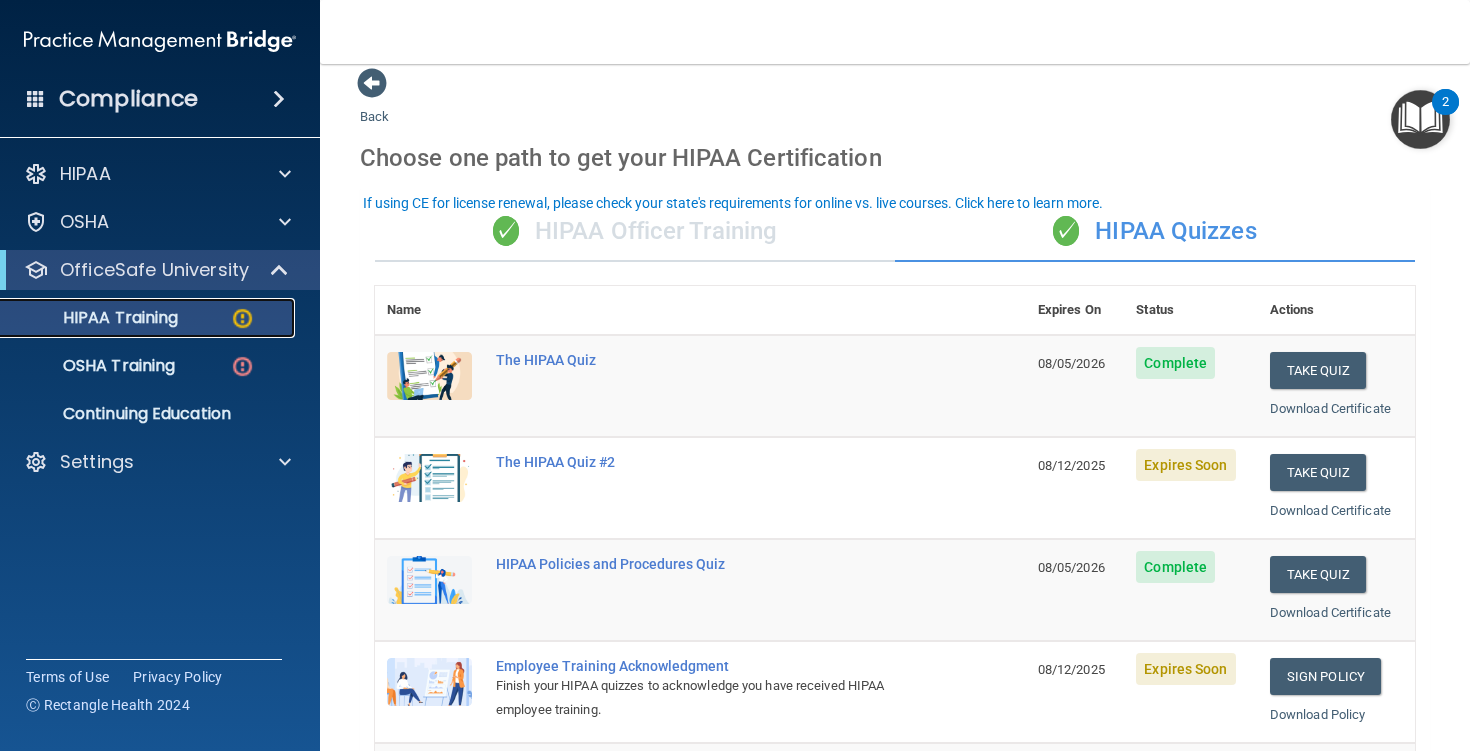 scroll, scrollTop: 0, scrollLeft: 0, axis: both 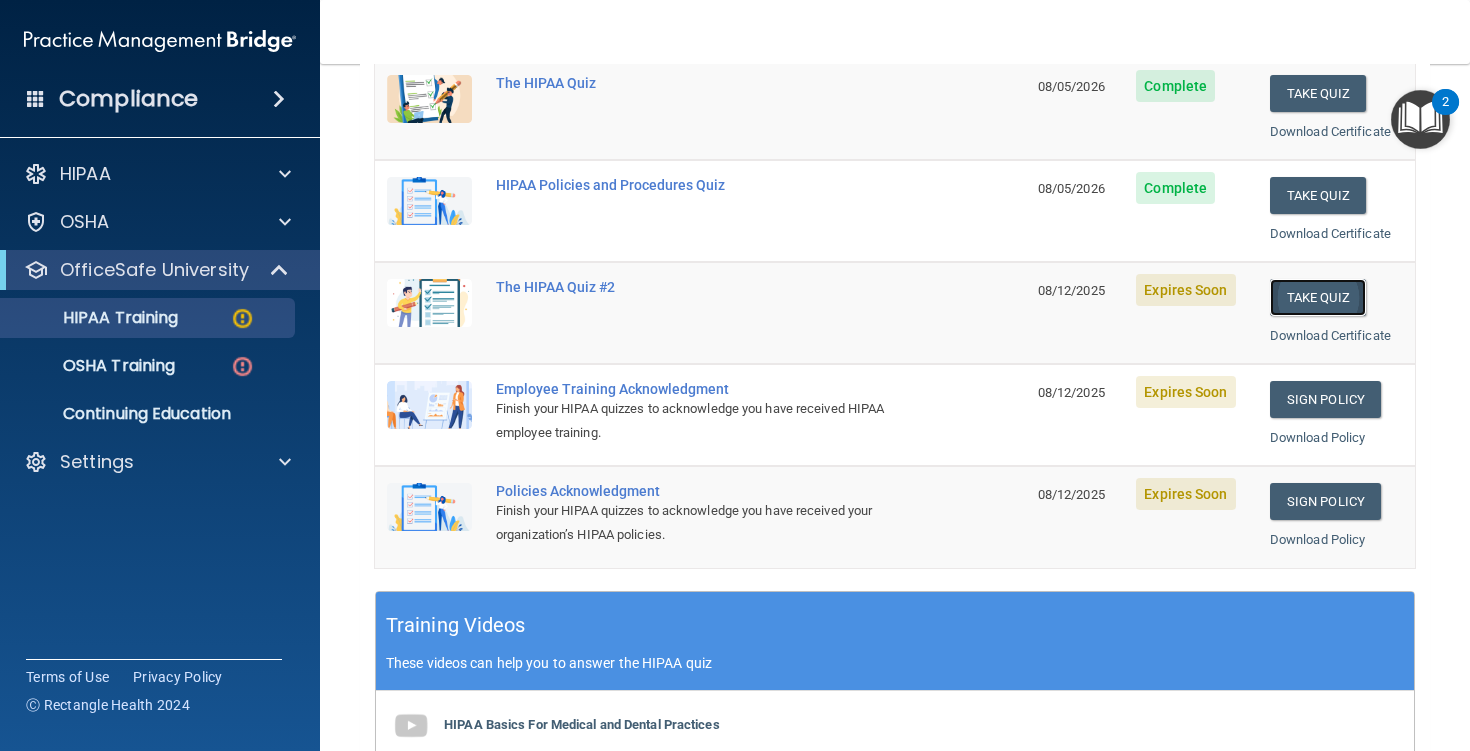click on "Take Quiz" at bounding box center [1318, 297] 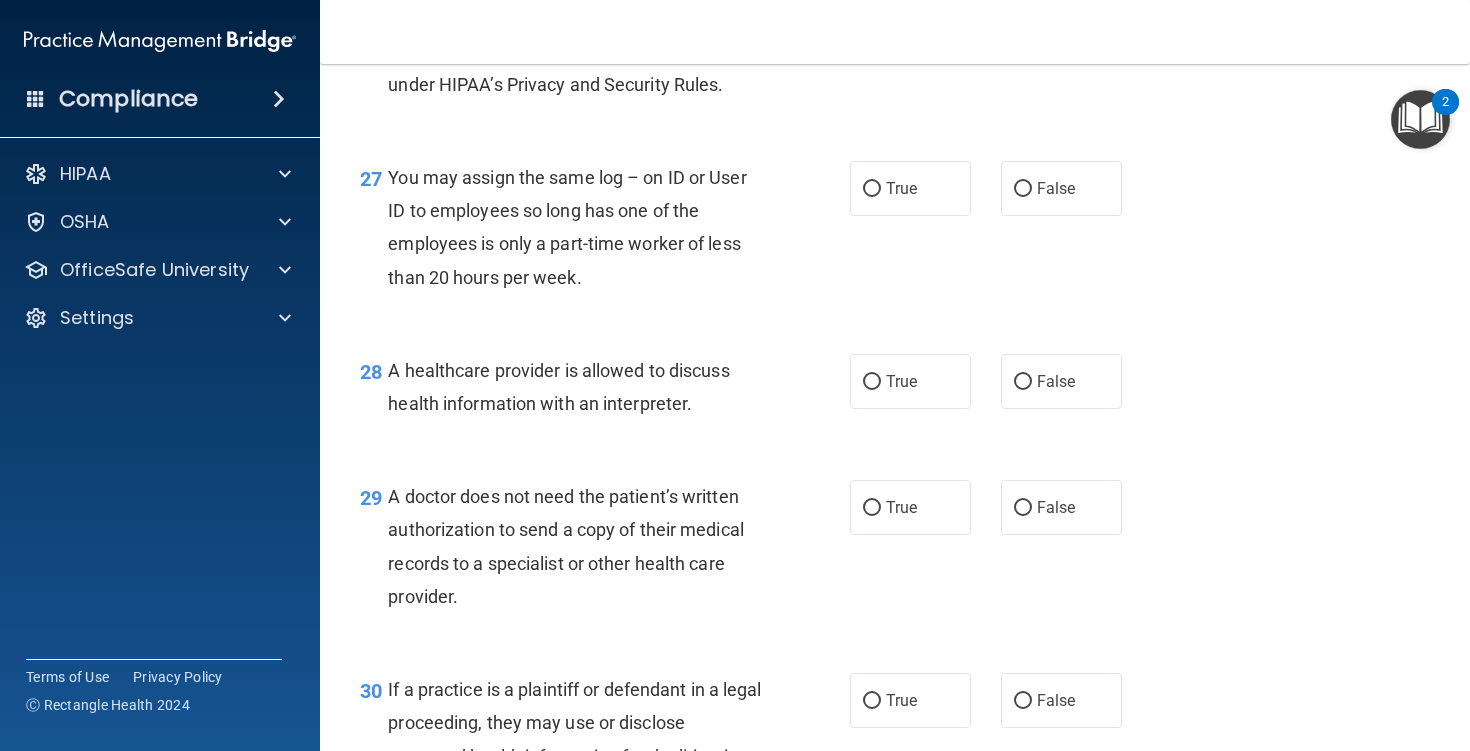 scroll, scrollTop: 4901, scrollLeft: 0, axis: vertical 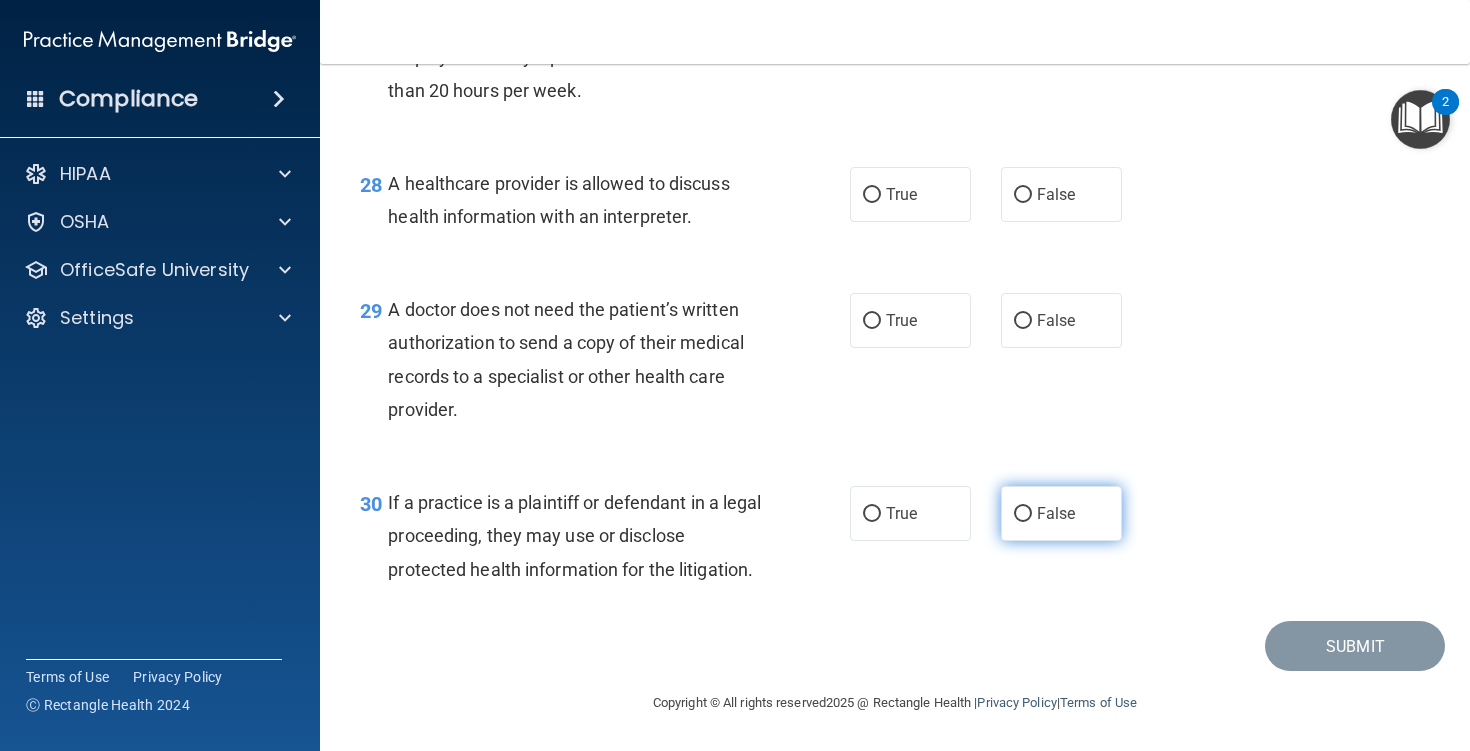 click on "False" at bounding box center (1056, 513) 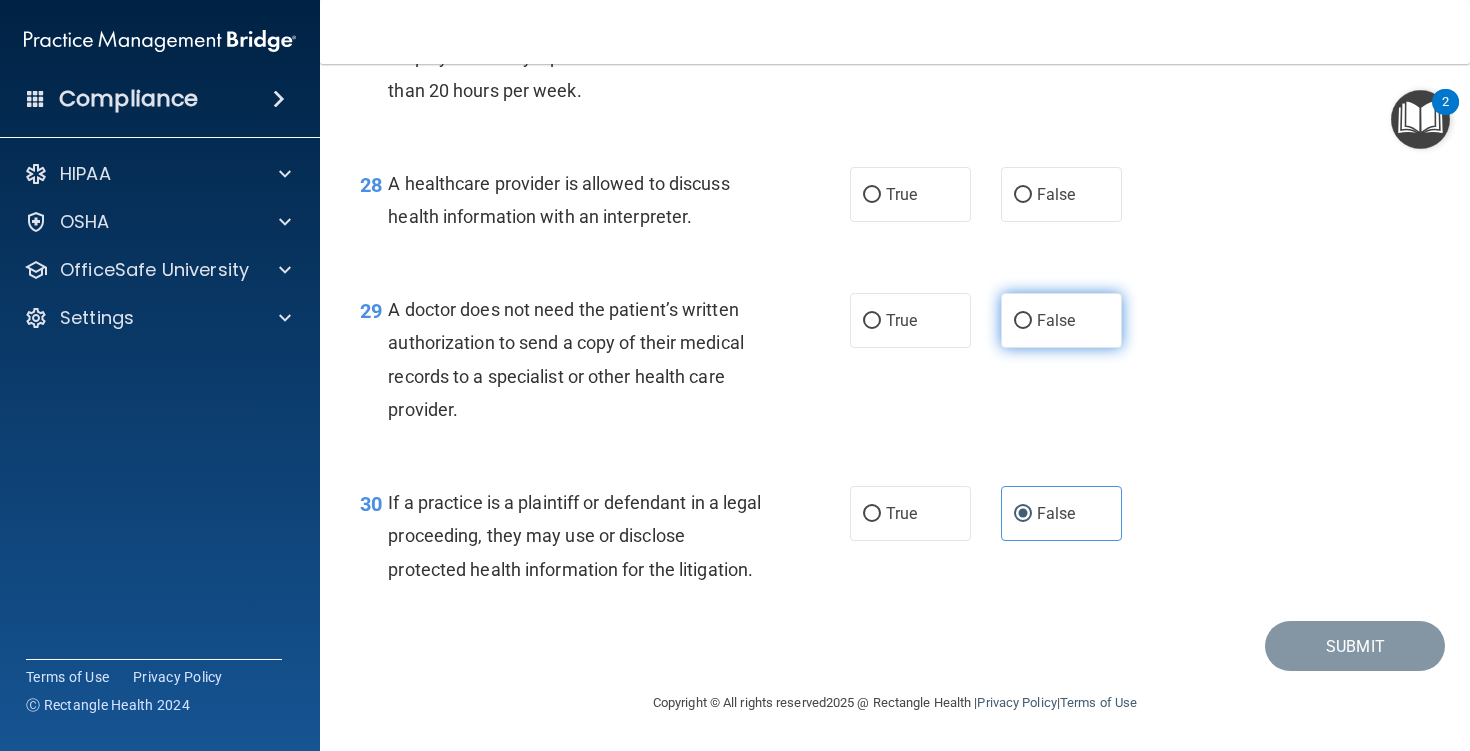 click on "False" at bounding box center [1061, 320] 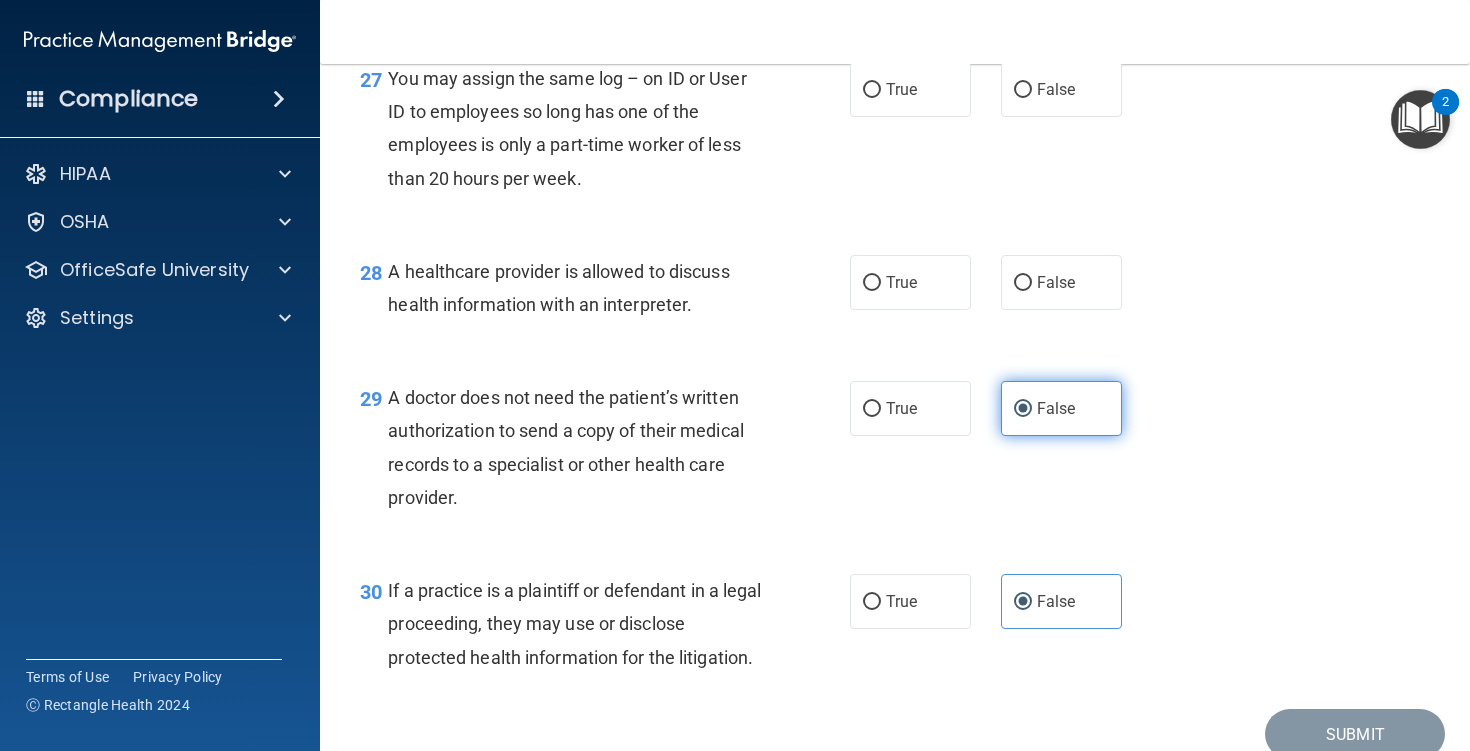 scroll, scrollTop: 4776, scrollLeft: 0, axis: vertical 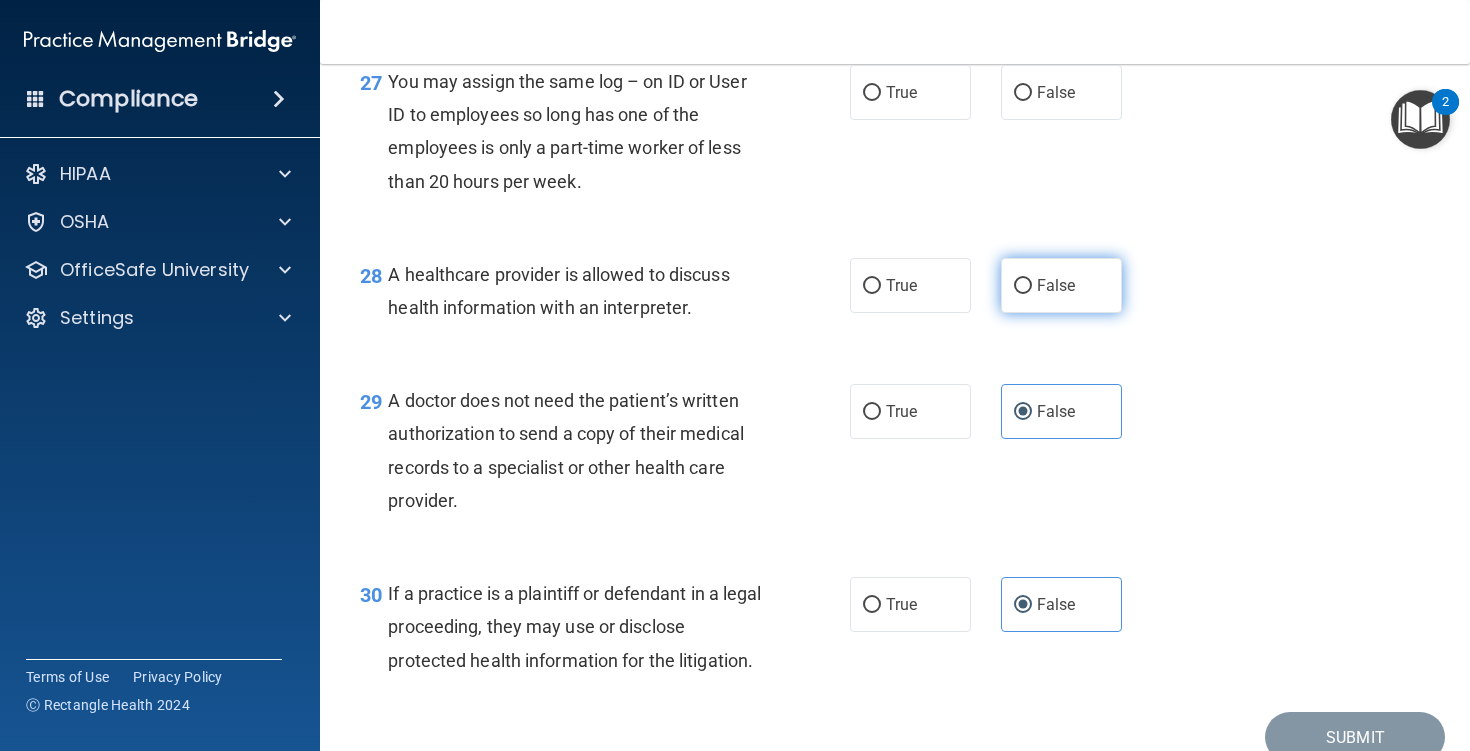 click on "False" at bounding box center (1023, 286) 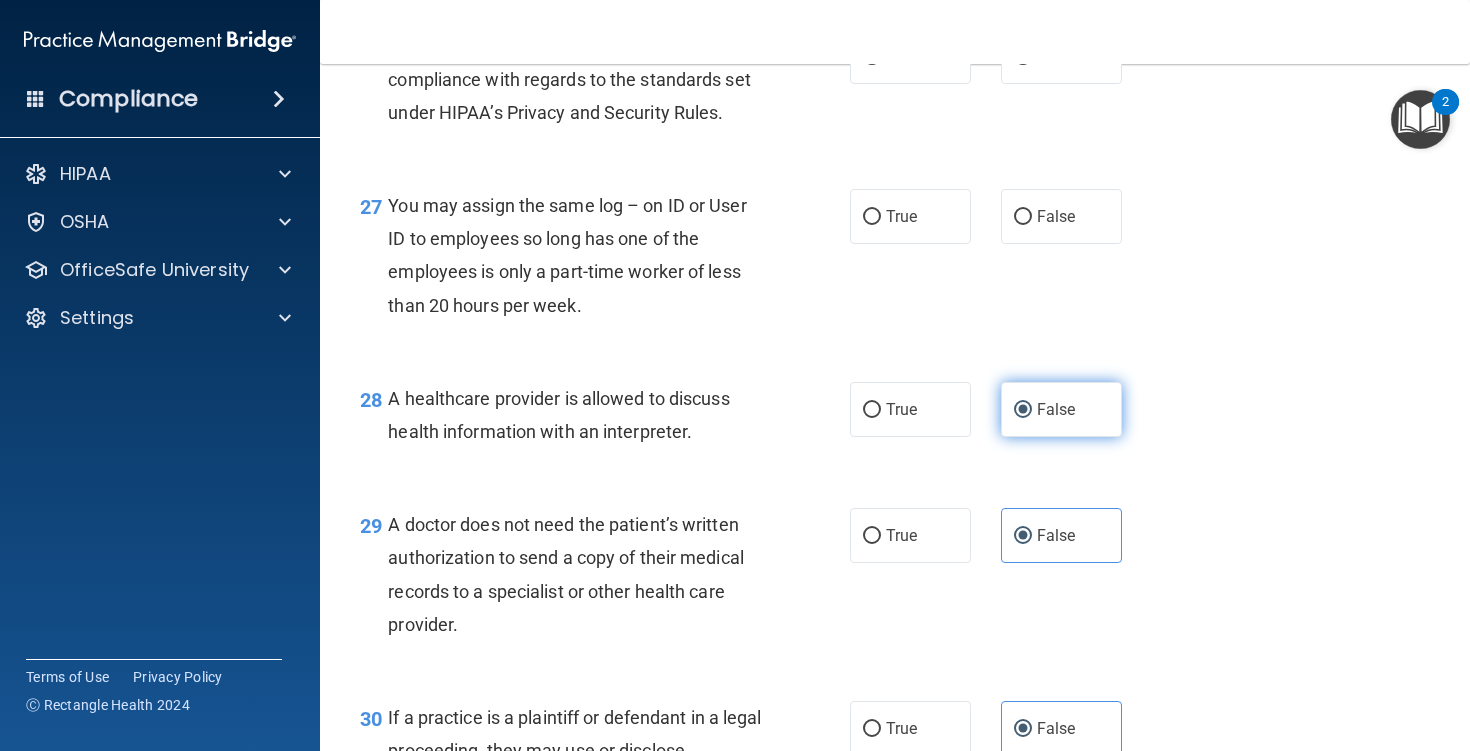 scroll, scrollTop: 4598, scrollLeft: 0, axis: vertical 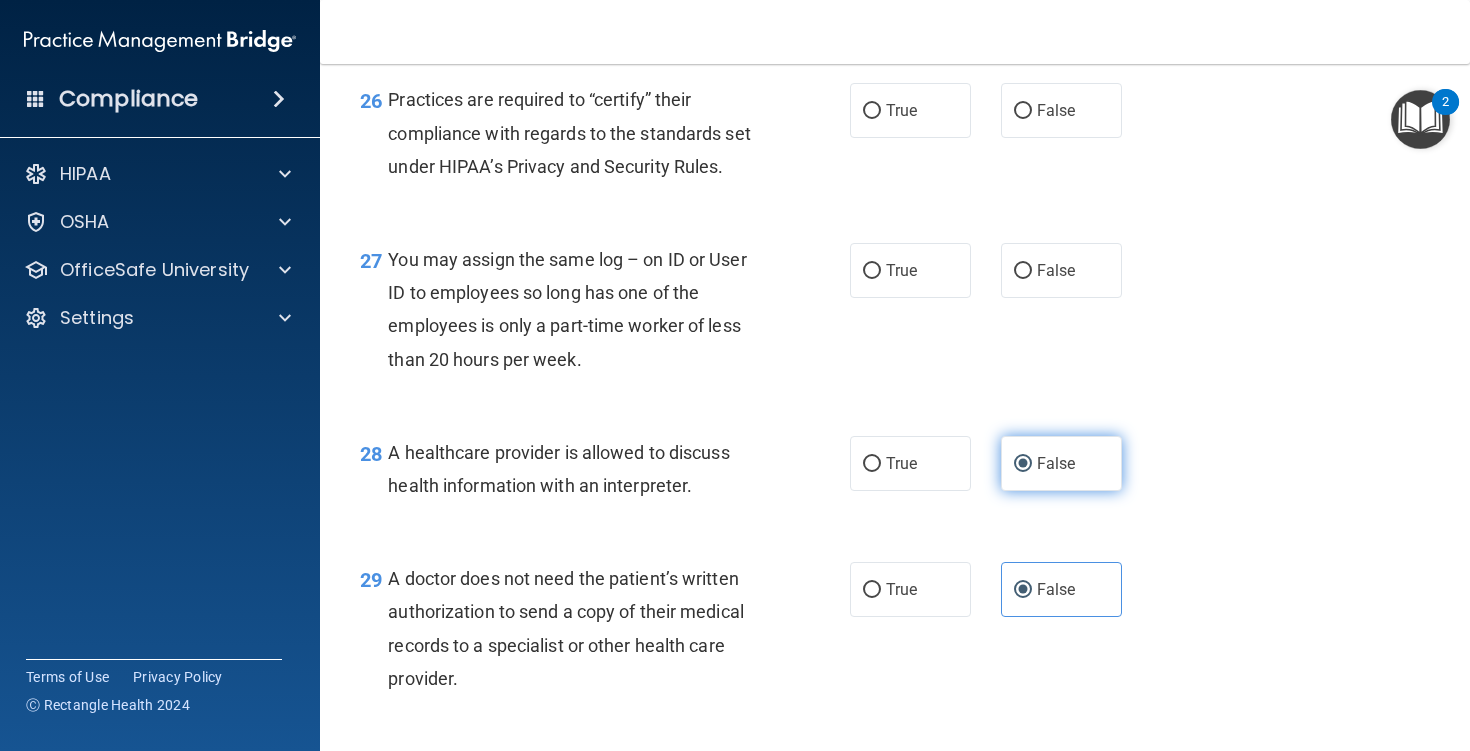 click on "False" at bounding box center [1061, 270] 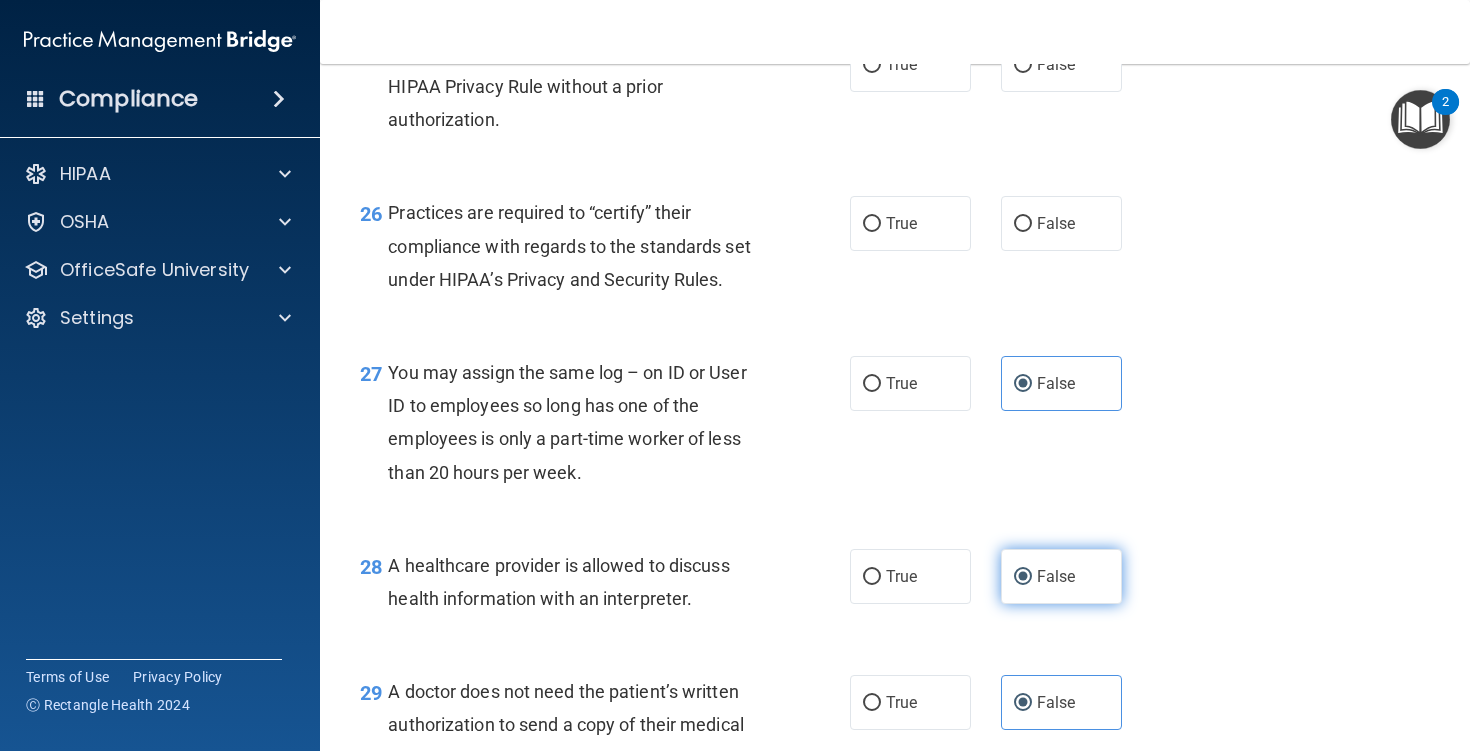 scroll, scrollTop: 4482, scrollLeft: 0, axis: vertical 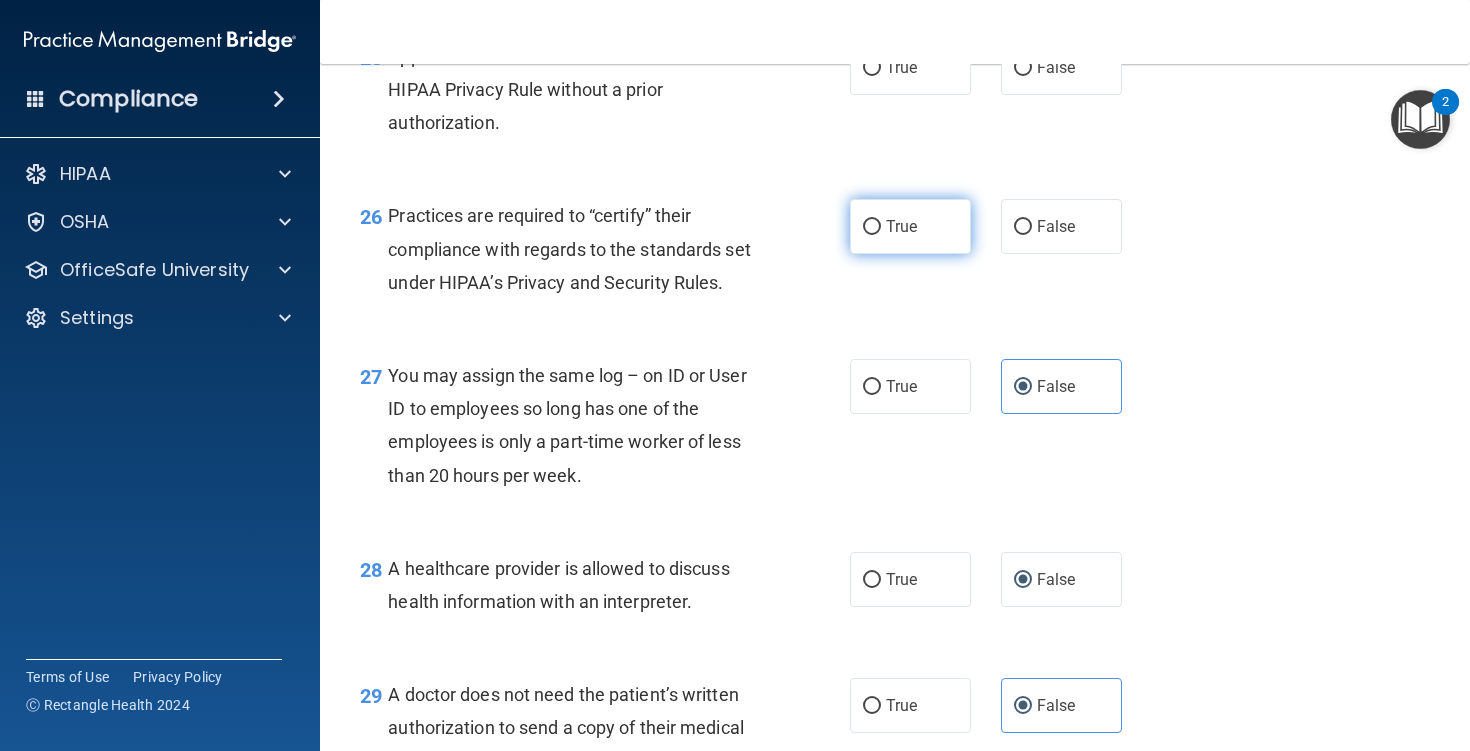 click on "True" at bounding box center [901, 226] 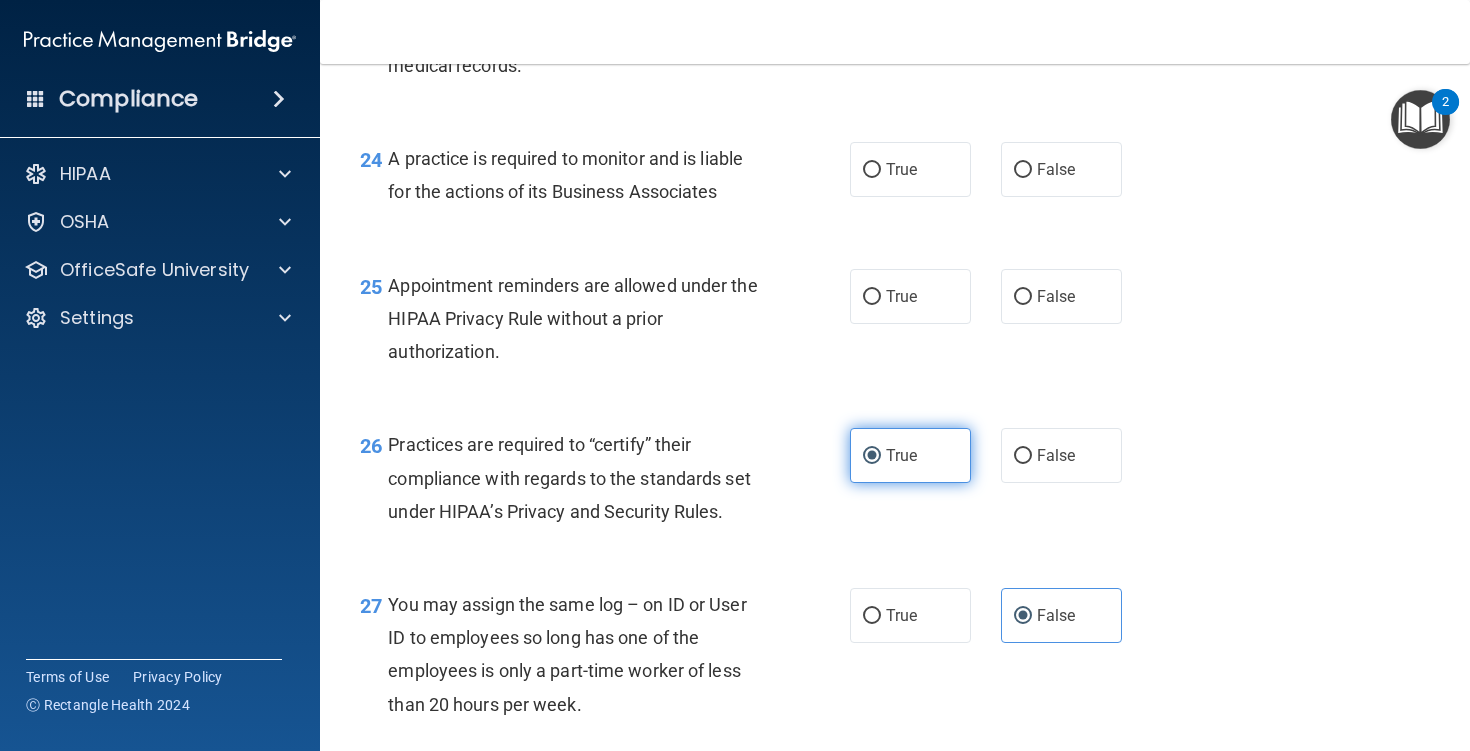 scroll, scrollTop: 4248, scrollLeft: 0, axis: vertical 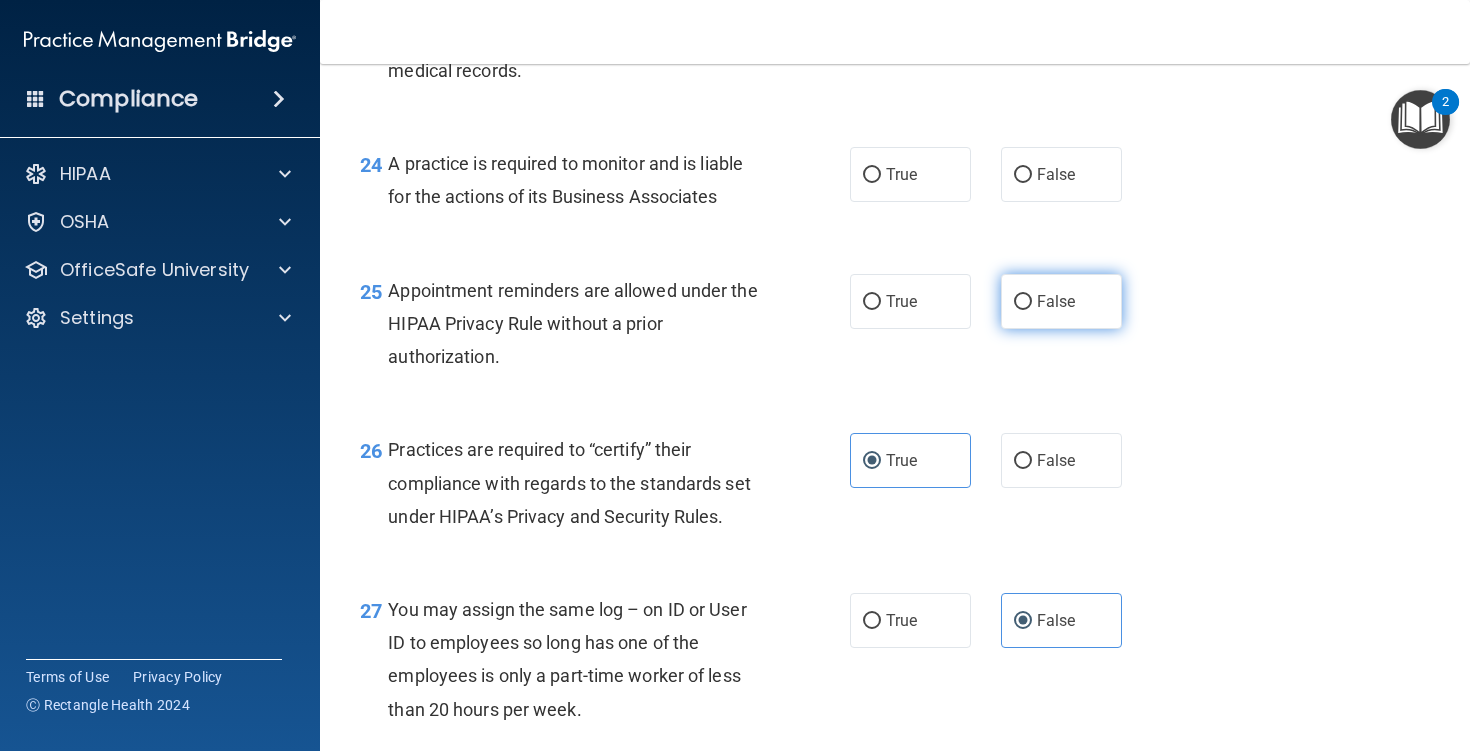 click on "False" at bounding box center [1061, 301] 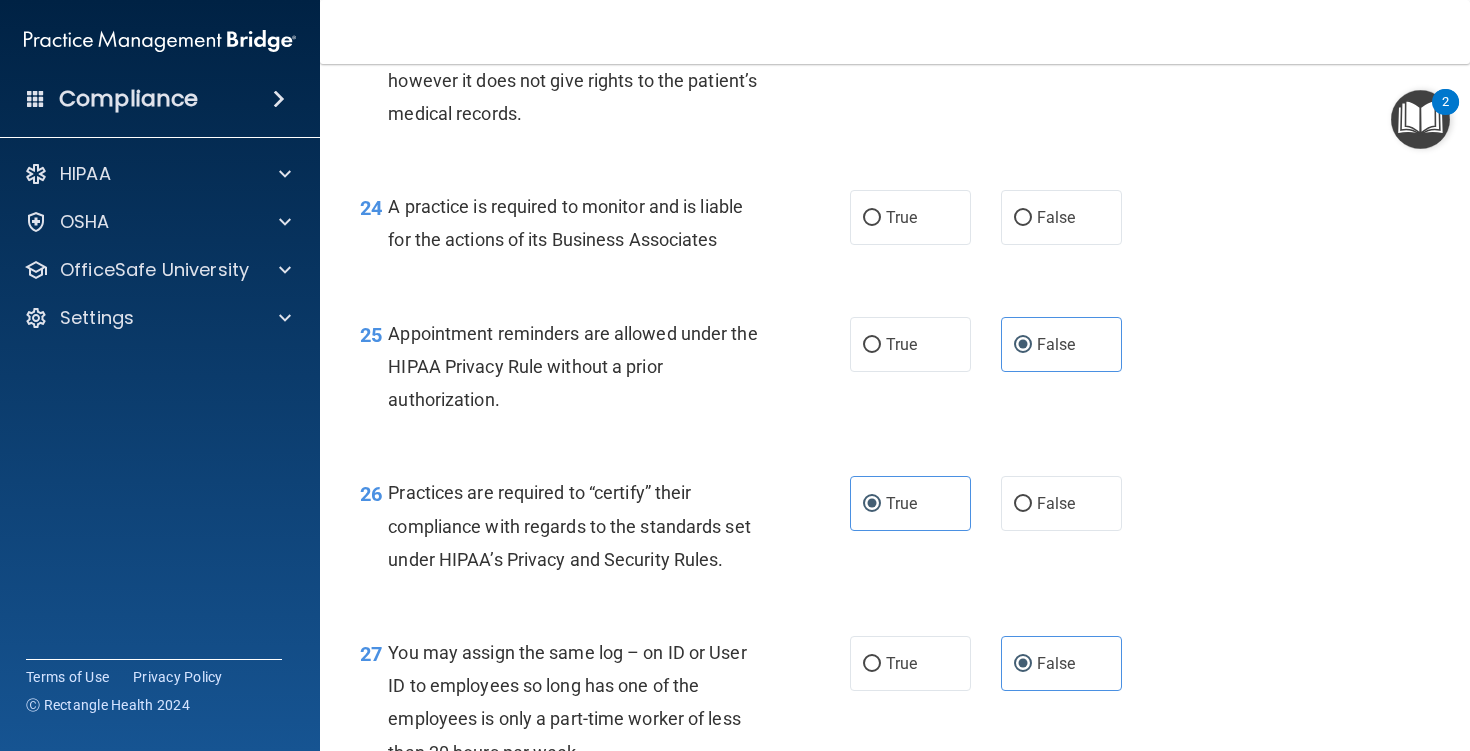 scroll, scrollTop: 4197, scrollLeft: 0, axis: vertical 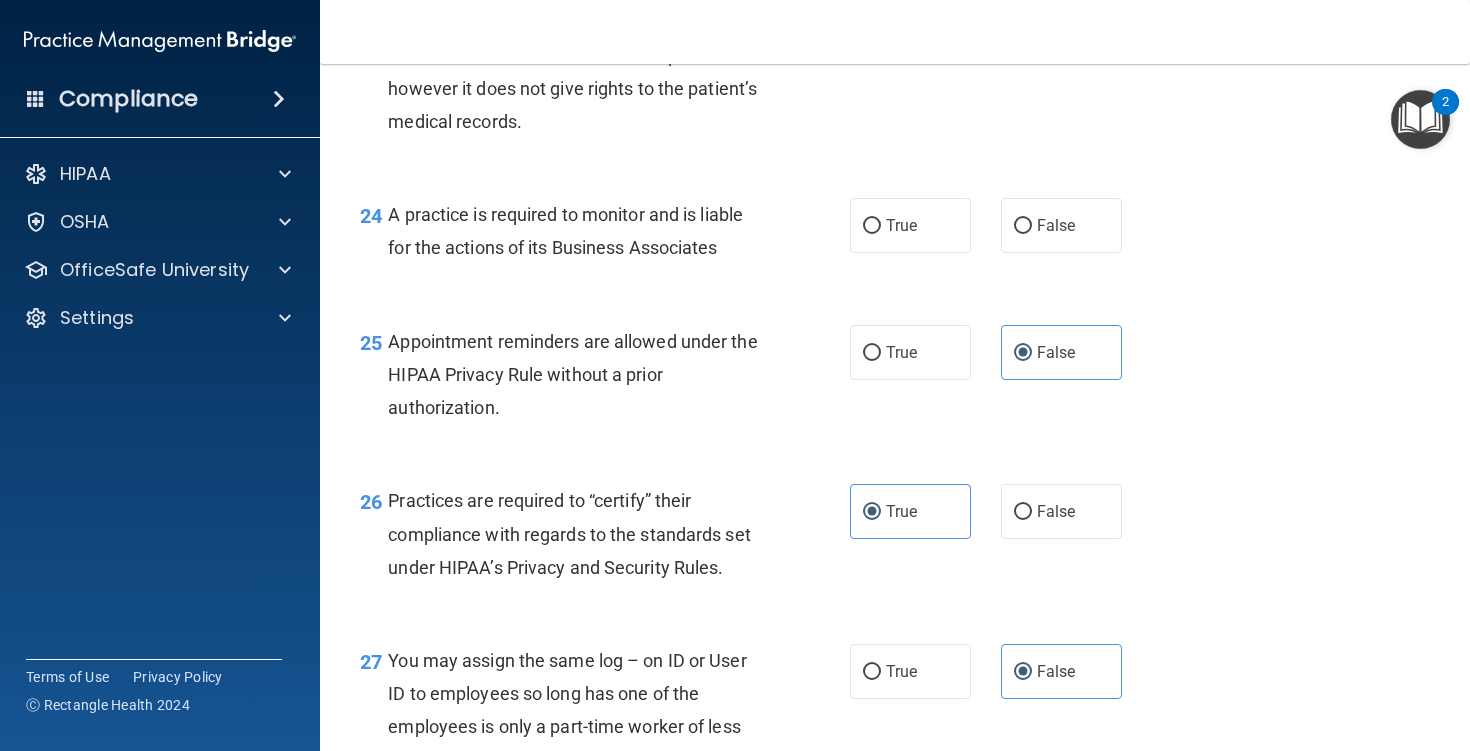click on "True" at bounding box center [910, 225] 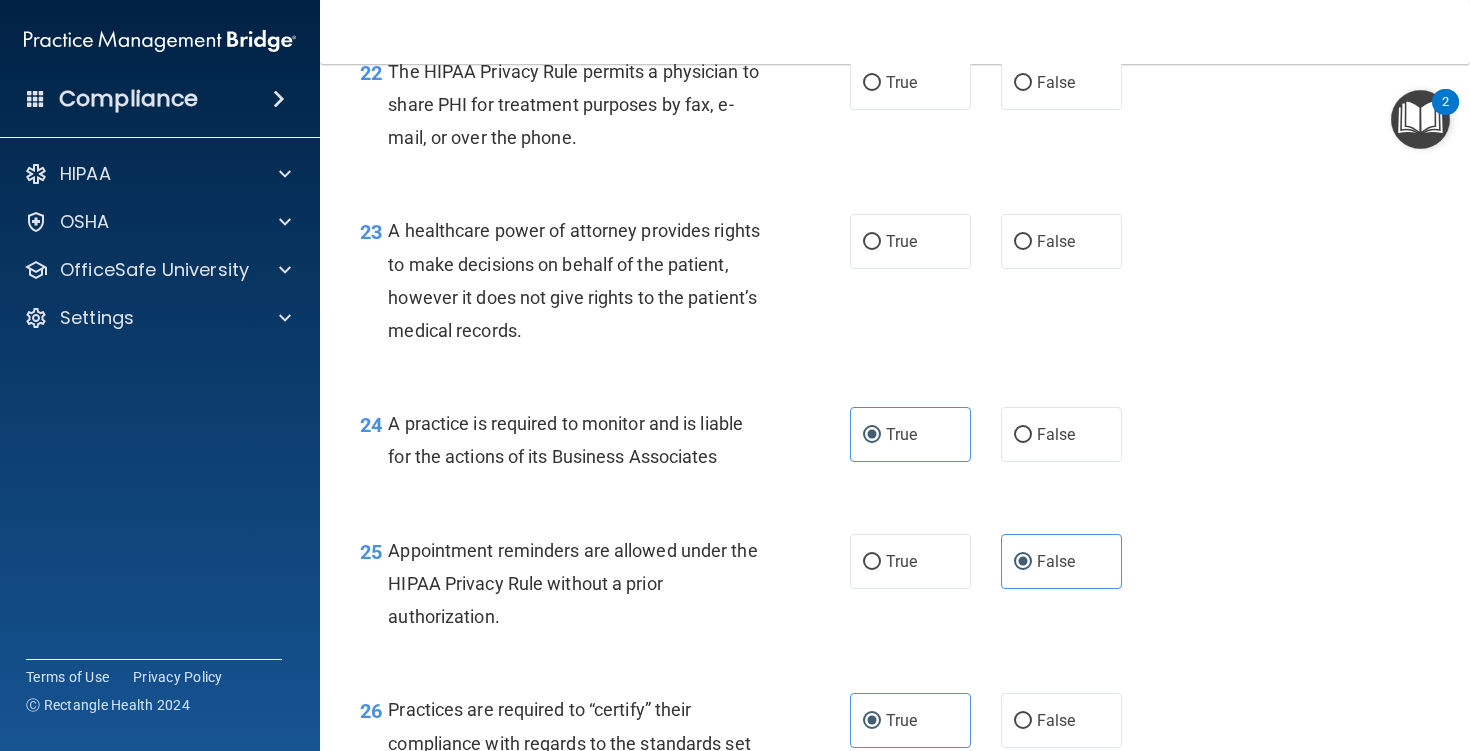 scroll, scrollTop: 3985, scrollLeft: 0, axis: vertical 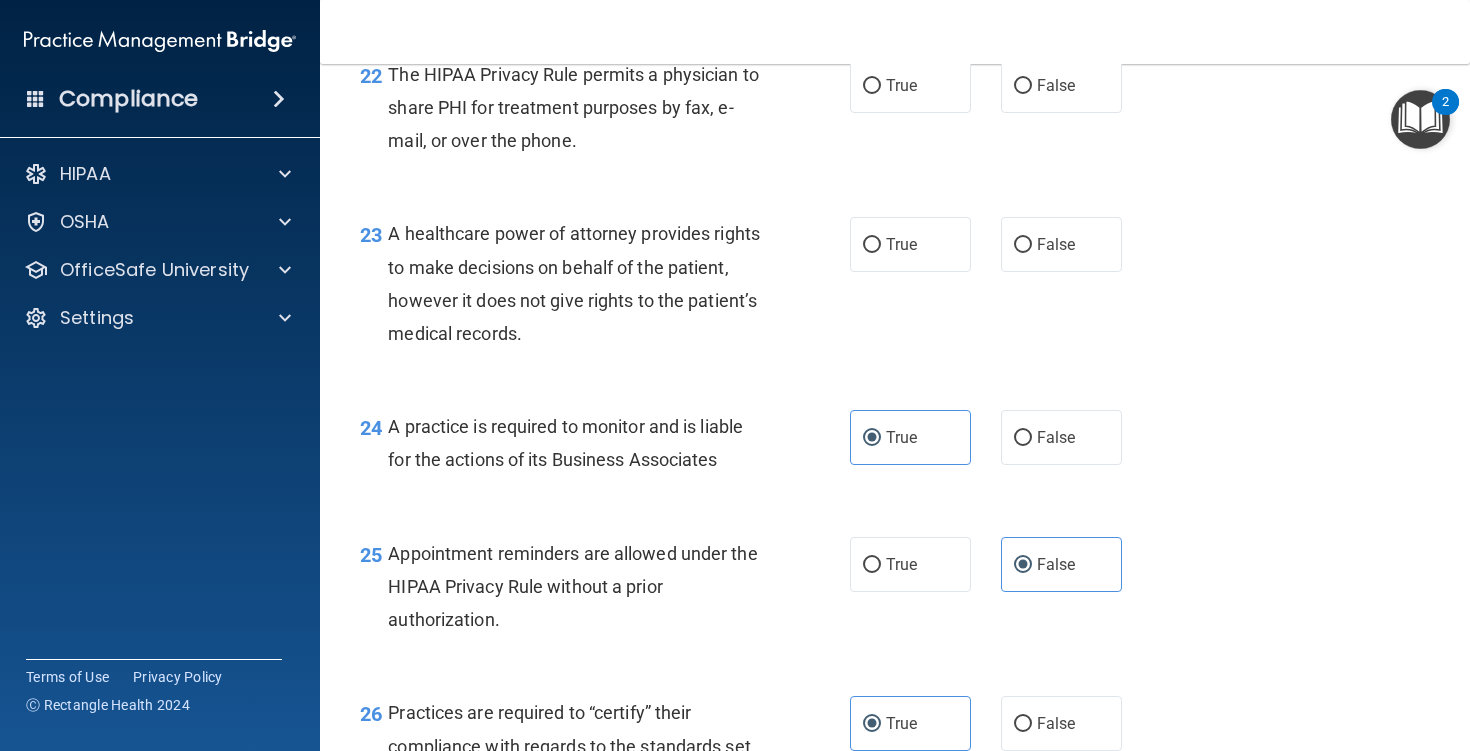 click on "True" at bounding box center [910, 244] 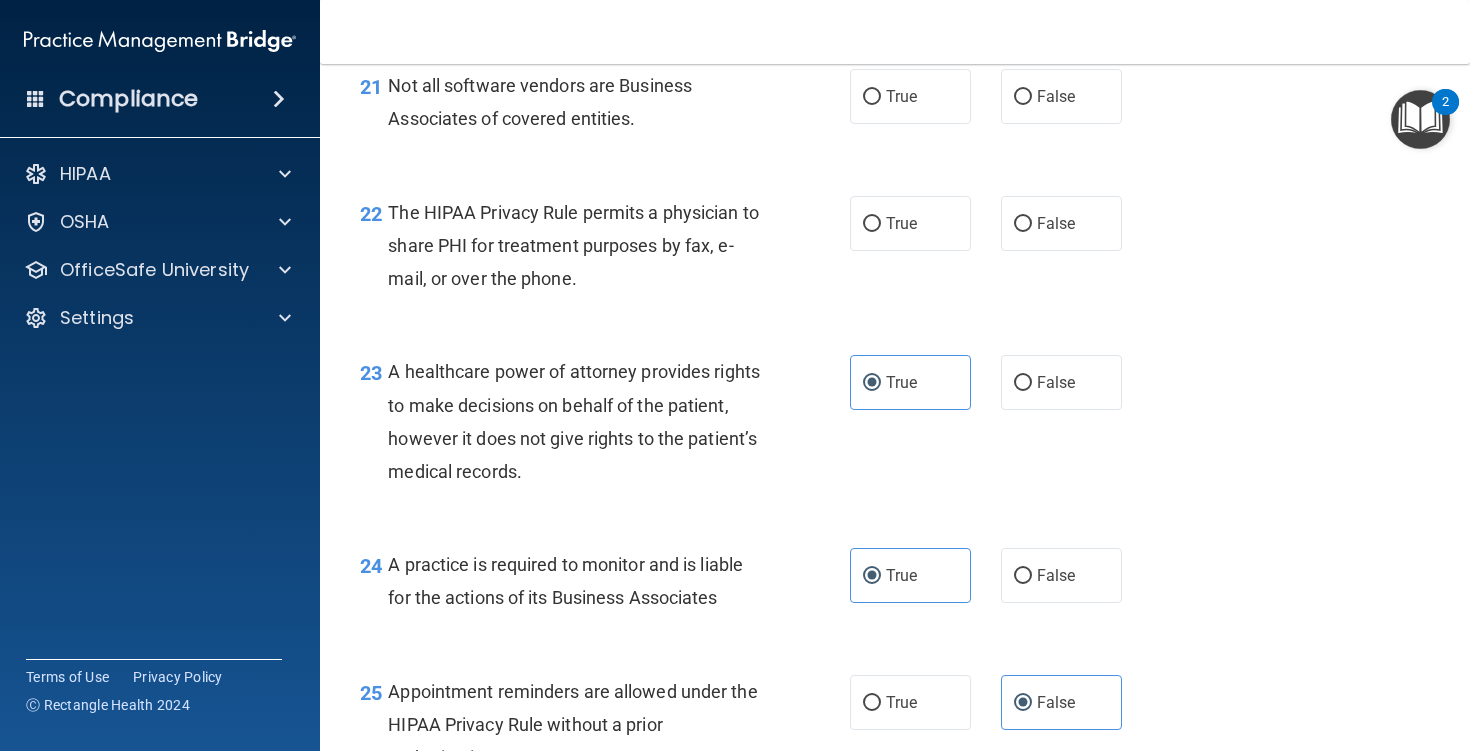 scroll, scrollTop: 3834, scrollLeft: 0, axis: vertical 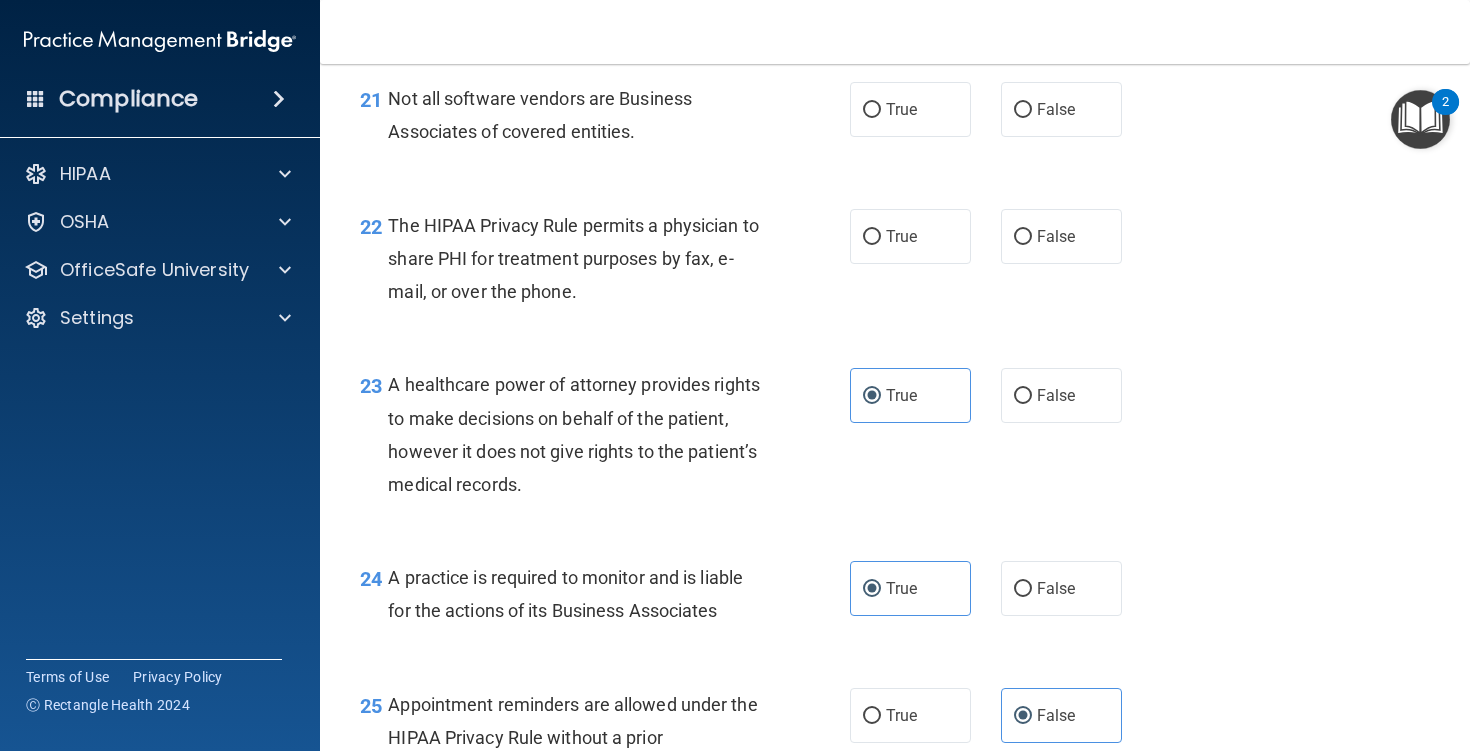 click on "True" at bounding box center (910, 236) 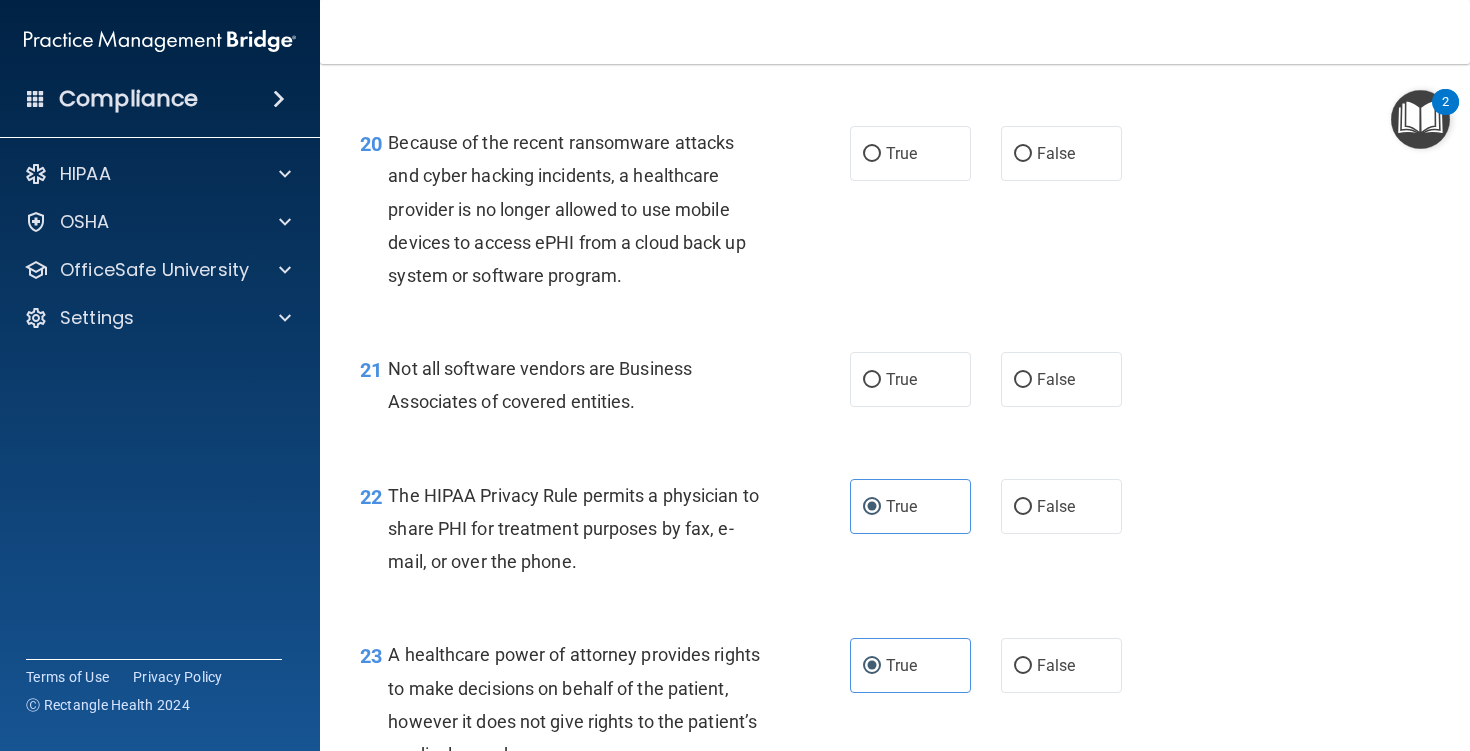 scroll, scrollTop: 3563, scrollLeft: 0, axis: vertical 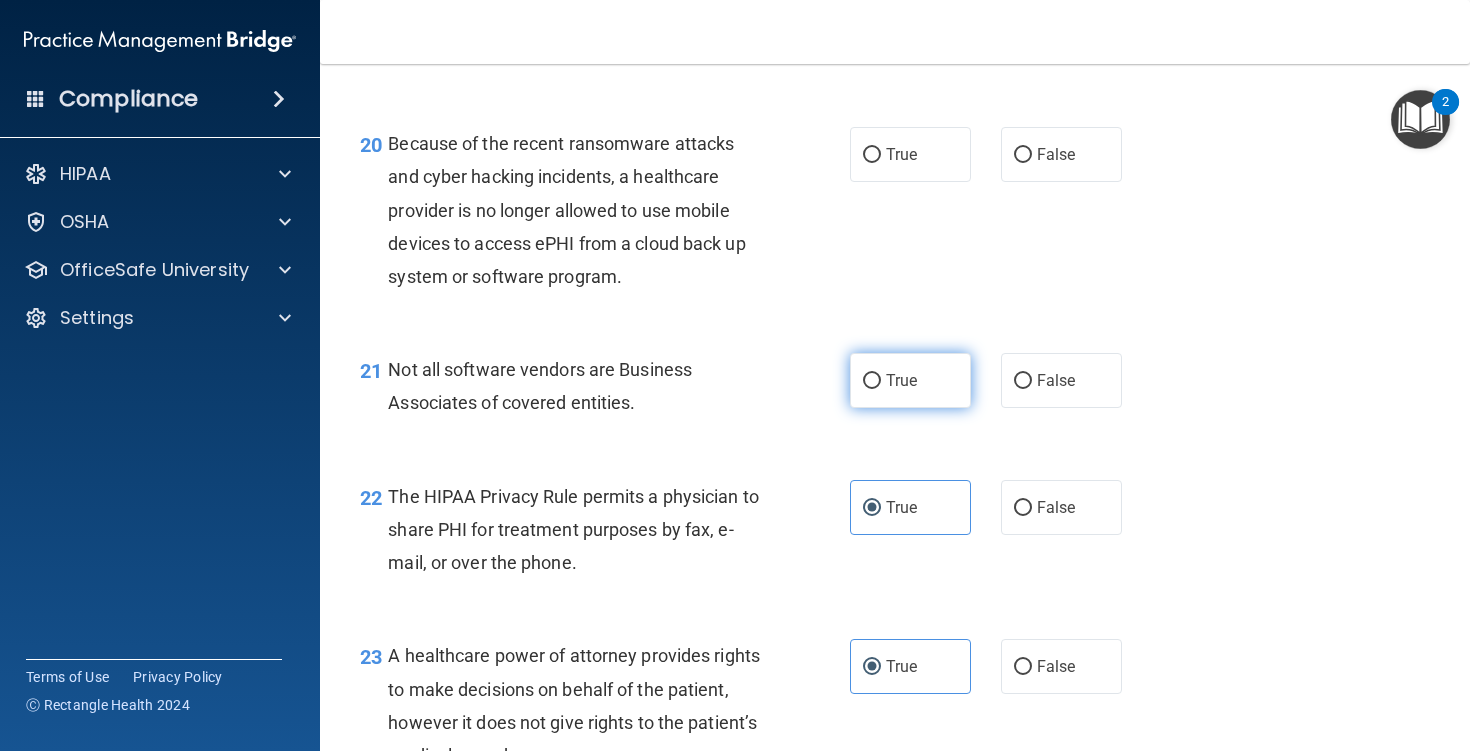 click on "True" at bounding box center (910, 380) 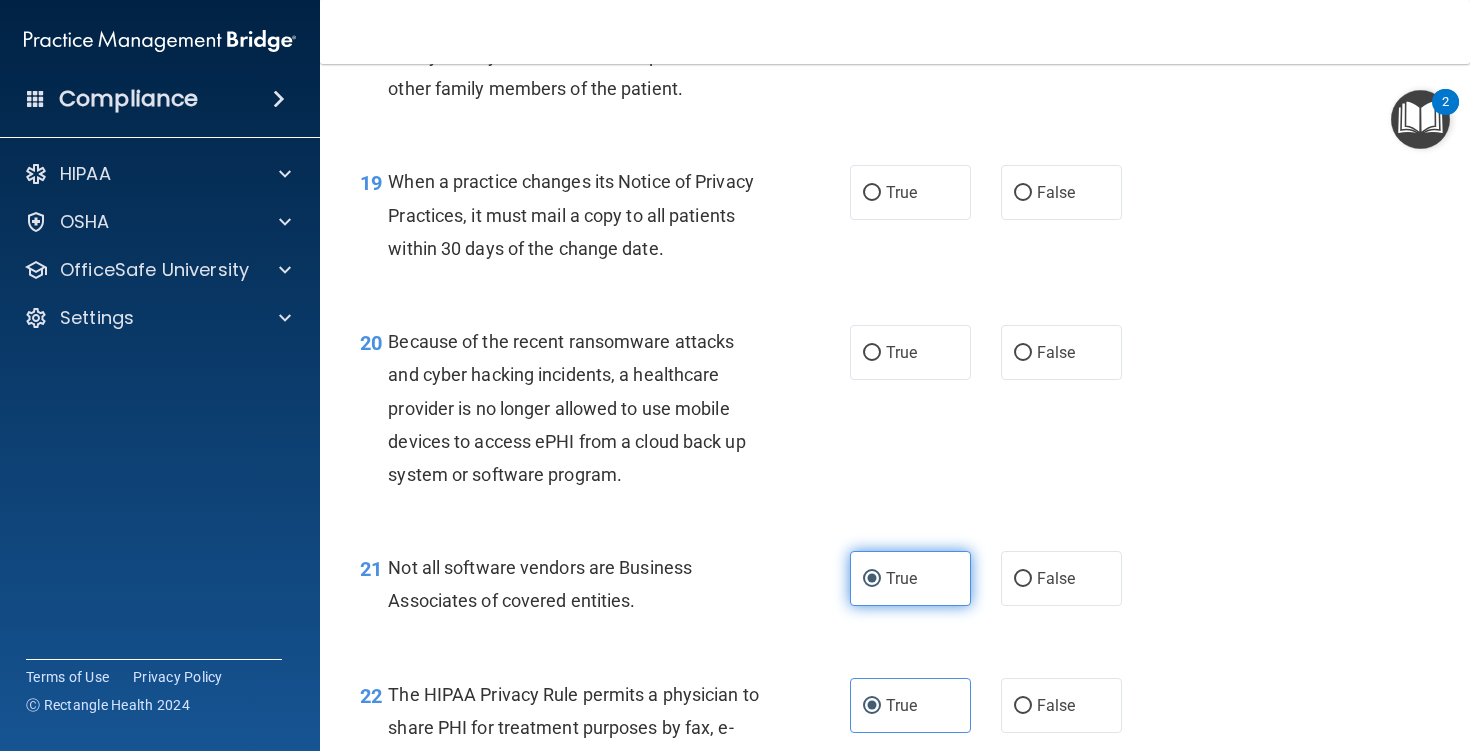 scroll, scrollTop: 3362, scrollLeft: 0, axis: vertical 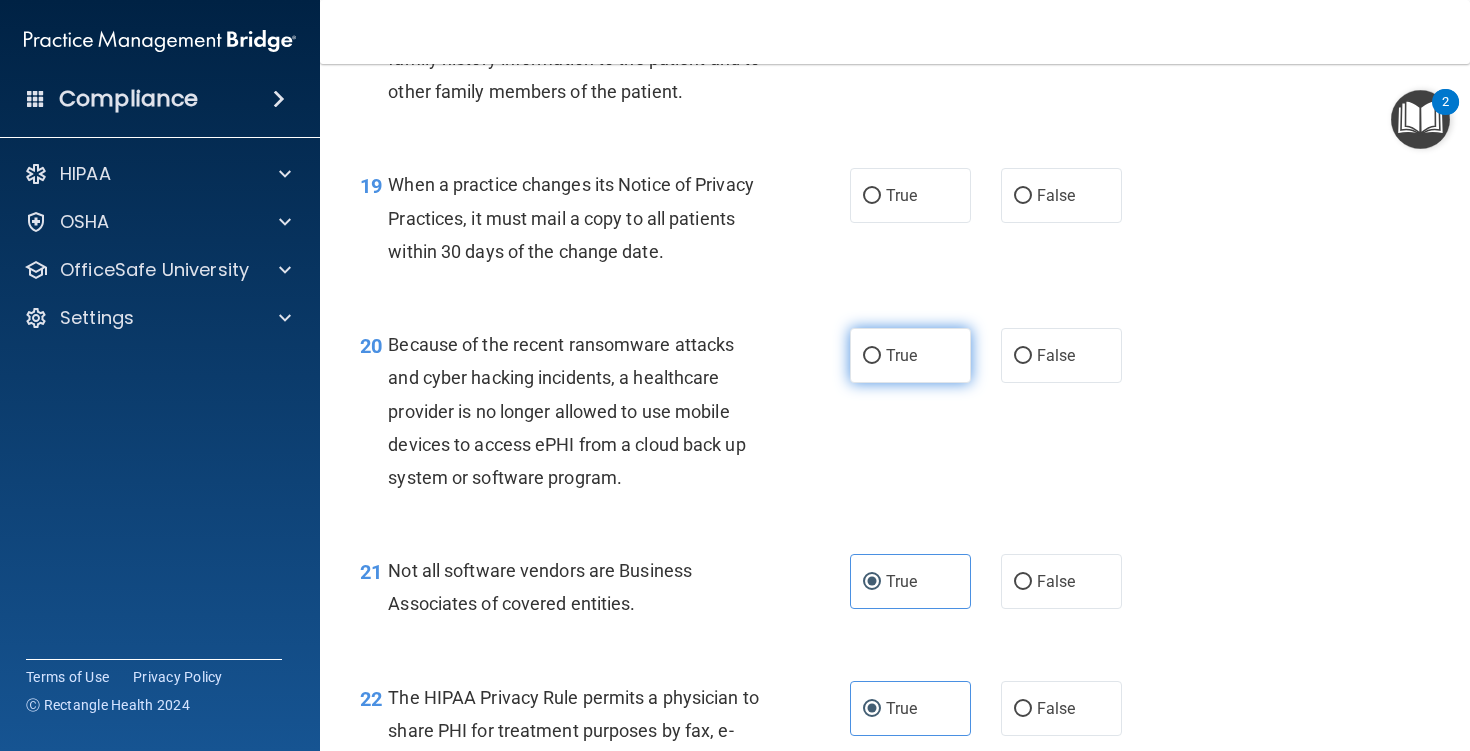 click on "True" at bounding box center [910, 355] 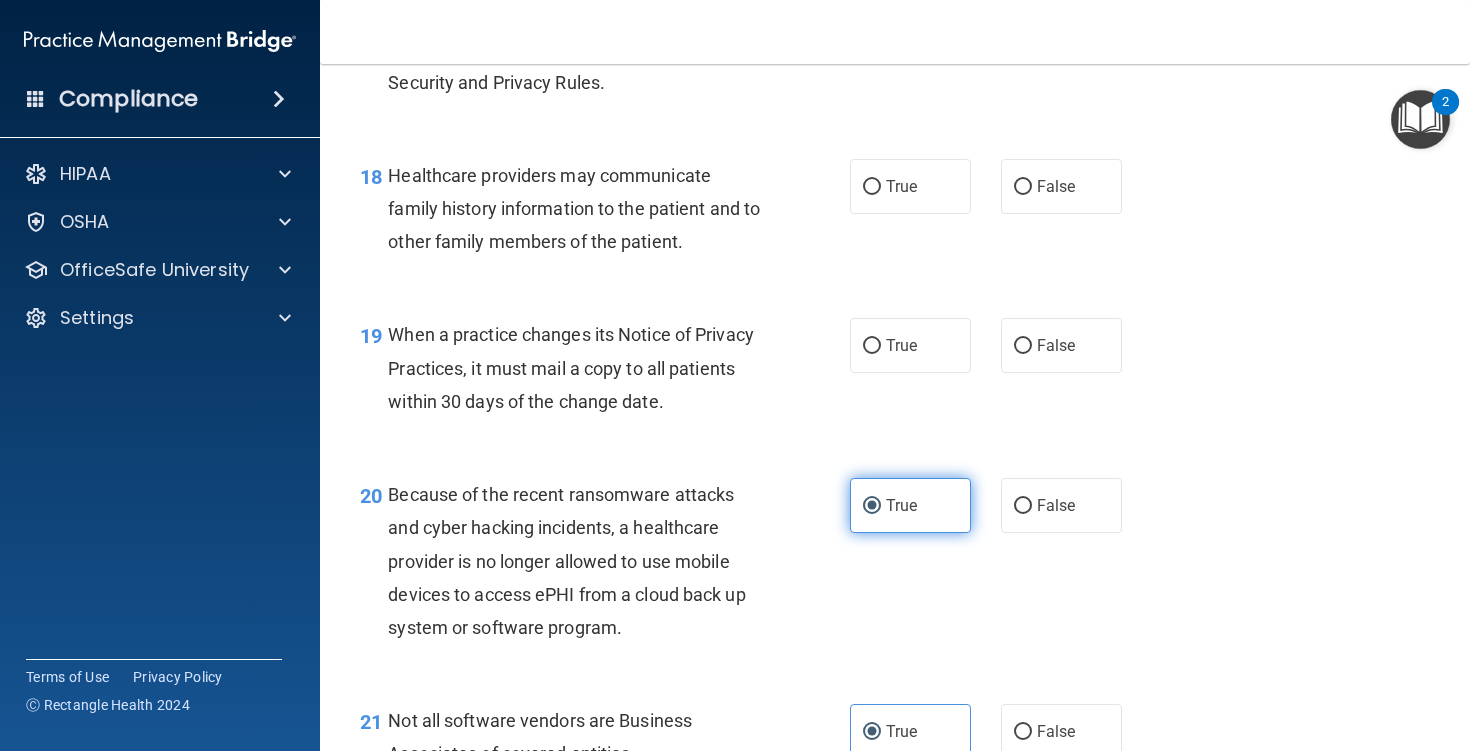 scroll, scrollTop: 3132, scrollLeft: 0, axis: vertical 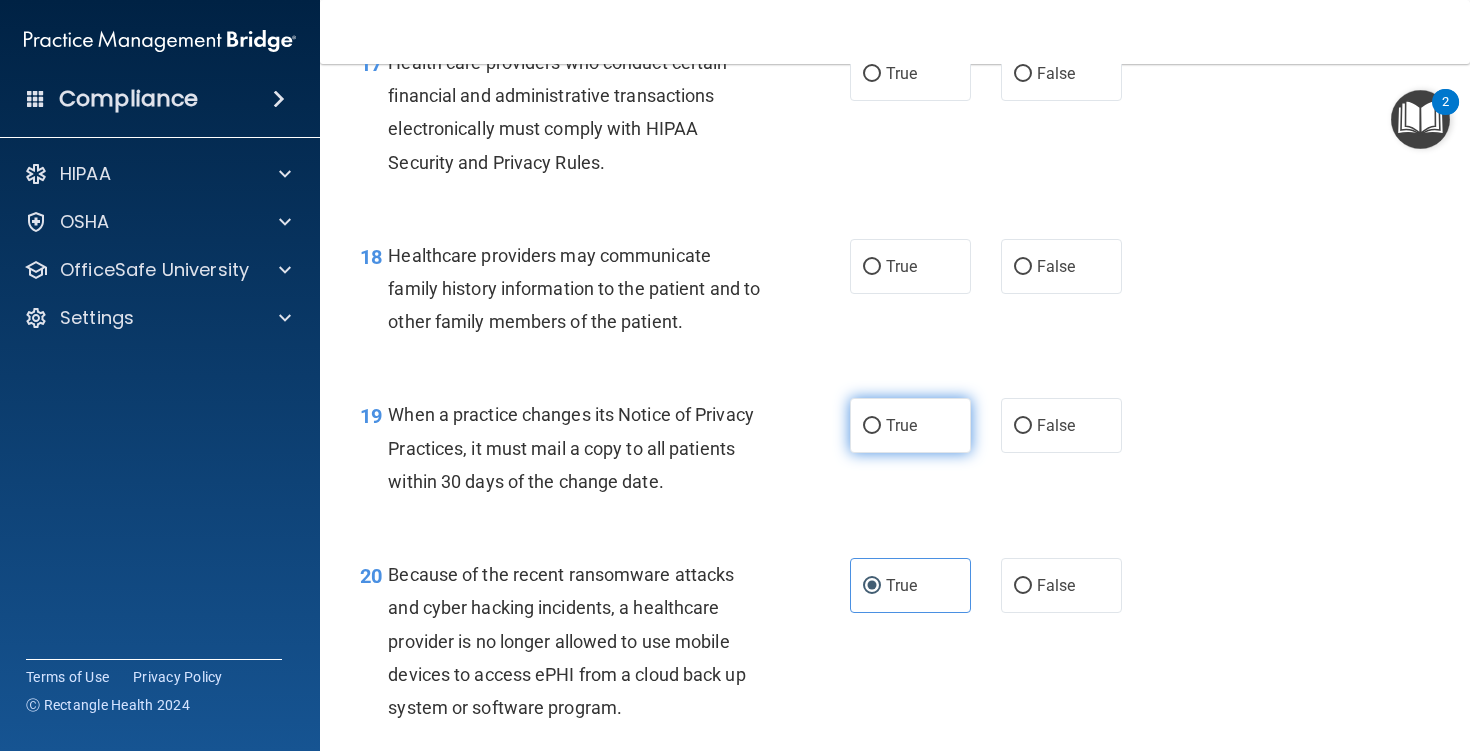 click on "True" at bounding box center [910, 425] 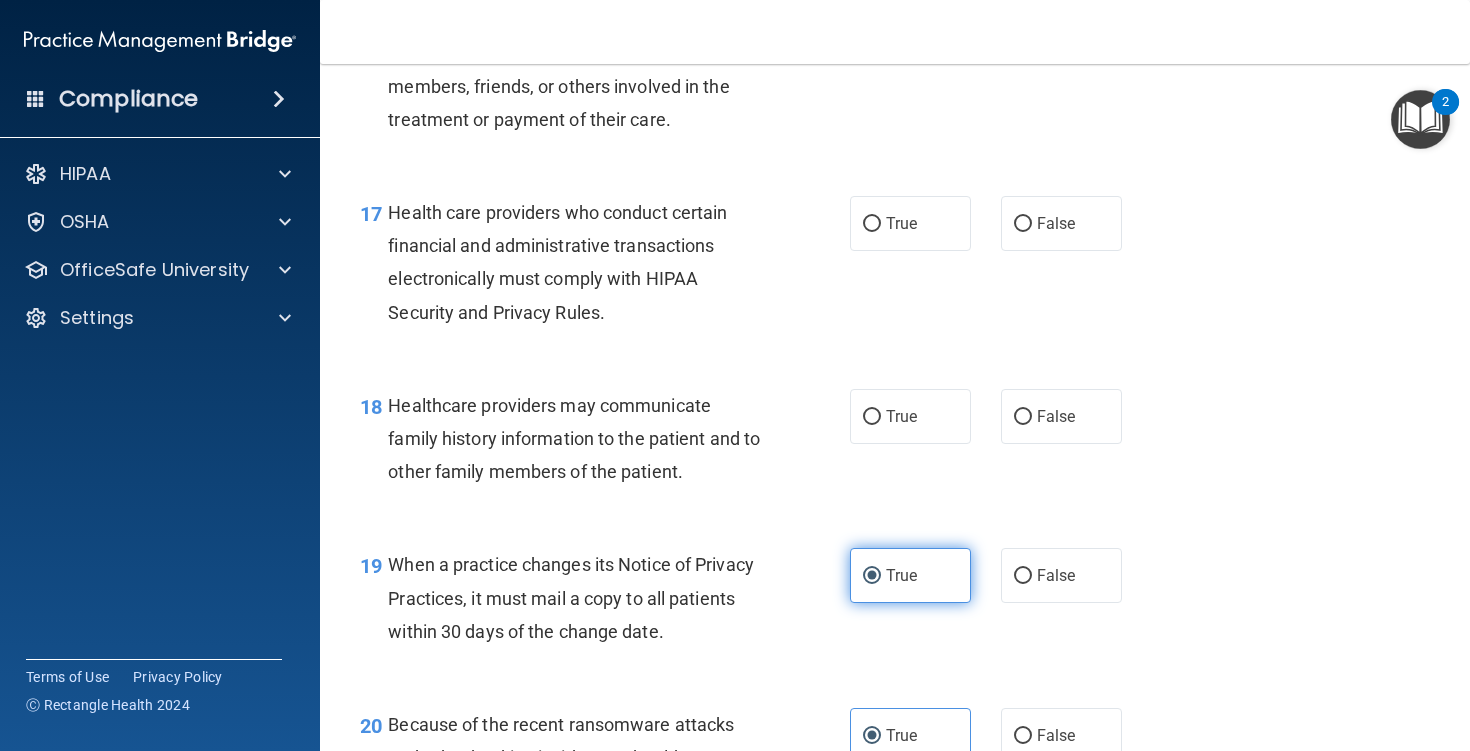 scroll, scrollTop: 2977, scrollLeft: 0, axis: vertical 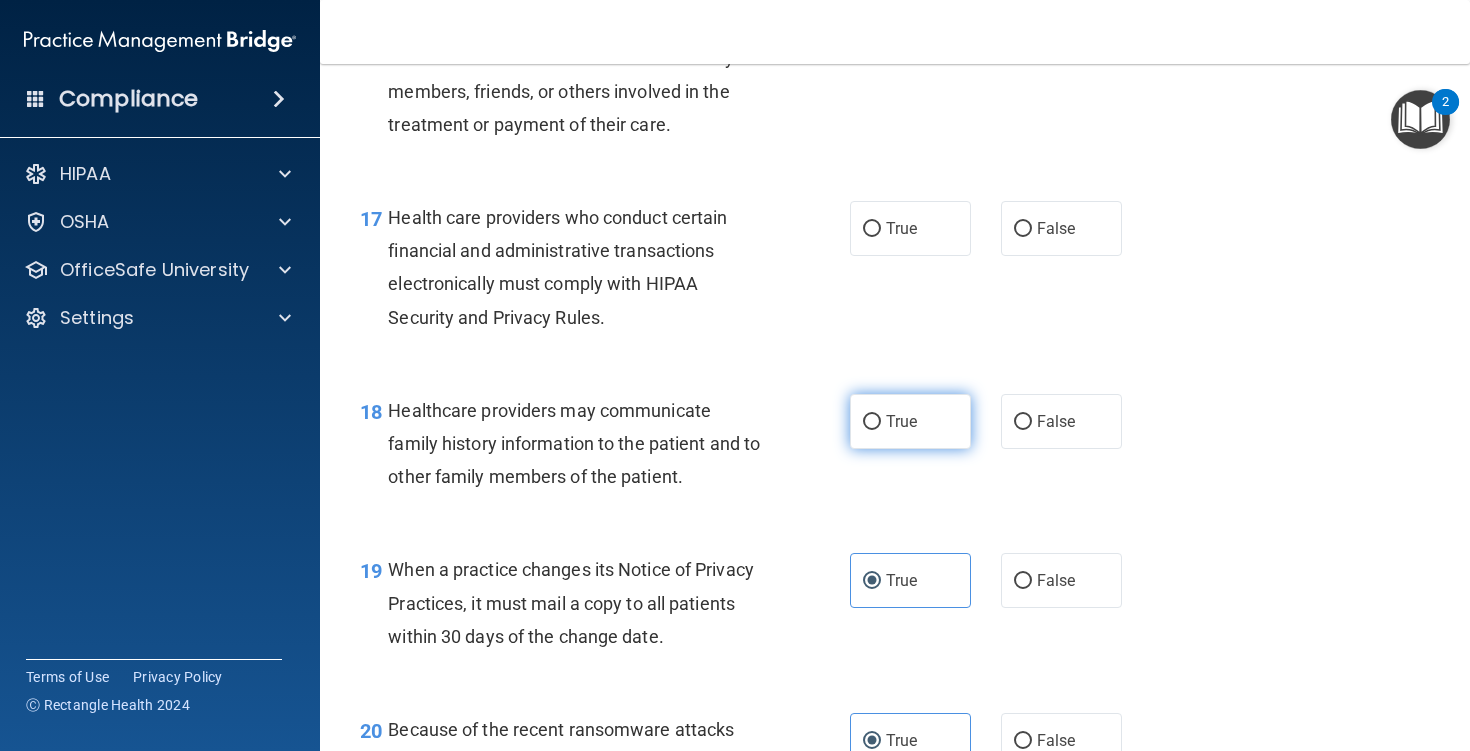 click on "True" at bounding box center [901, 421] 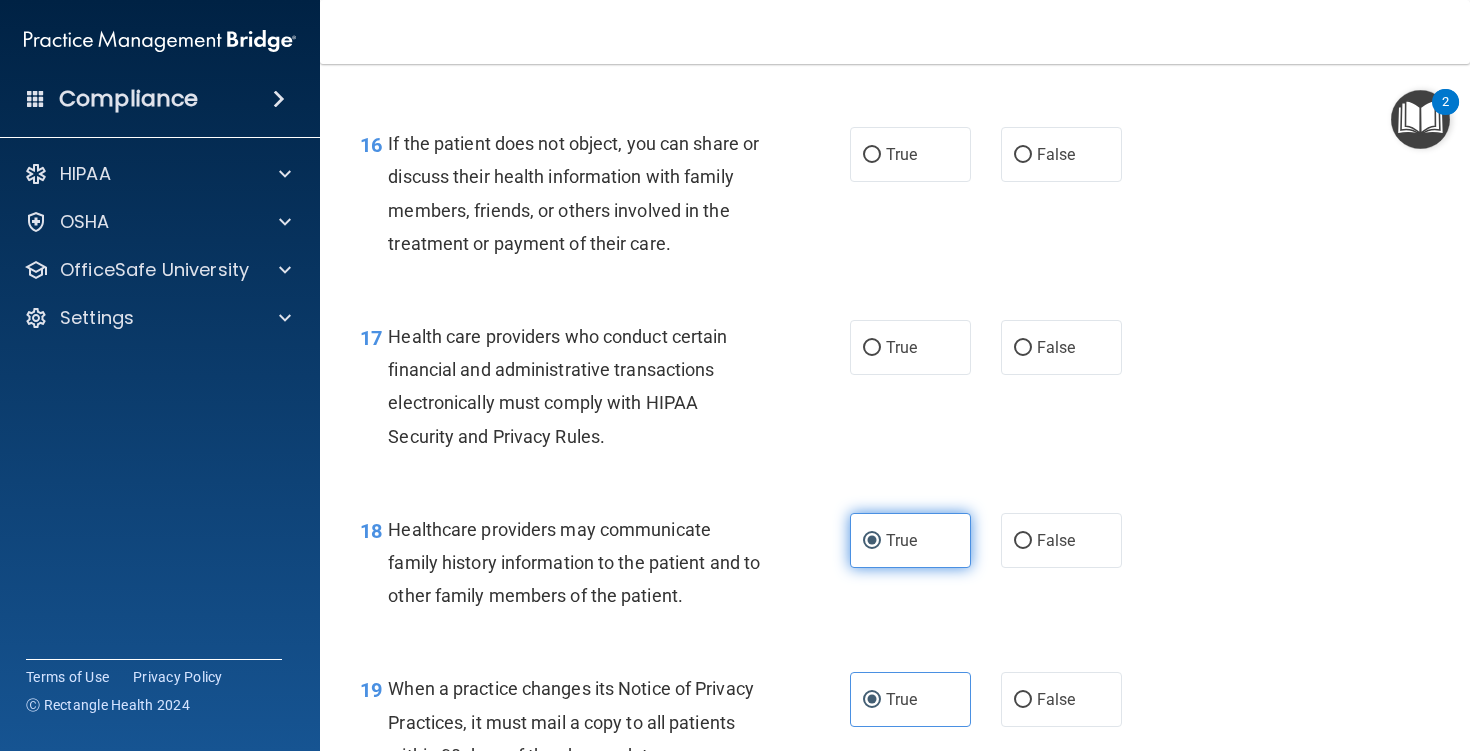 scroll, scrollTop: 2823, scrollLeft: 0, axis: vertical 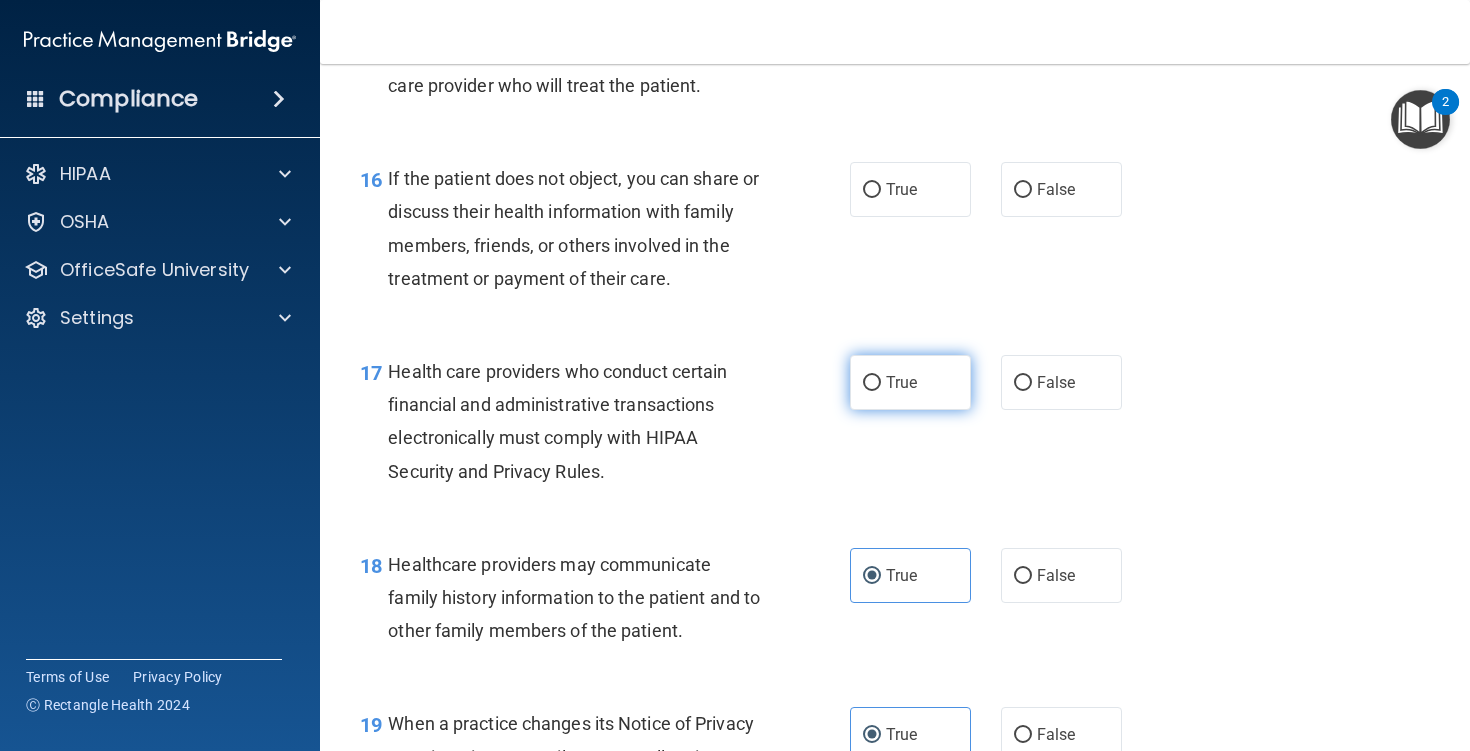 click on "True" at bounding box center [901, 382] 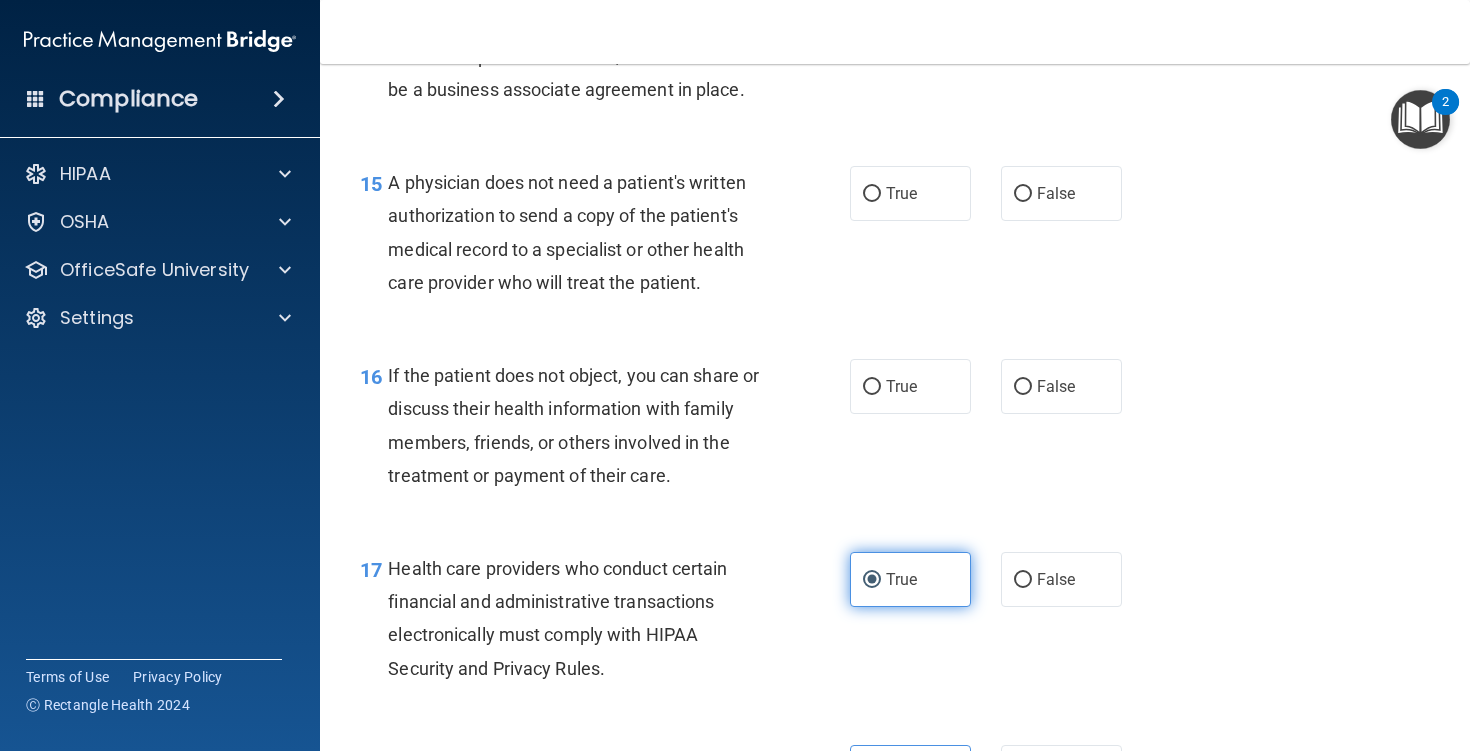 scroll, scrollTop: 2592, scrollLeft: 0, axis: vertical 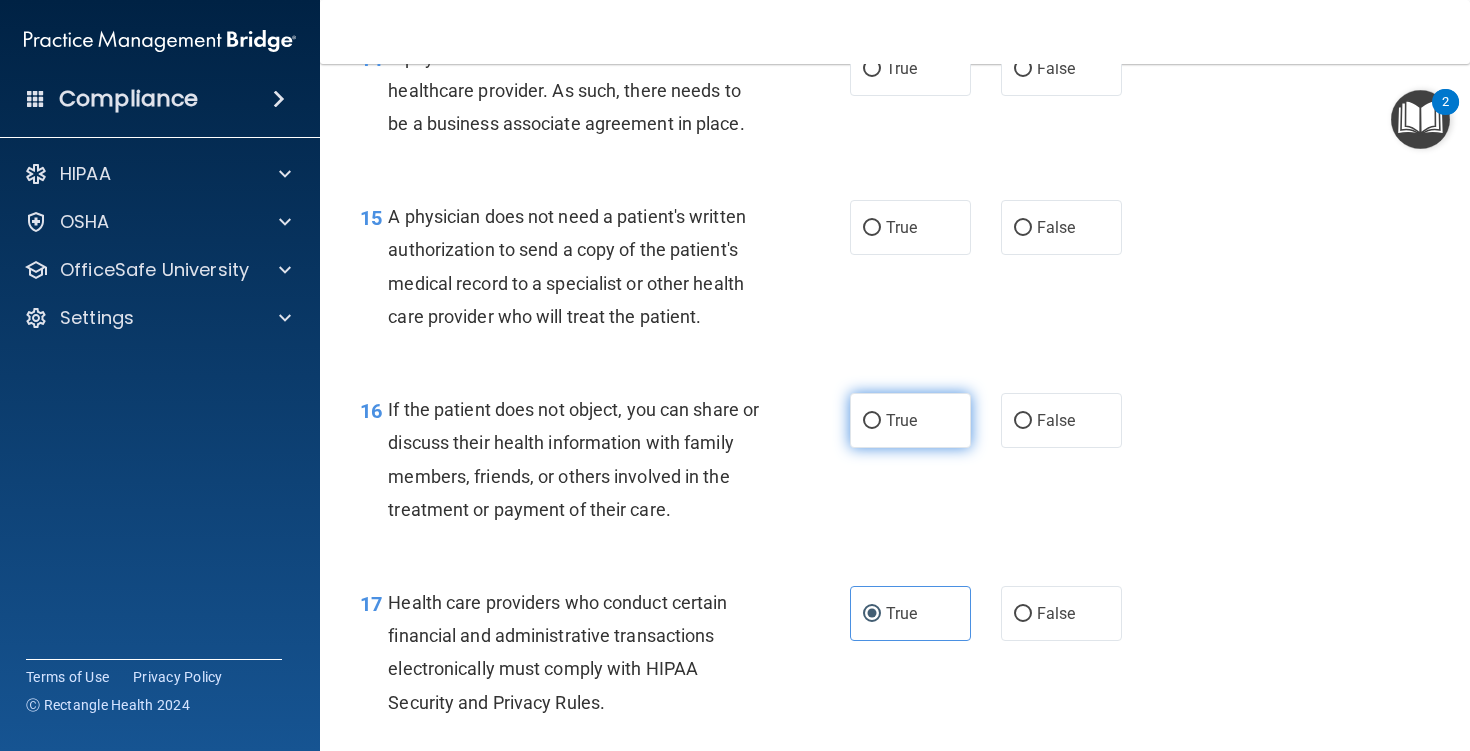 click on "True" at bounding box center [910, 420] 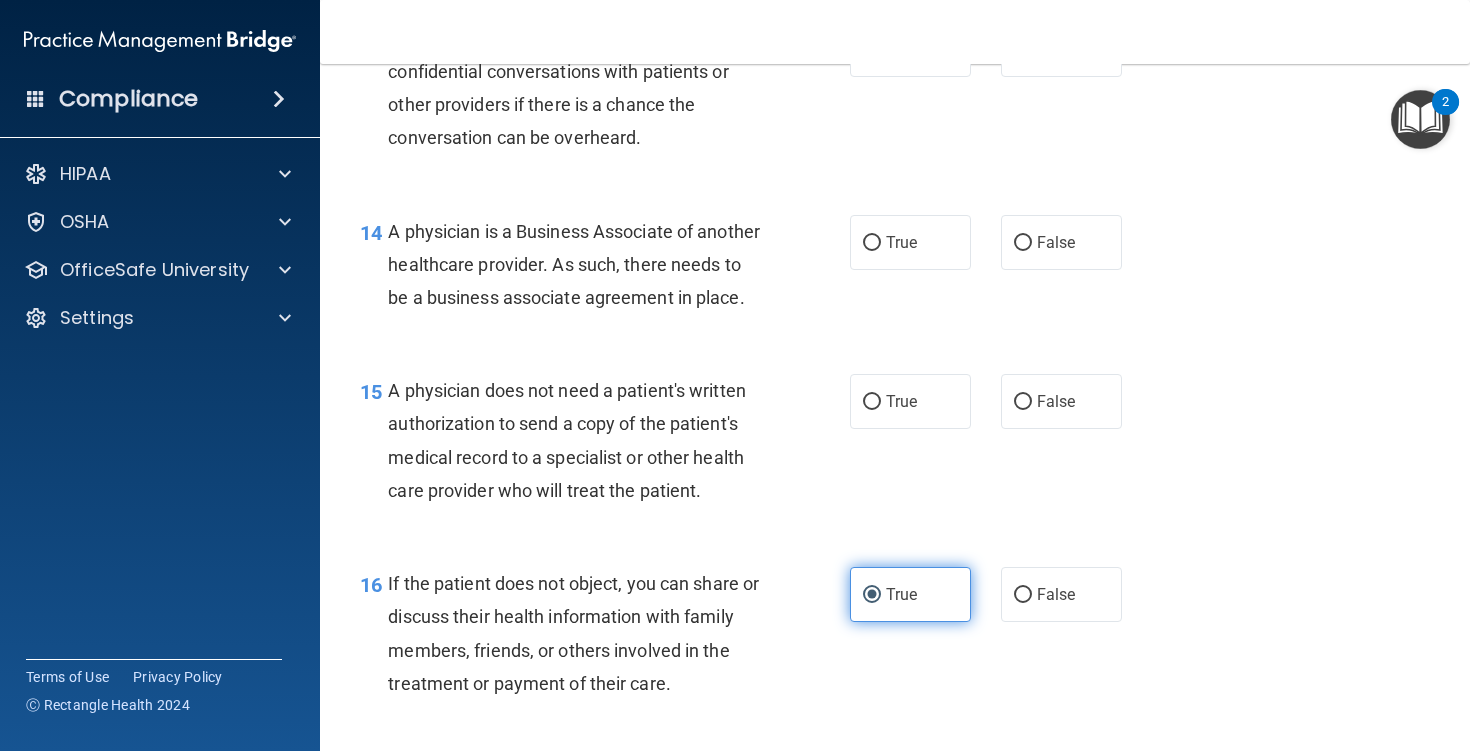 scroll, scrollTop: 2414, scrollLeft: 0, axis: vertical 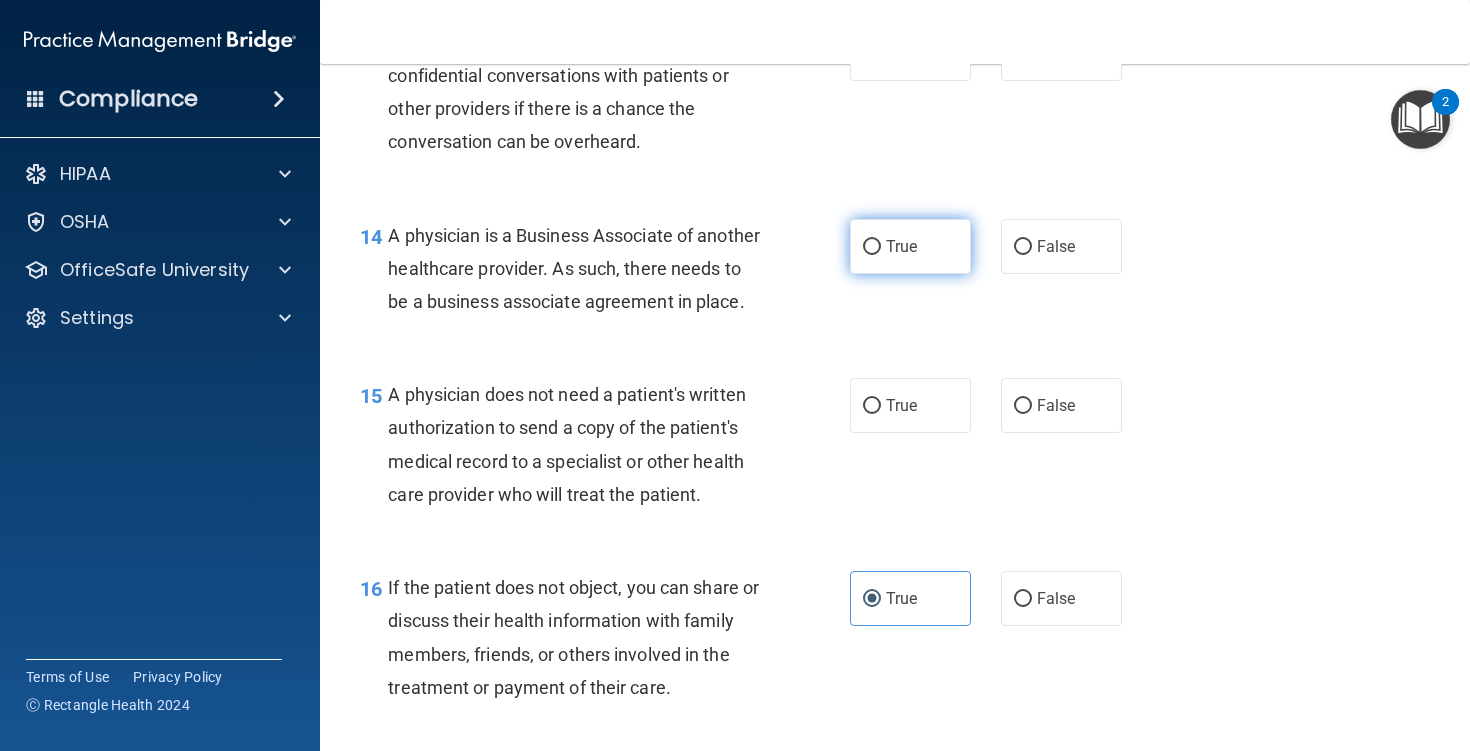 click on "True" at bounding box center [910, 246] 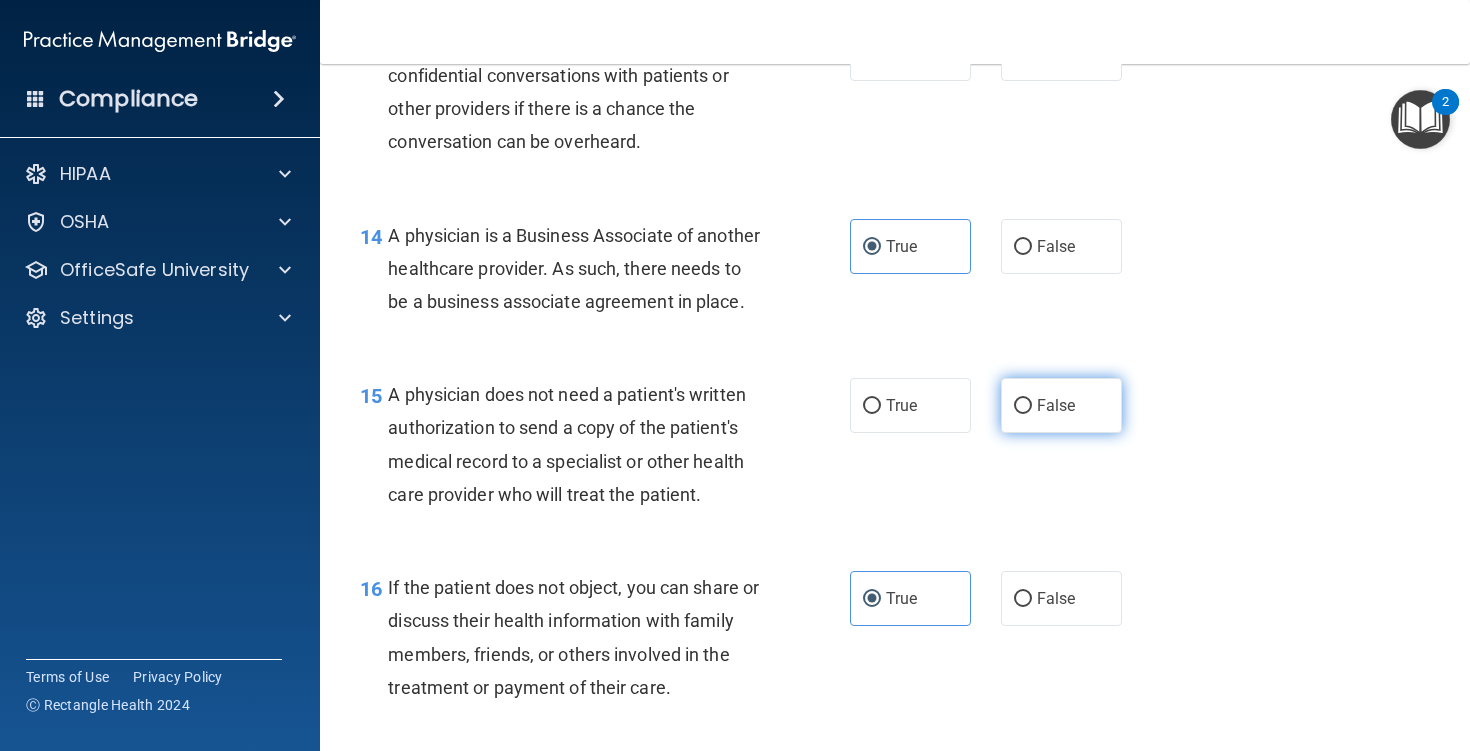 click on "False" at bounding box center (1056, 405) 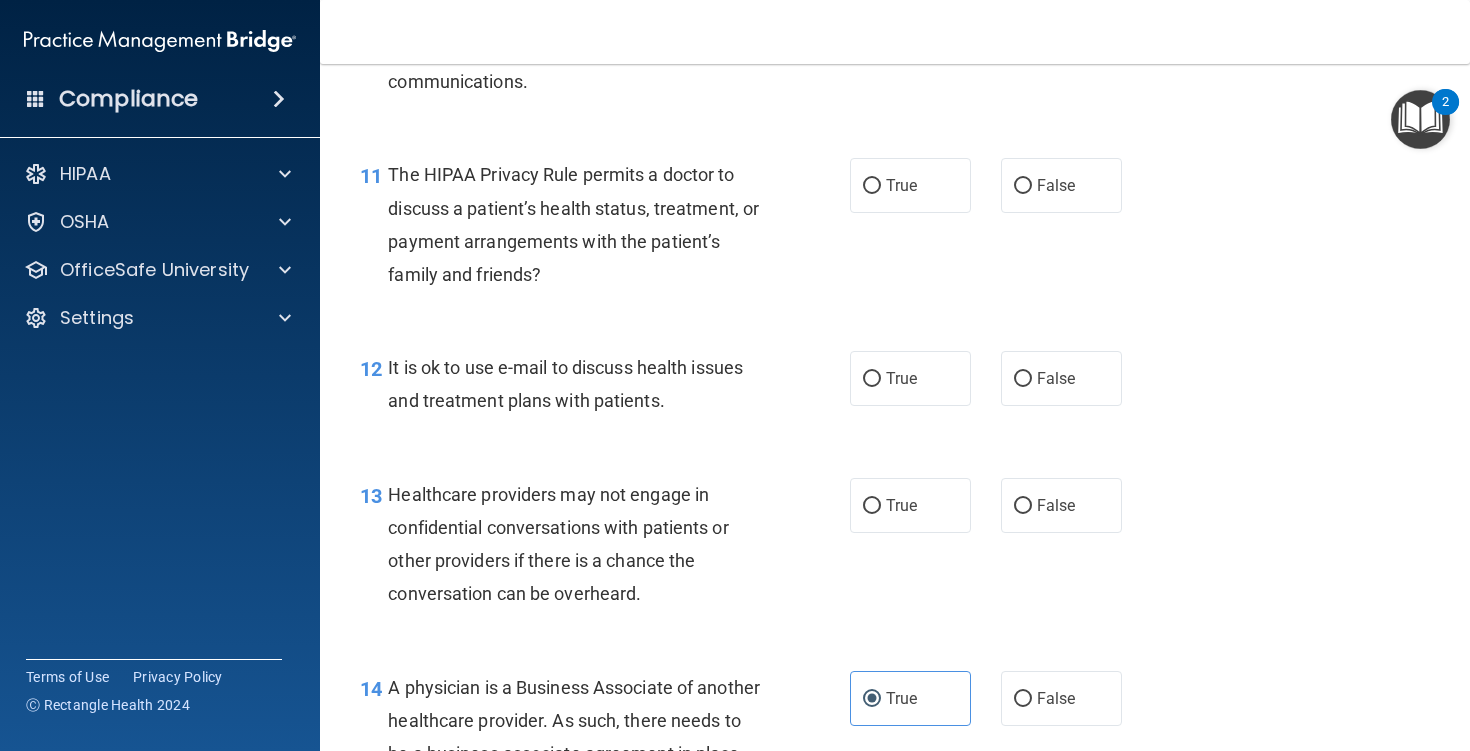 scroll, scrollTop: 1892, scrollLeft: 0, axis: vertical 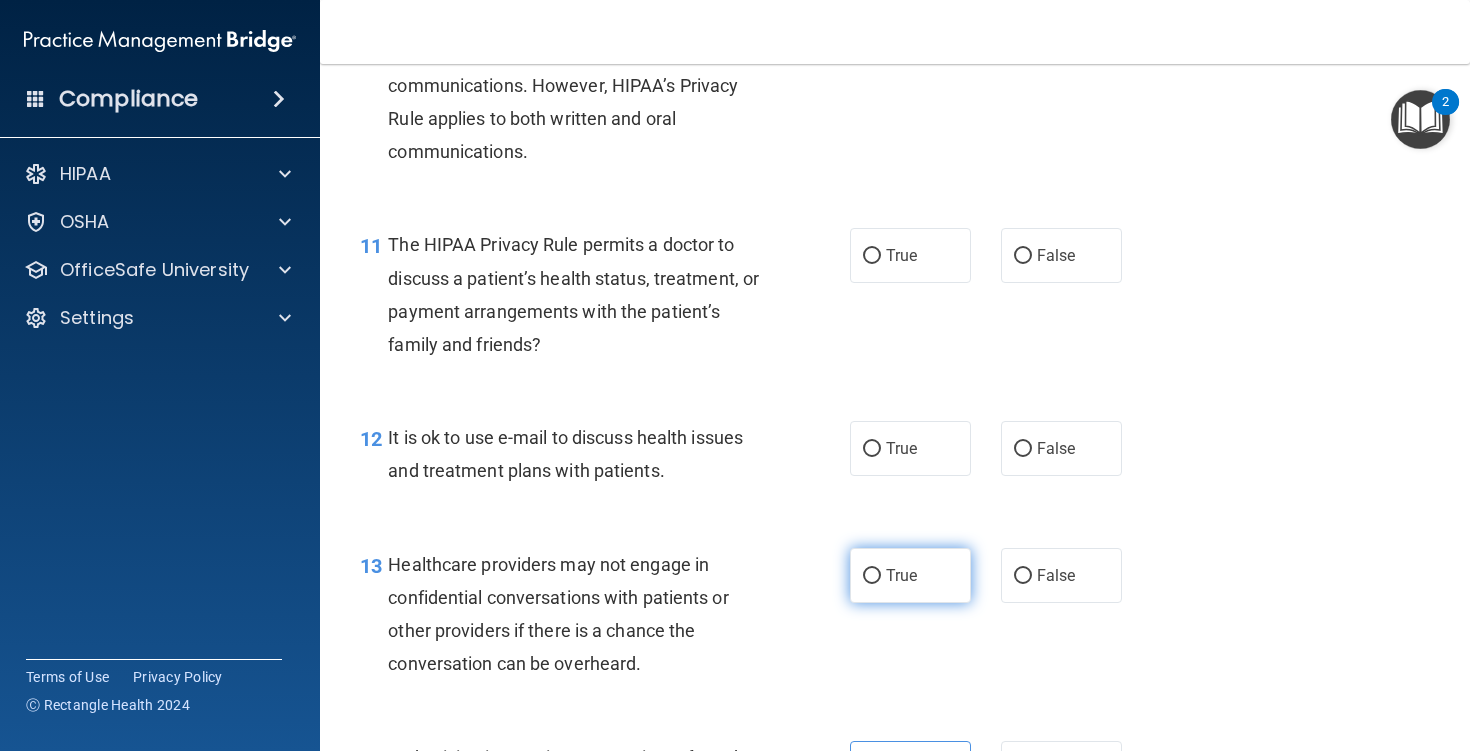 click on "True" at bounding box center (910, 575) 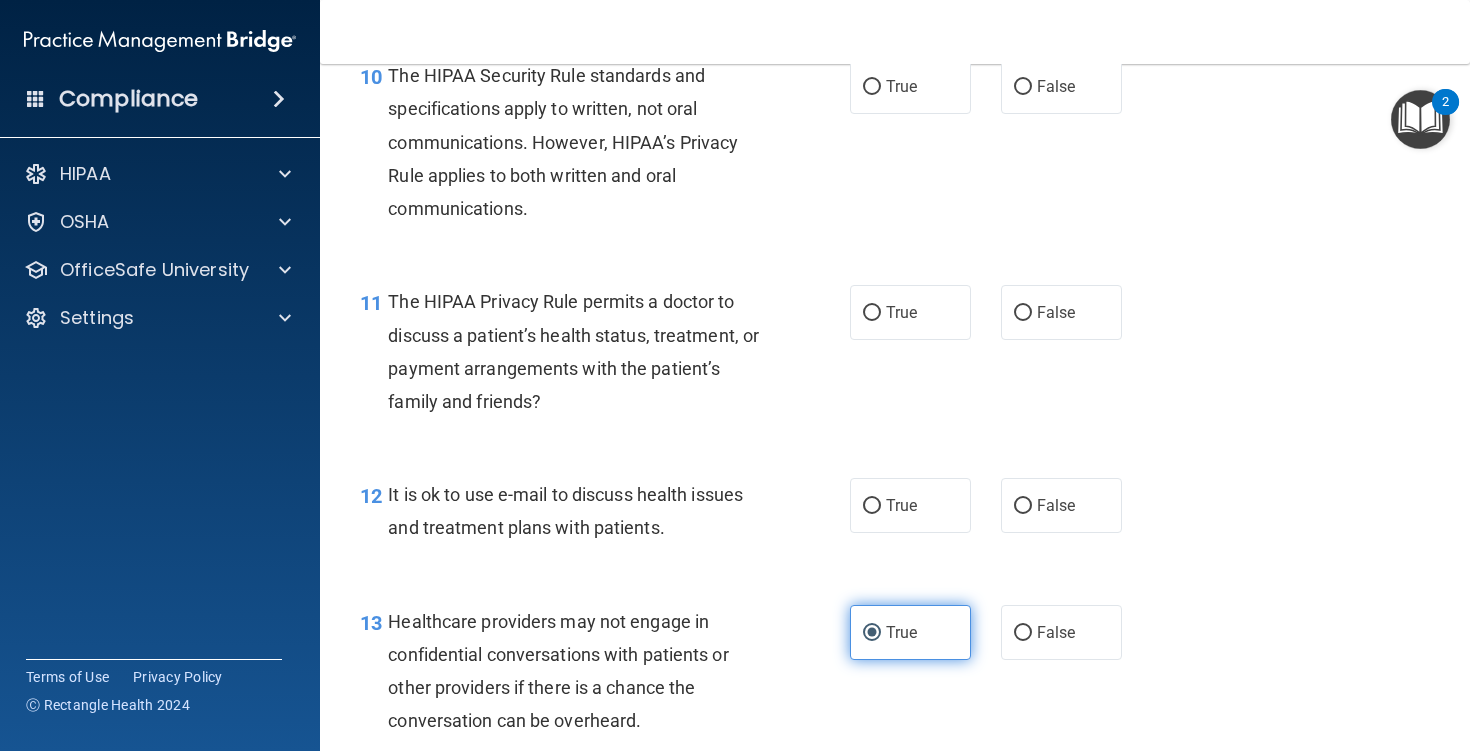 scroll, scrollTop: 1820, scrollLeft: 0, axis: vertical 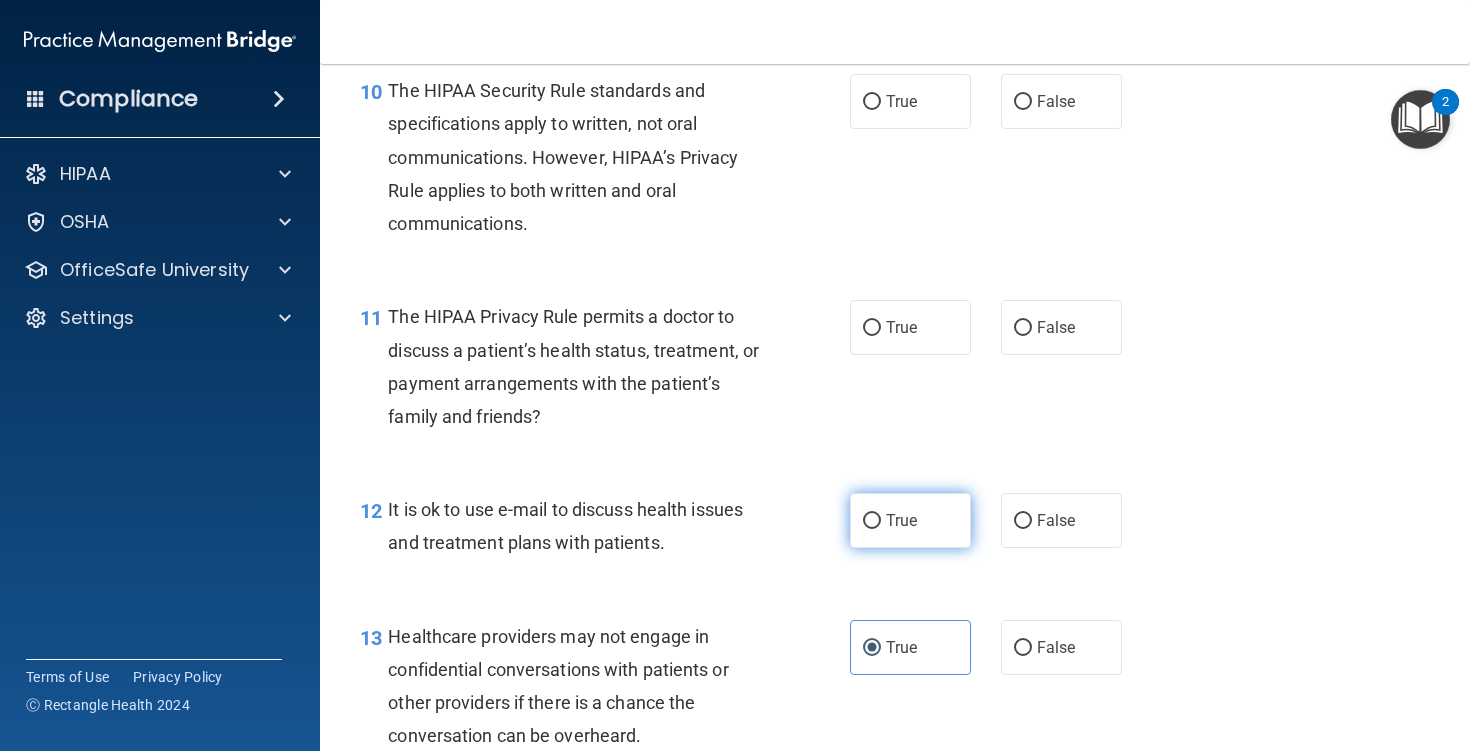 click on "True" at bounding box center [901, 520] 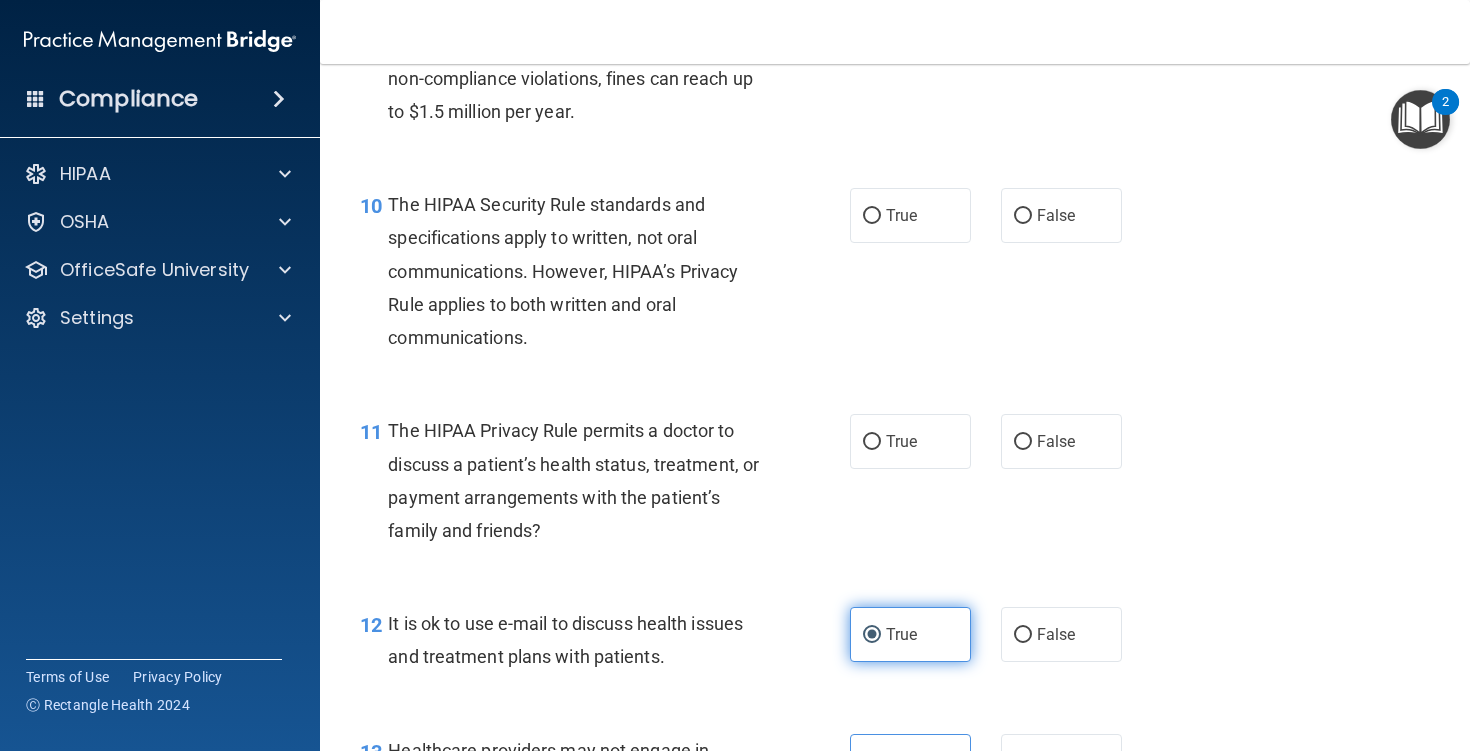 scroll, scrollTop: 1673, scrollLeft: 0, axis: vertical 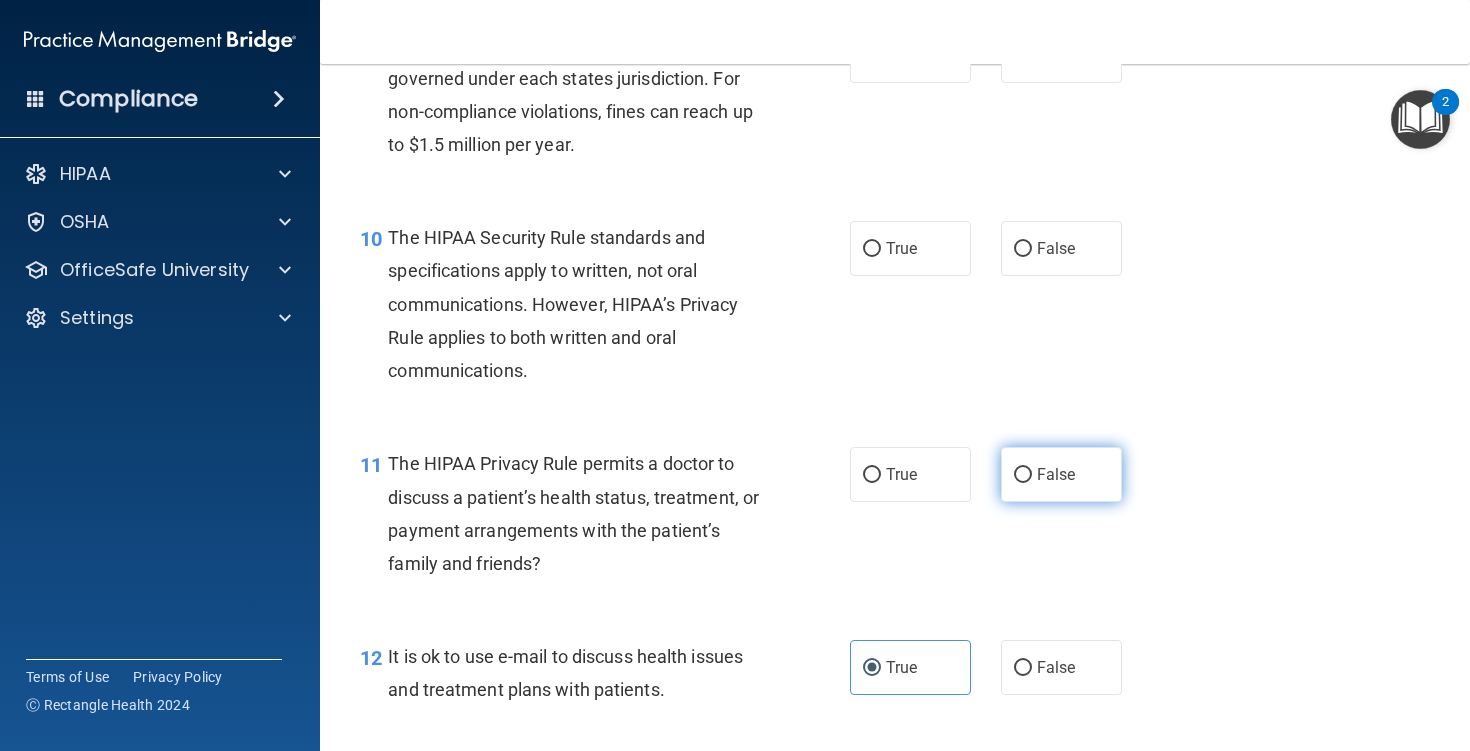 click on "False" at bounding box center (1061, 474) 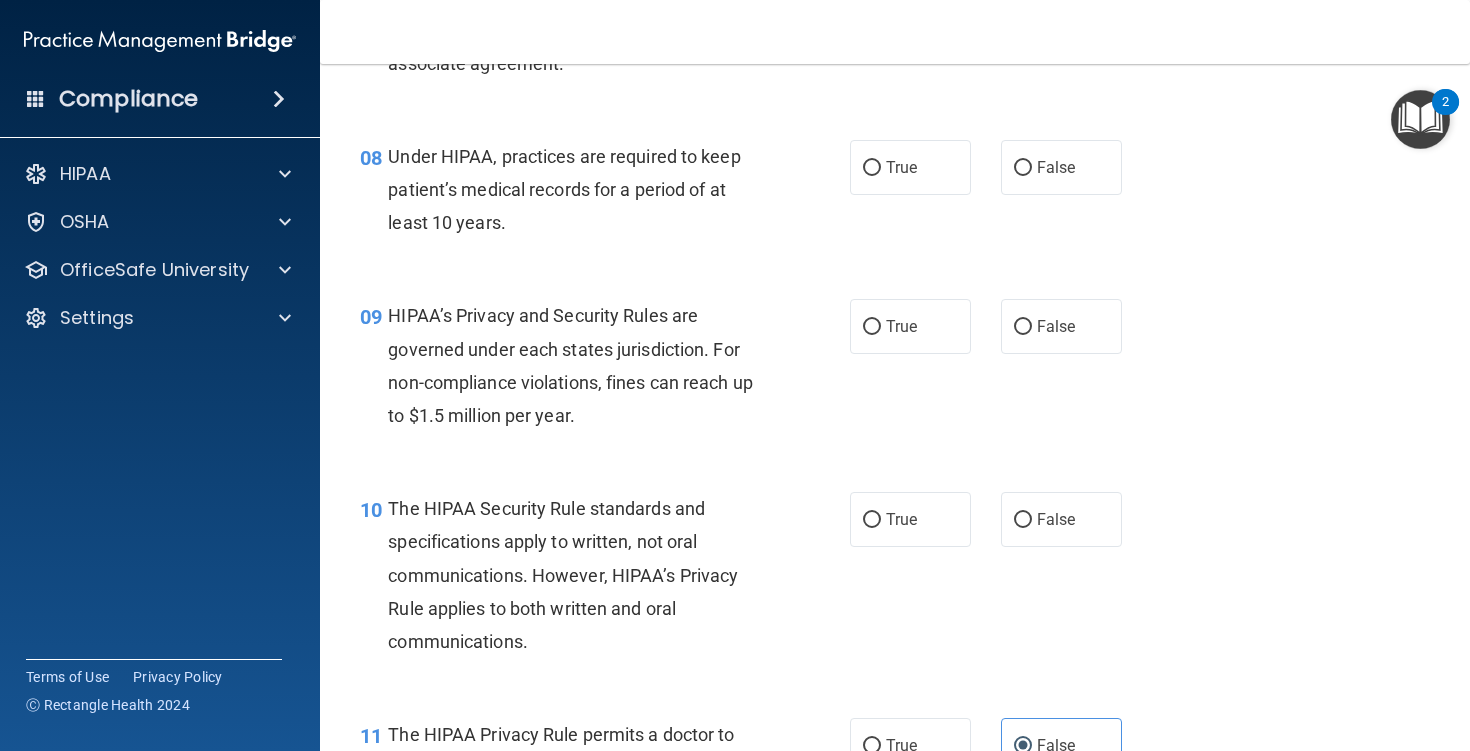 scroll, scrollTop: 1384, scrollLeft: 0, axis: vertical 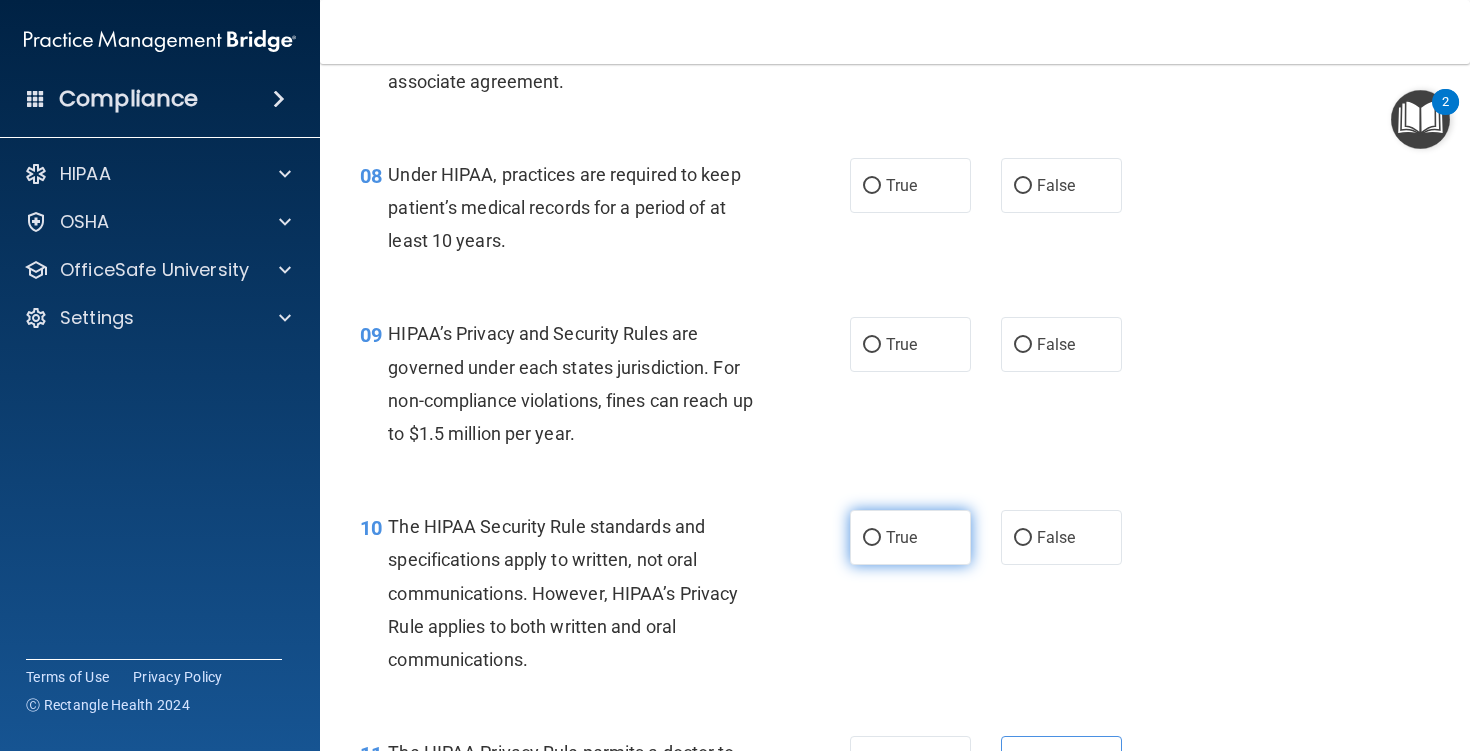 click on "True" at bounding box center [910, 537] 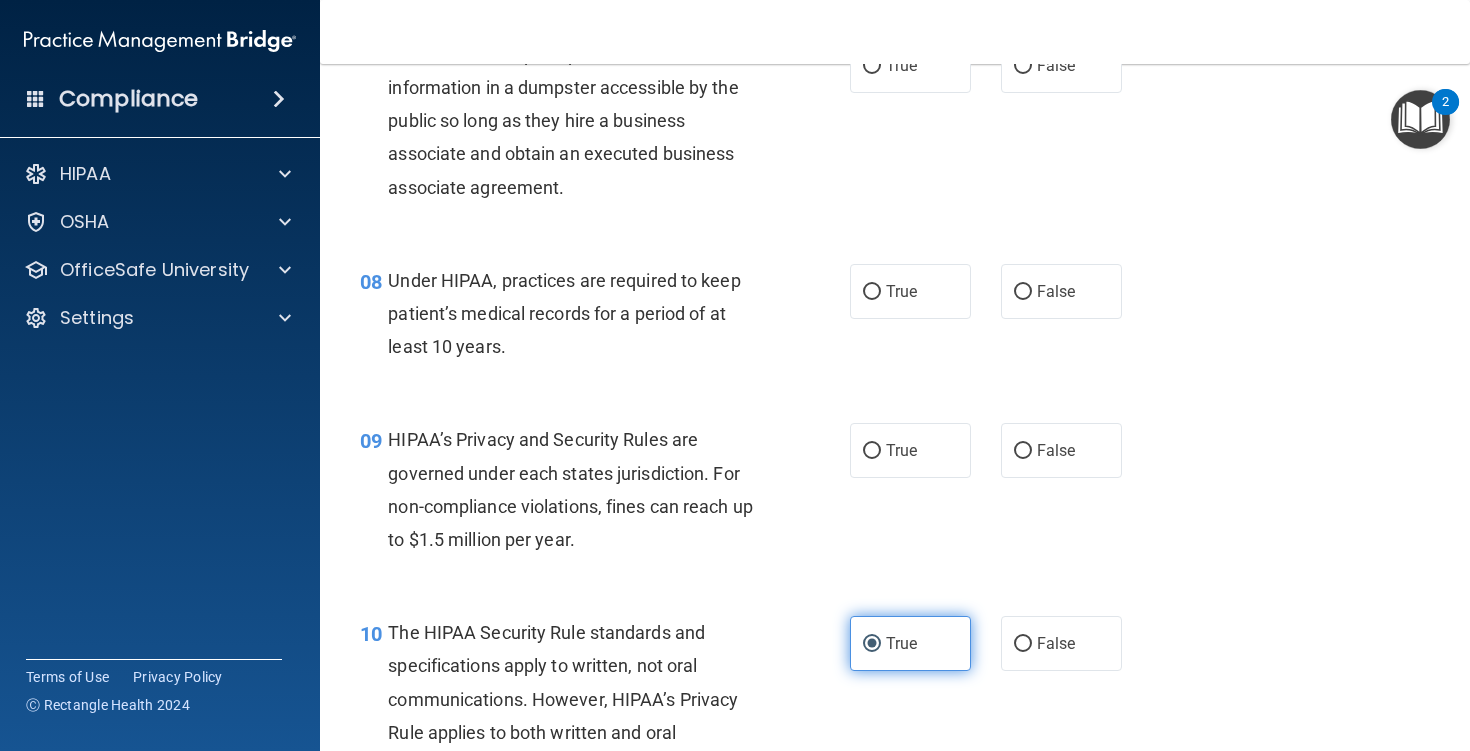 scroll, scrollTop: 1276, scrollLeft: 0, axis: vertical 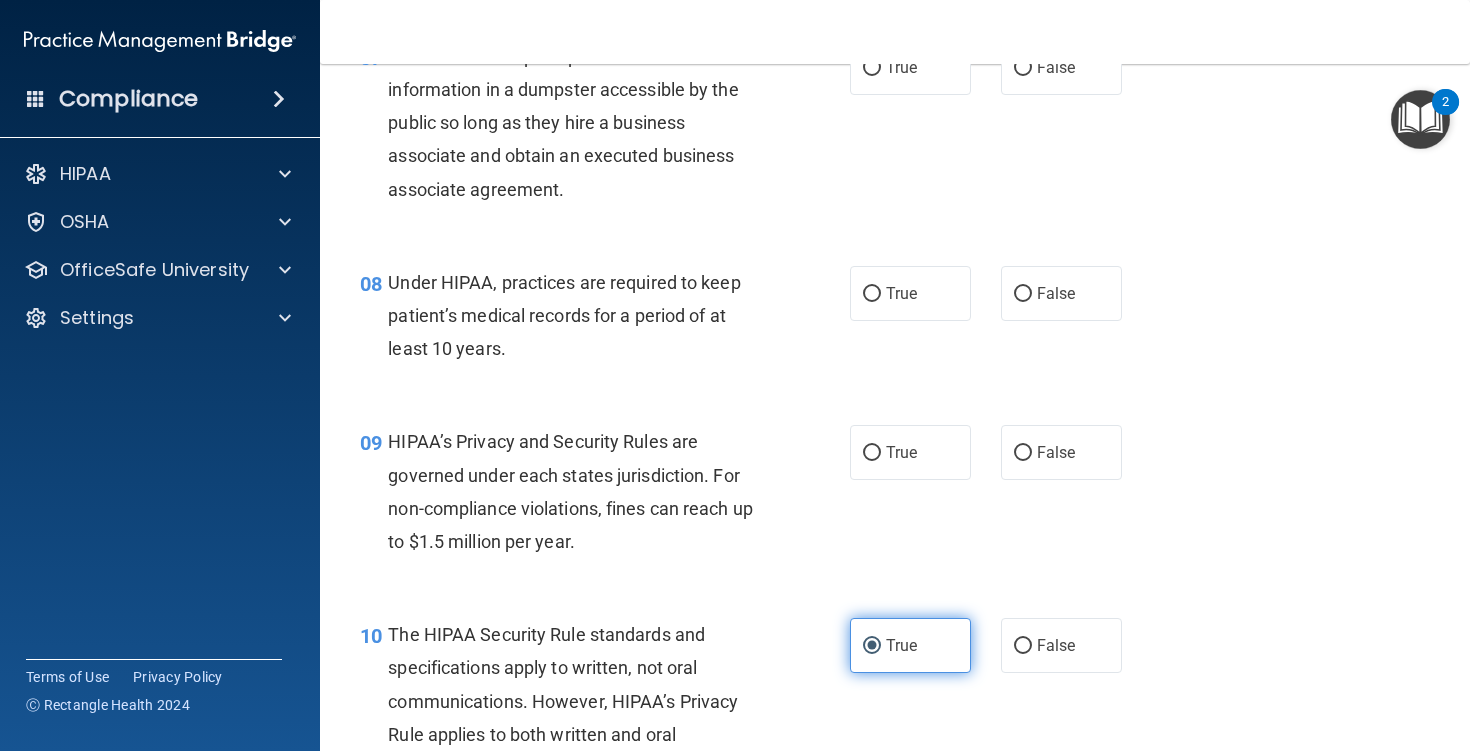 click on "True" at bounding box center (910, 645) 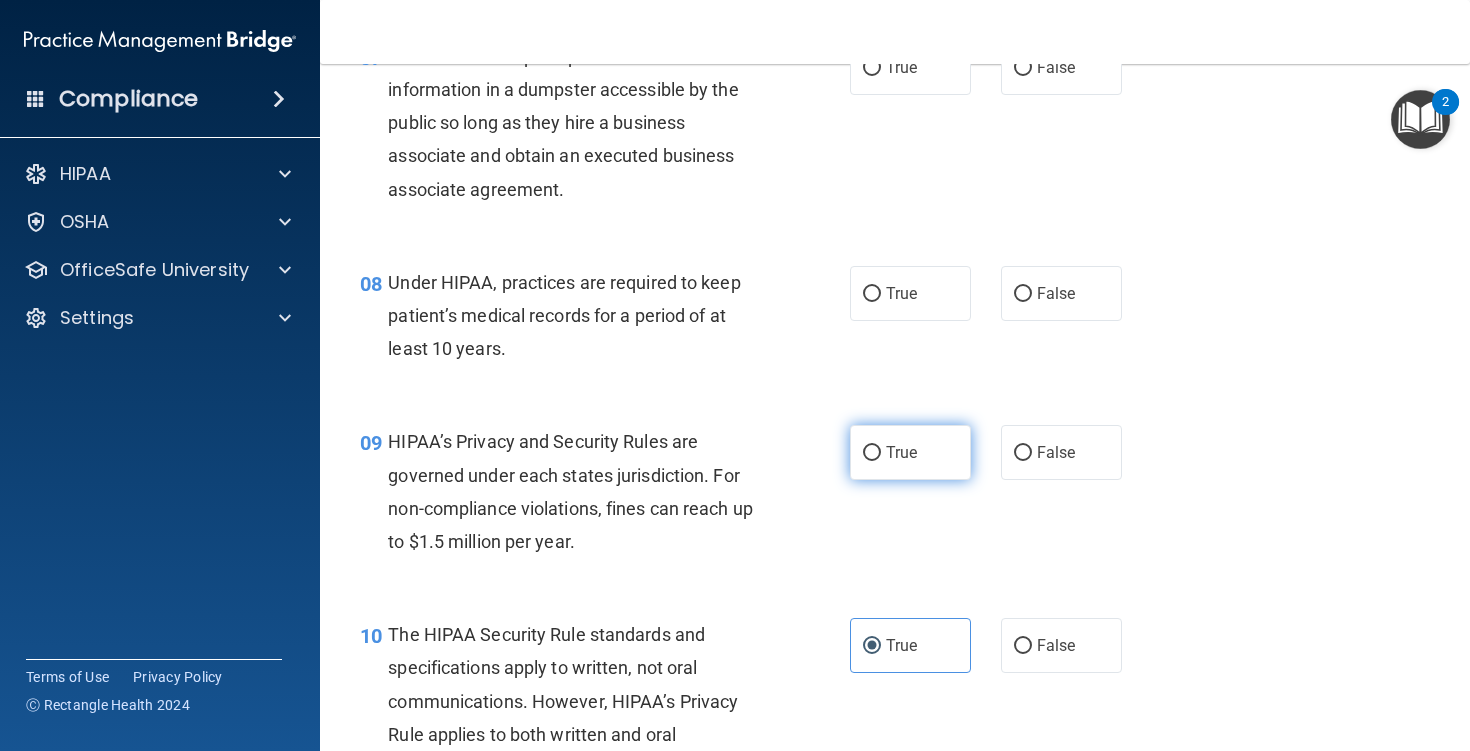 click on "True" at bounding box center [901, 452] 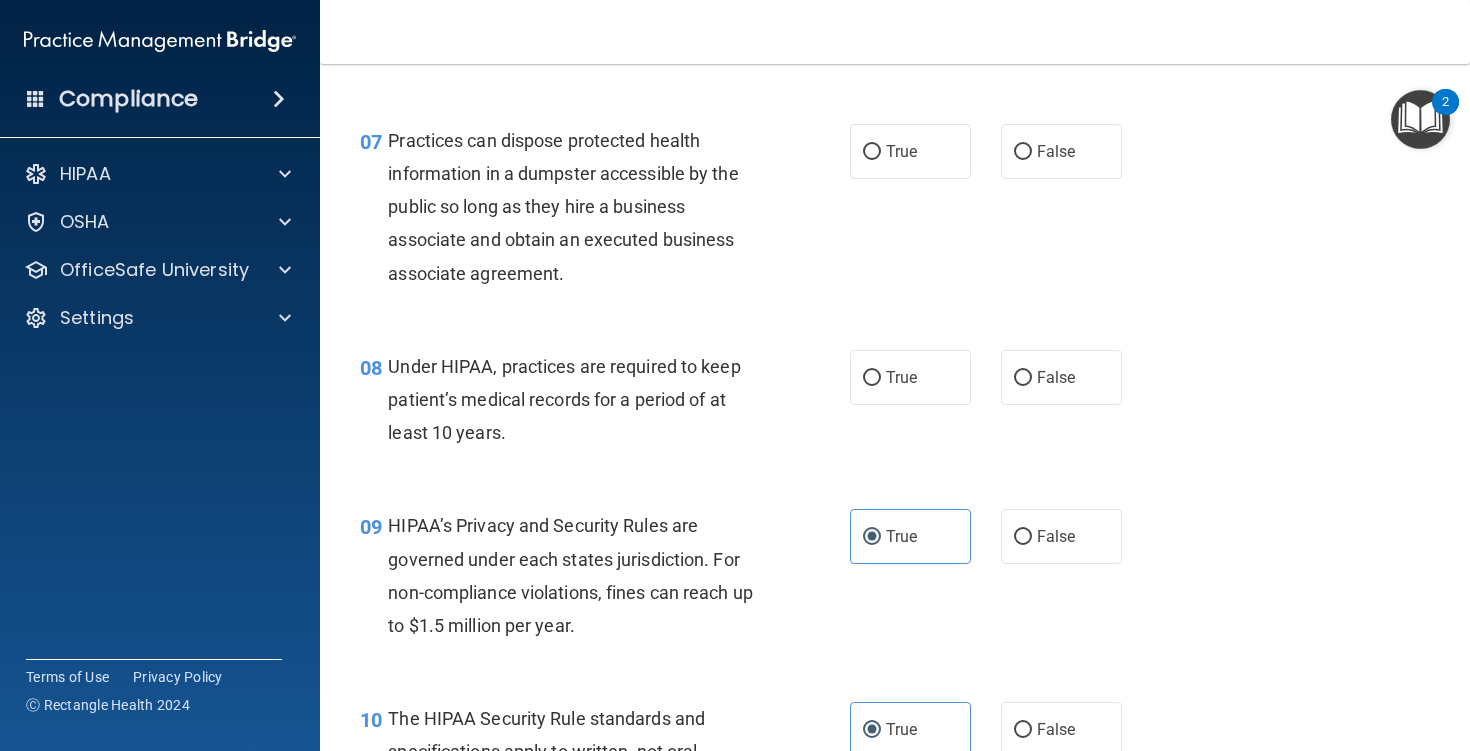 scroll, scrollTop: 1185, scrollLeft: 0, axis: vertical 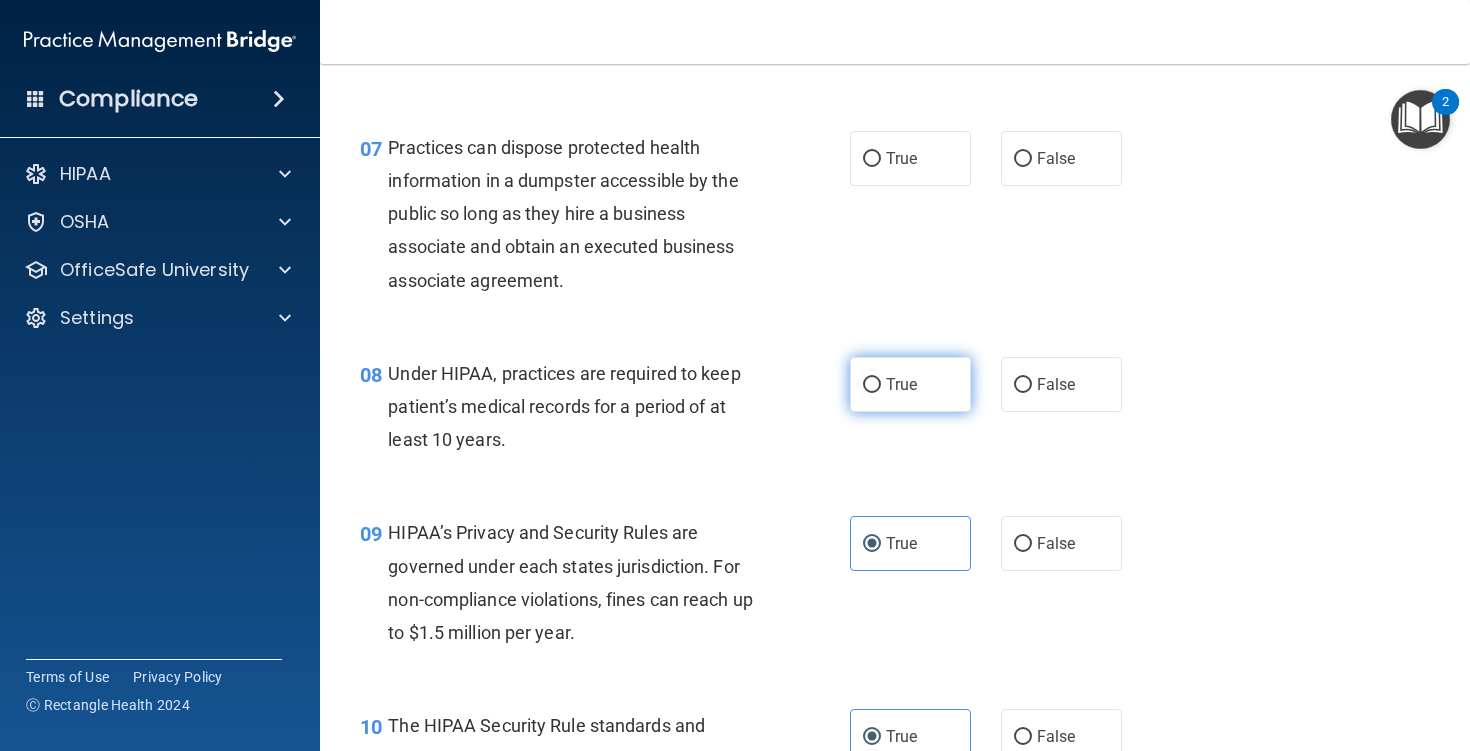 click on "True" at bounding box center (910, 384) 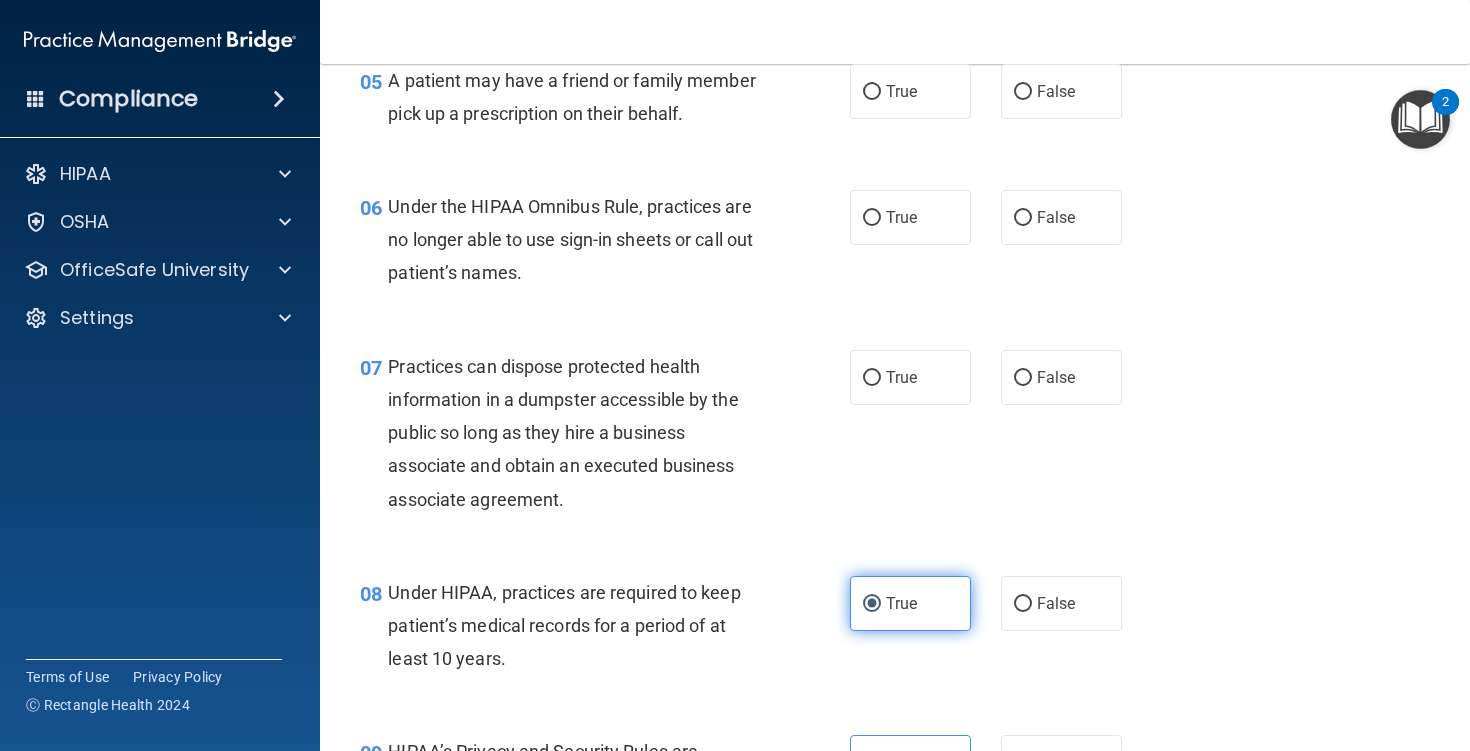 scroll, scrollTop: 817, scrollLeft: 0, axis: vertical 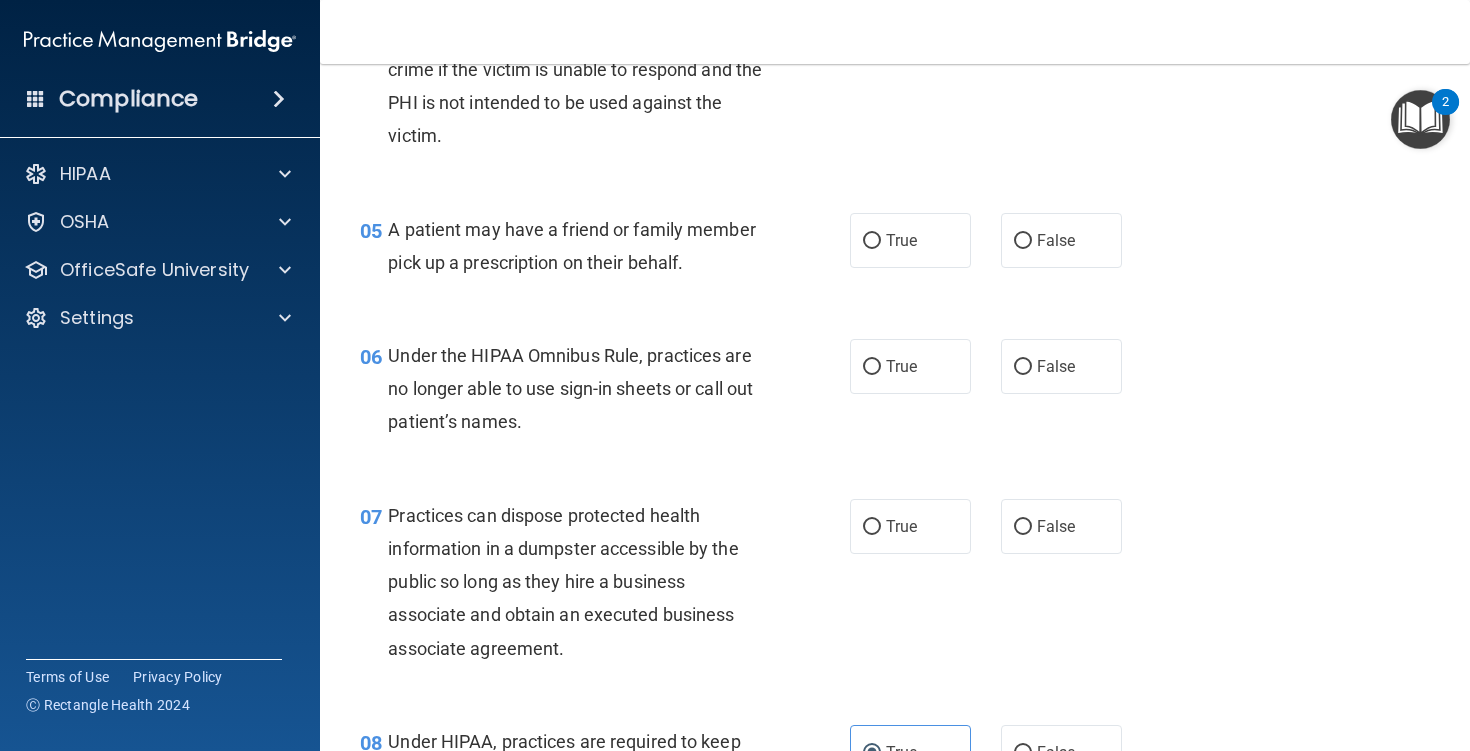 click on "True           False" at bounding box center (995, 526) 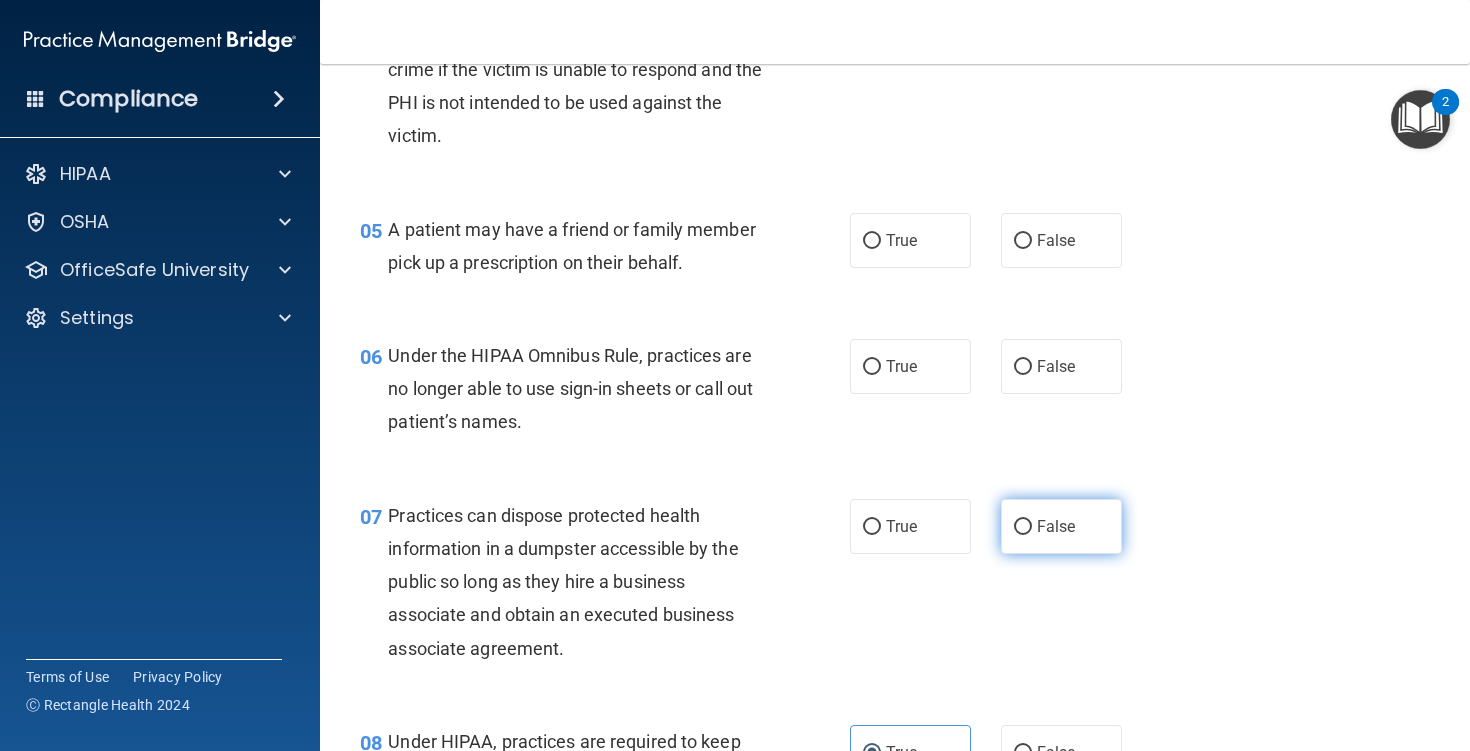 click on "False" at bounding box center [1056, 526] 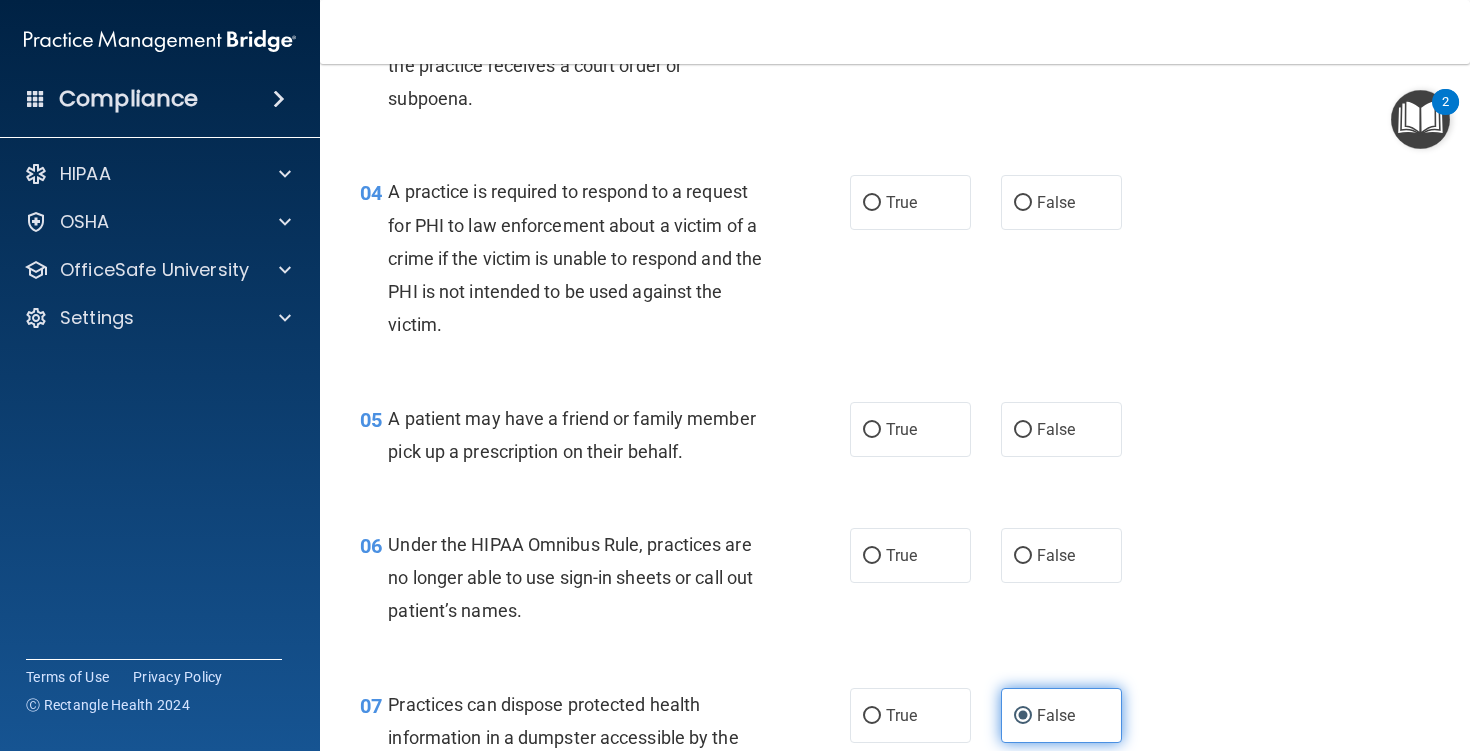scroll, scrollTop: 606, scrollLeft: 0, axis: vertical 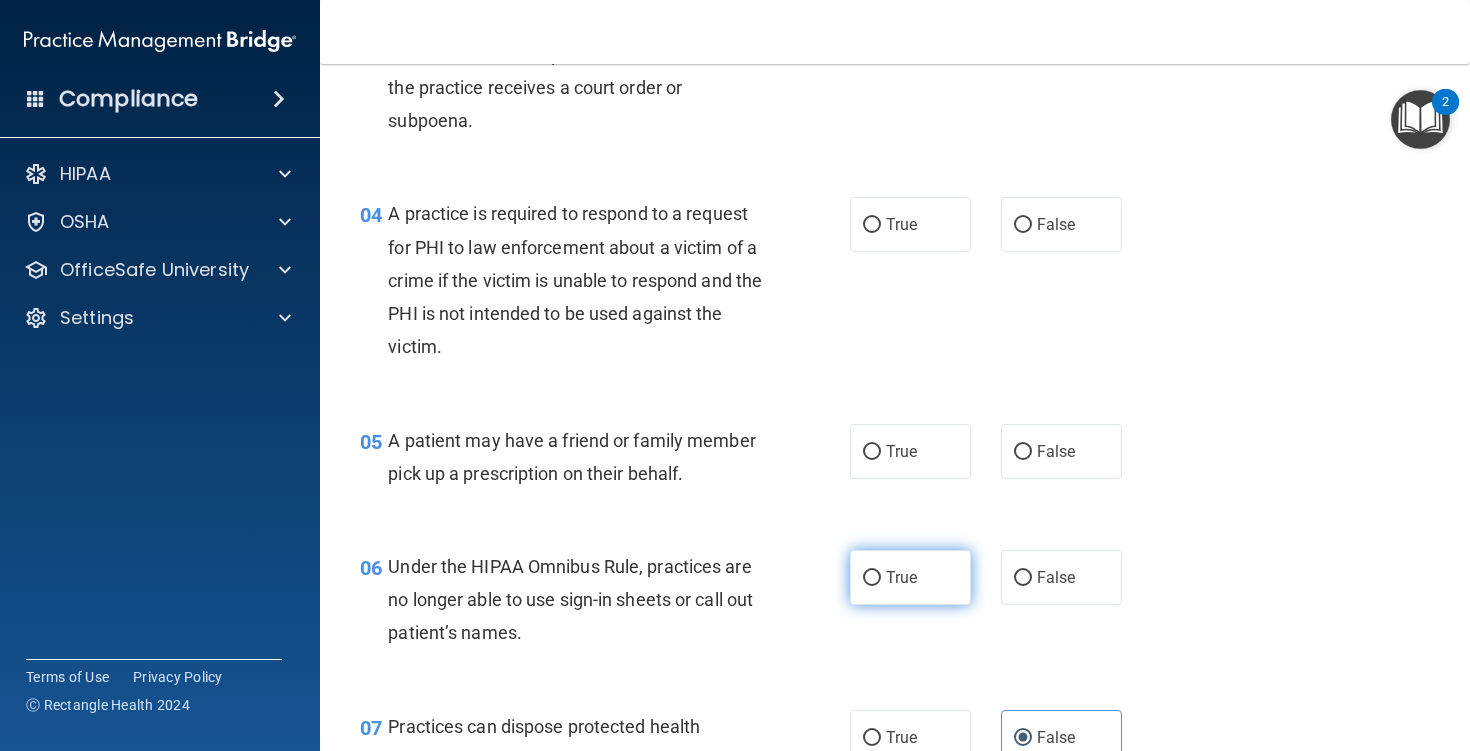 click on "True" at bounding box center (910, 577) 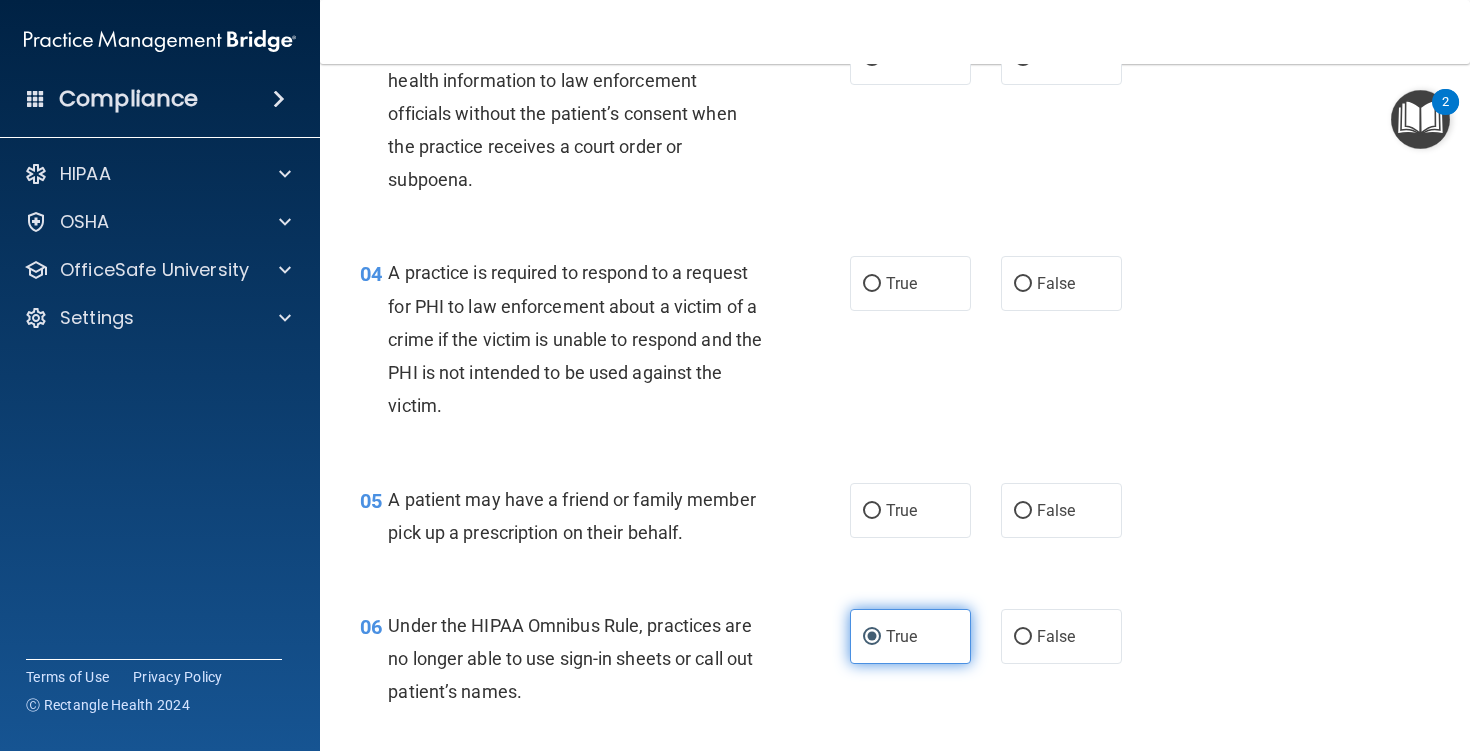scroll, scrollTop: 537, scrollLeft: 0, axis: vertical 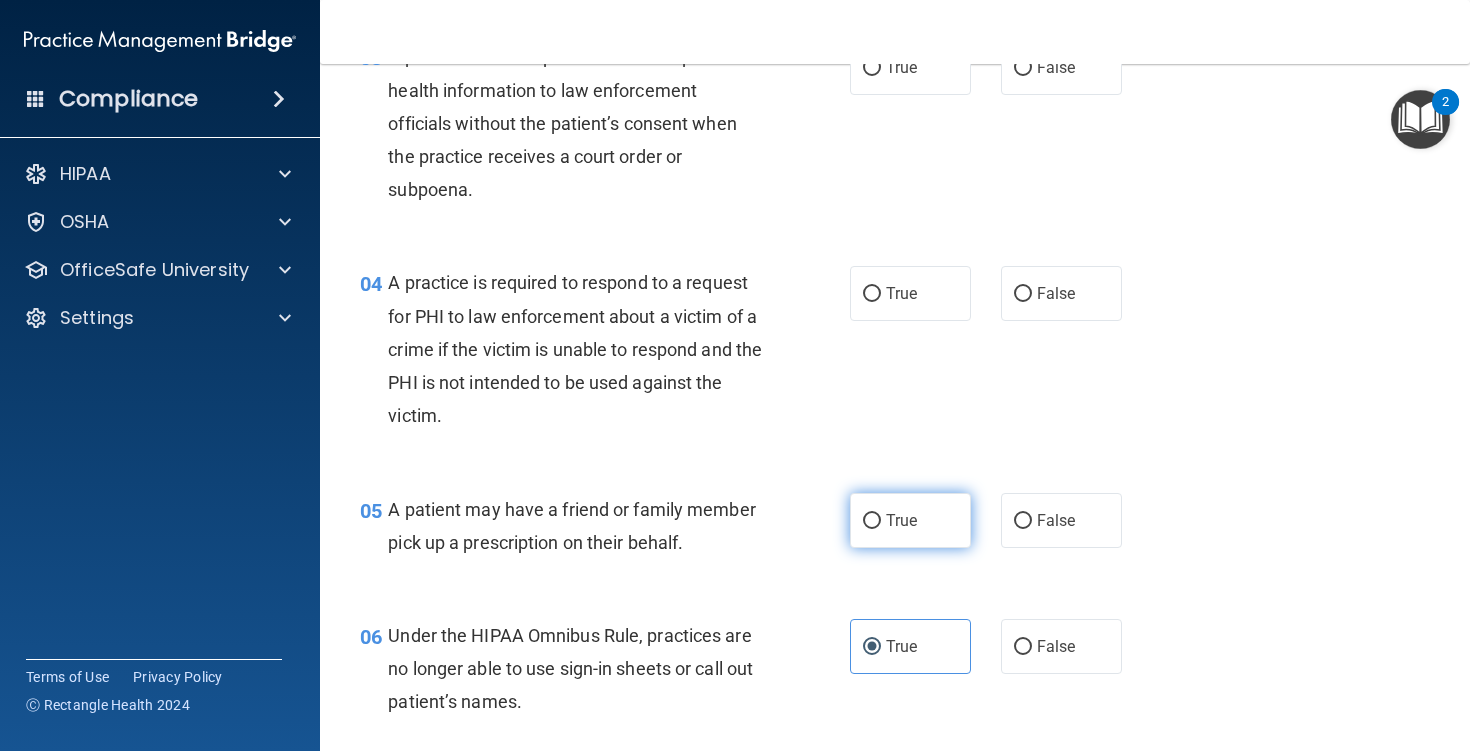 click on "True" at bounding box center (910, 520) 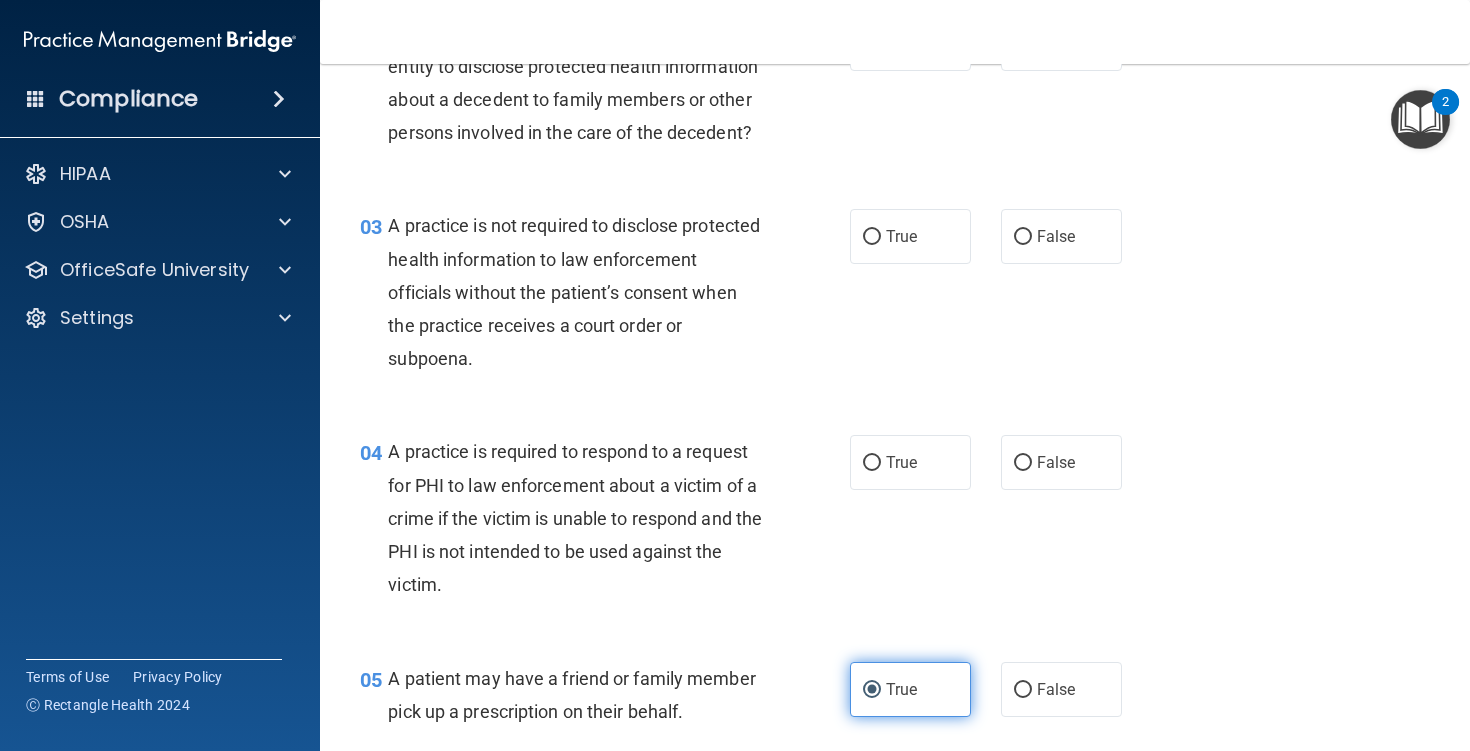 scroll, scrollTop: 308, scrollLeft: 0, axis: vertical 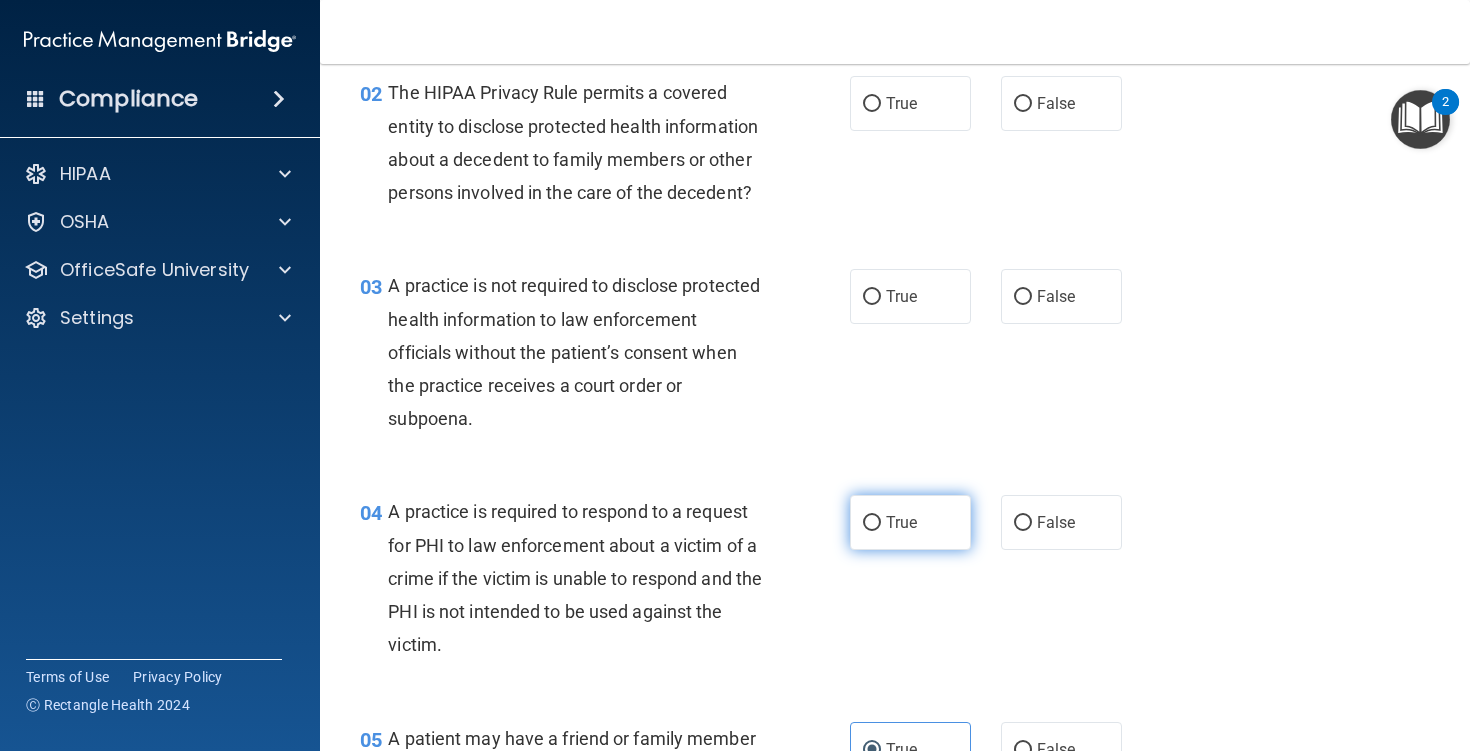 click on "True" at bounding box center [910, 522] 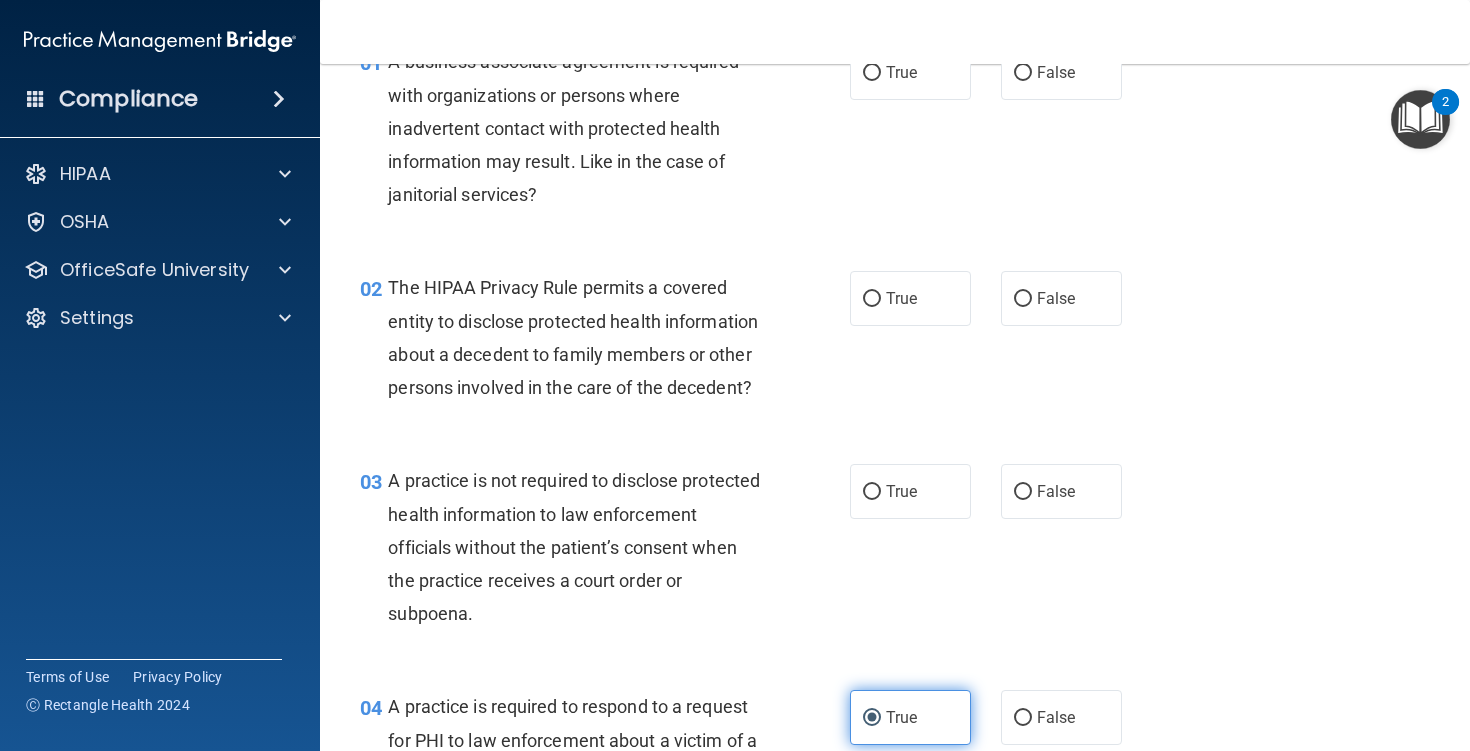 scroll, scrollTop: 110, scrollLeft: 0, axis: vertical 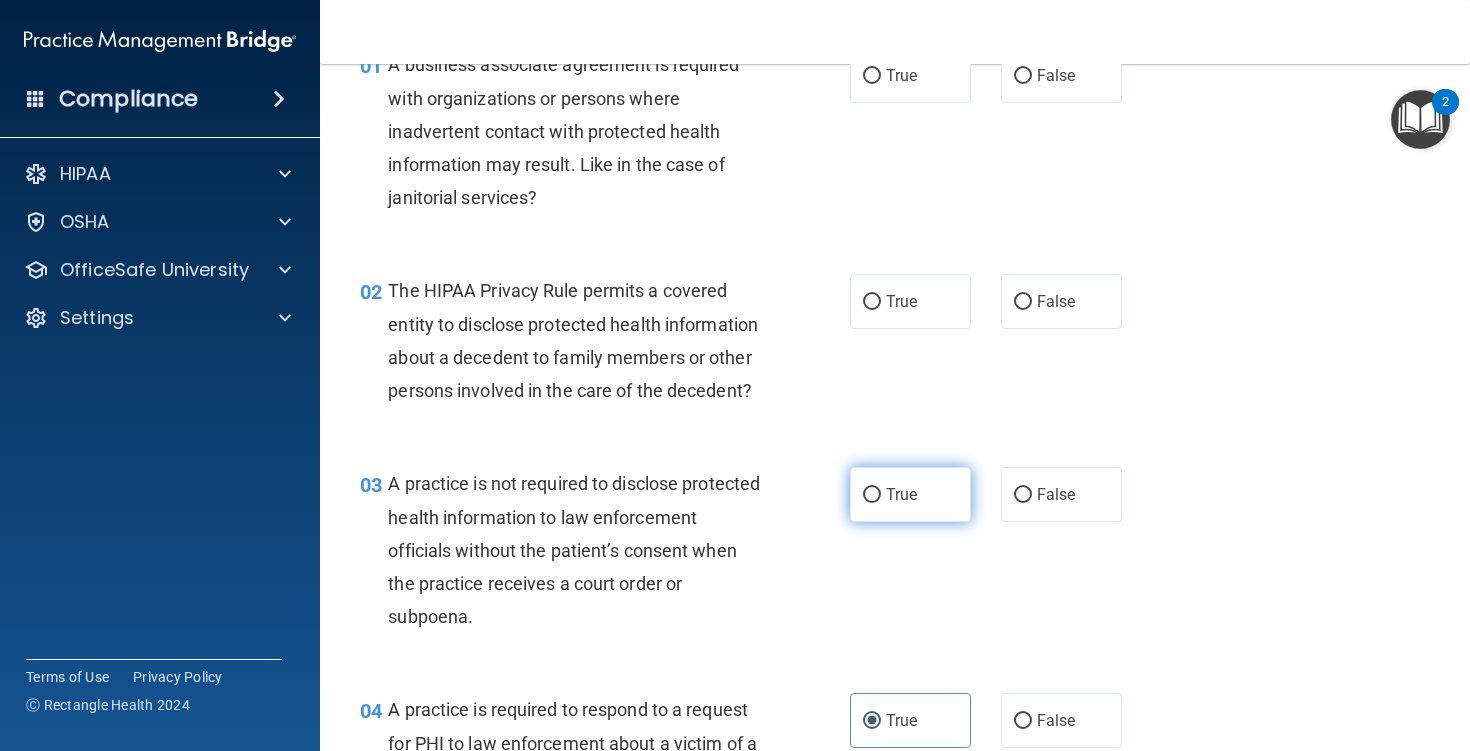 click on "True" at bounding box center [901, 494] 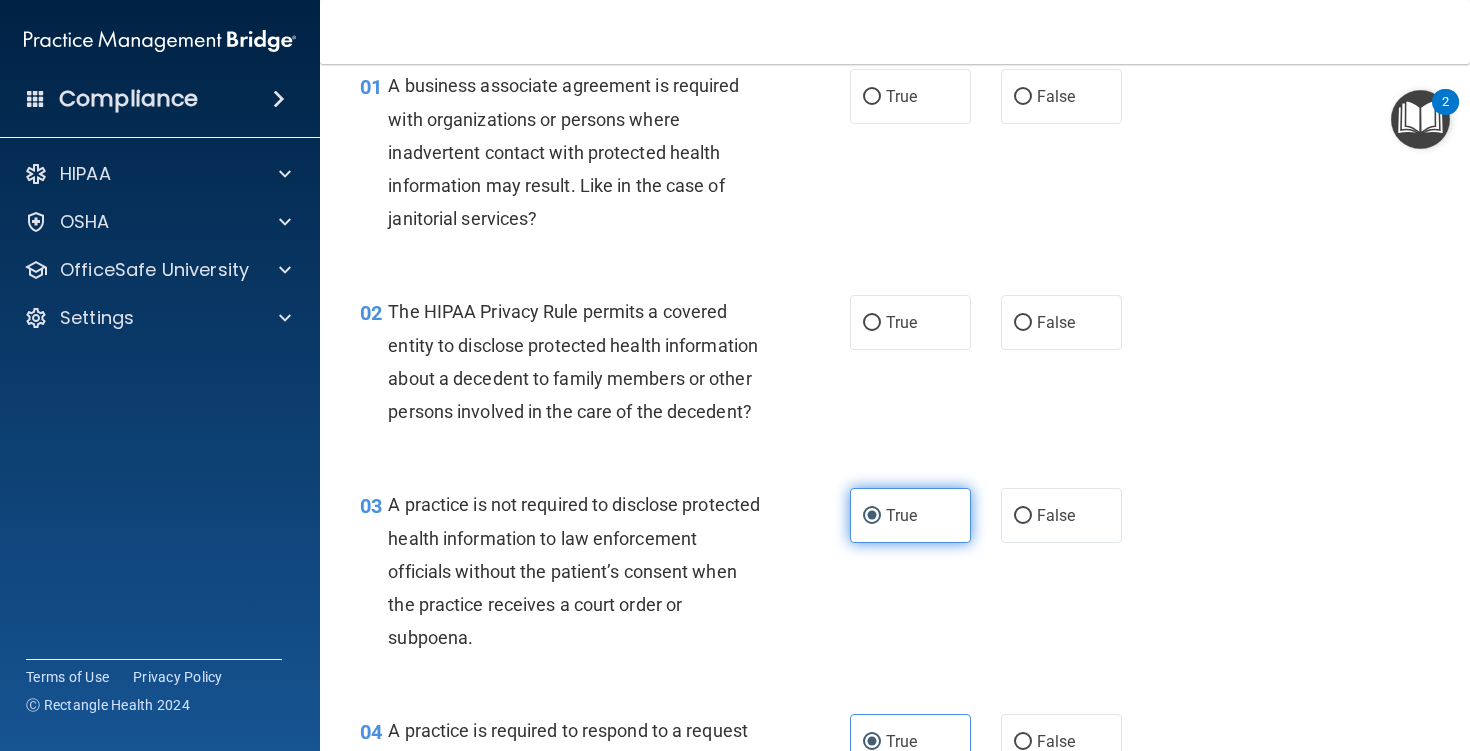 scroll, scrollTop: 87, scrollLeft: 0, axis: vertical 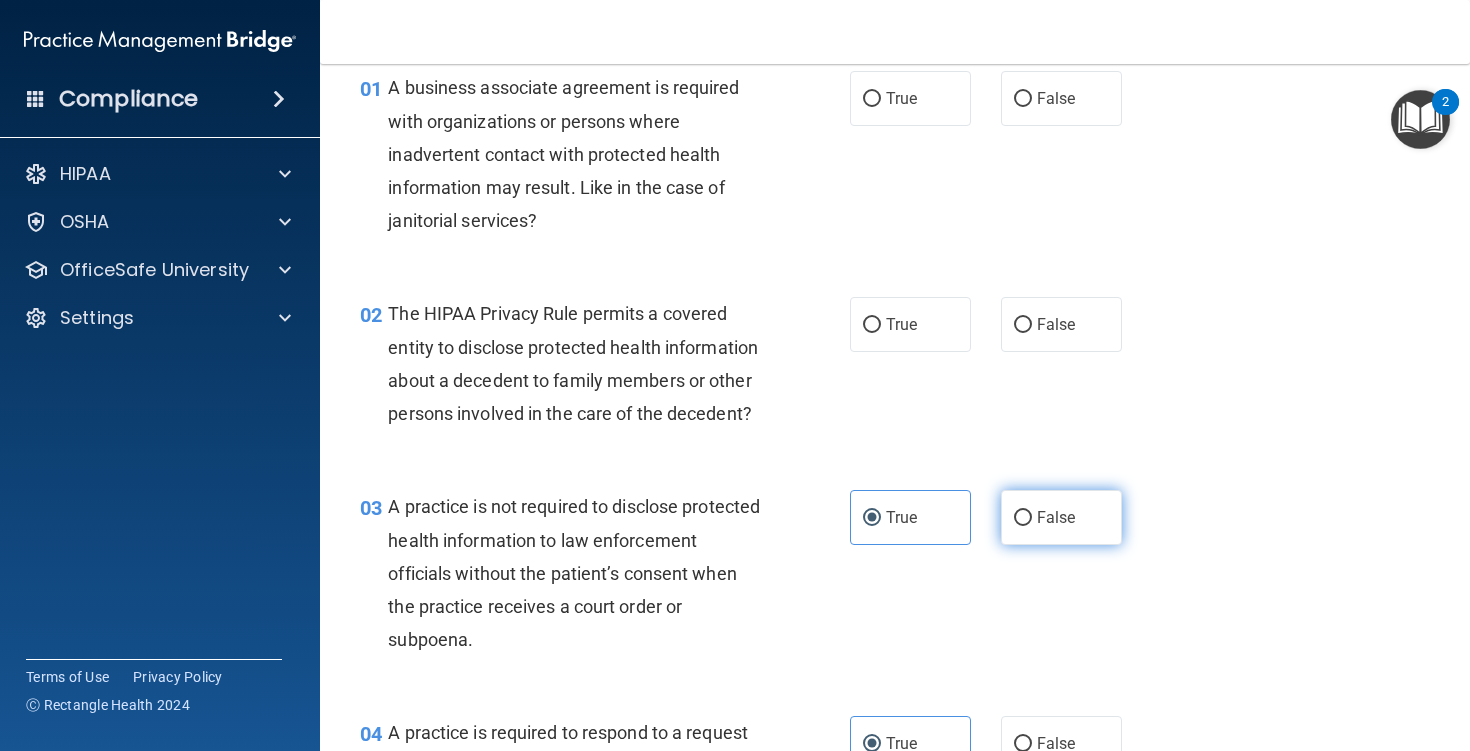 click on "False" at bounding box center (1061, 517) 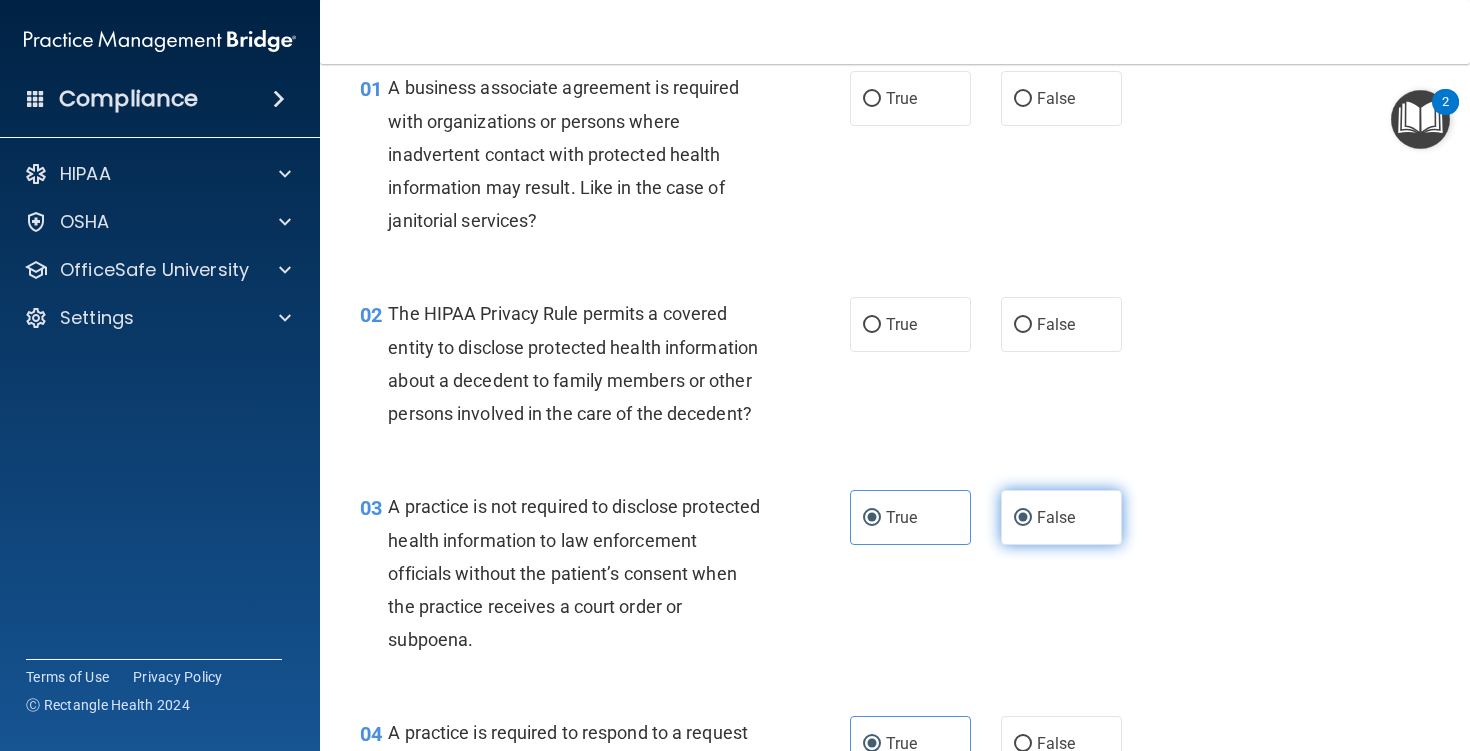 radio on "false" 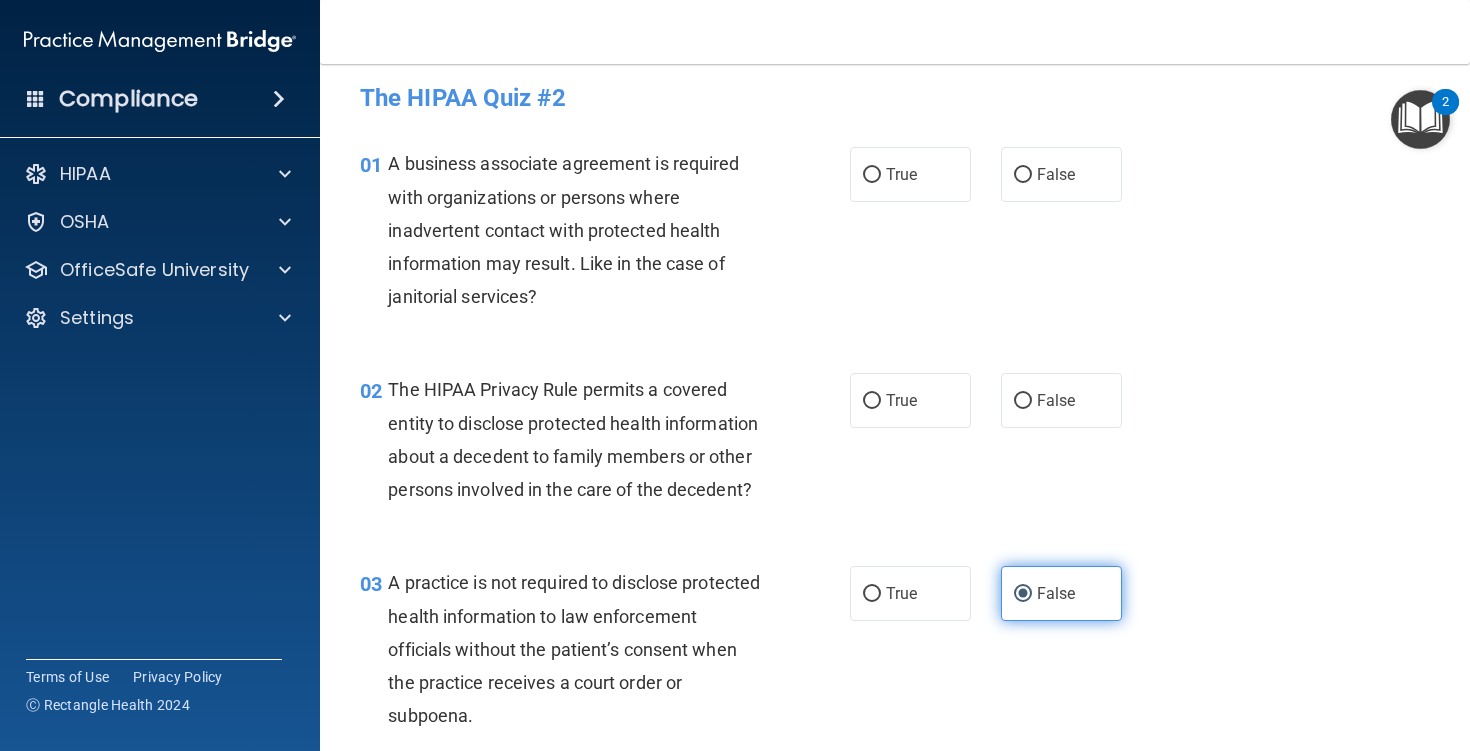 scroll, scrollTop: 0, scrollLeft: 0, axis: both 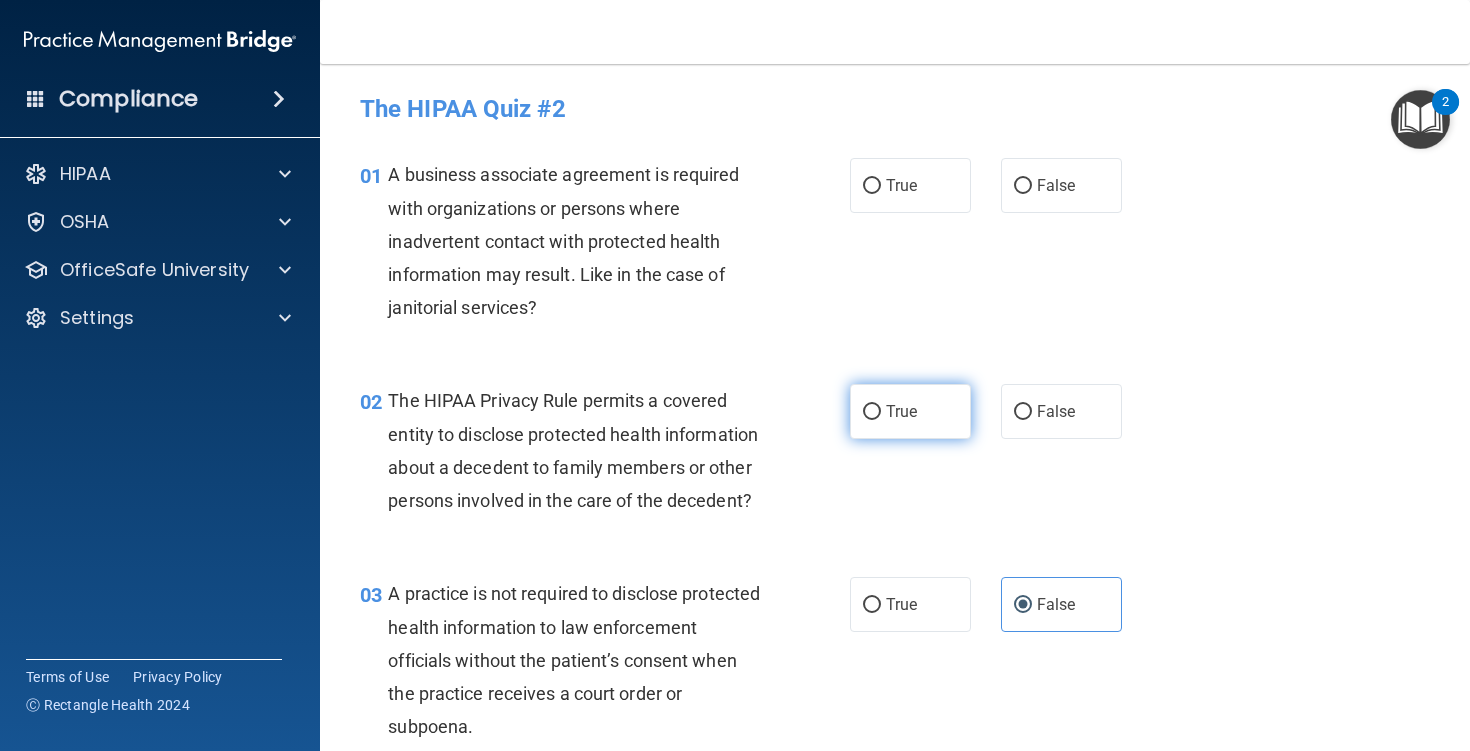 click on "True" at bounding box center [910, 411] 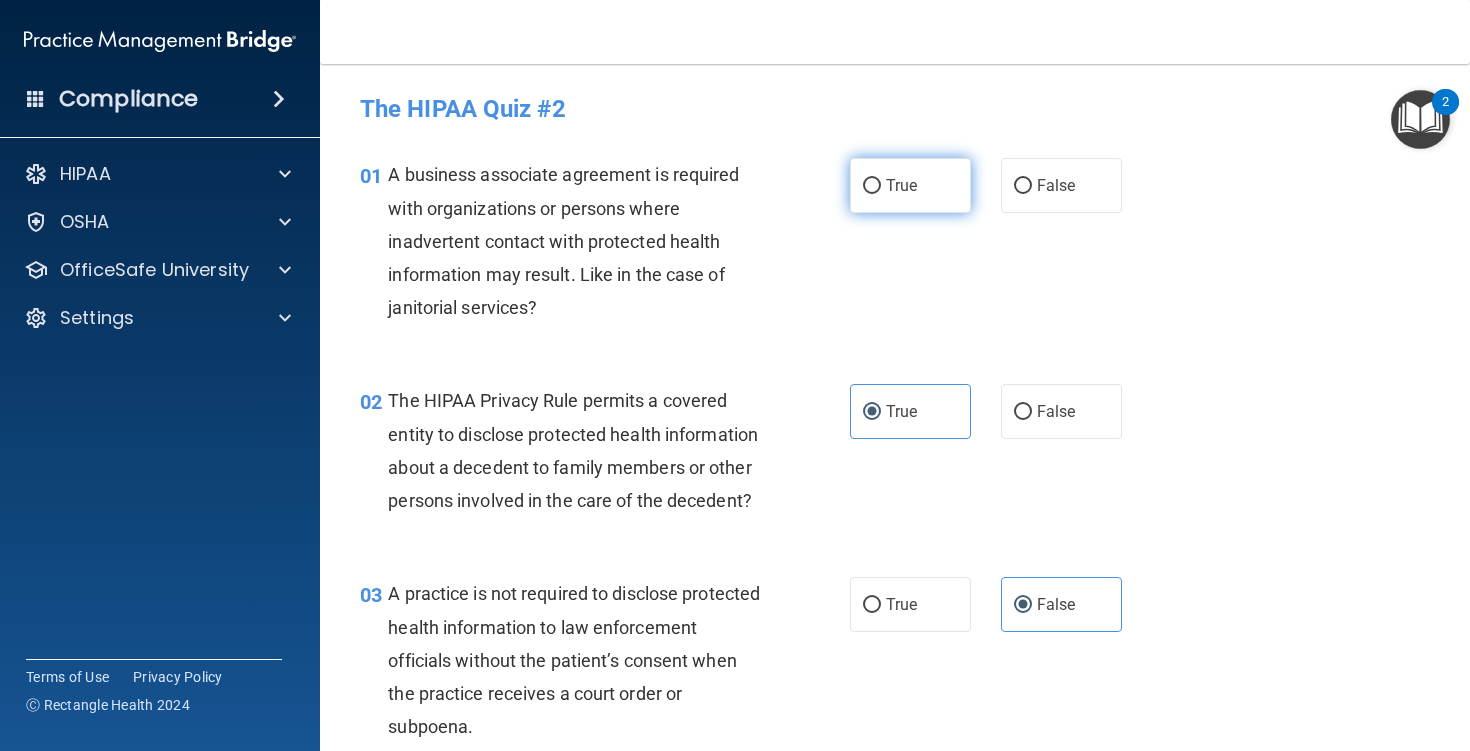 click on "True" at bounding box center [910, 185] 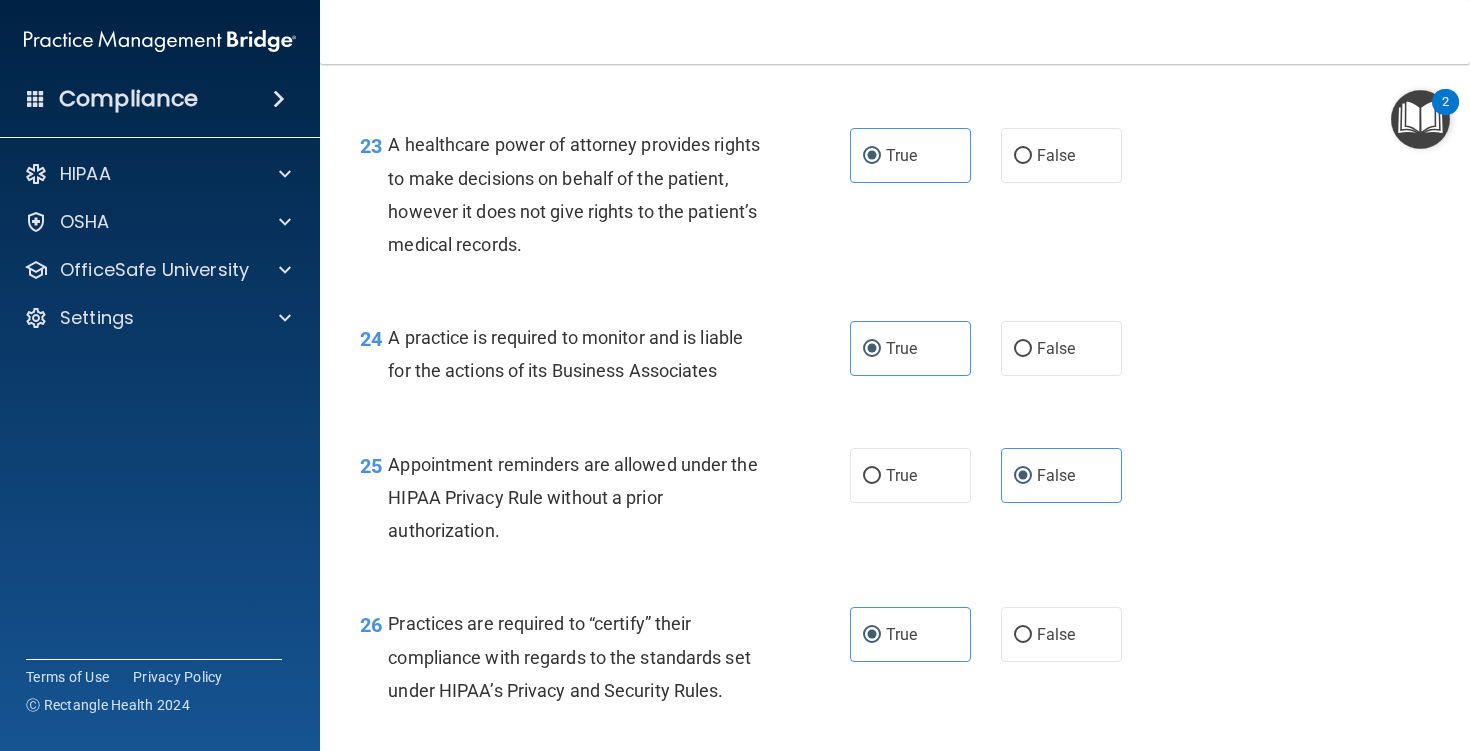 scroll, scrollTop: 4901, scrollLeft: 0, axis: vertical 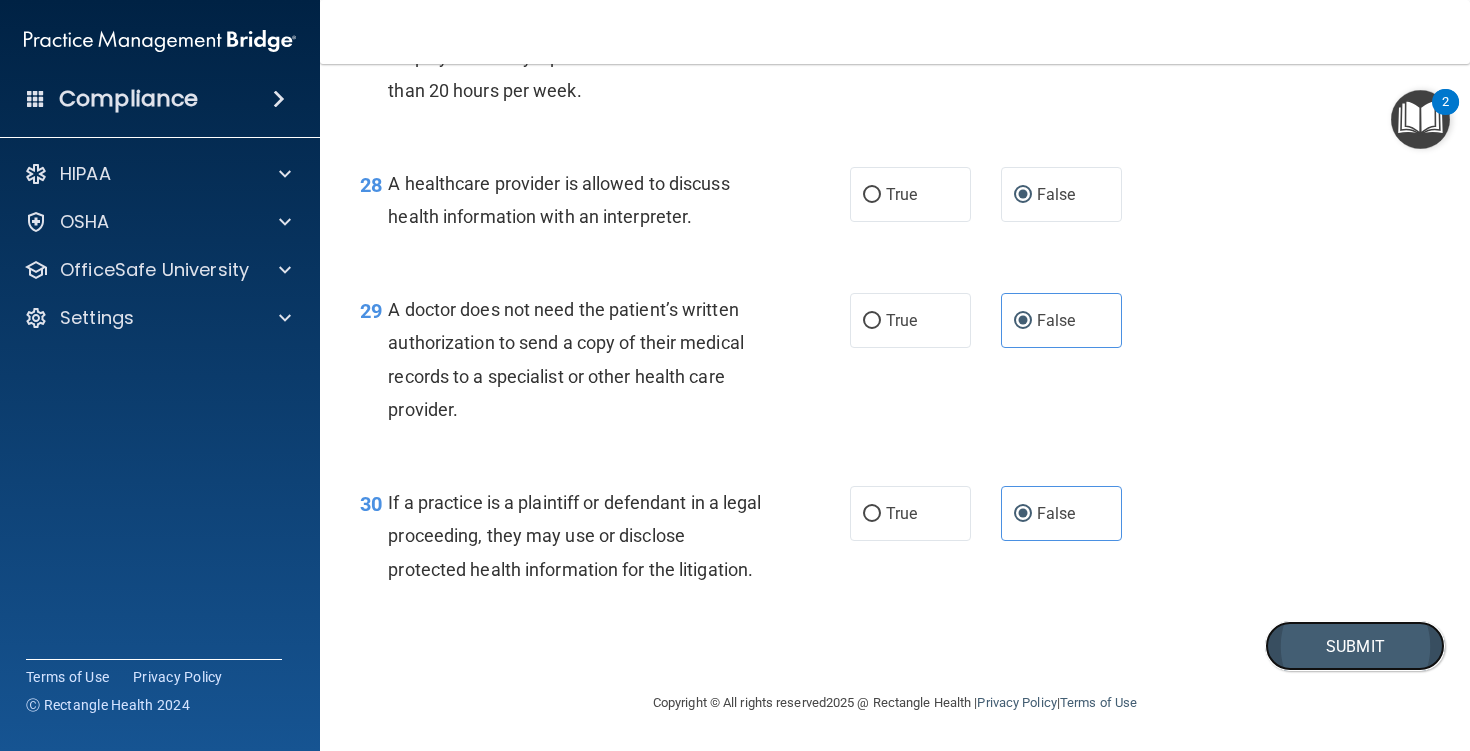 click on "Submit" at bounding box center [1355, 646] 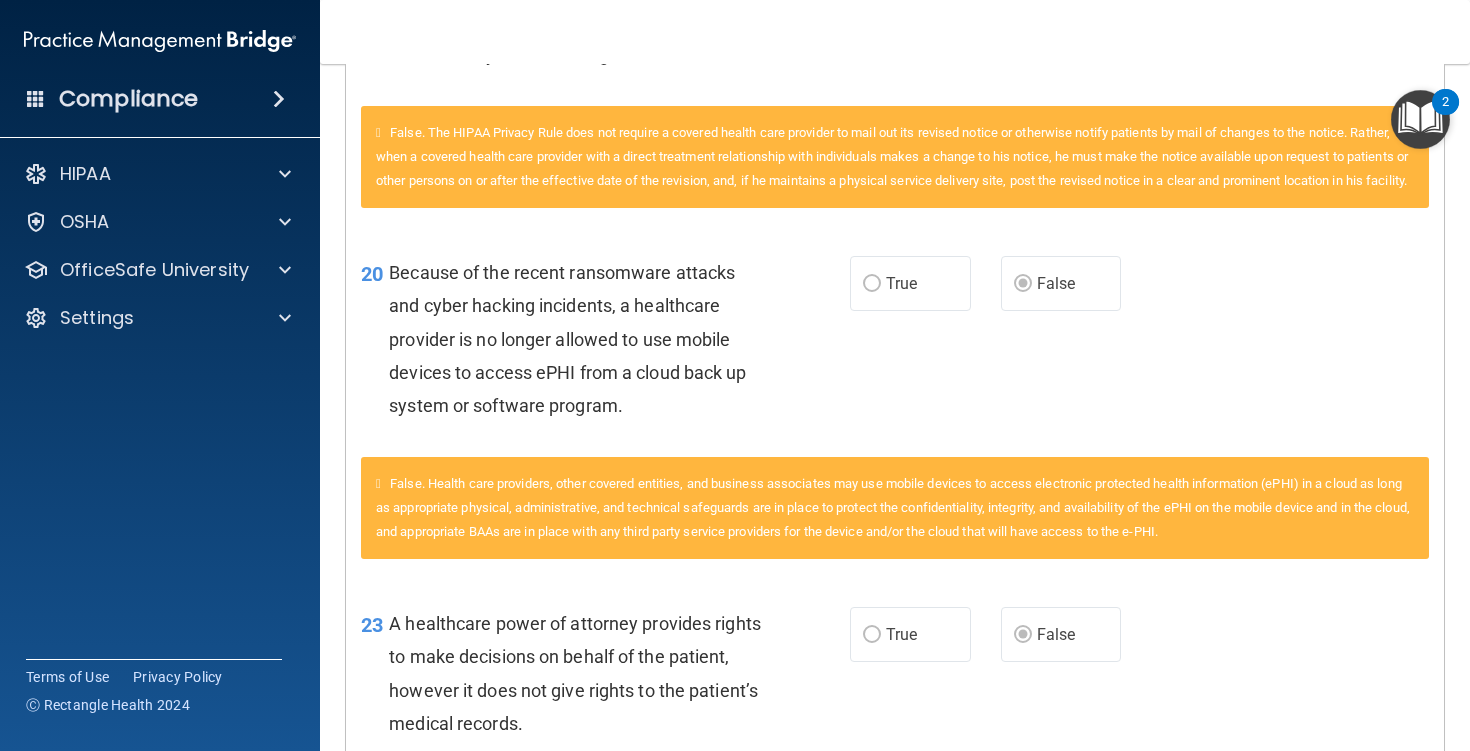 scroll, scrollTop: 3128, scrollLeft: 0, axis: vertical 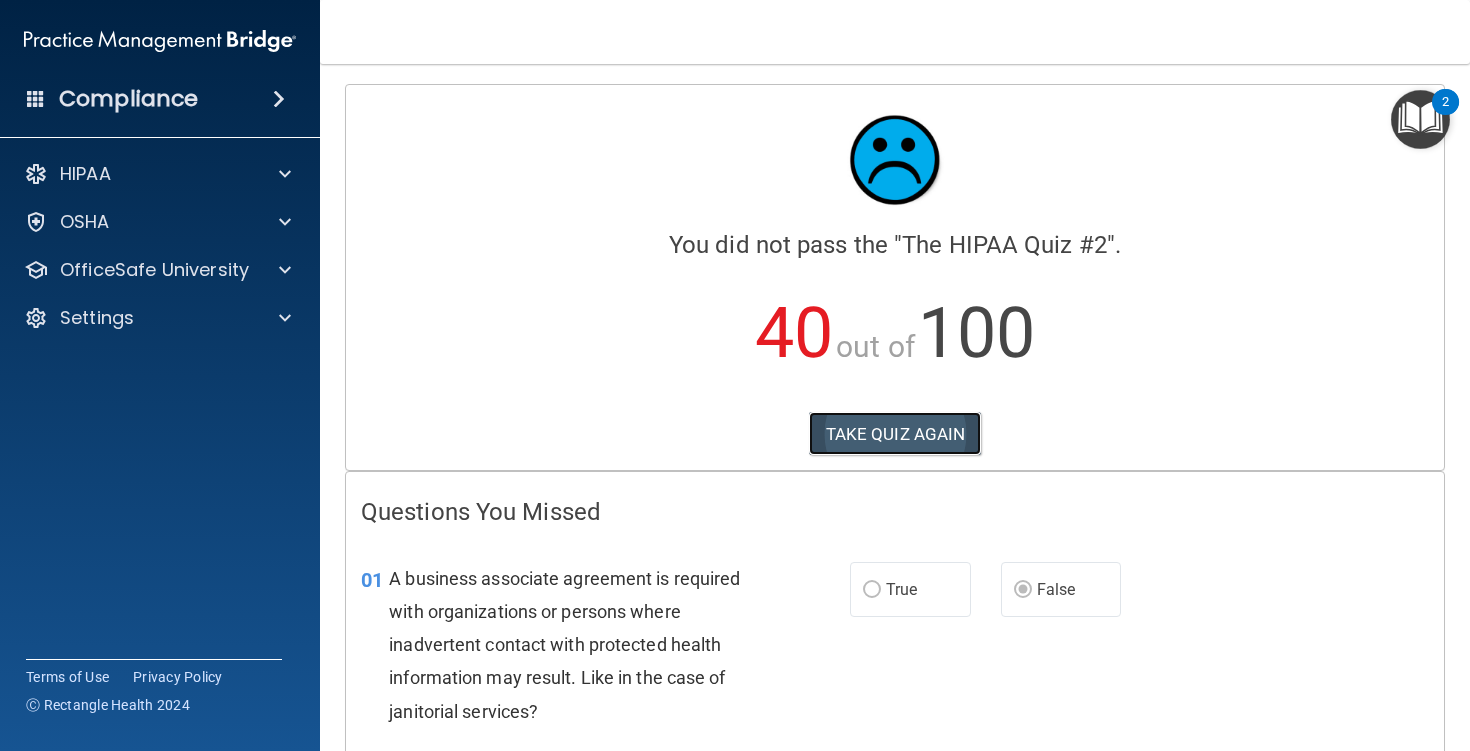 click on "TAKE QUIZ AGAIN" at bounding box center [895, 434] 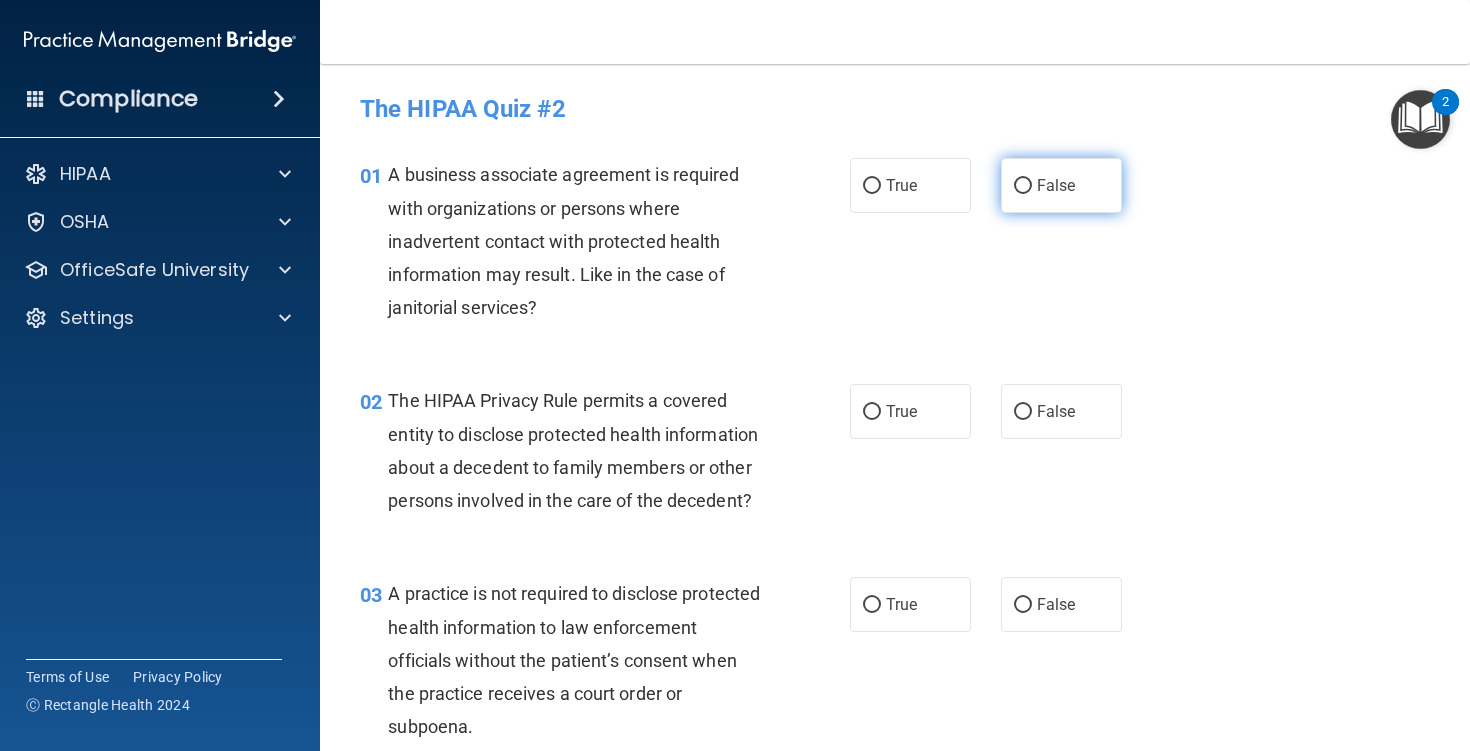 click on "False" at bounding box center (1056, 185) 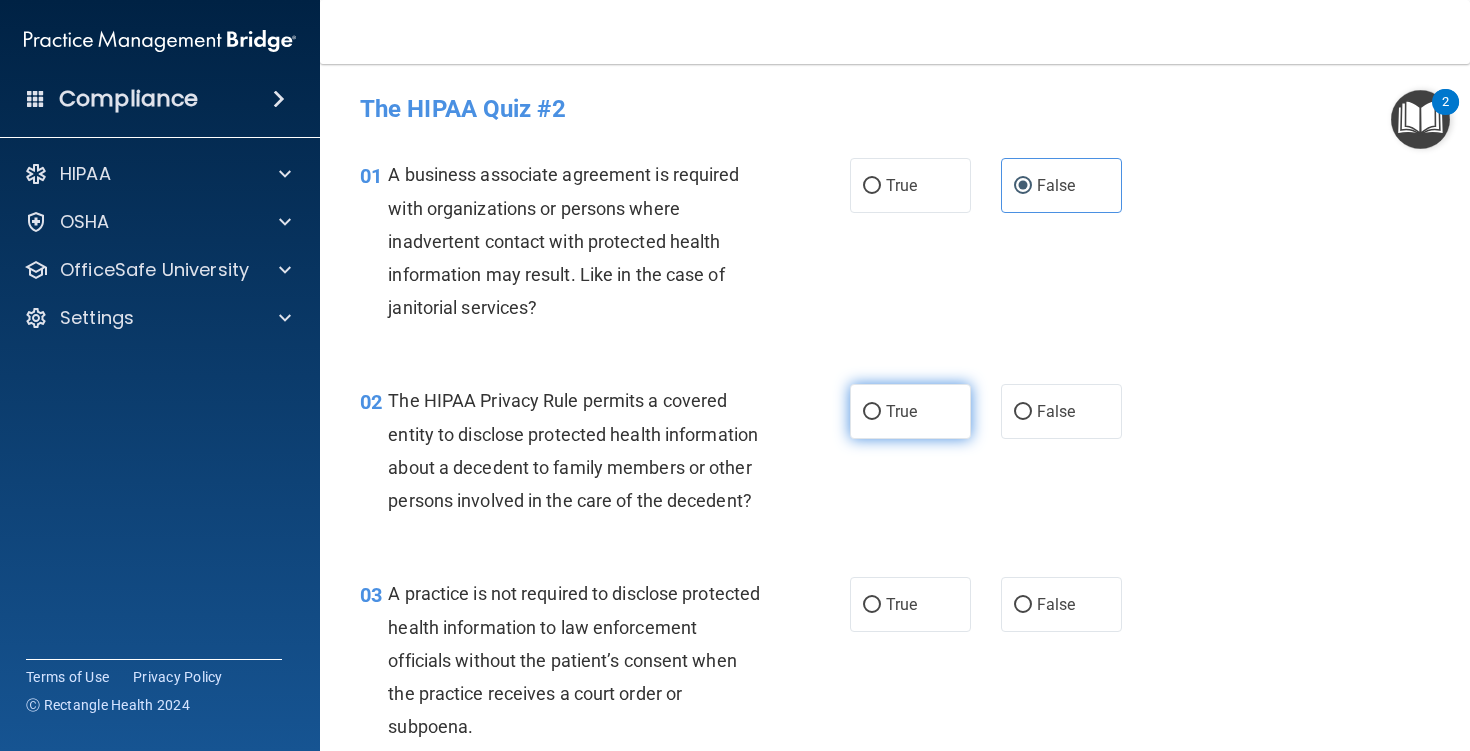 click on "True" at bounding box center [872, 412] 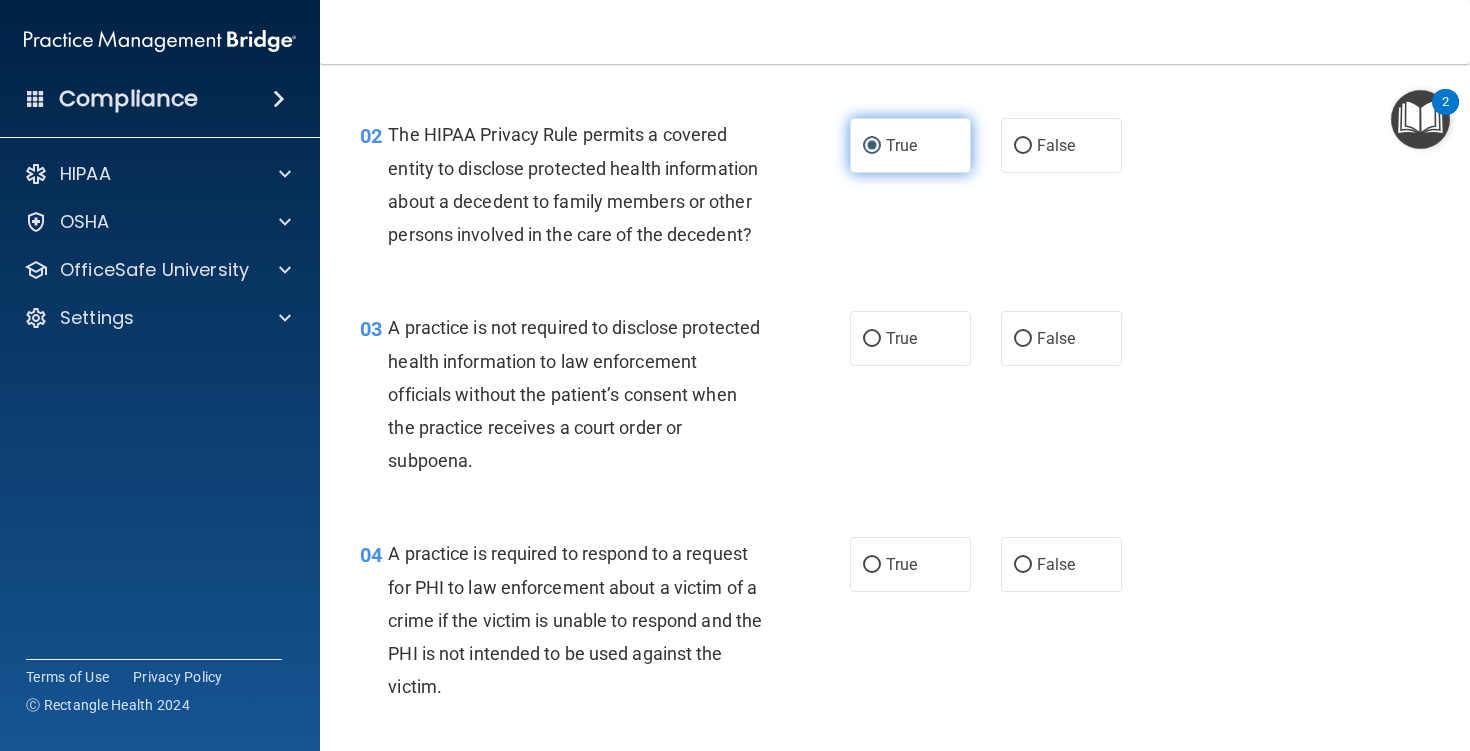 scroll, scrollTop: 270, scrollLeft: 0, axis: vertical 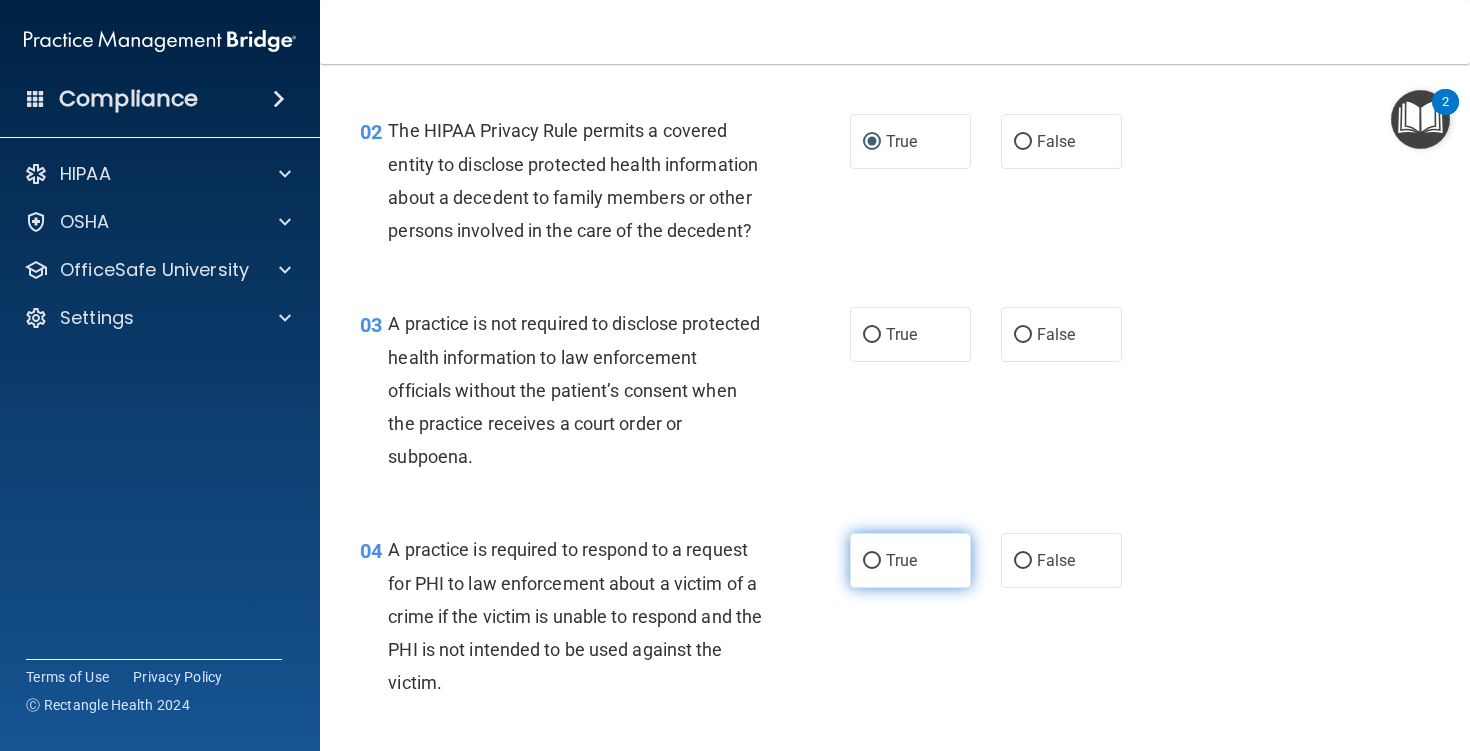 click on "True" at bounding box center [872, 561] 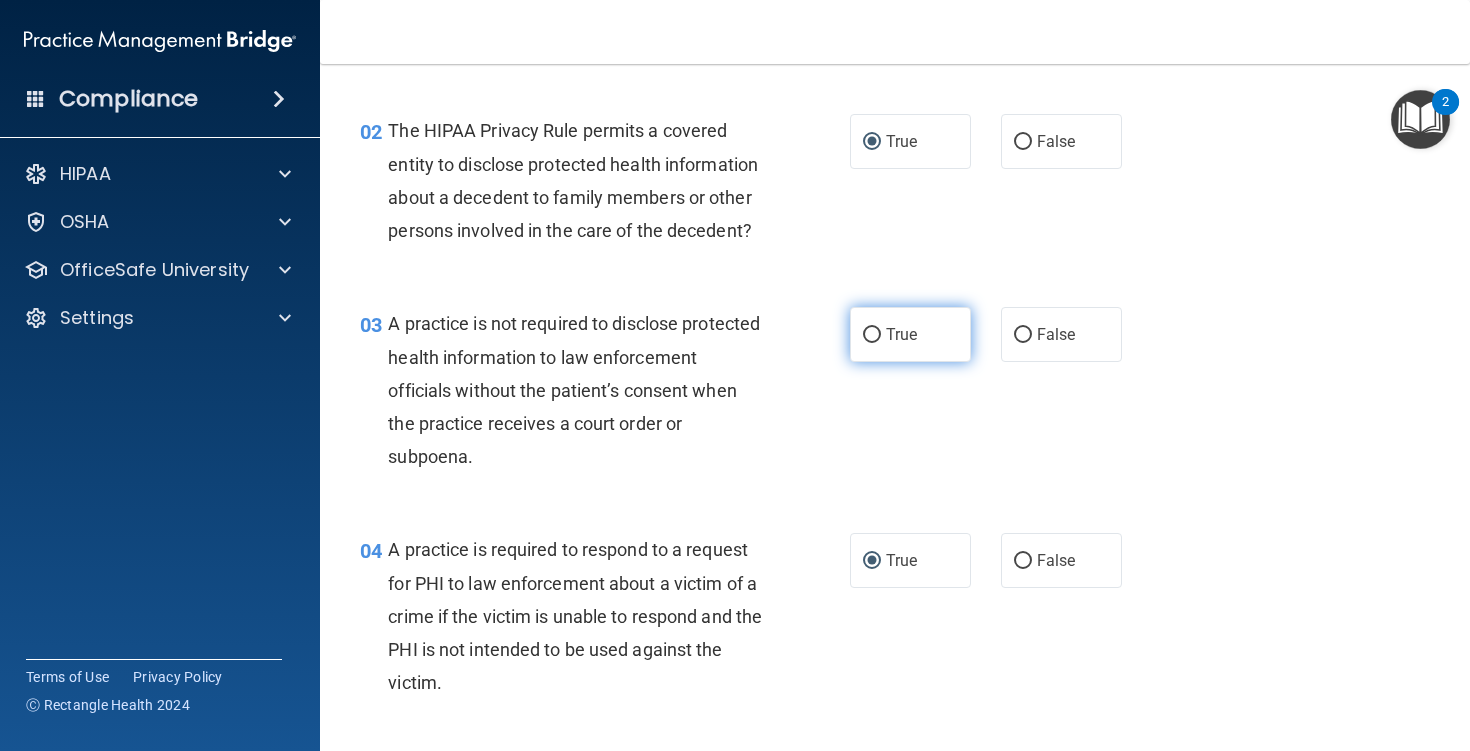 click on "True" at bounding box center (872, 335) 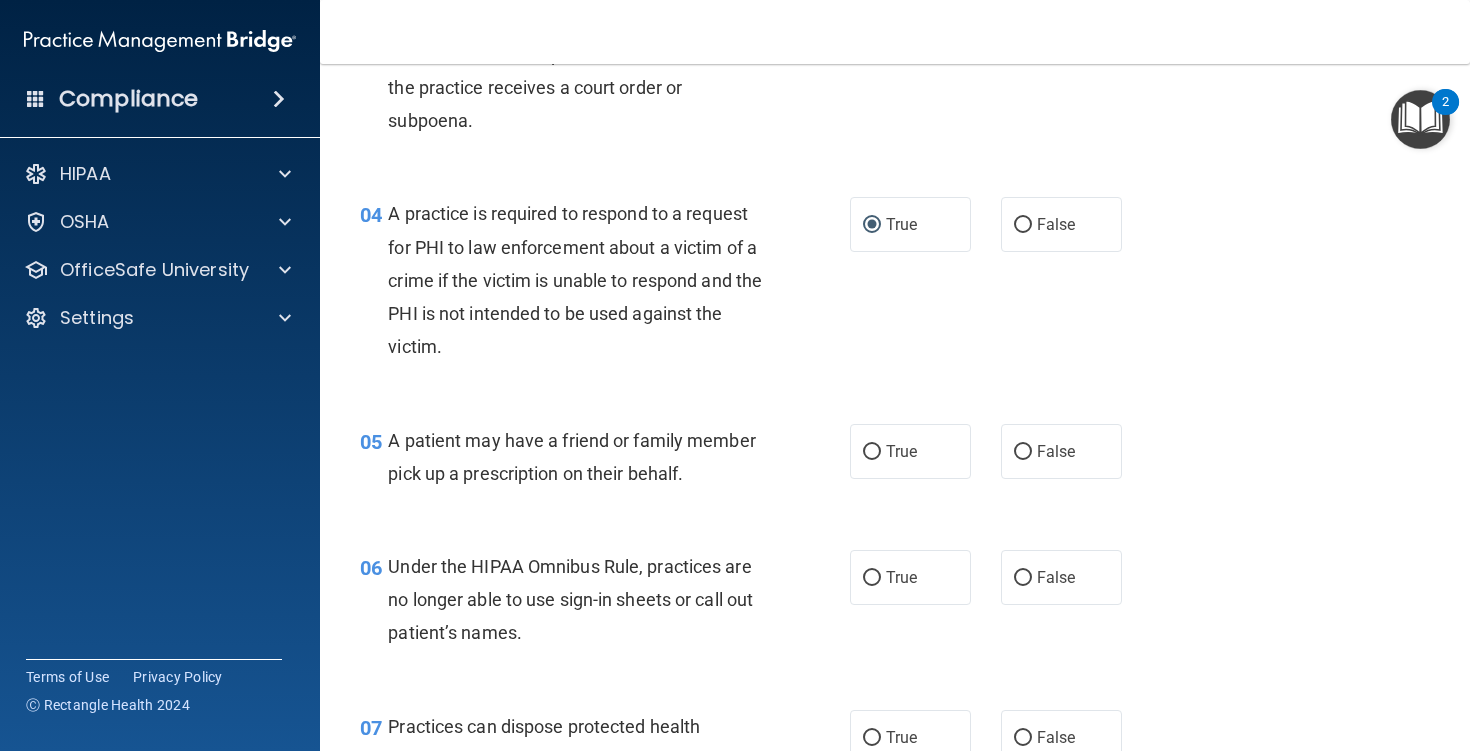 scroll, scrollTop: 620, scrollLeft: 0, axis: vertical 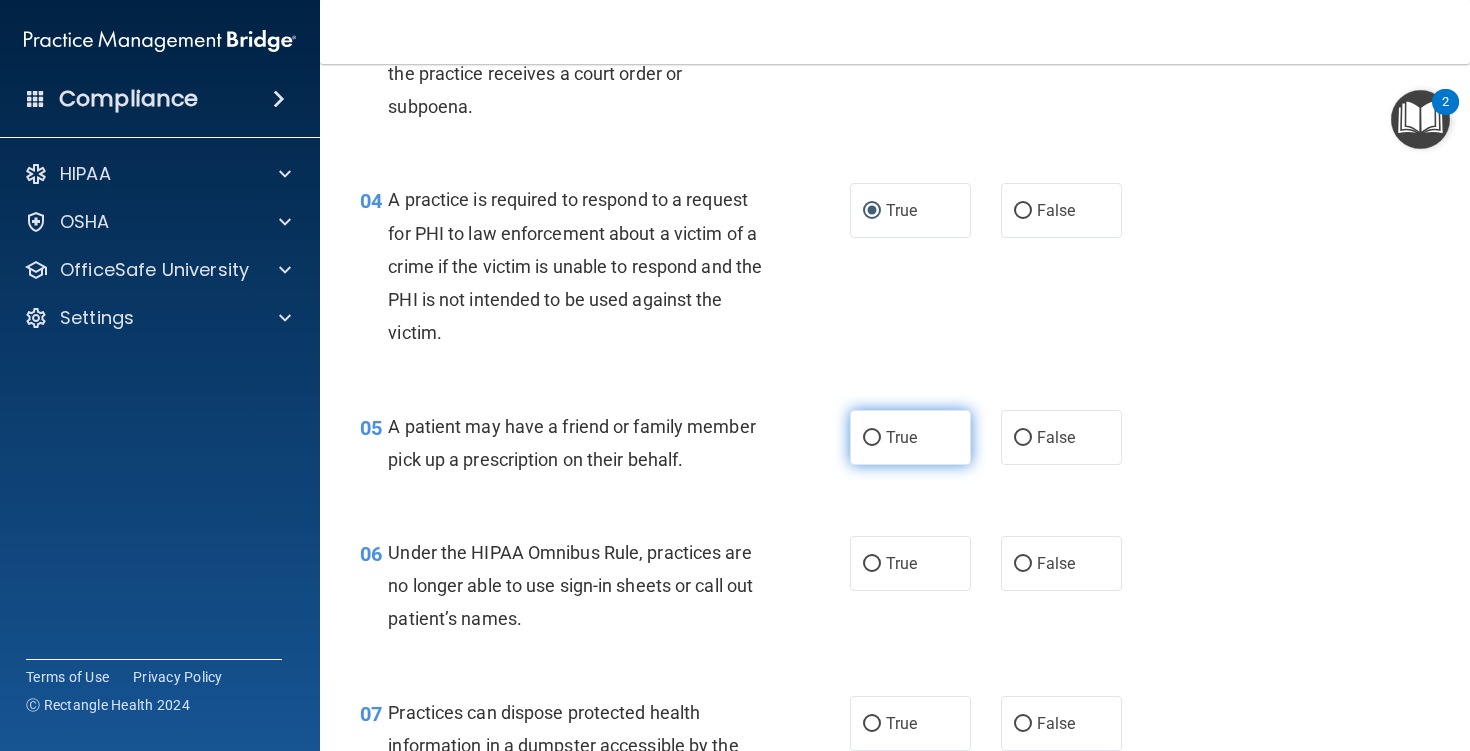 click on "True" at bounding box center [910, 437] 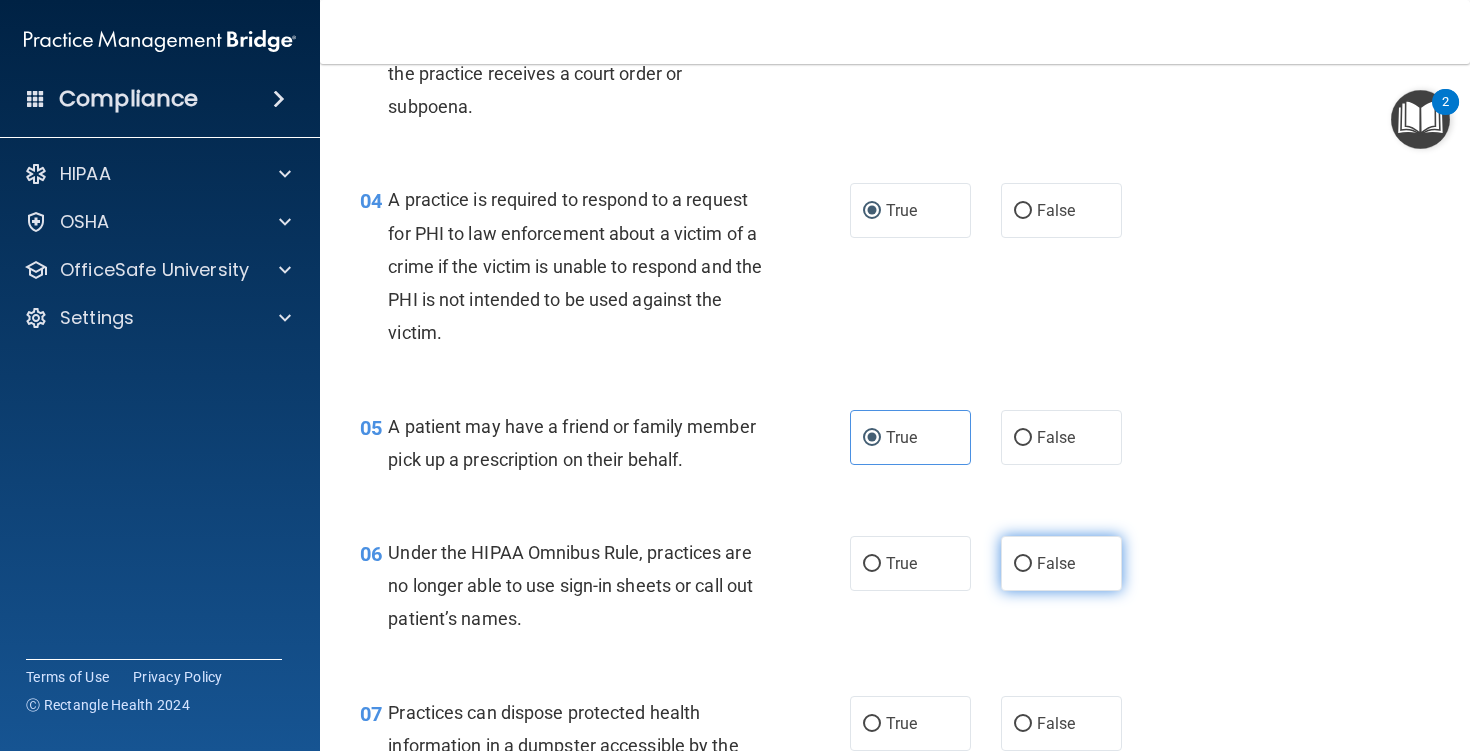 click on "False" at bounding box center [1056, 563] 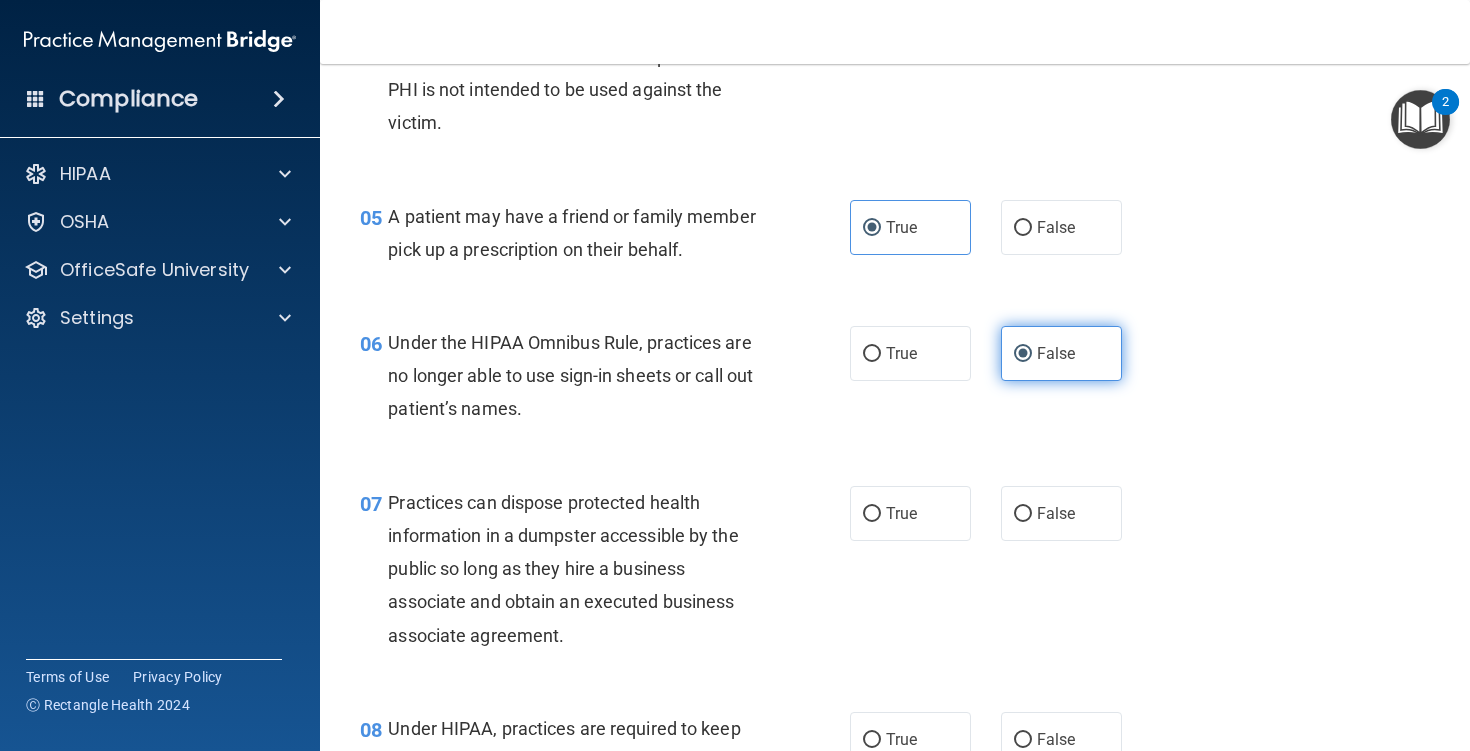 scroll, scrollTop: 929, scrollLeft: 0, axis: vertical 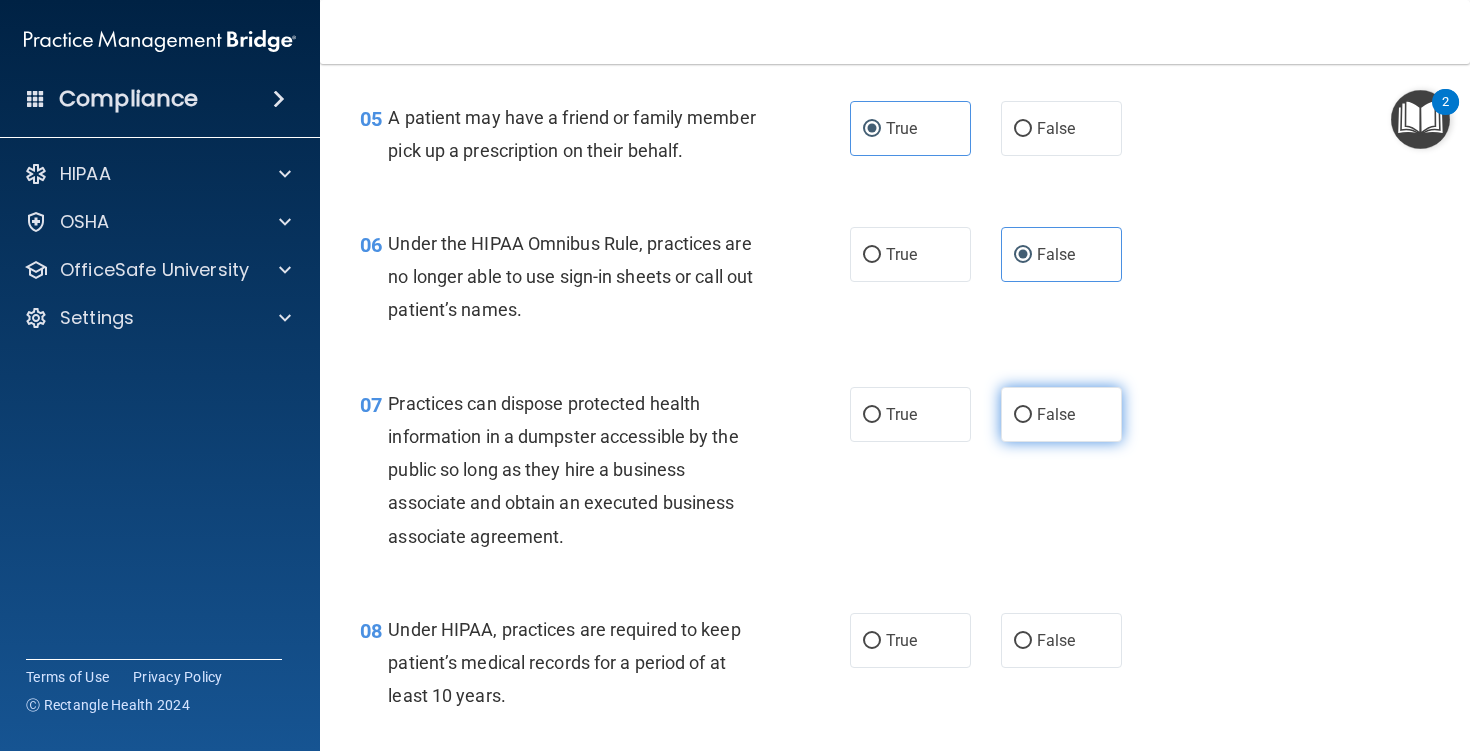 click on "False" at bounding box center (1061, 414) 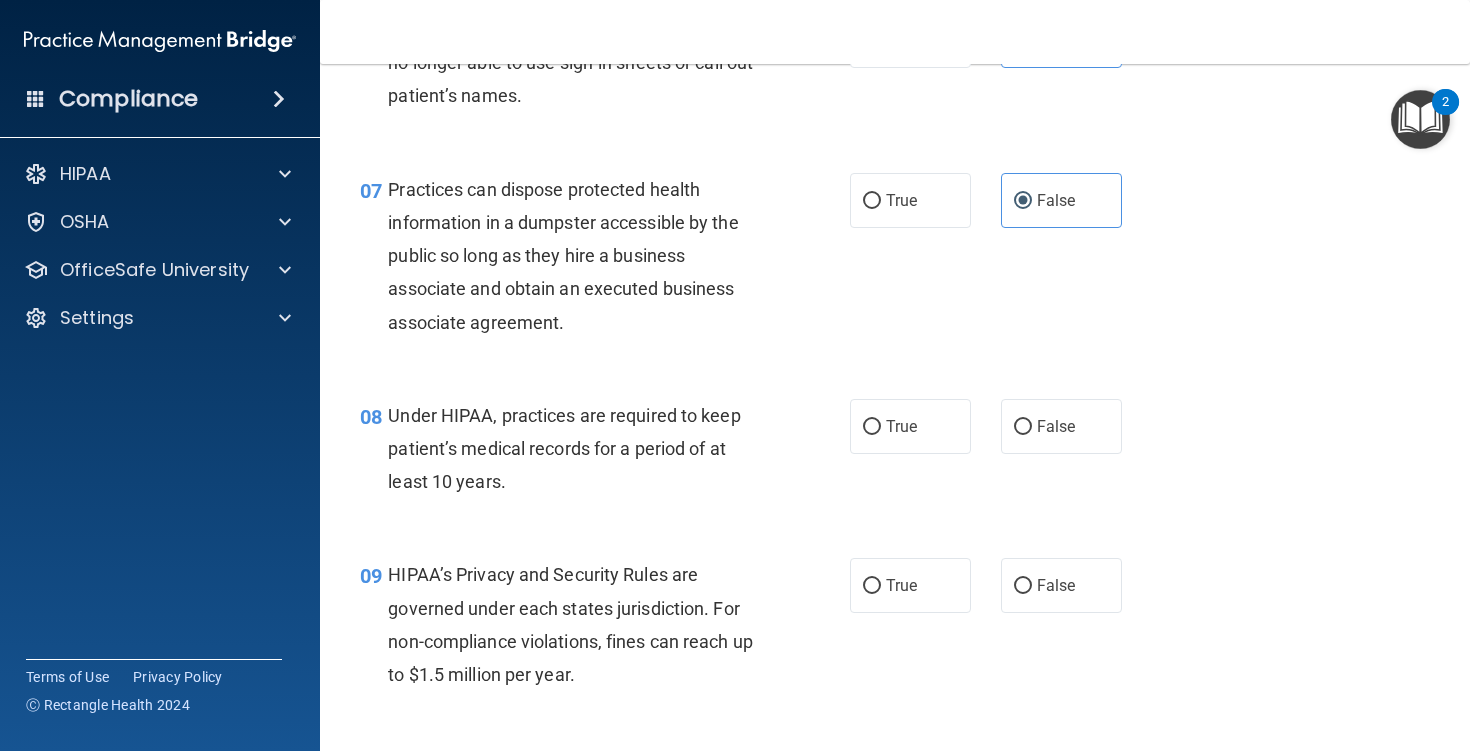 scroll, scrollTop: 1145, scrollLeft: 0, axis: vertical 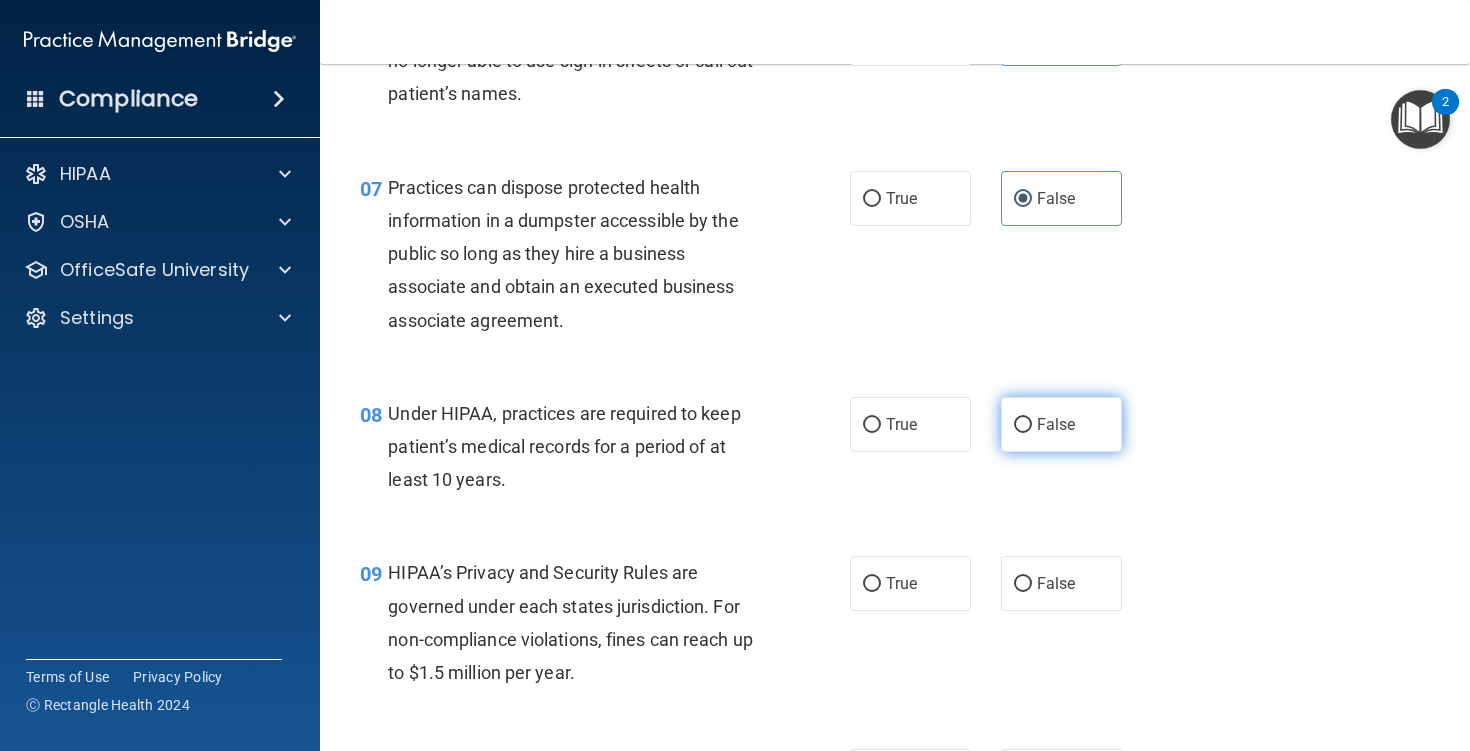 click on "False" at bounding box center (1056, 424) 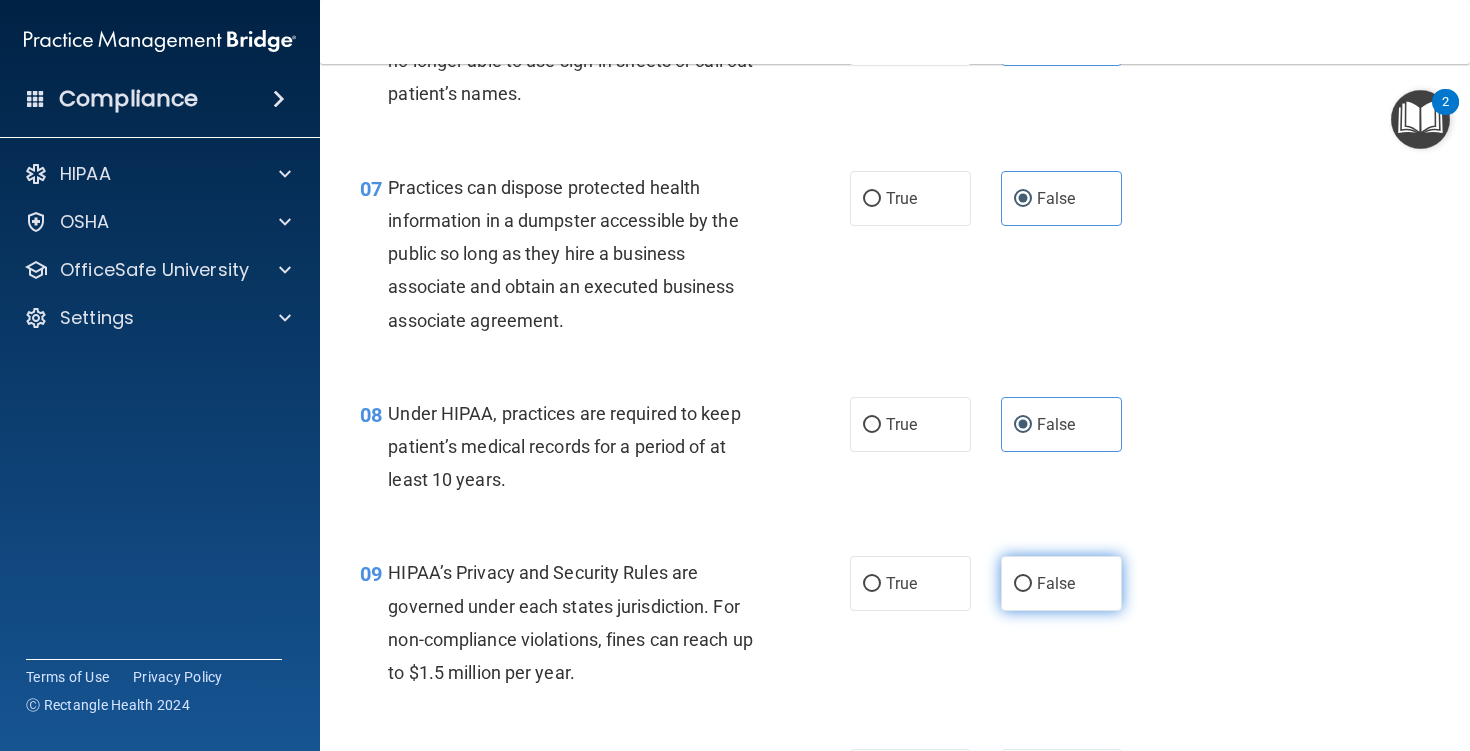 click on "False" at bounding box center (1061, 583) 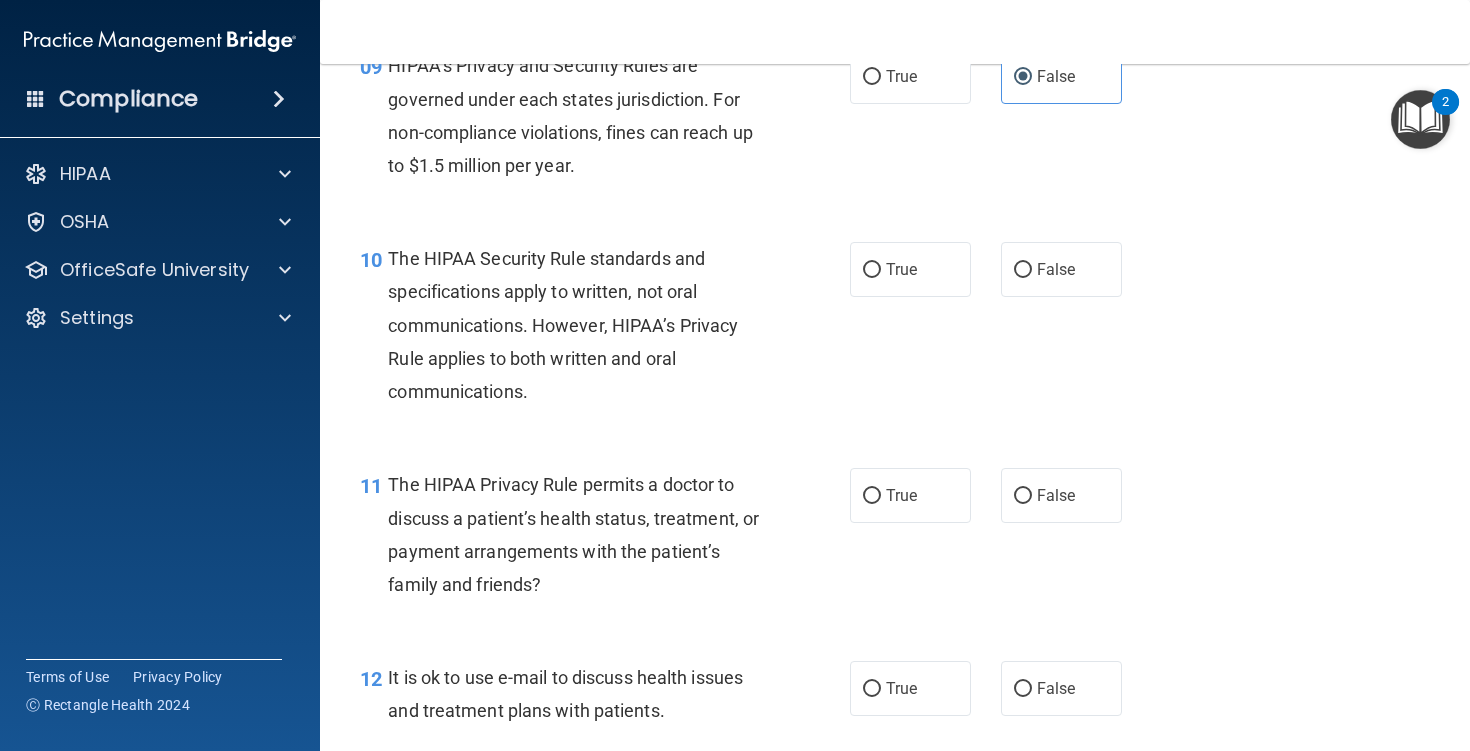 scroll, scrollTop: 1666, scrollLeft: 0, axis: vertical 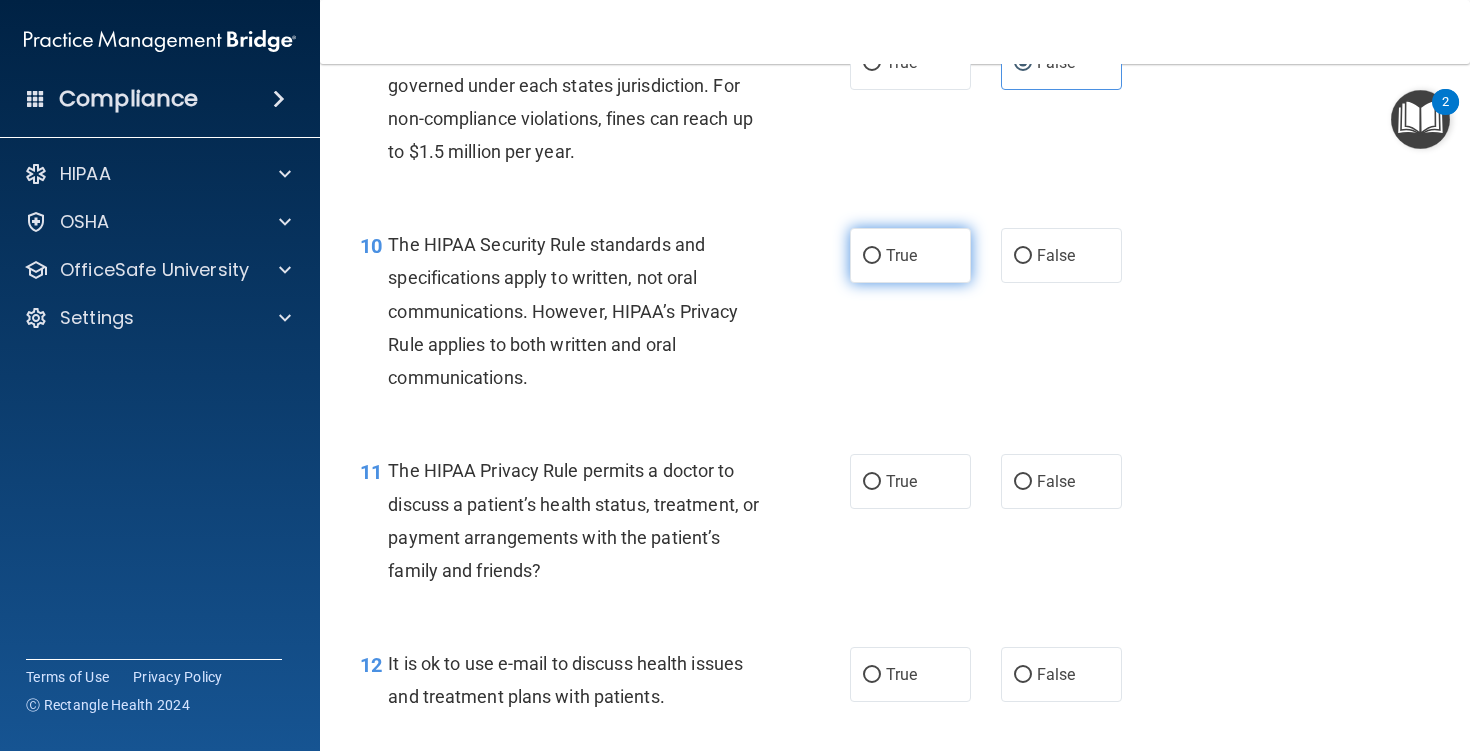 click on "True" at bounding box center (872, 256) 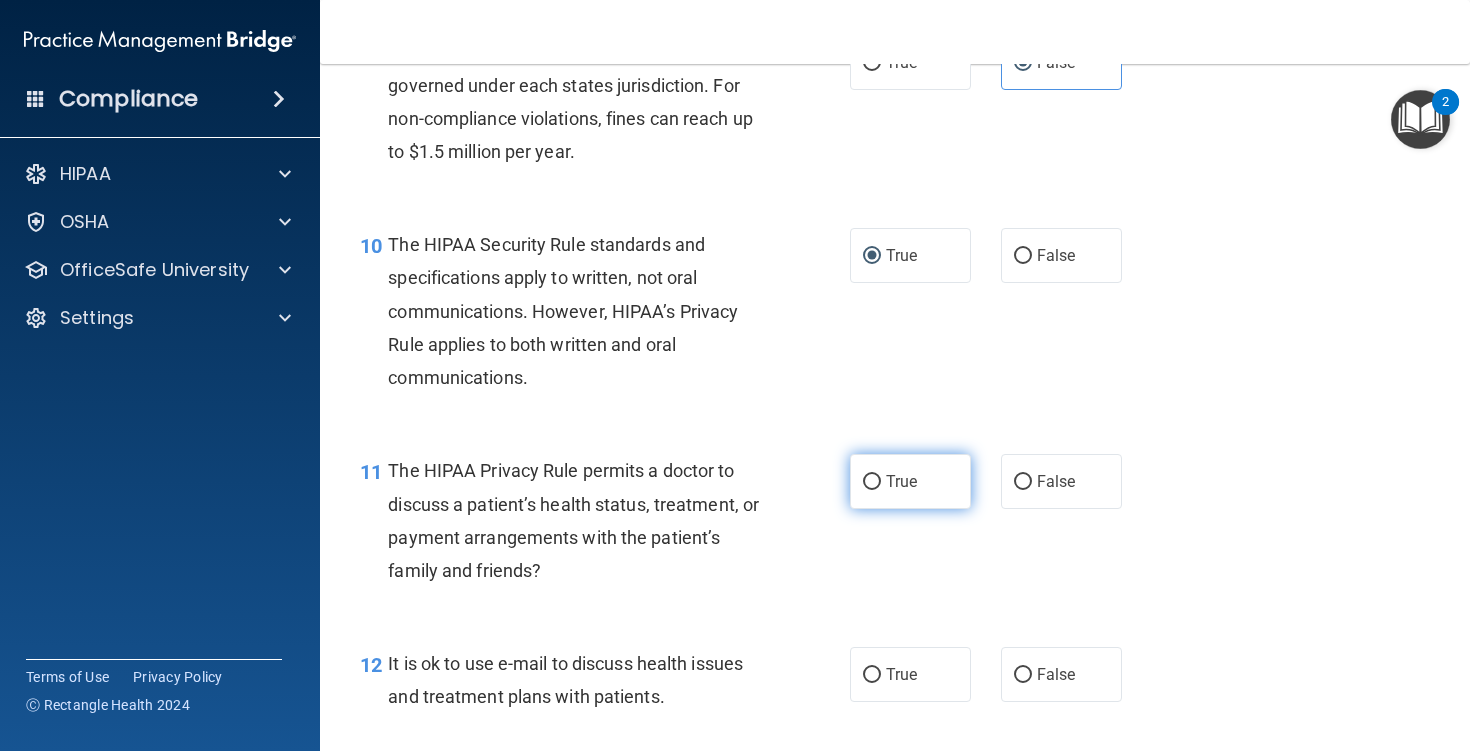 click on "True" at bounding box center [872, 482] 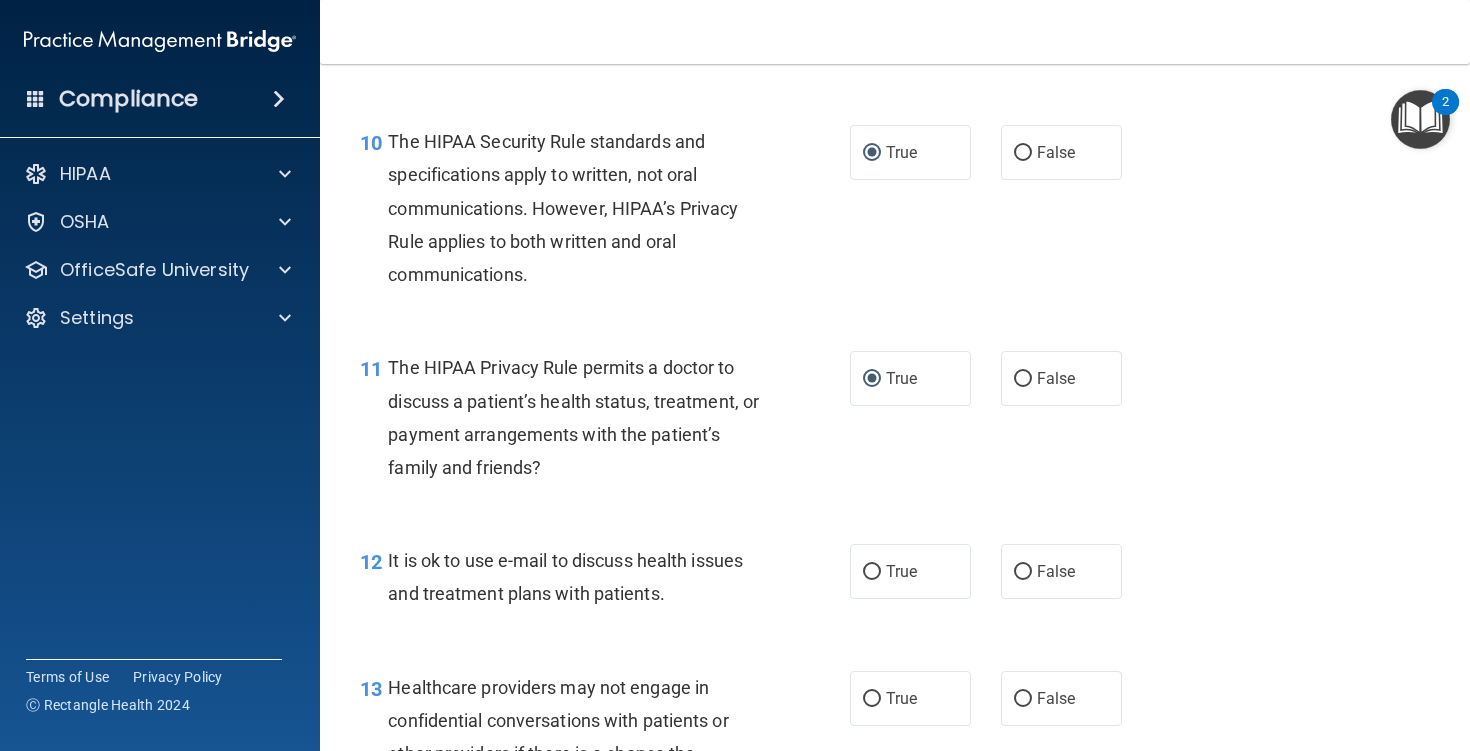 scroll, scrollTop: 1773, scrollLeft: 0, axis: vertical 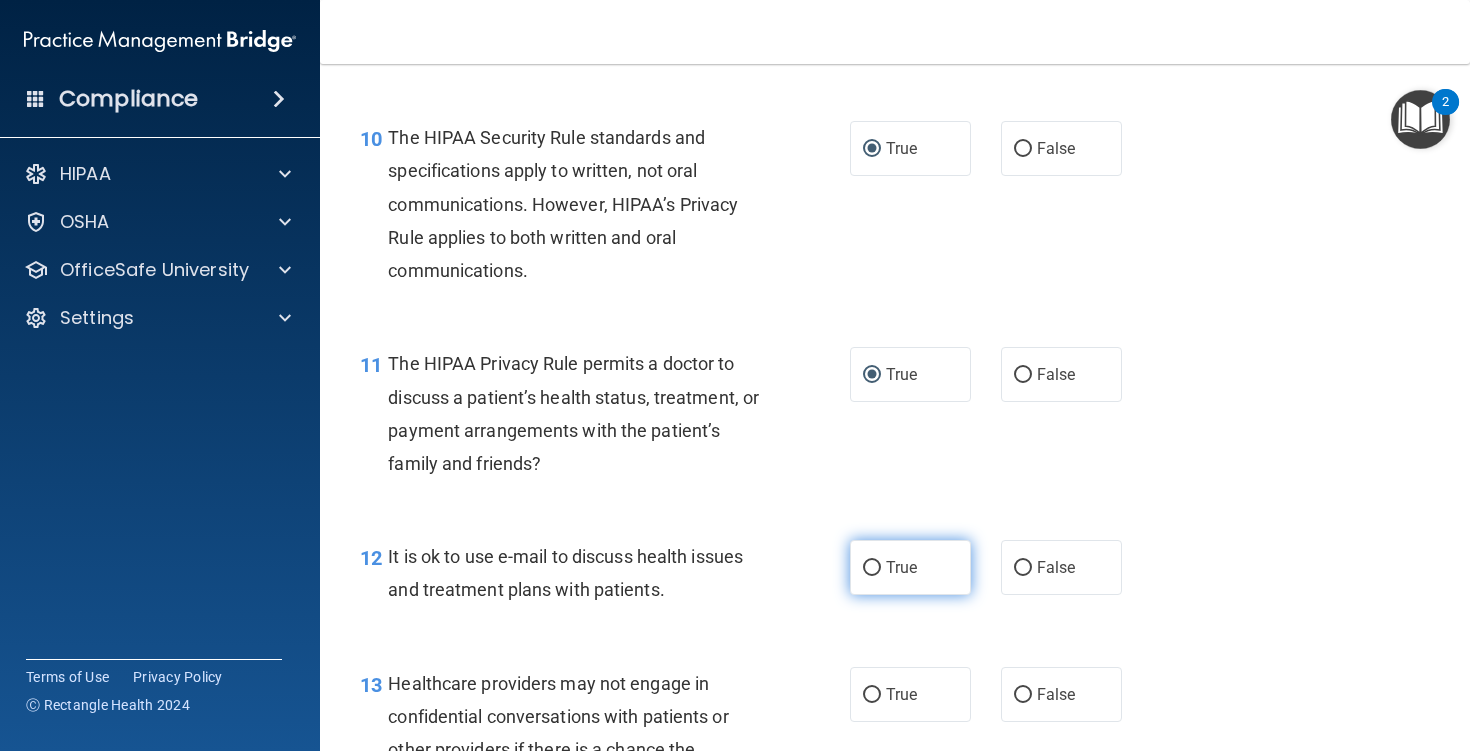 click on "True" at bounding box center [910, 567] 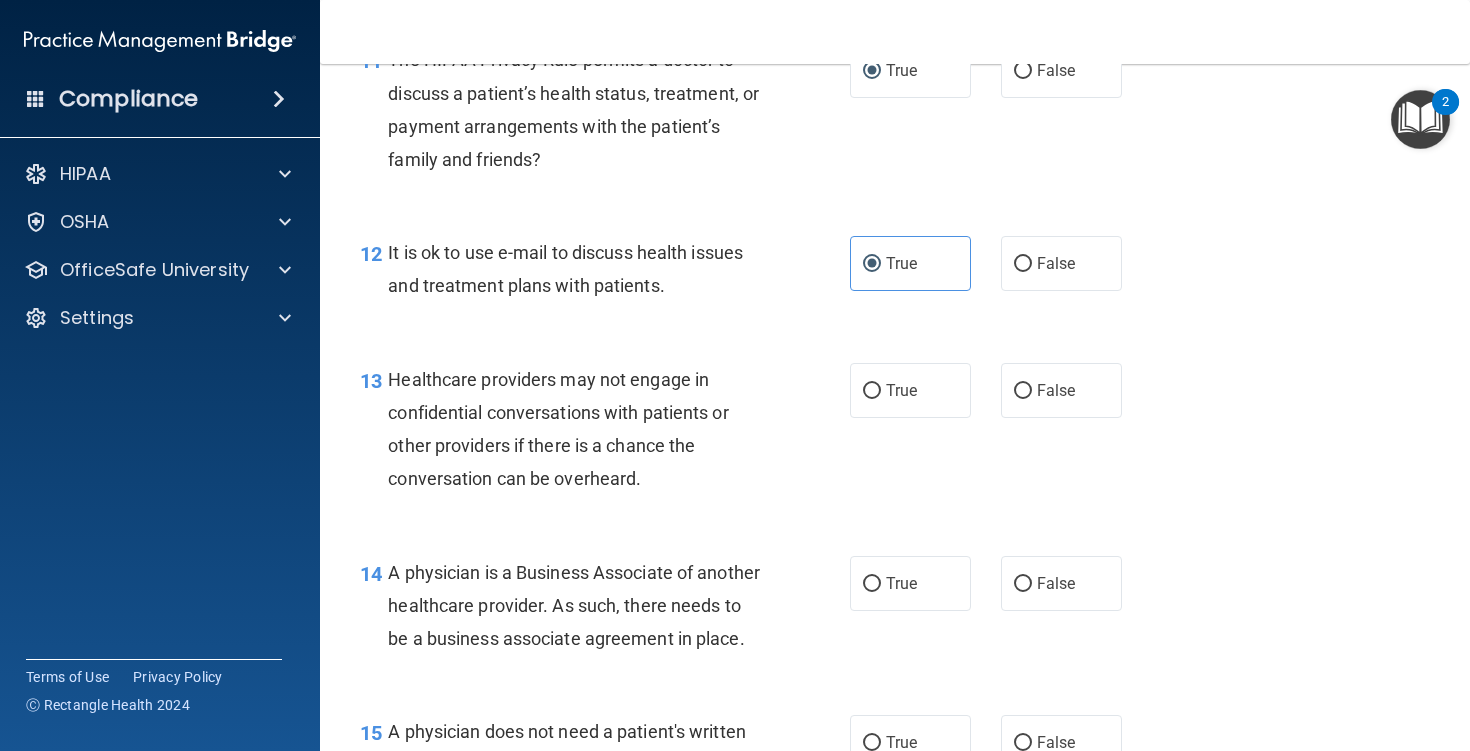 scroll, scrollTop: 2091, scrollLeft: 0, axis: vertical 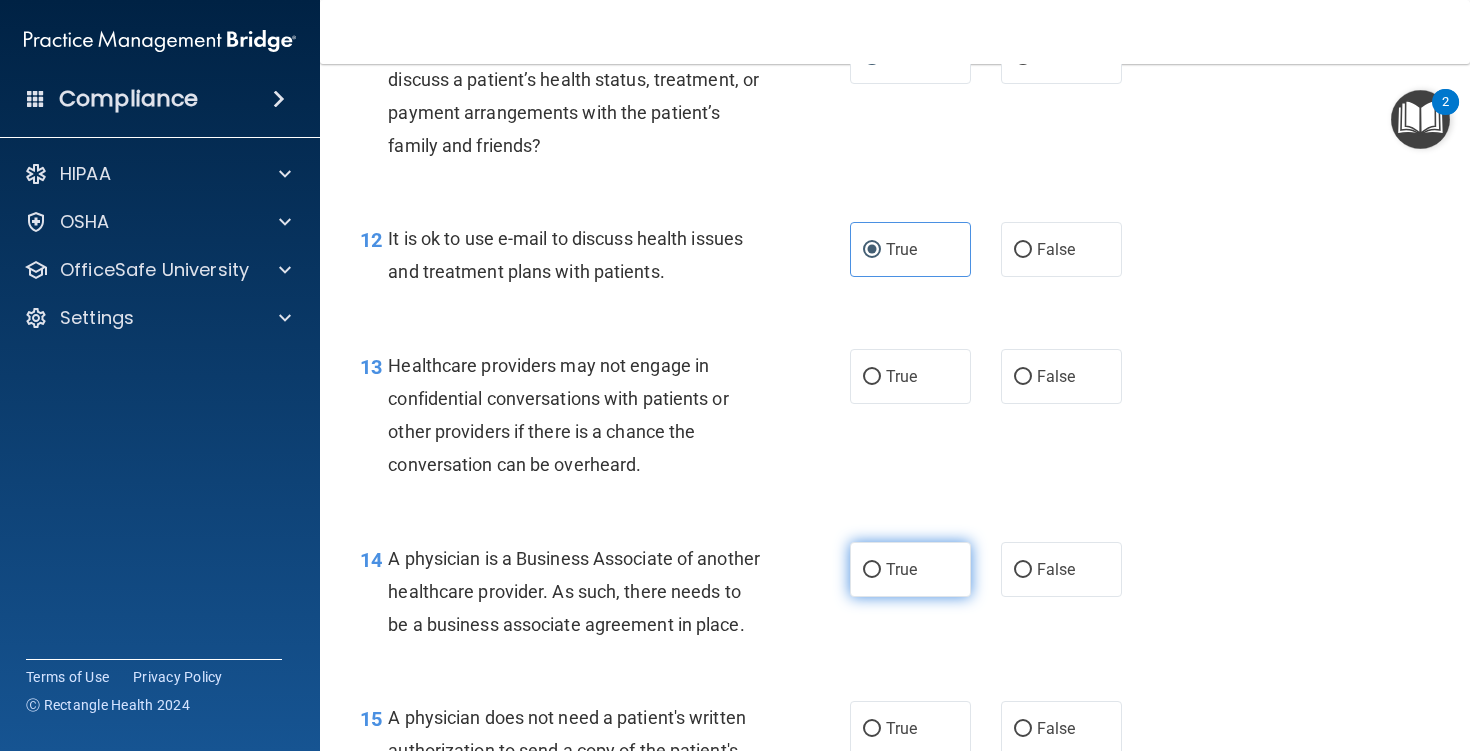 click on "True" at bounding box center [872, 570] 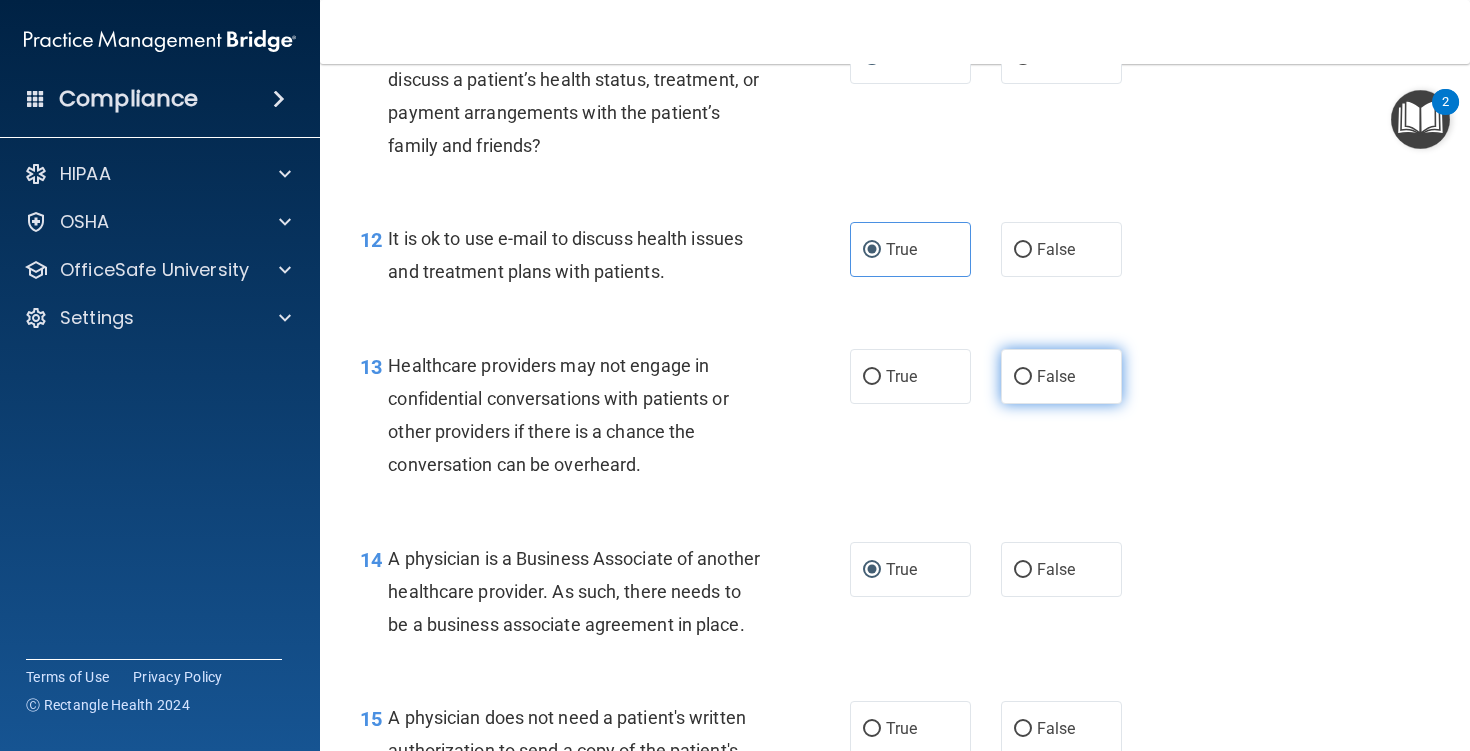 click on "False" at bounding box center [1061, 376] 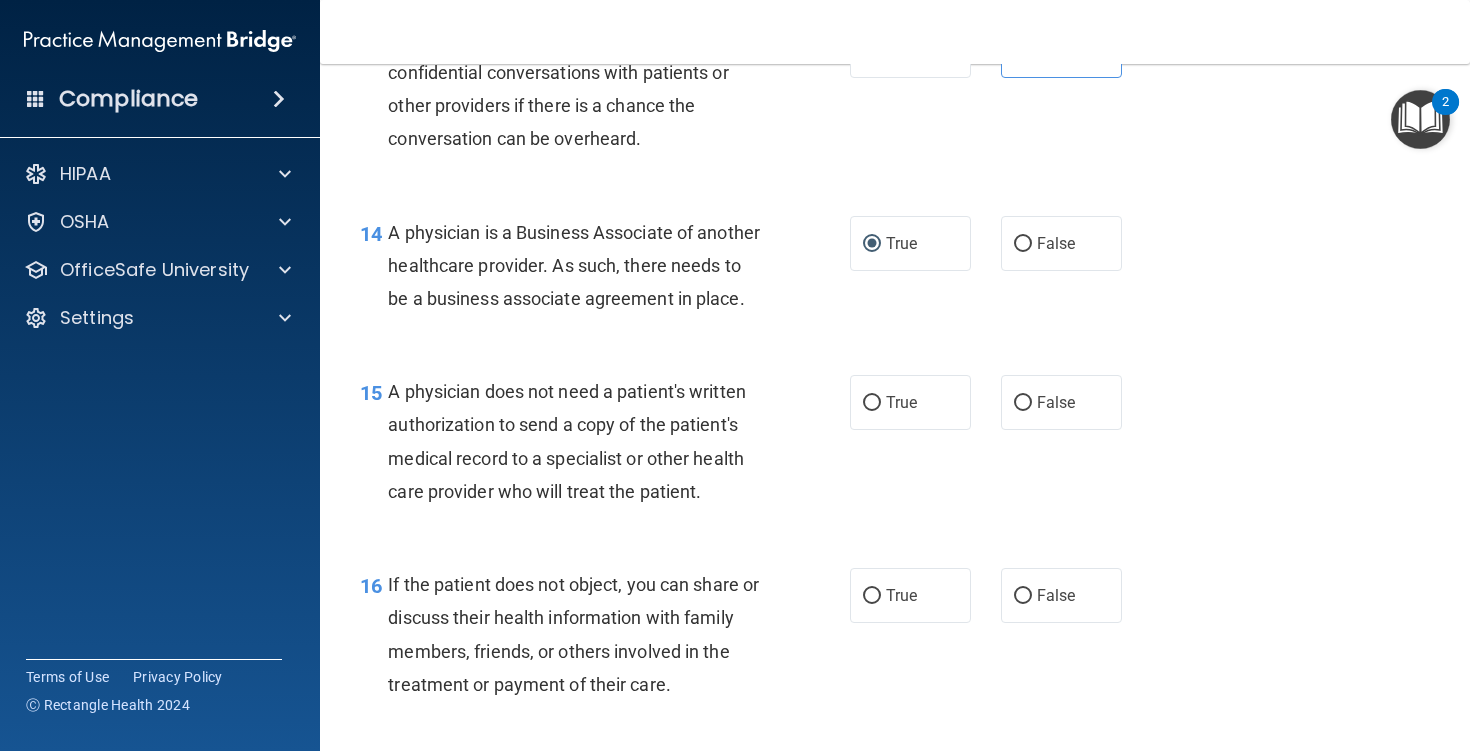 scroll, scrollTop: 2438, scrollLeft: 0, axis: vertical 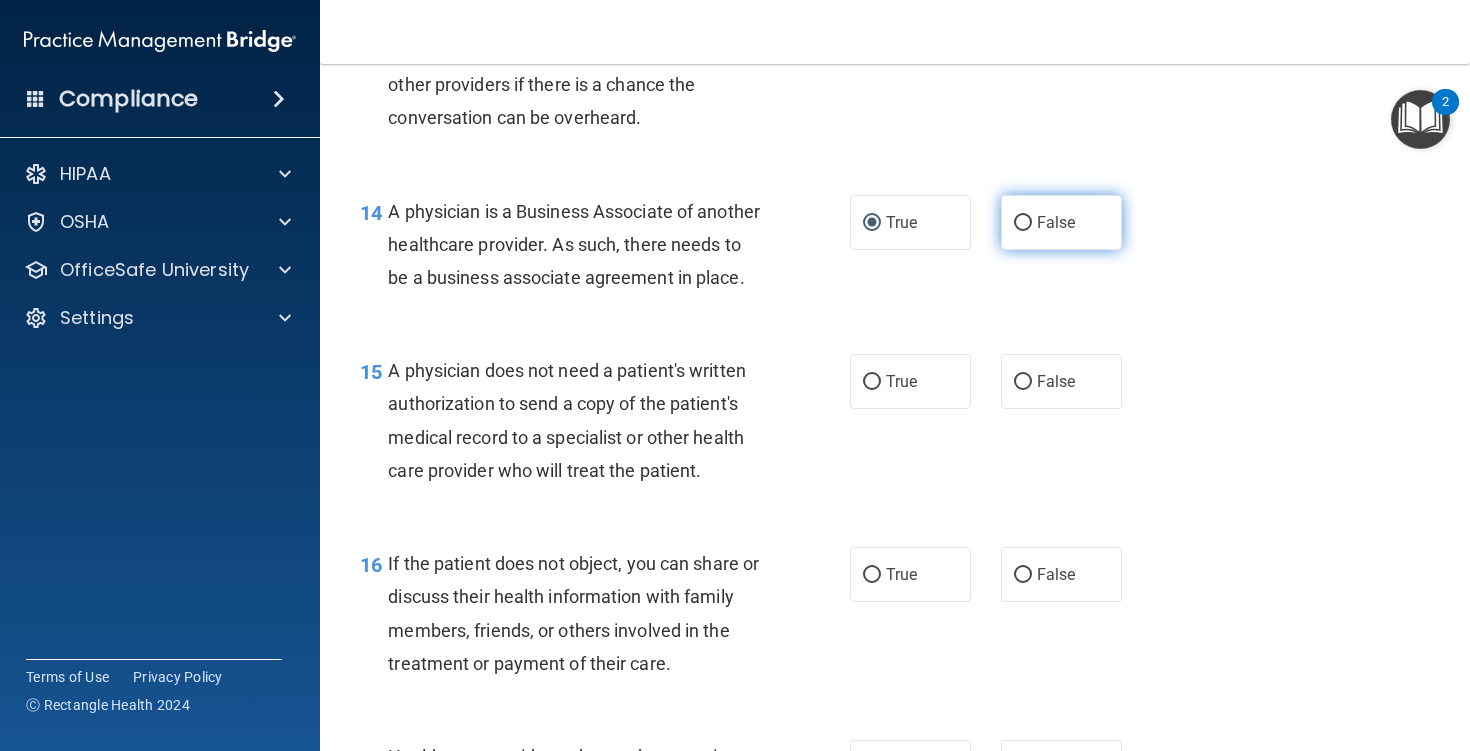 click on "False" at bounding box center (1056, 222) 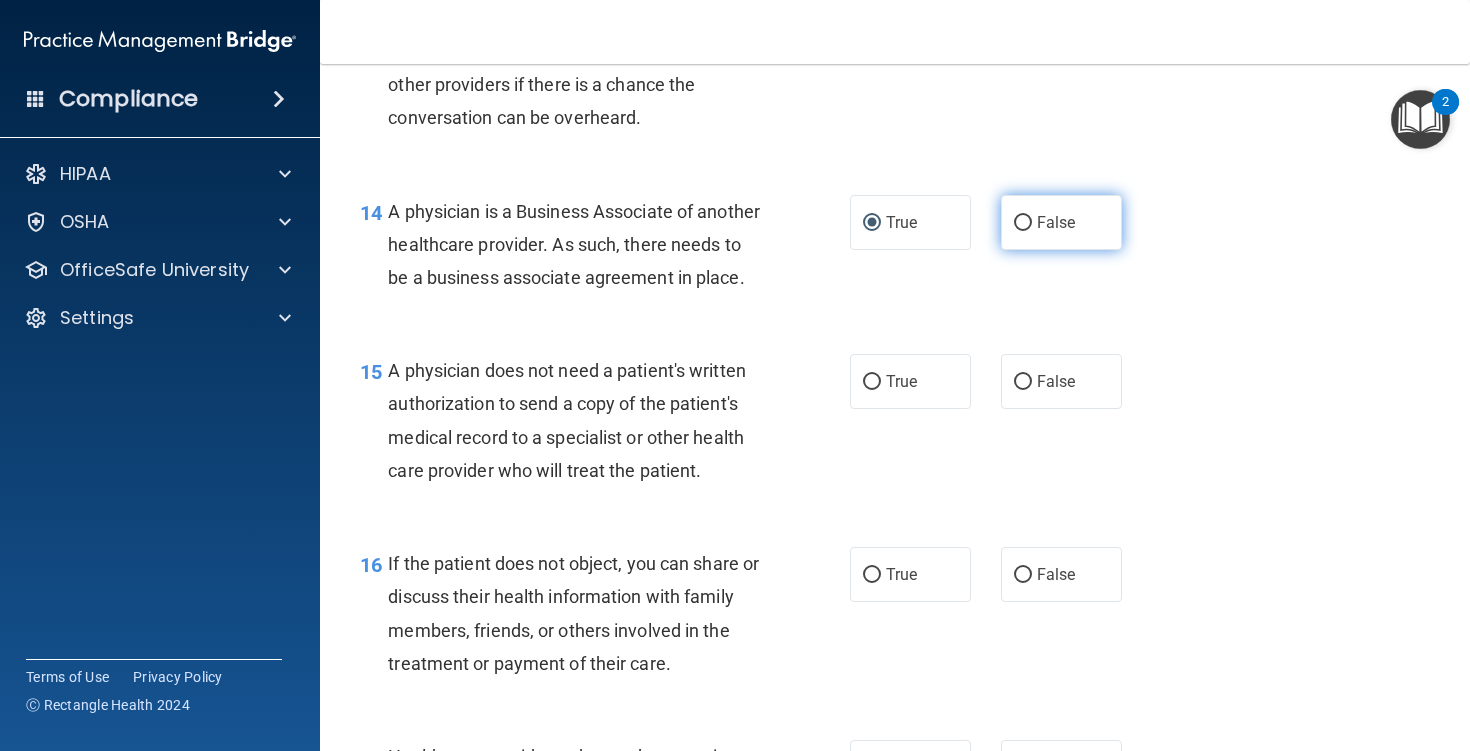 radio on "true" 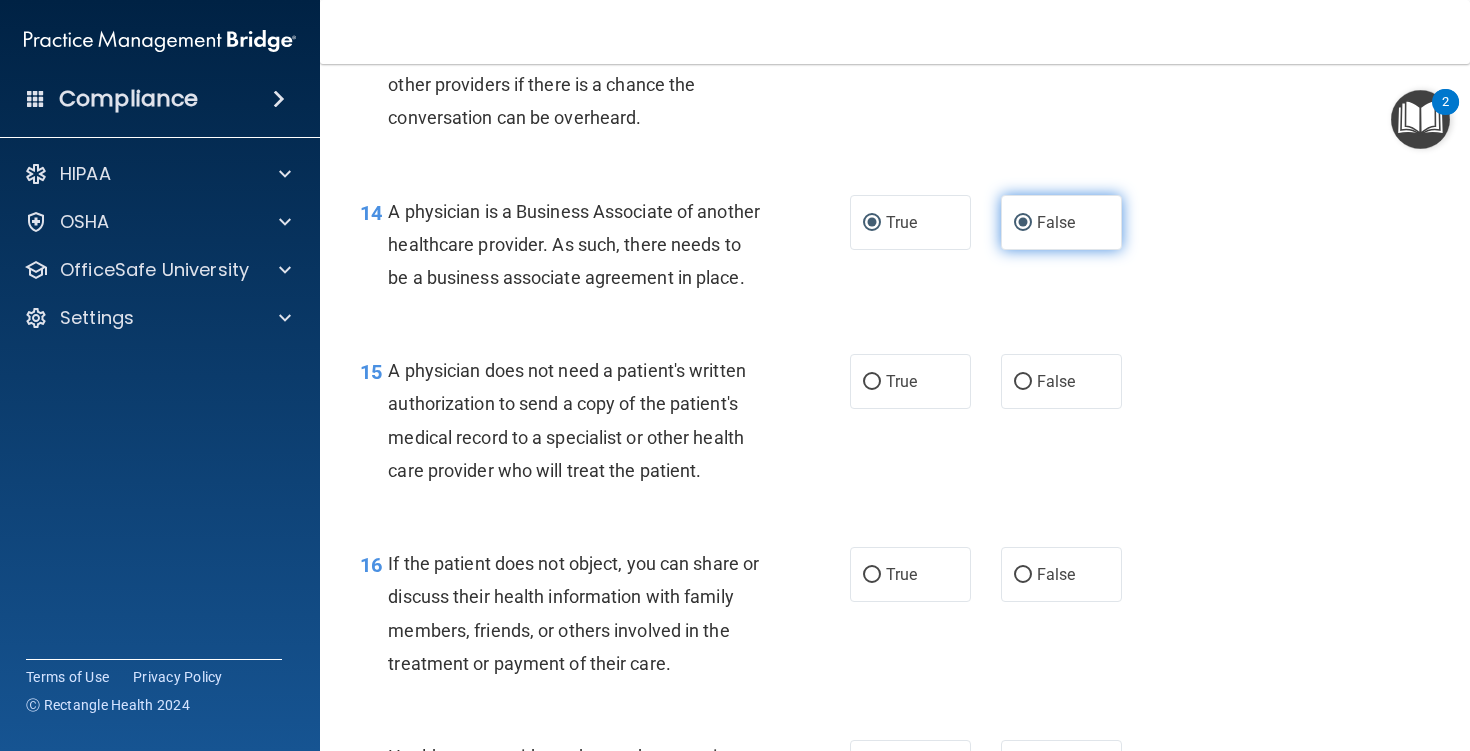 radio on "false" 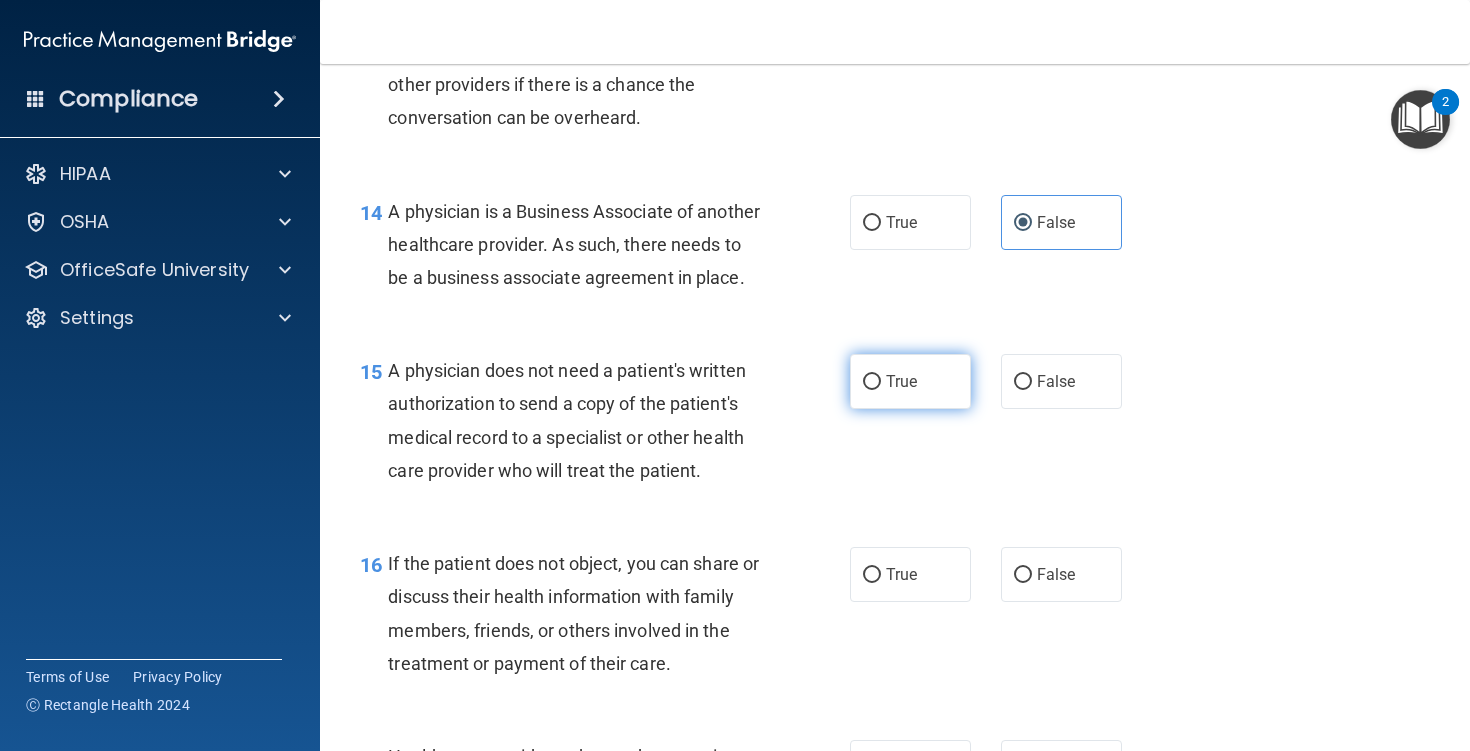 click on "True" at bounding box center [901, 381] 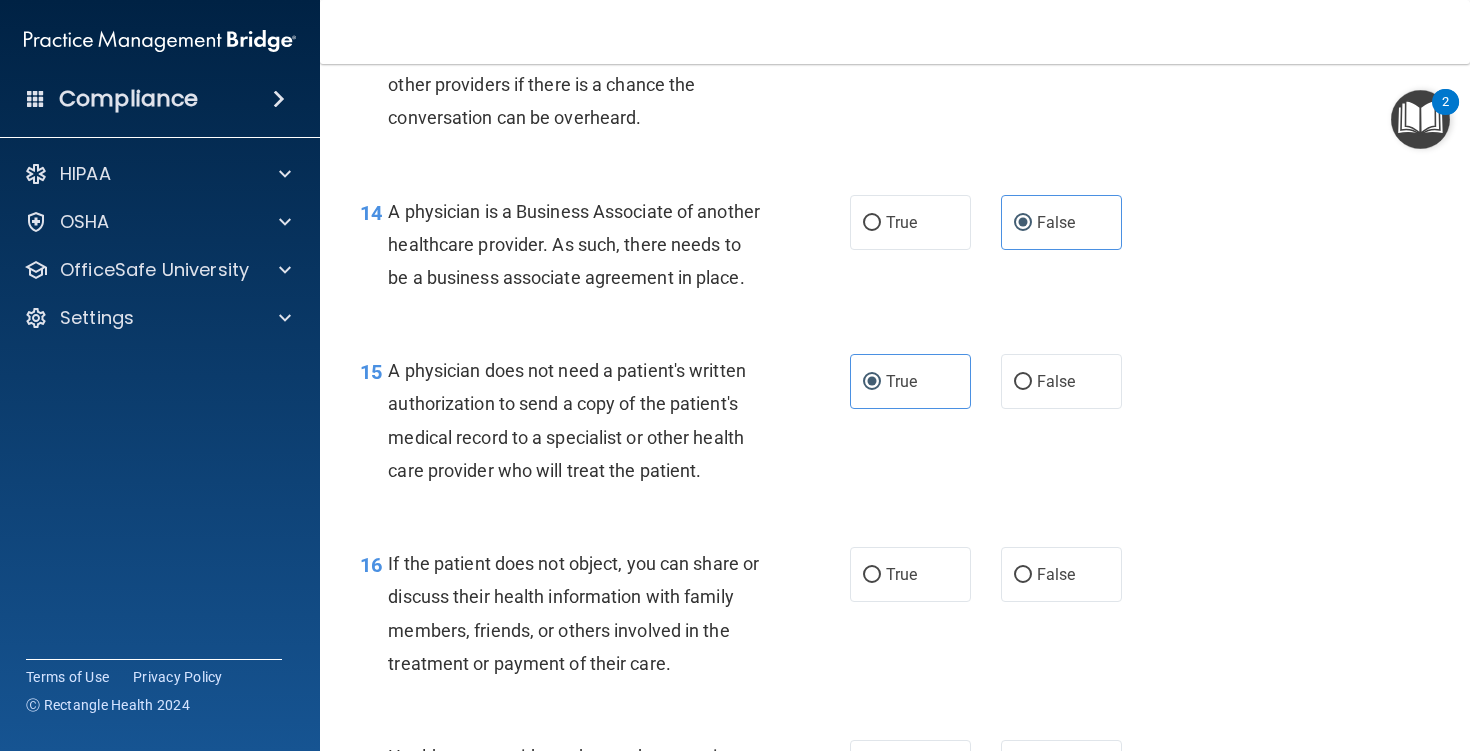 click on "15       A physician does not need a patient's written authorization to send a copy of the patient's medical record to a specialist or other health care provider who will treat the patient." at bounding box center (605, 425) 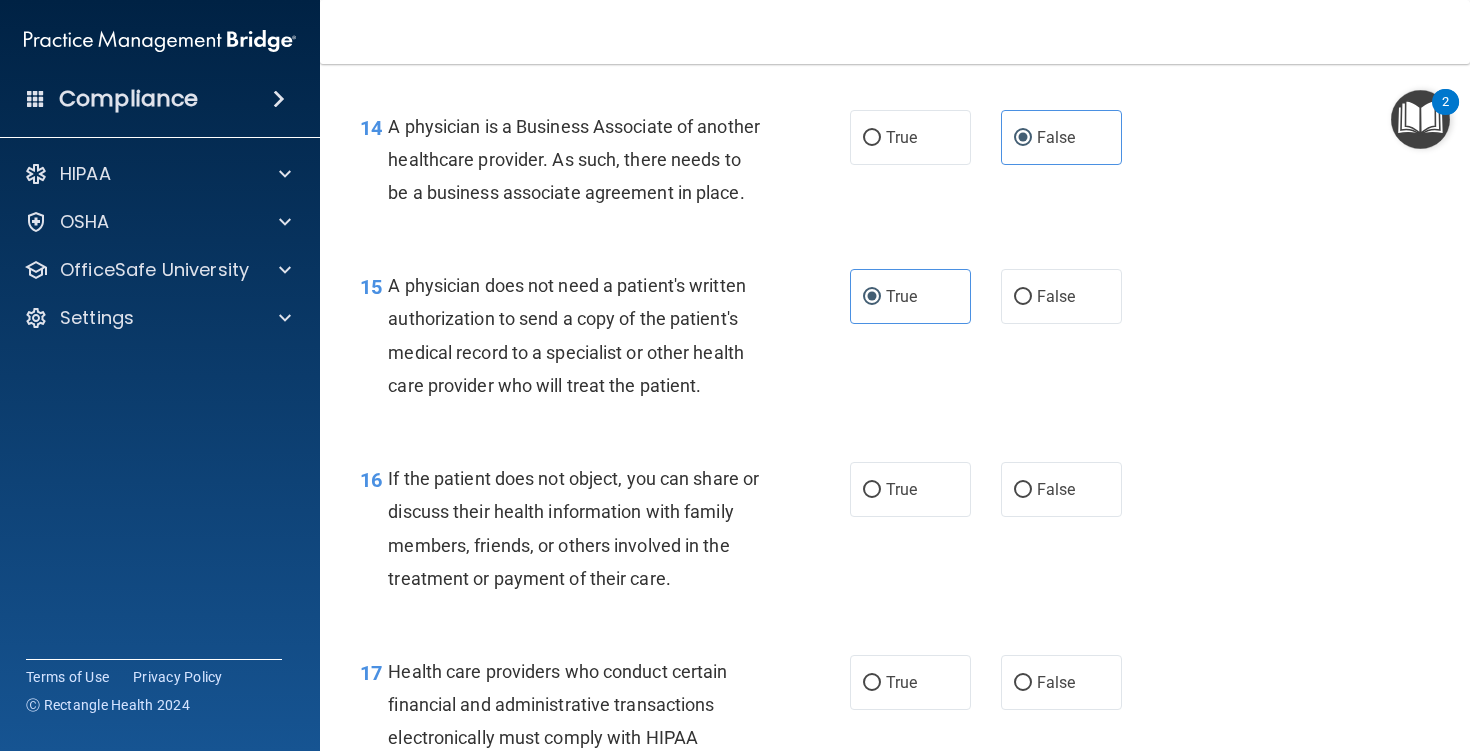 scroll, scrollTop: 2535, scrollLeft: 0, axis: vertical 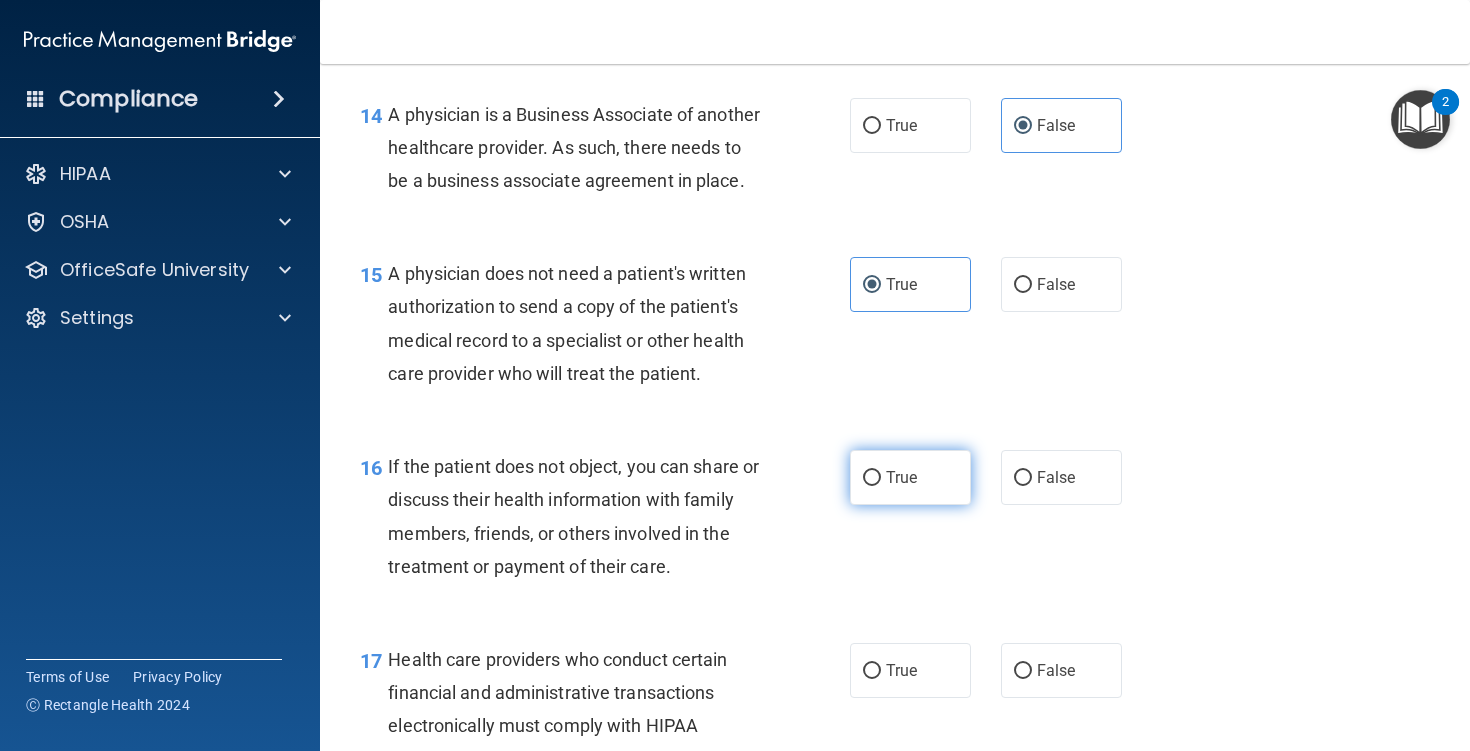 click on "True" at bounding box center (872, 478) 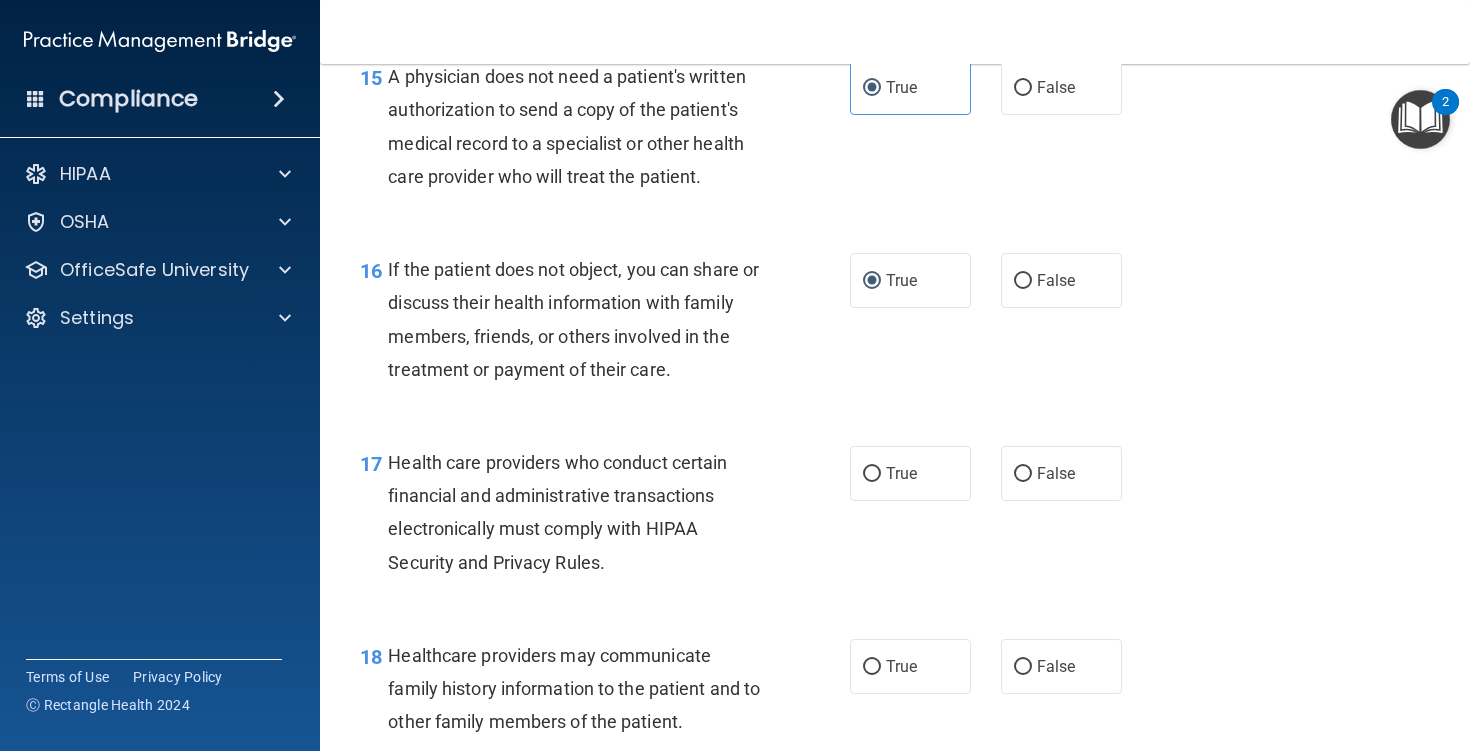 scroll, scrollTop: 2734, scrollLeft: 0, axis: vertical 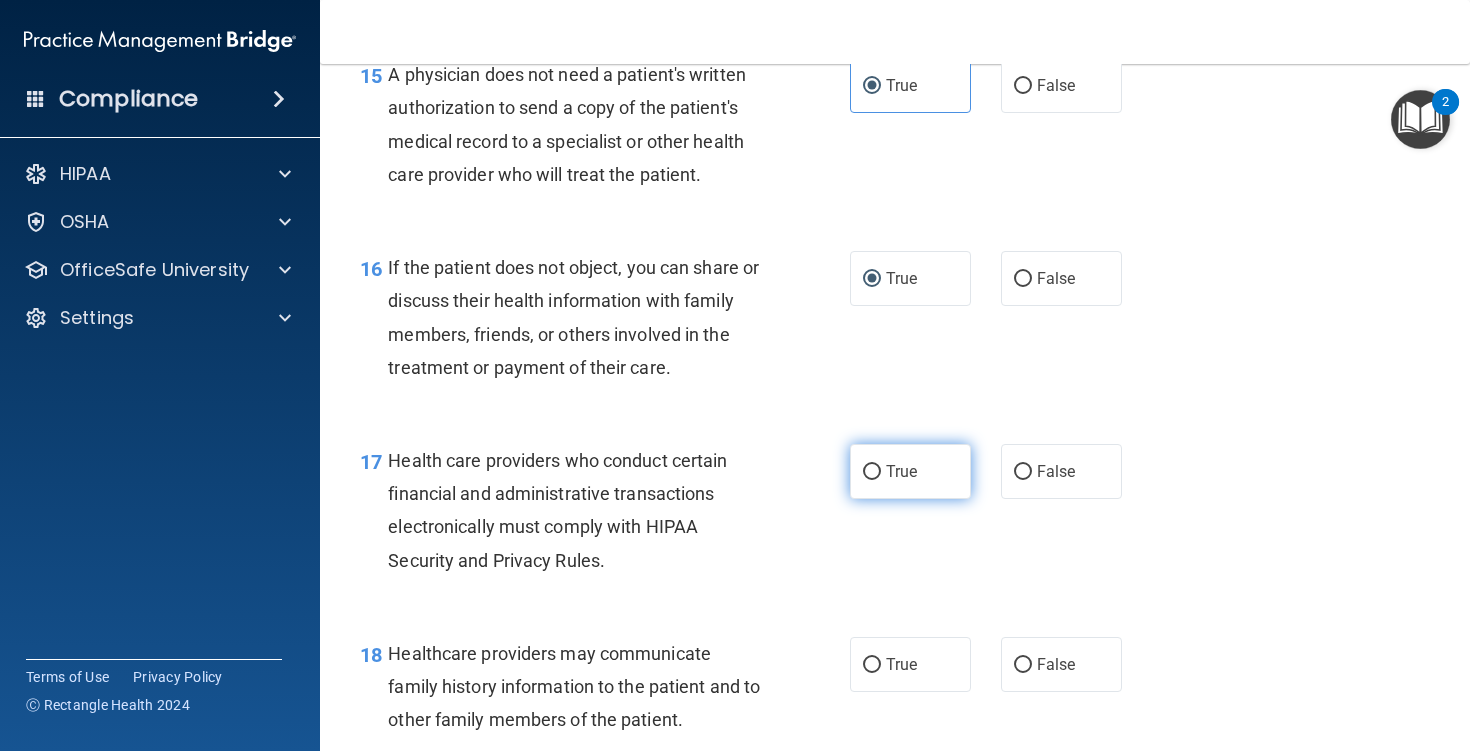 click on "True" at bounding box center (872, 472) 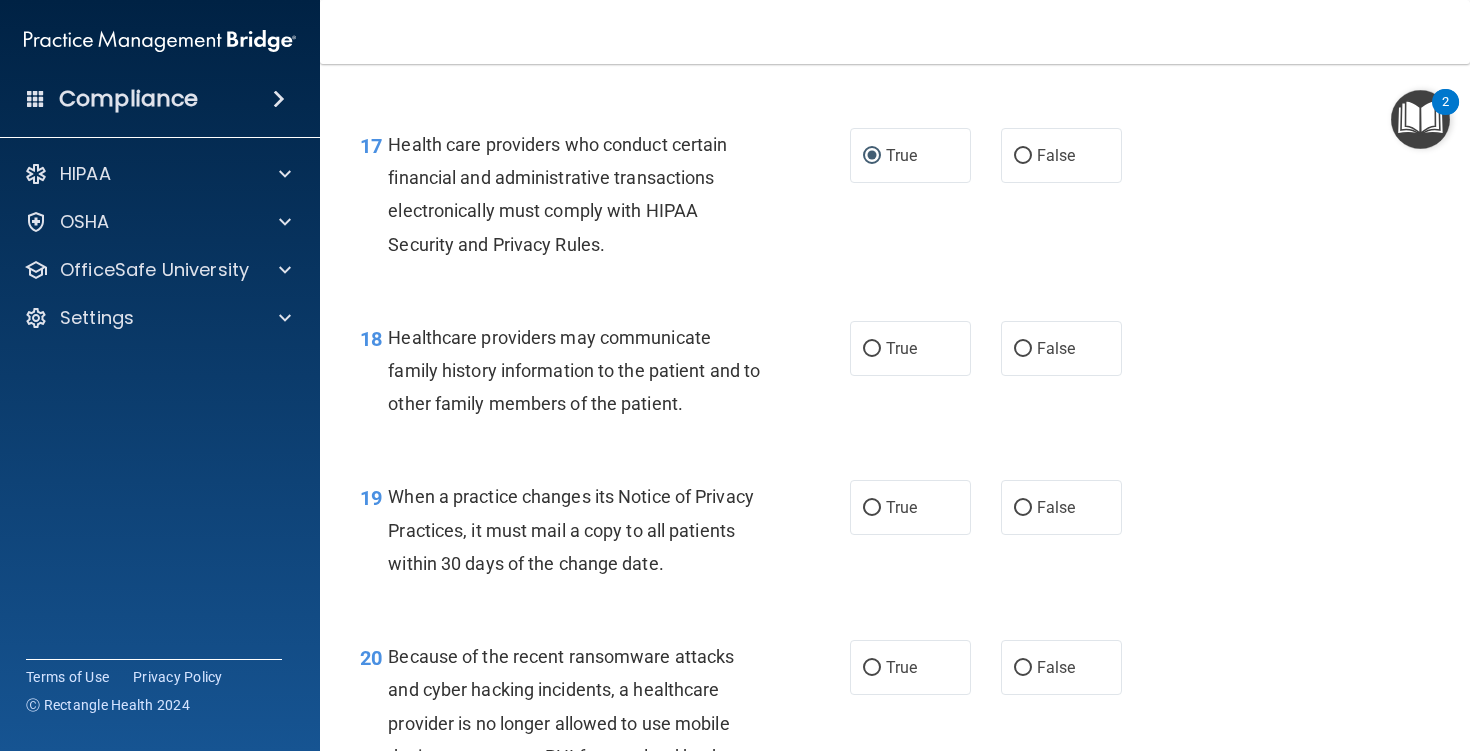 scroll, scrollTop: 3054, scrollLeft: 0, axis: vertical 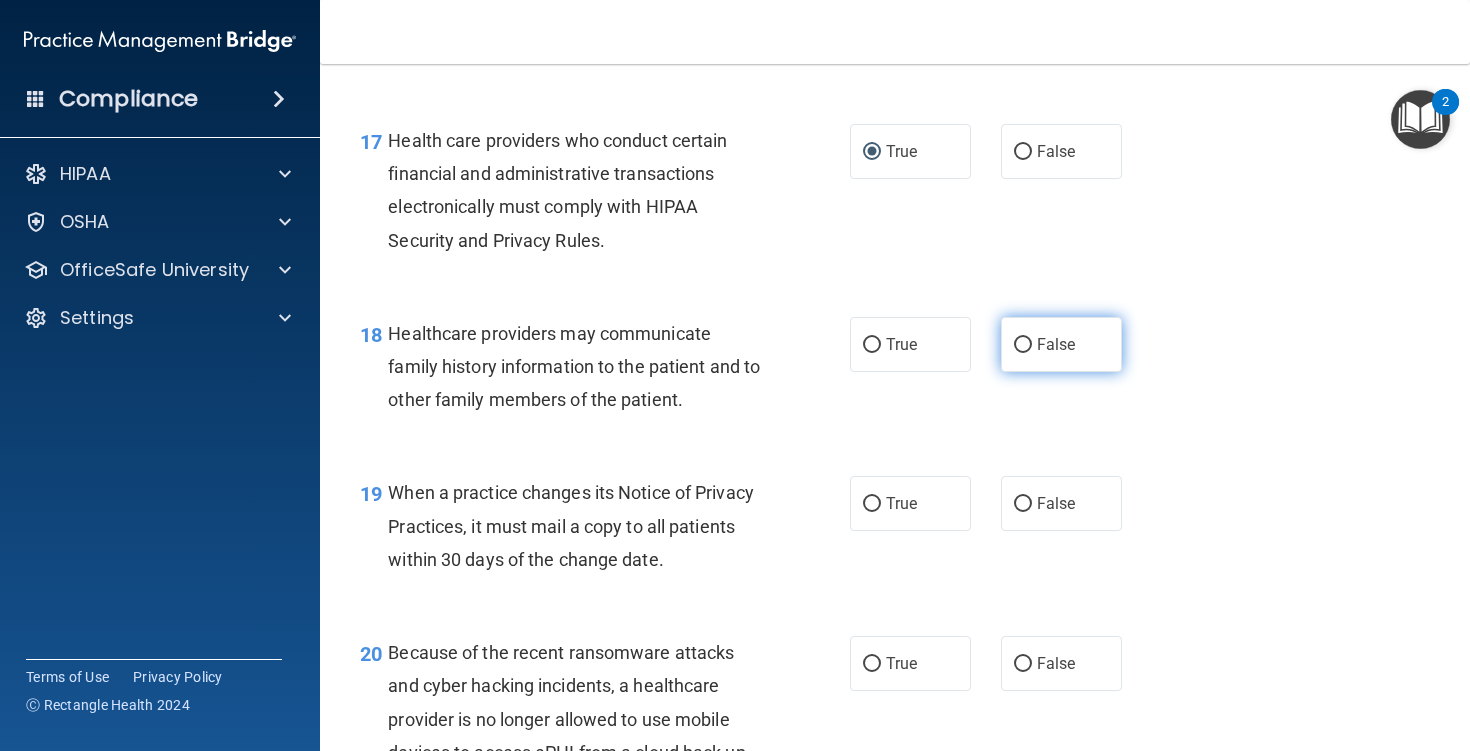 click on "False" at bounding box center [1061, 344] 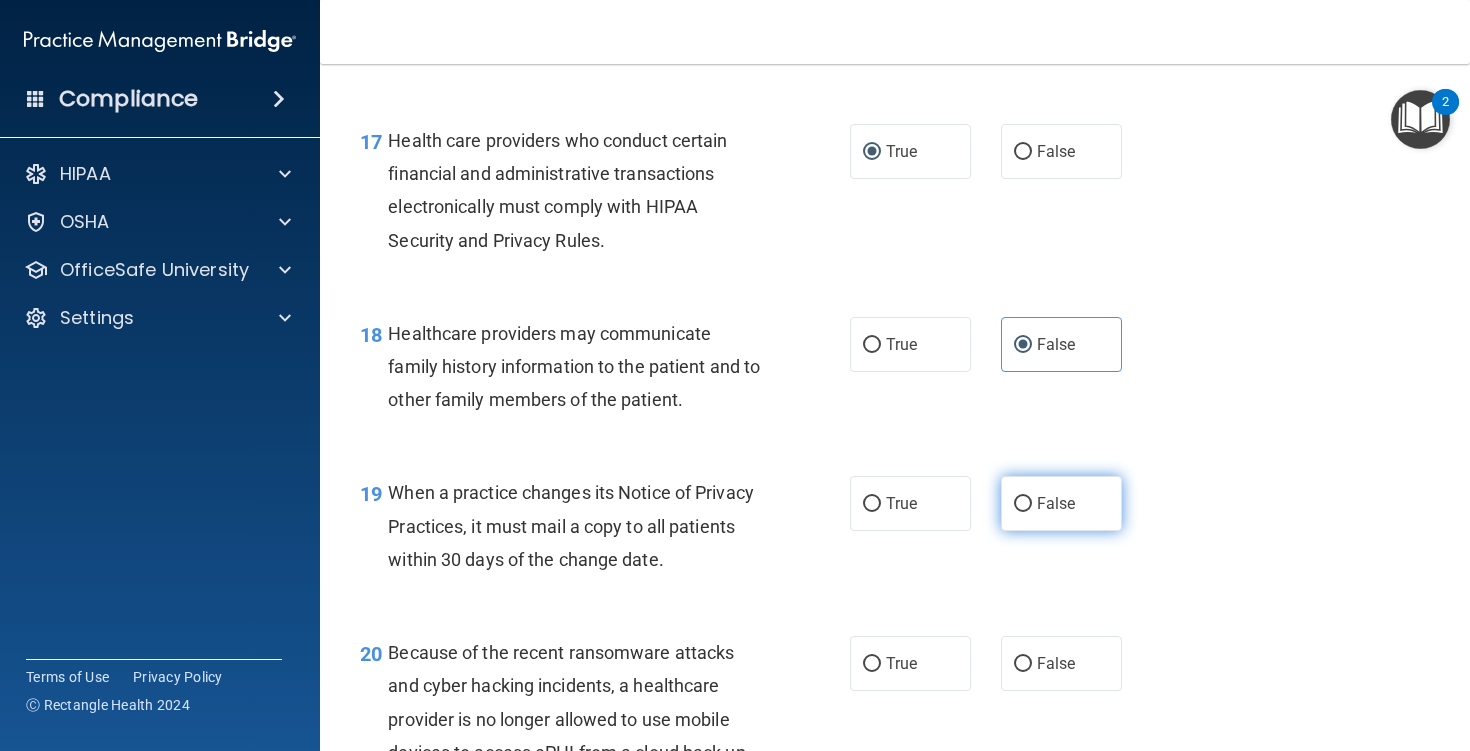 click on "False" at bounding box center (1061, 503) 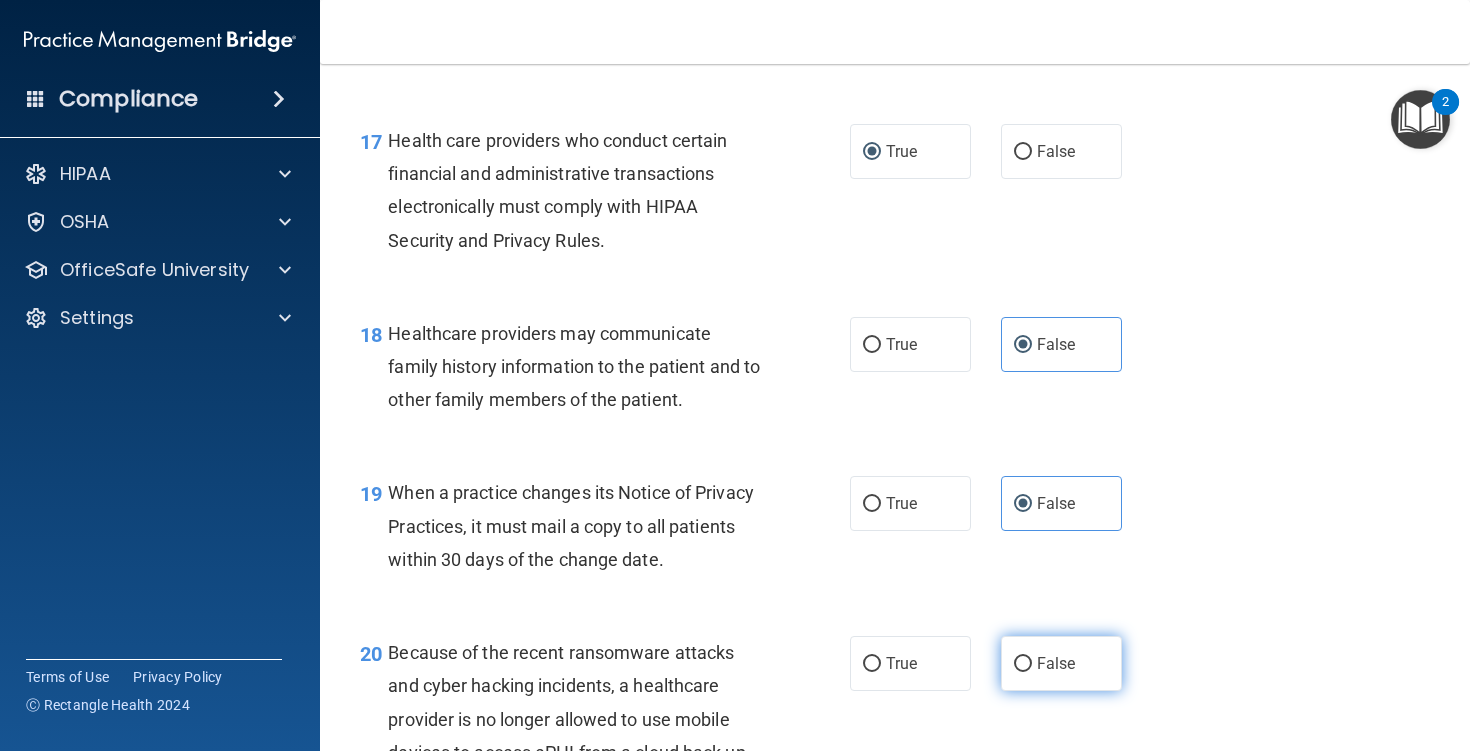 click on "False" at bounding box center [1056, 663] 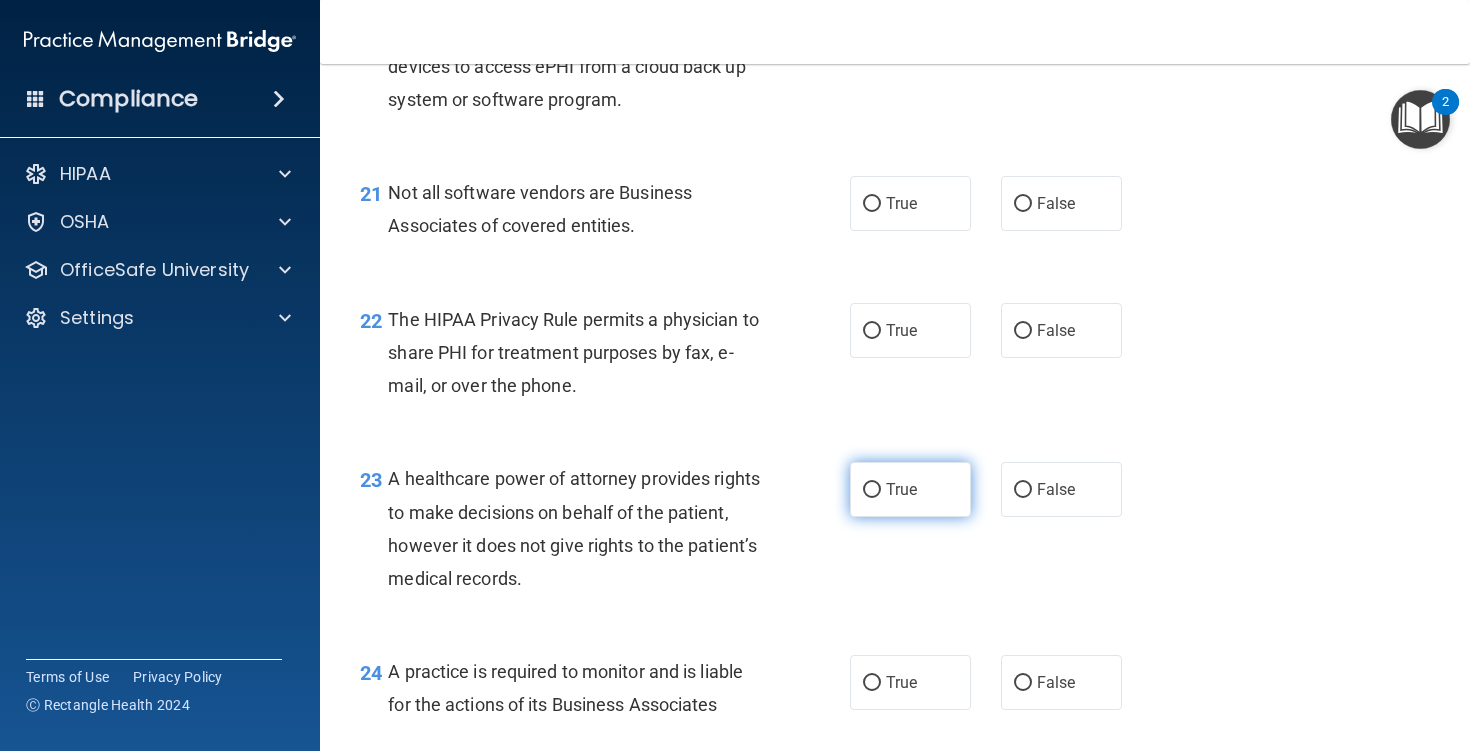 scroll, scrollTop: 3785, scrollLeft: 0, axis: vertical 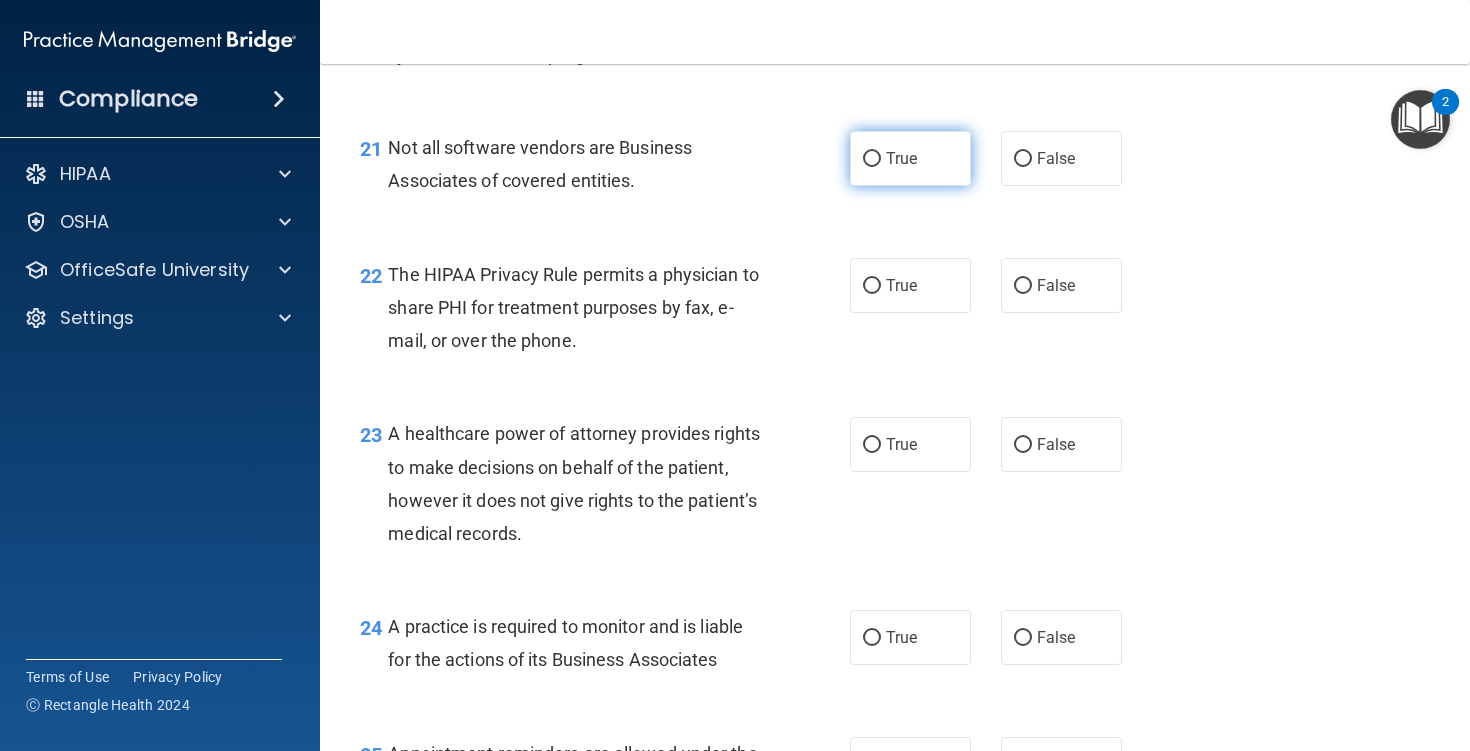 click on "True" at bounding box center (910, 158) 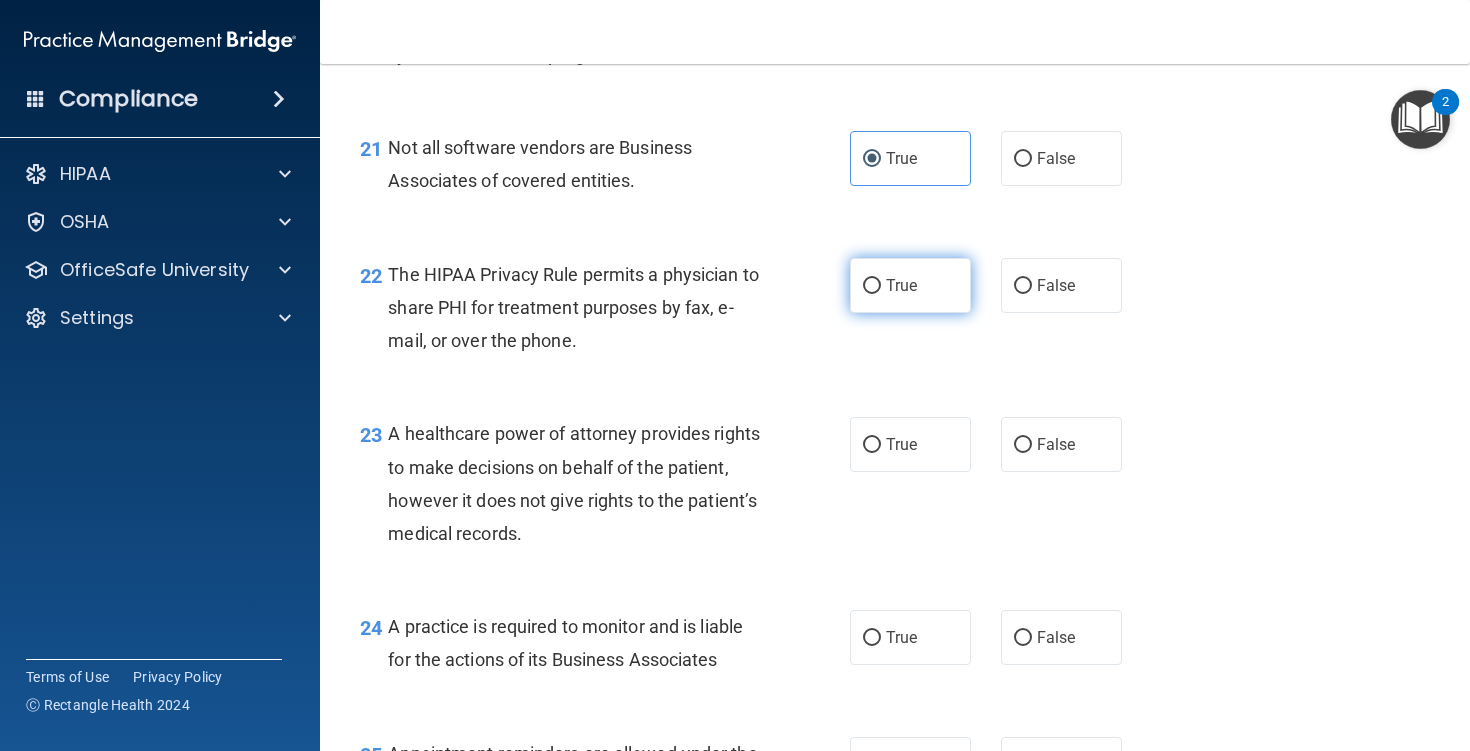 click on "True" at bounding box center (872, 286) 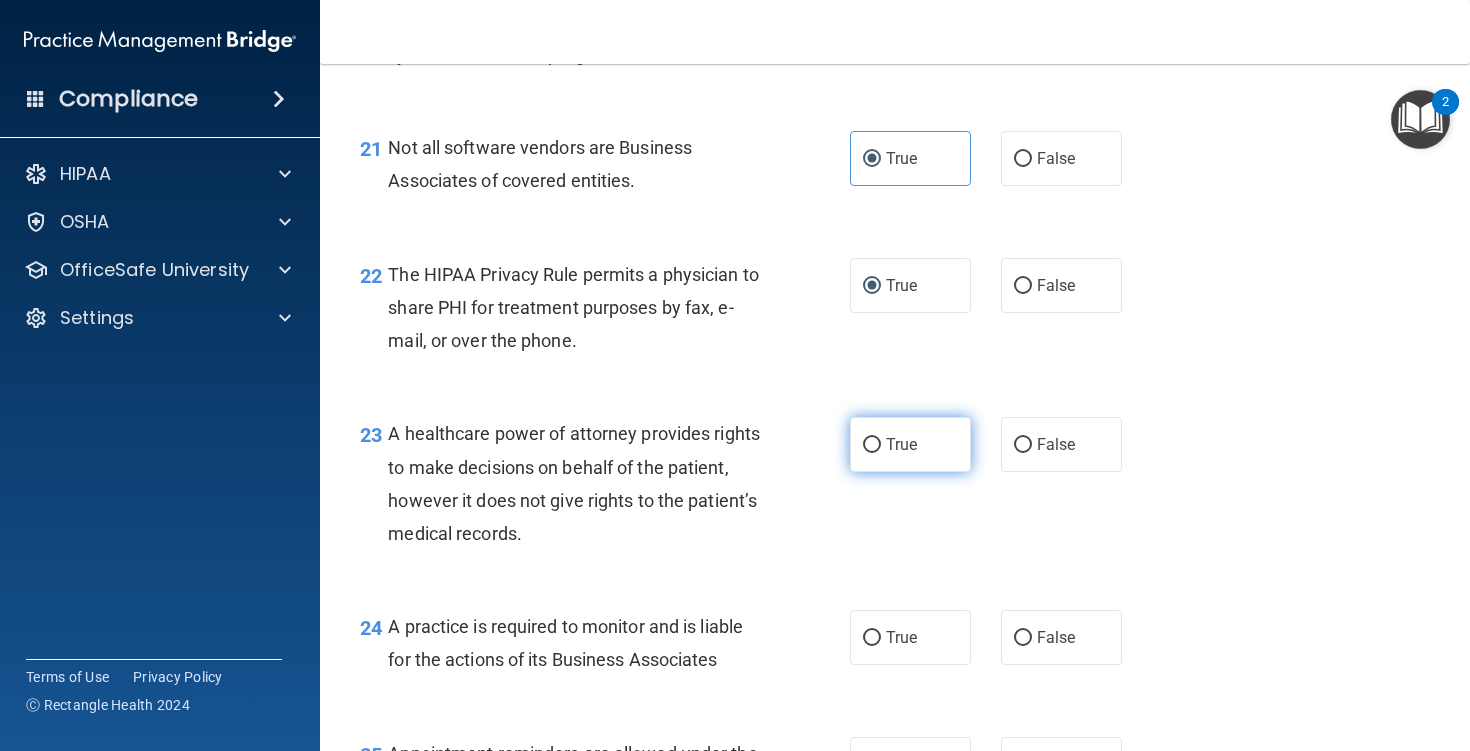 click on "True" at bounding box center (910, 444) 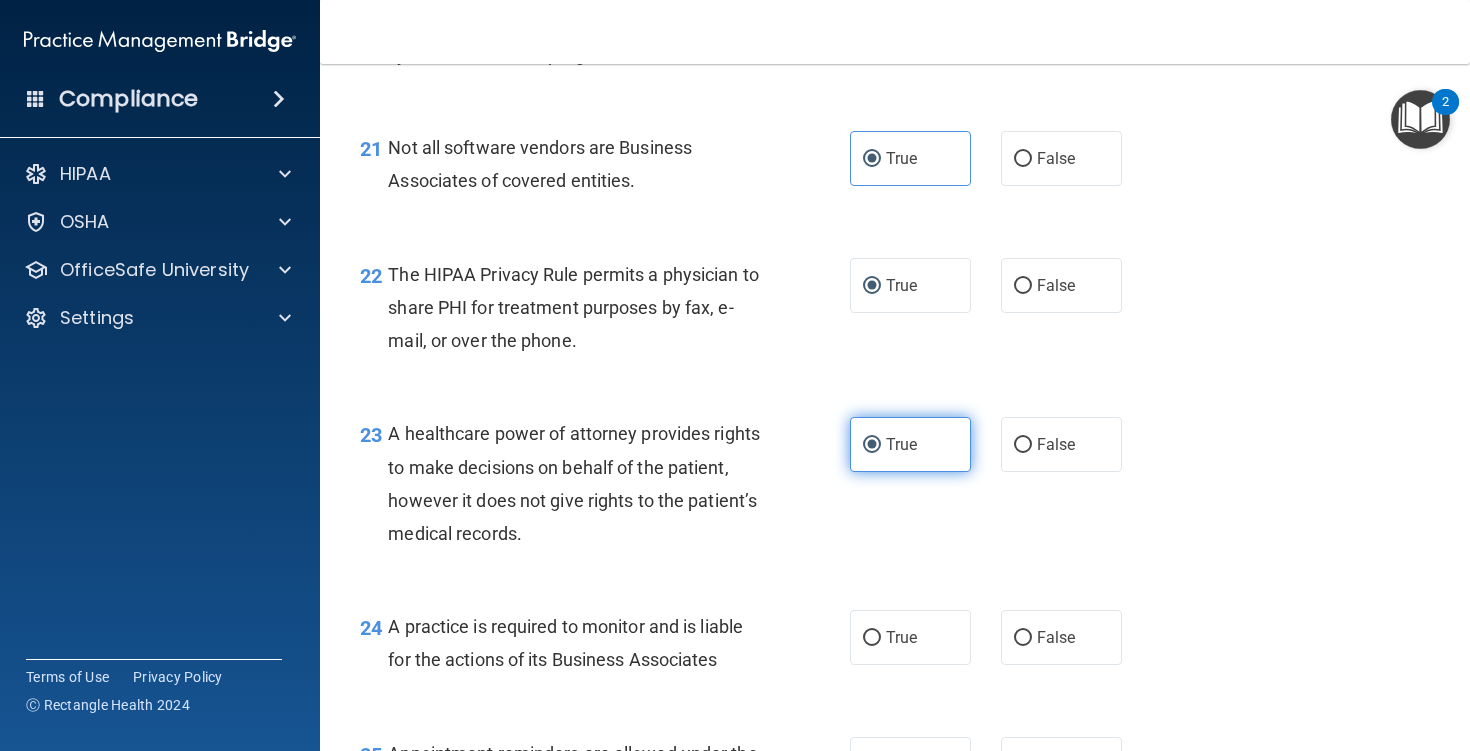 click on "True" at bounding box center (910, 444) 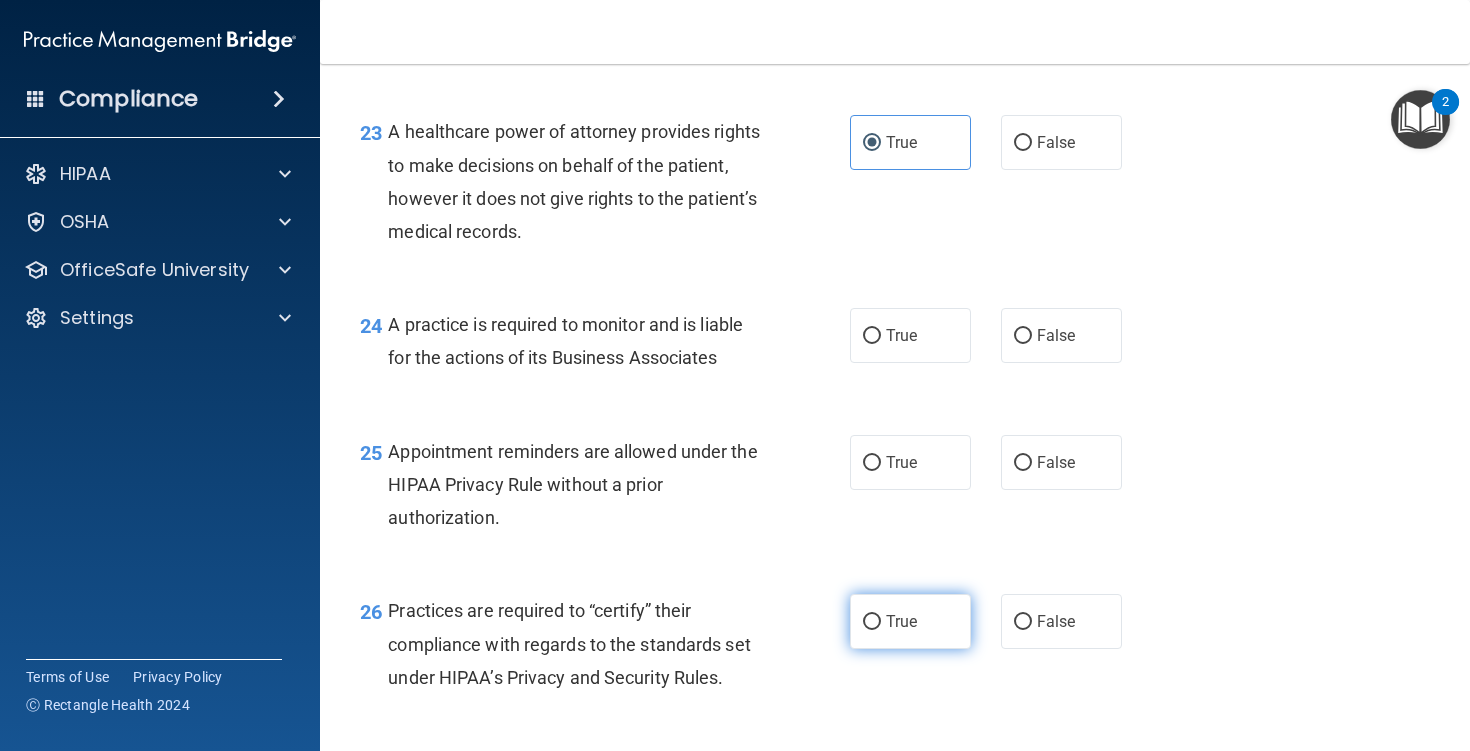 scroll, scrollTop: 4114, scrollLeft: 0, axis: vertical 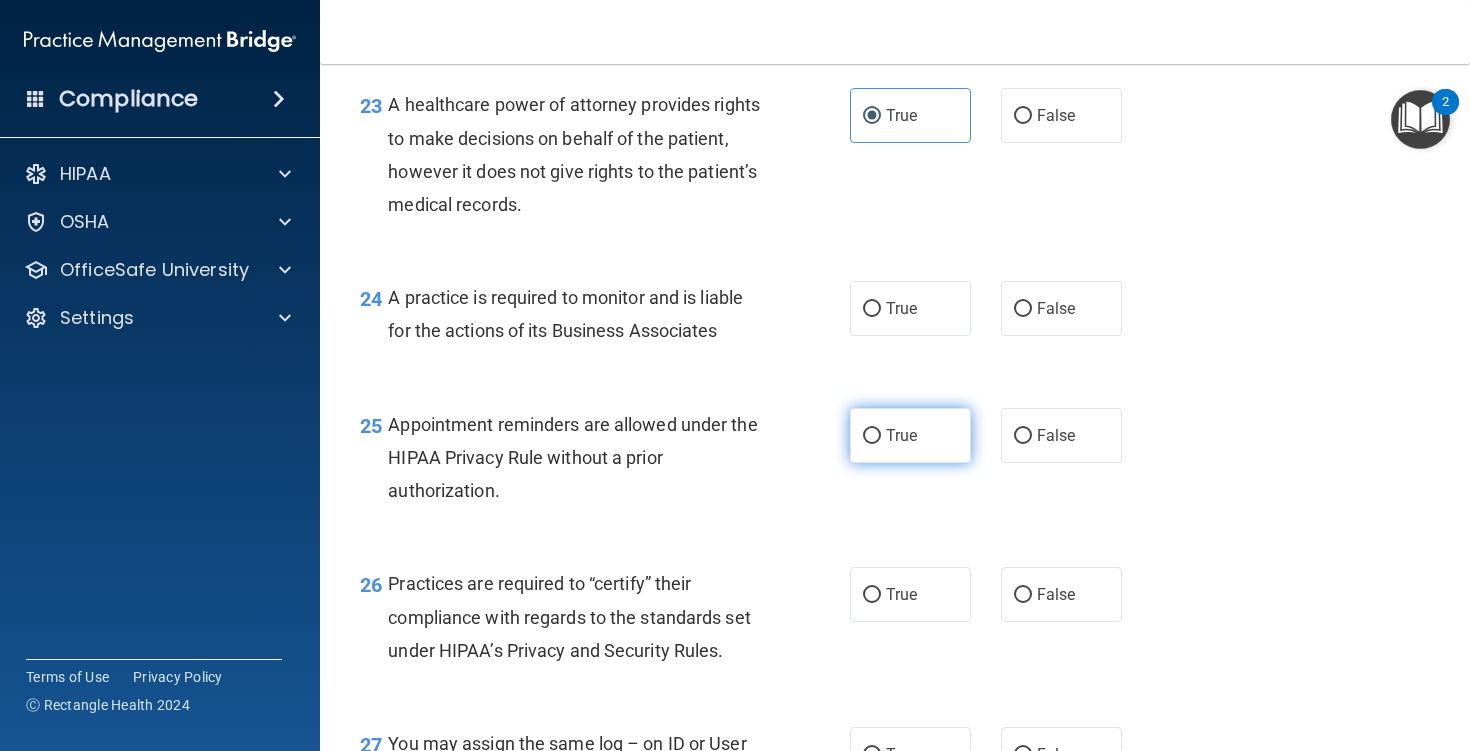 click on "True" at bounding box center [901, 435] 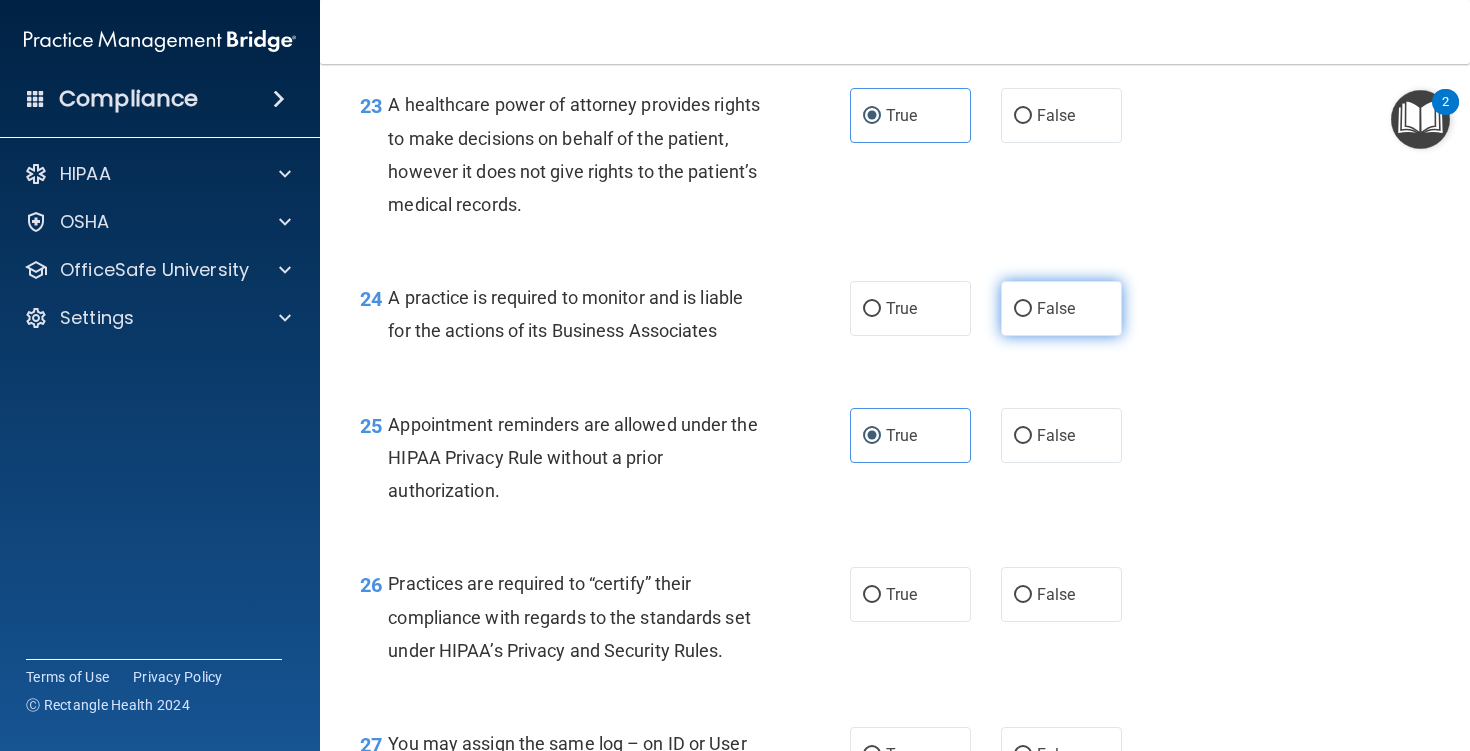 click on "False" at bounding box center (1056, 308) 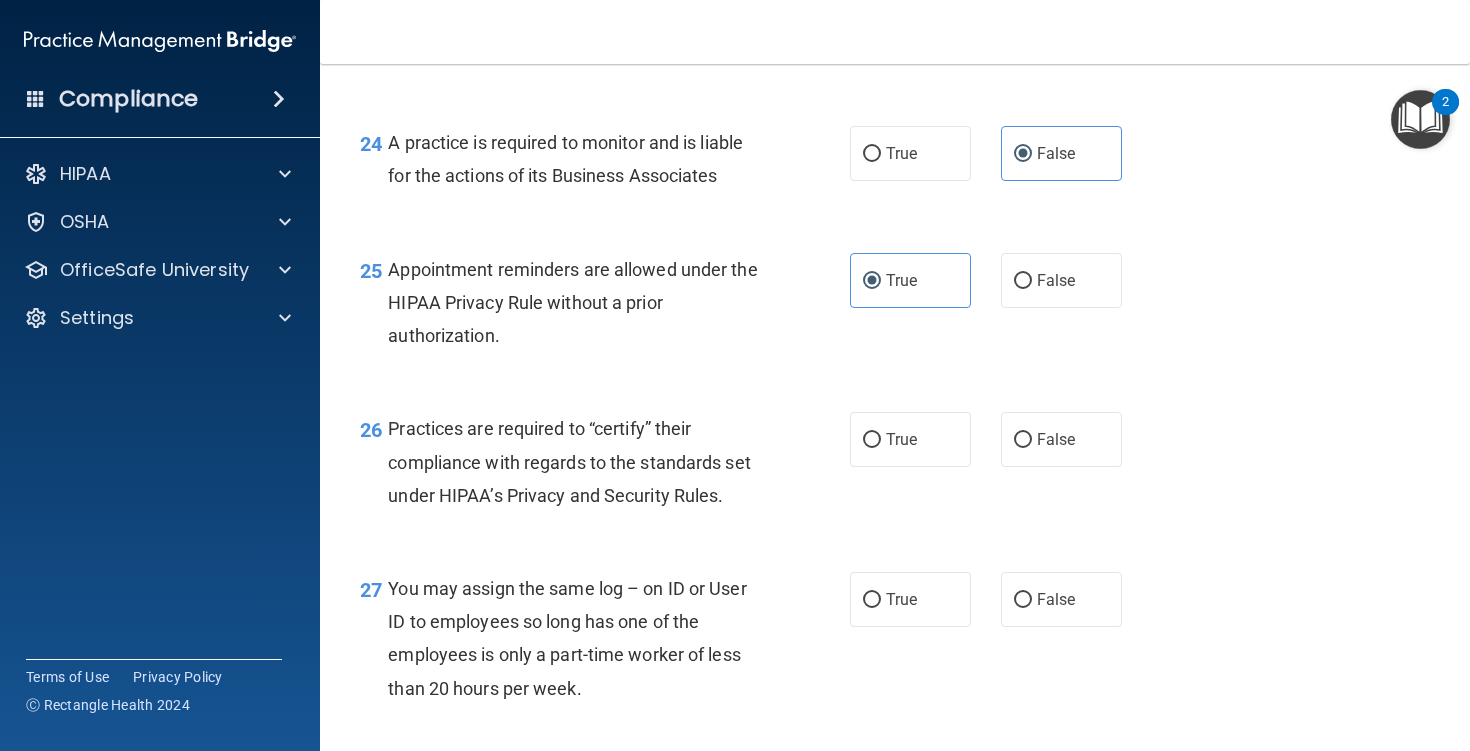 scroll, scrollTop: 4271, scrollLeft: 0, axis: vertical 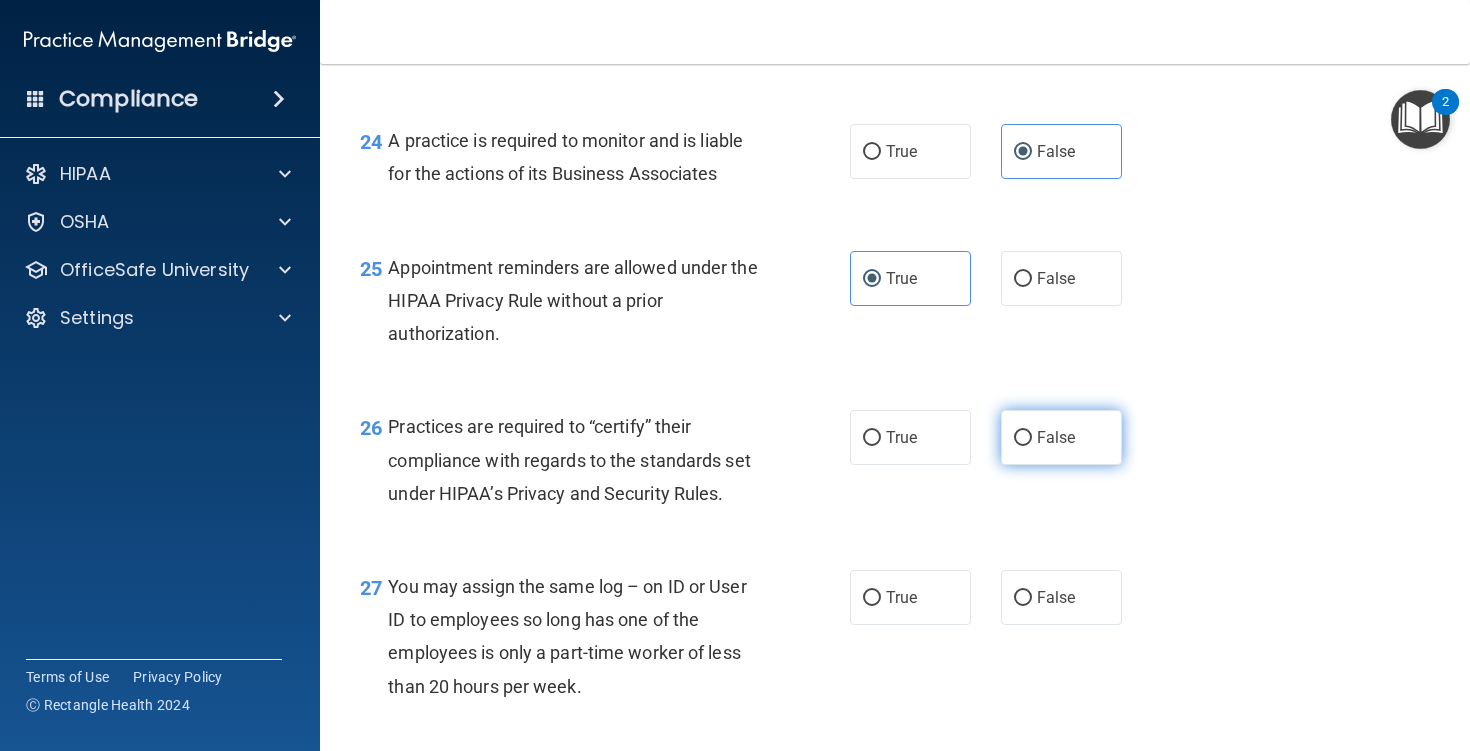 click on "False" at bounding box center [1056, 437] 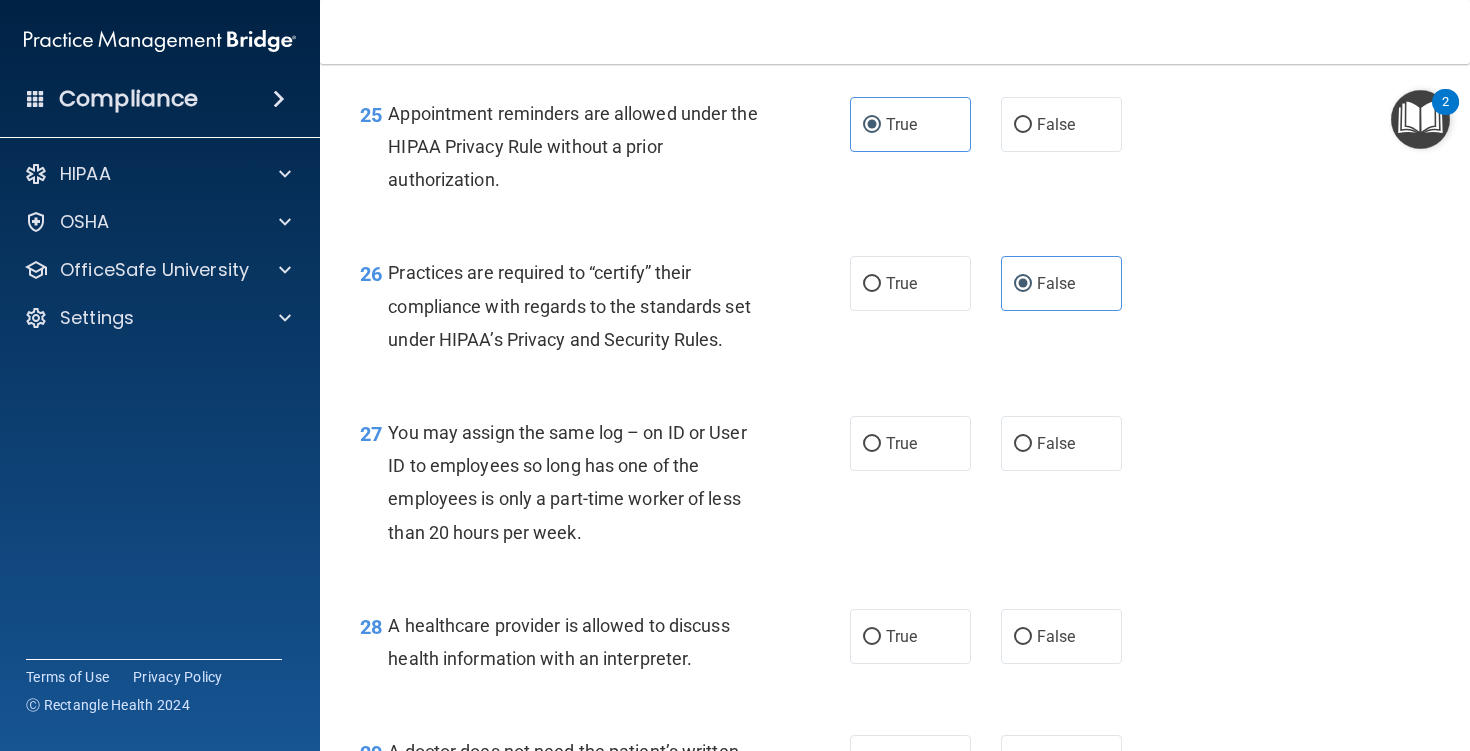 scroll, scrollTop: 4444, scrollLeft: 0, axis: vertical 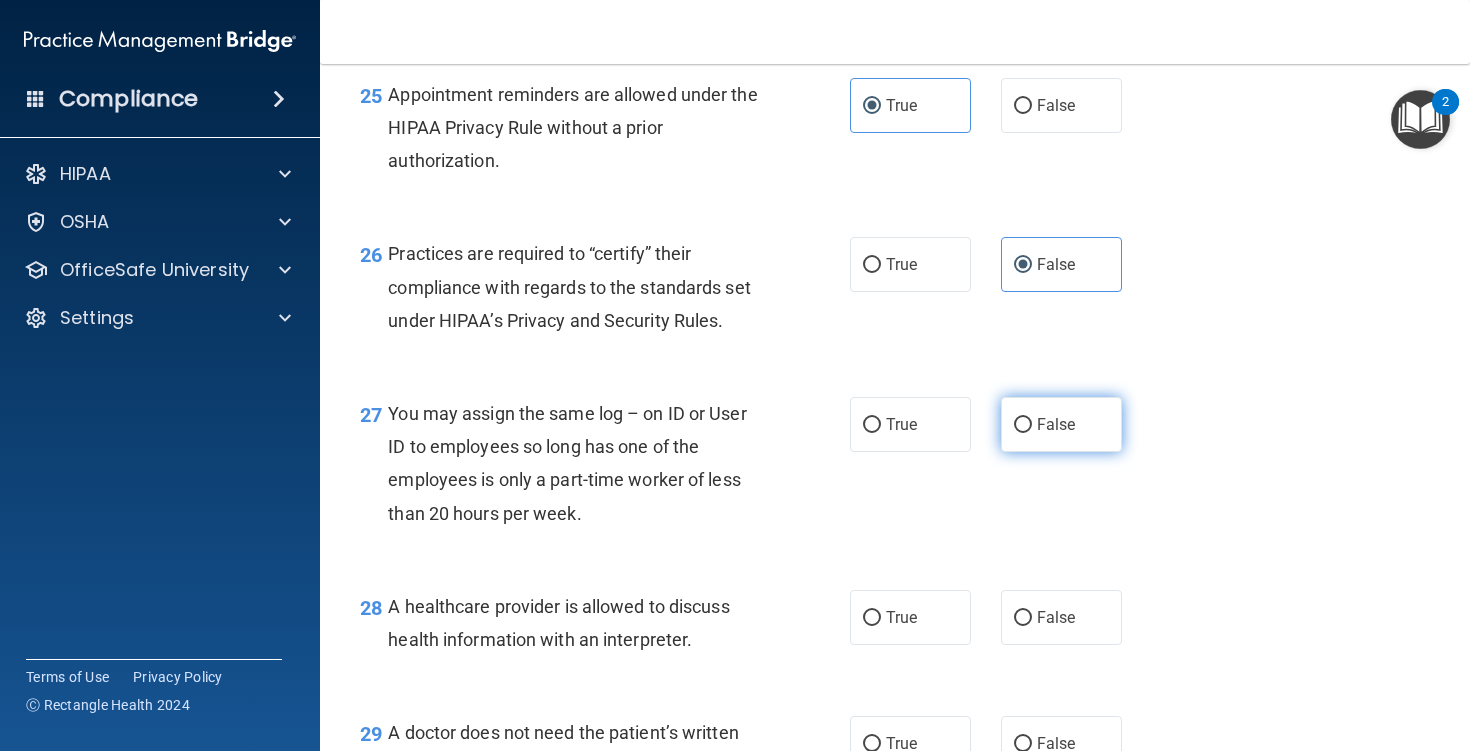 click on "False" at bounding box center (1061, 424) 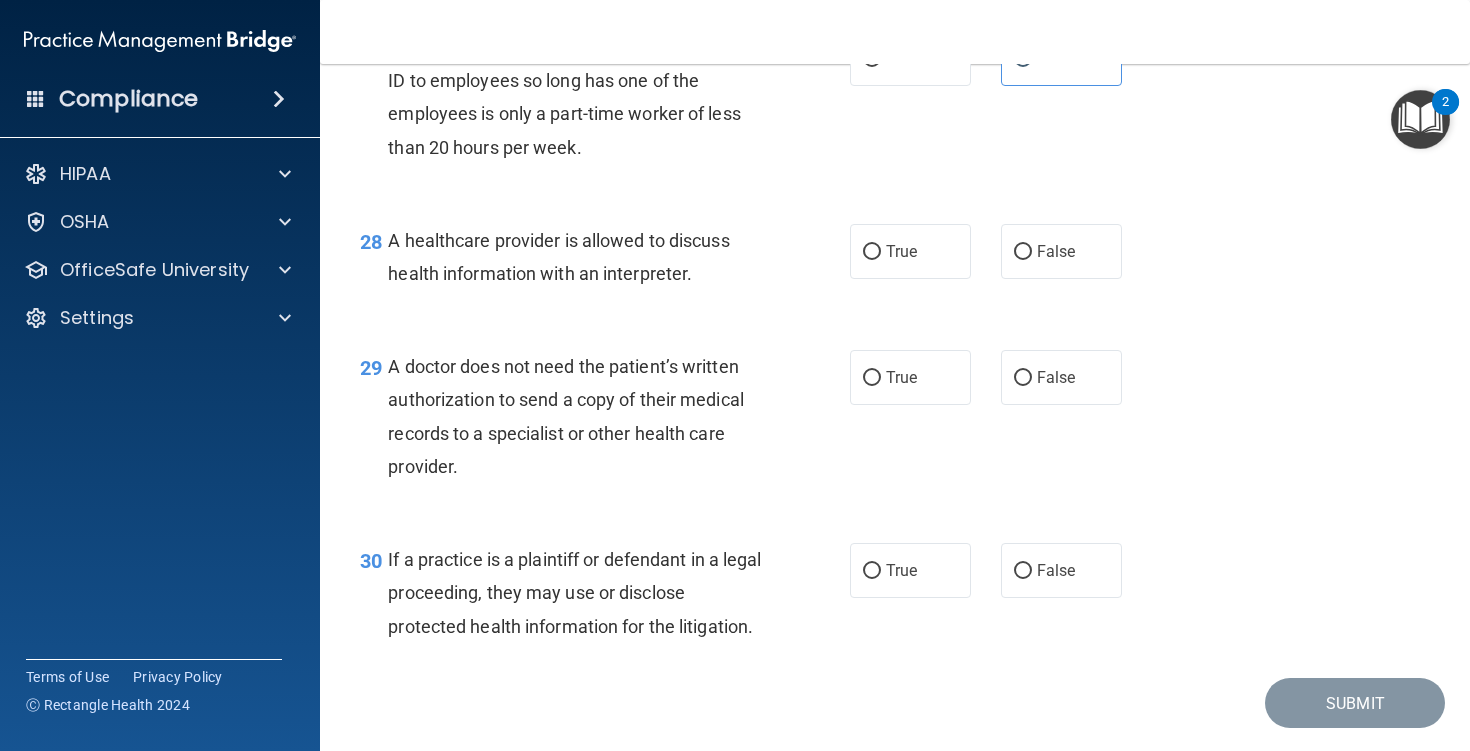 scroll, scrollTop: 4901, scrollLeft: 0, axis: vertical 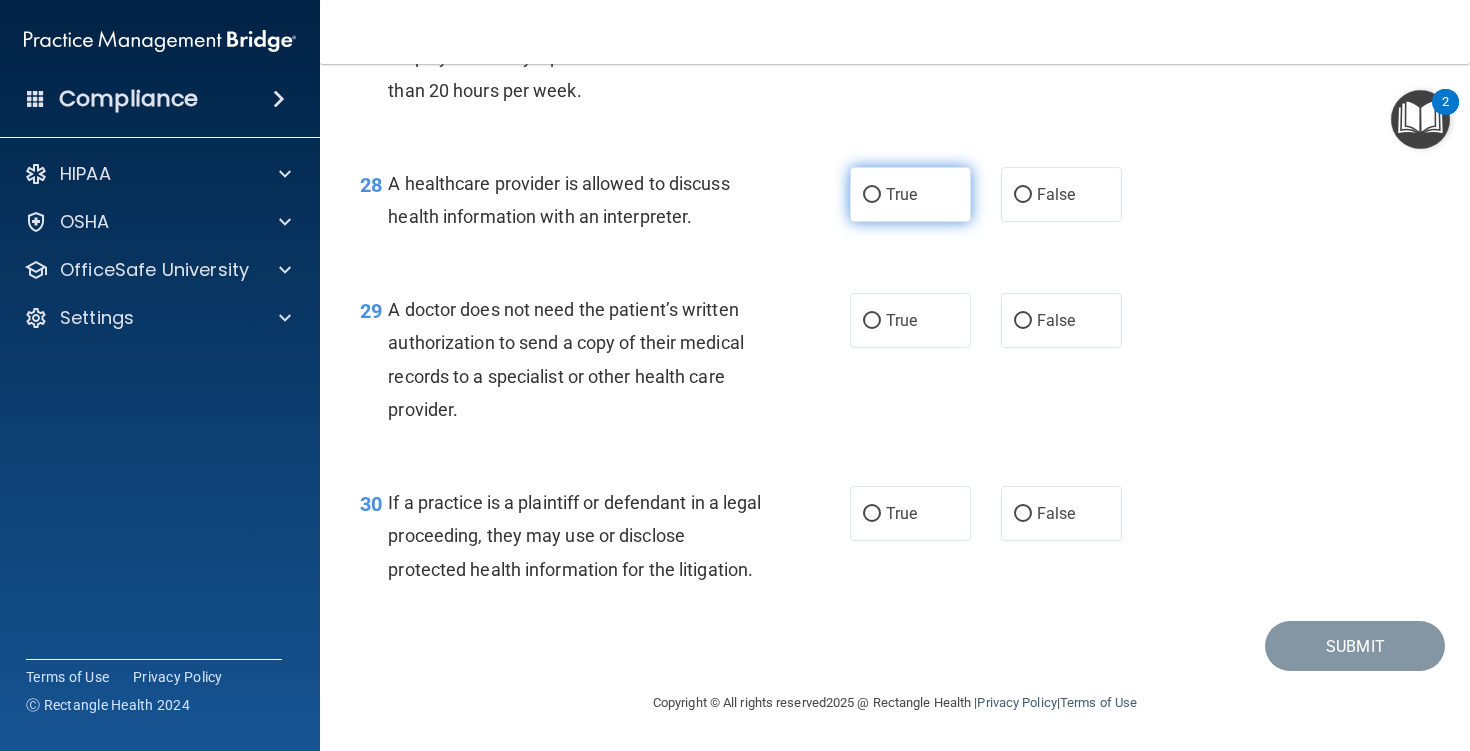 click on "True" at bounding box center (872, 195) 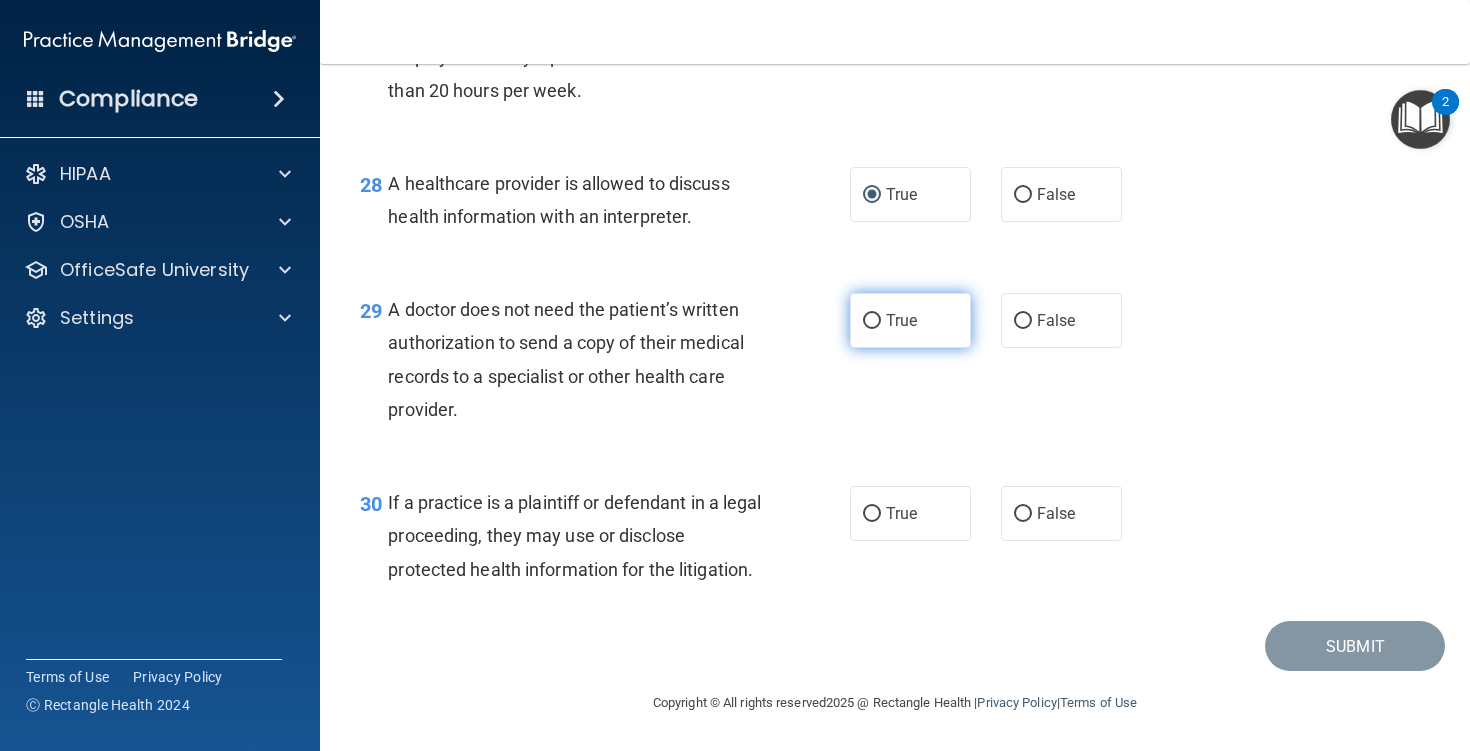 click on "True" at bounding box center [872, 321] 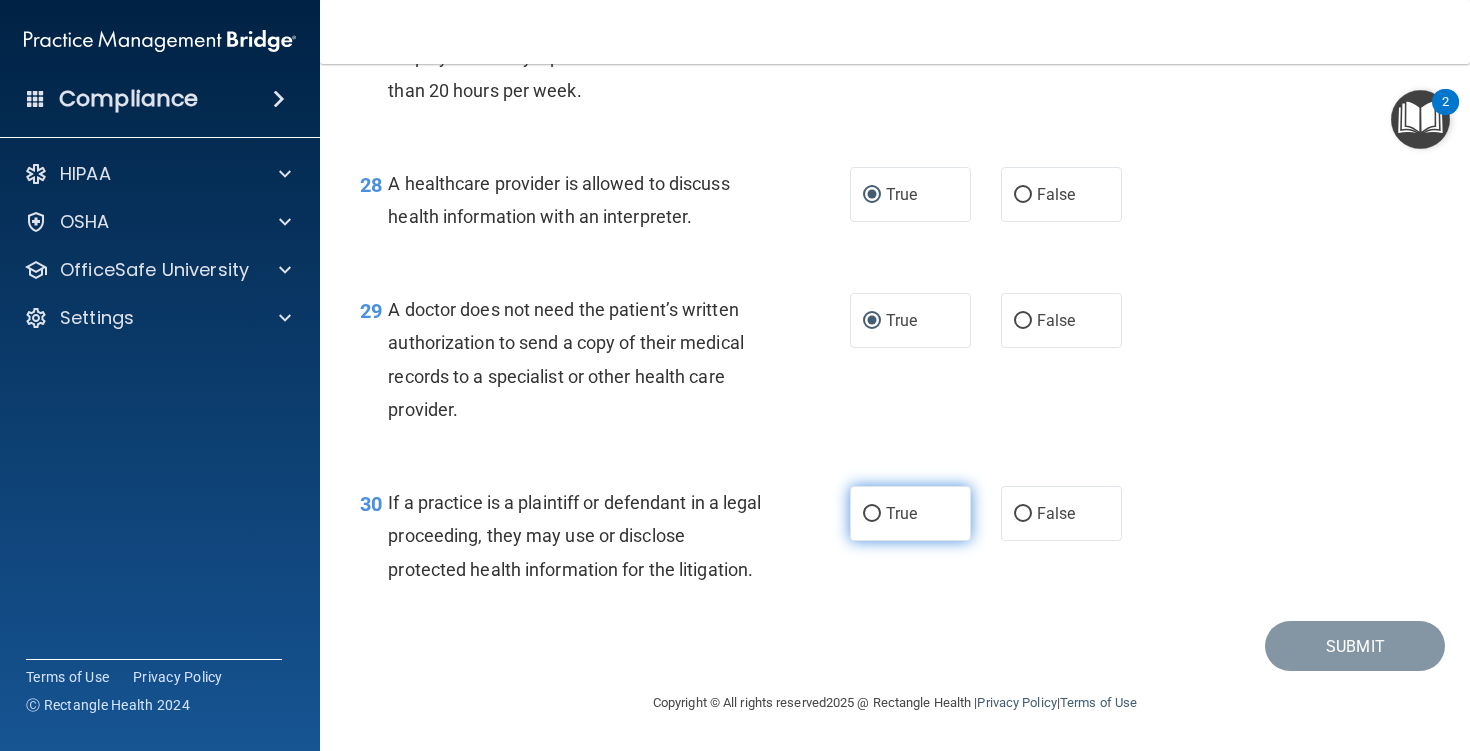 click on "True" at bounding box center (872, 514) 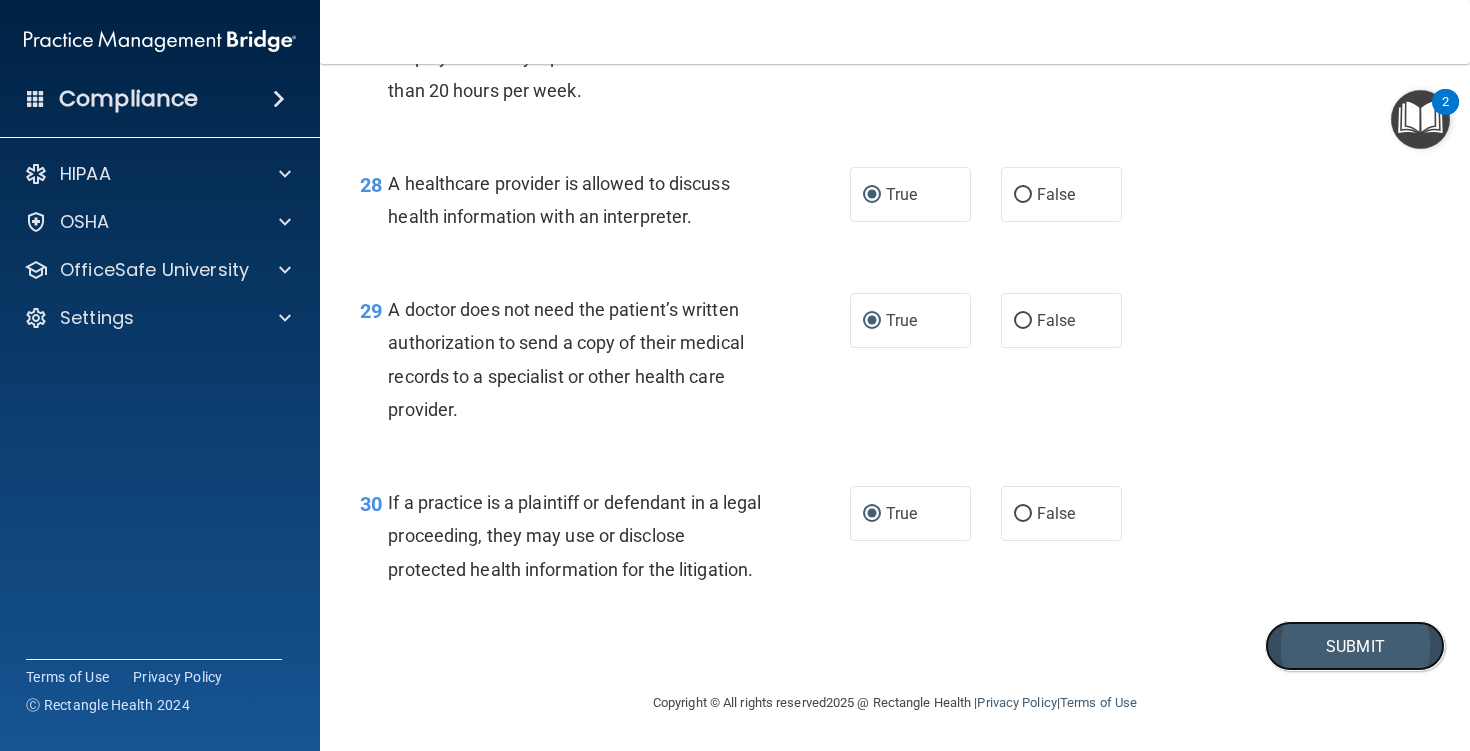 click on "Submit" at bounding box center [1355, 646] 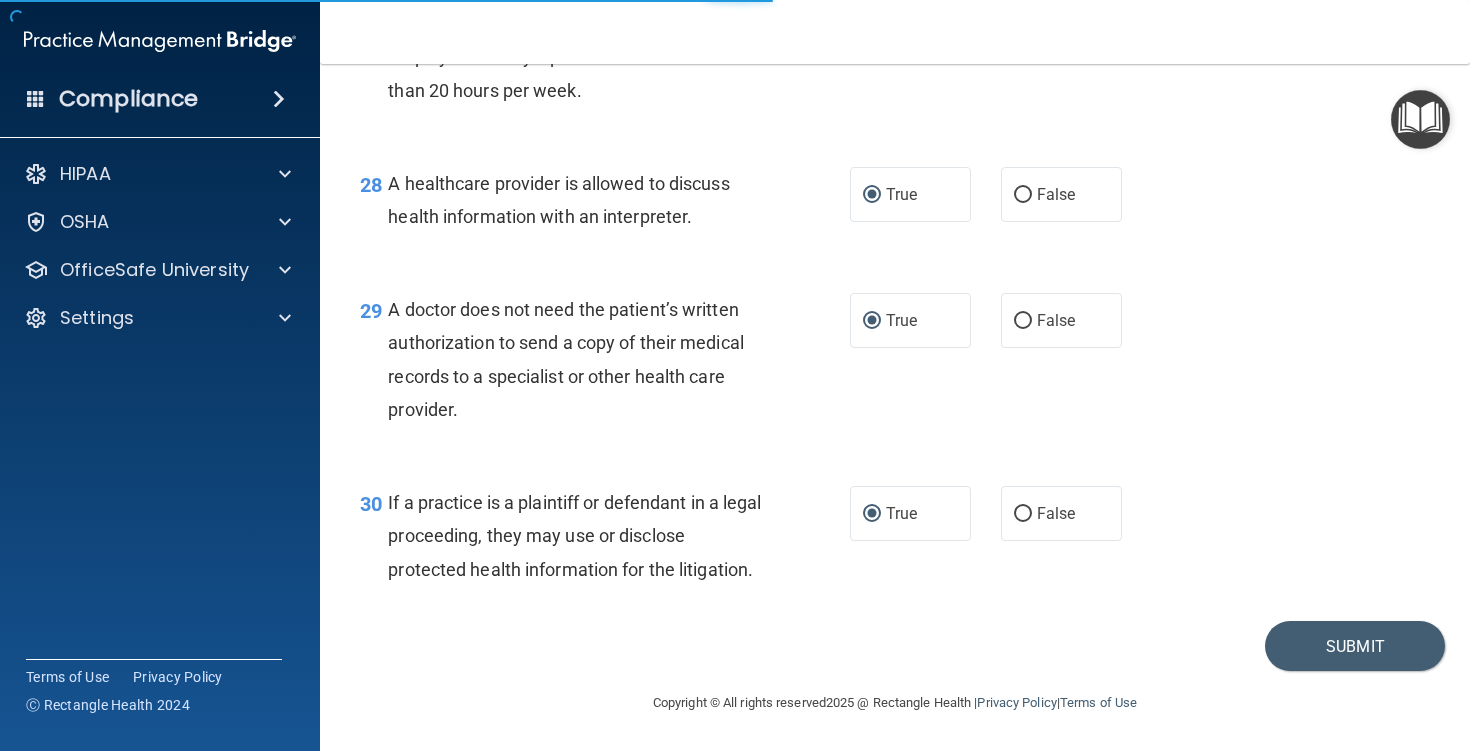 scroll, scrollTop: 0, scrollLeft: 0, axis: both 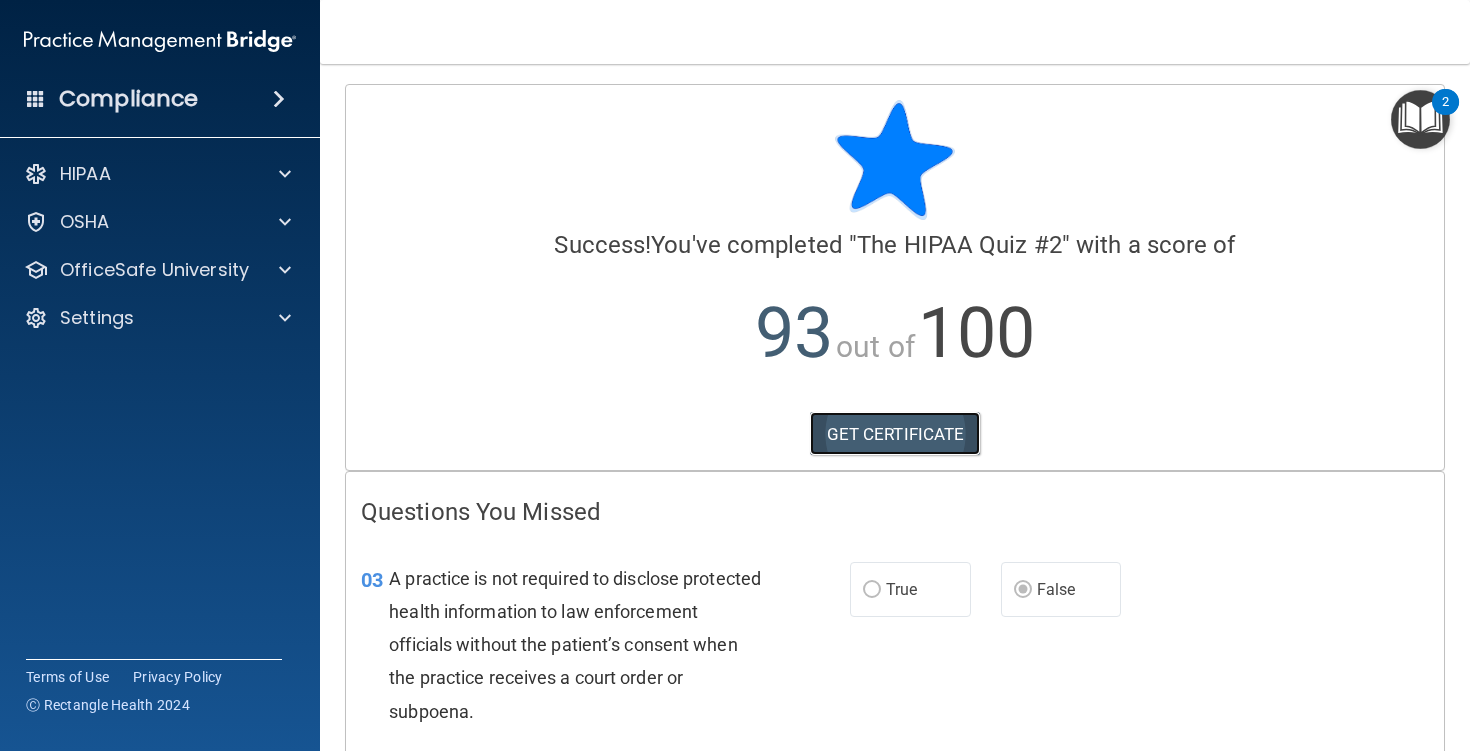 click on "GET CERTIFICATE" at bounding box center [895, 434] 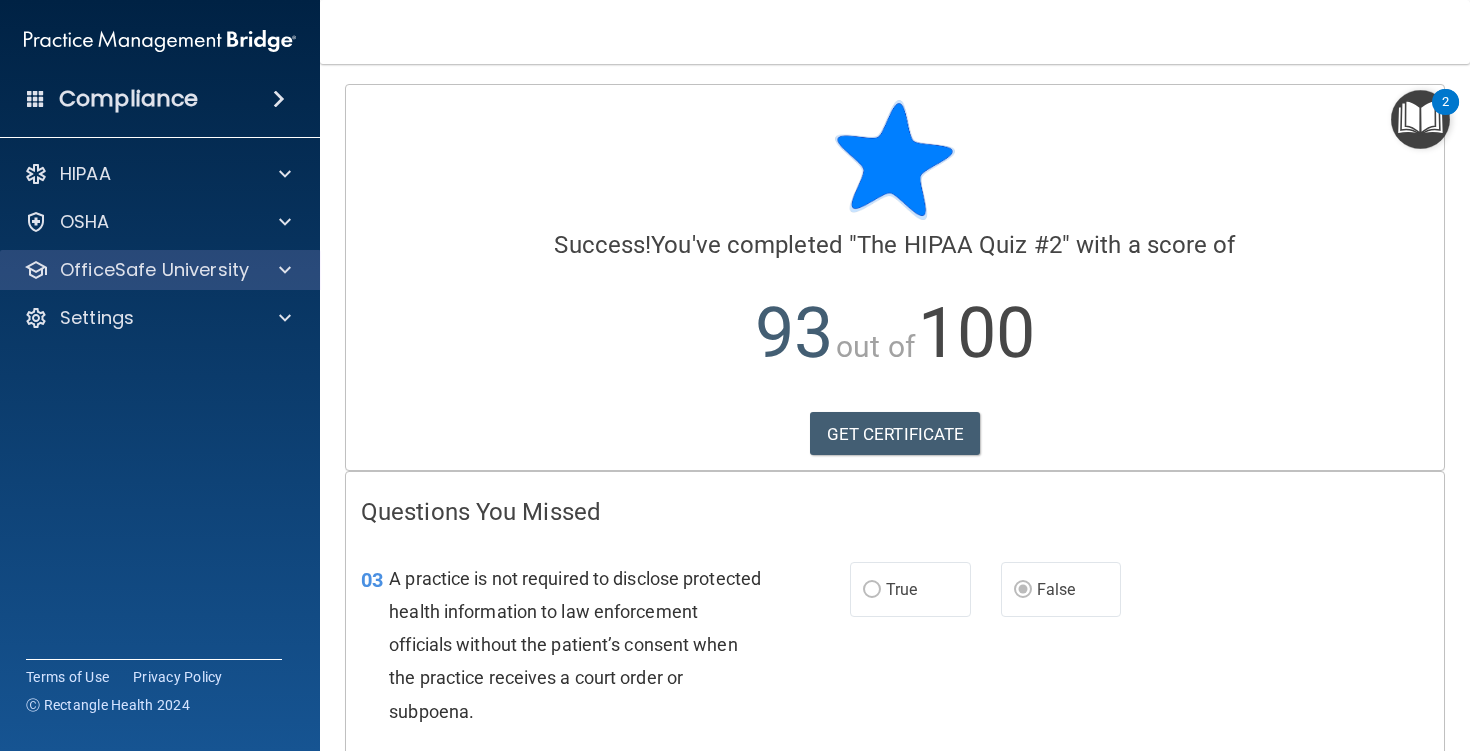 click on "OfficeSafe University" at bounding box center [160, 270] 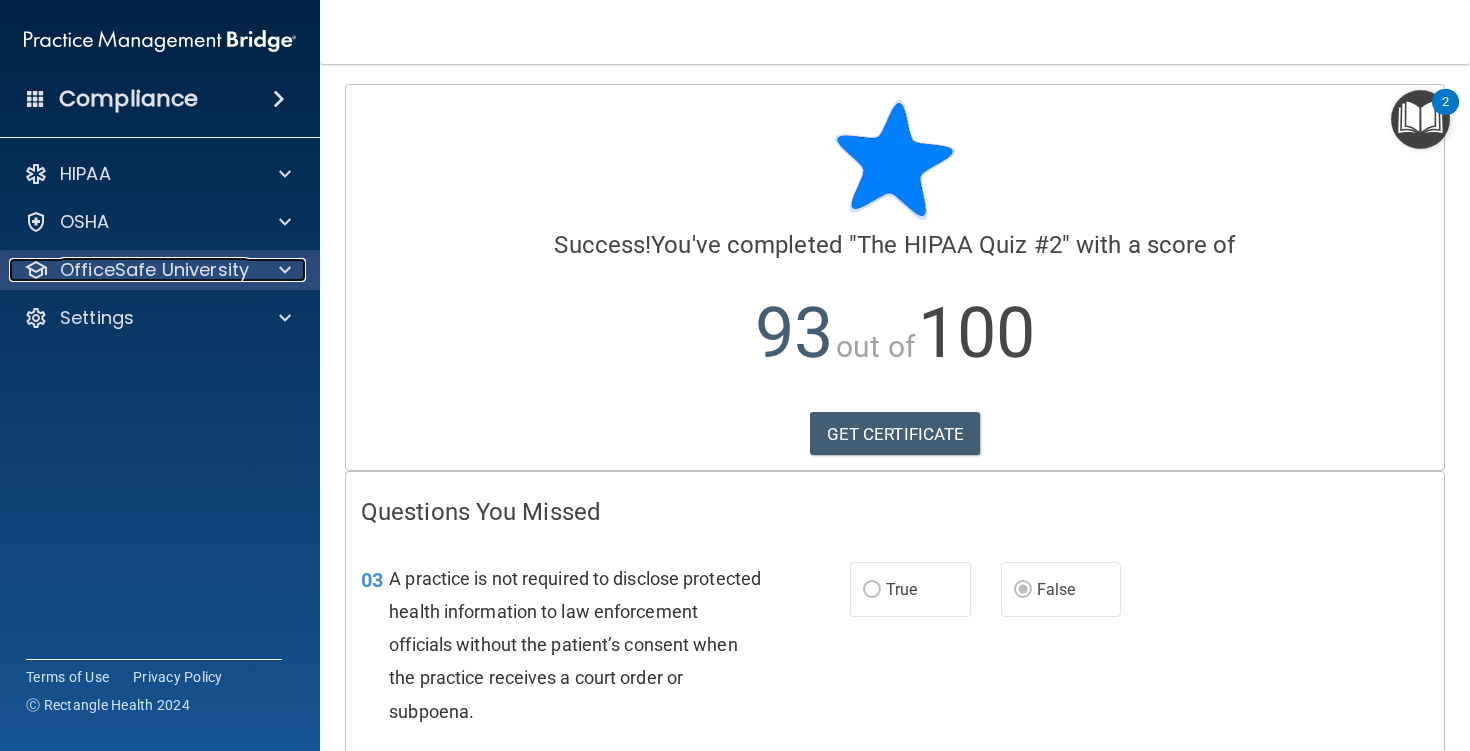 click at bounding box center (285, 270) 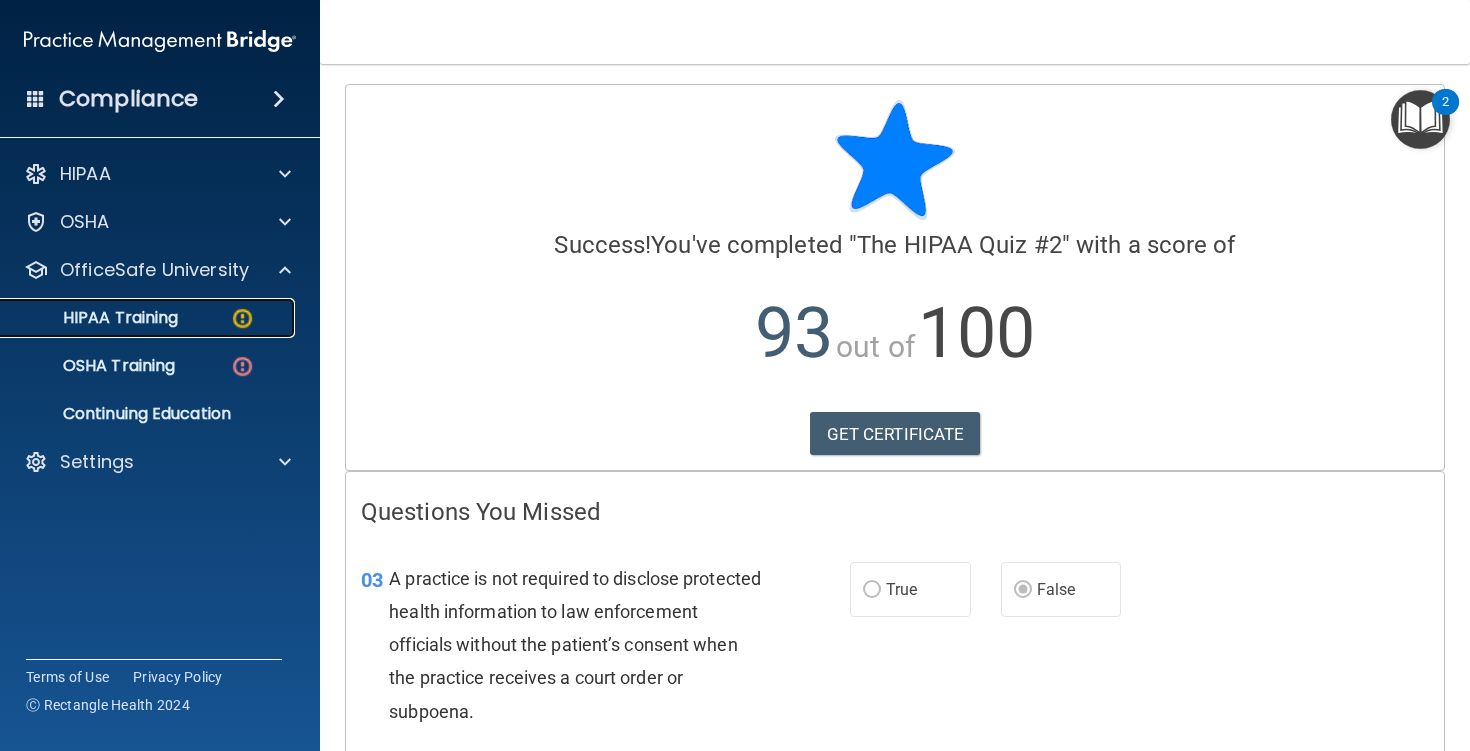 click on "HIPAA Training" at bounding box center (95, 318) 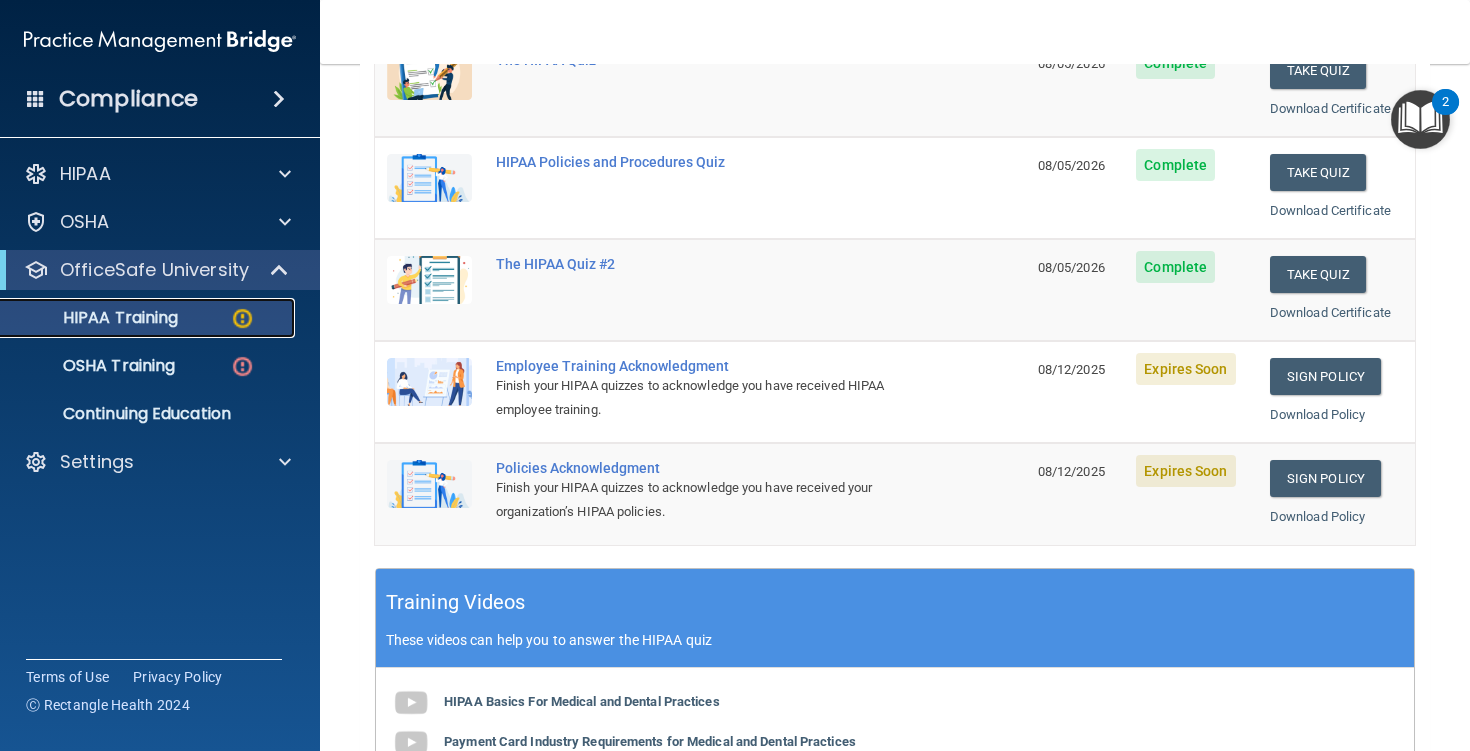 scroll, scrollTop: 325, scrollLeft: 0, axis: vertical 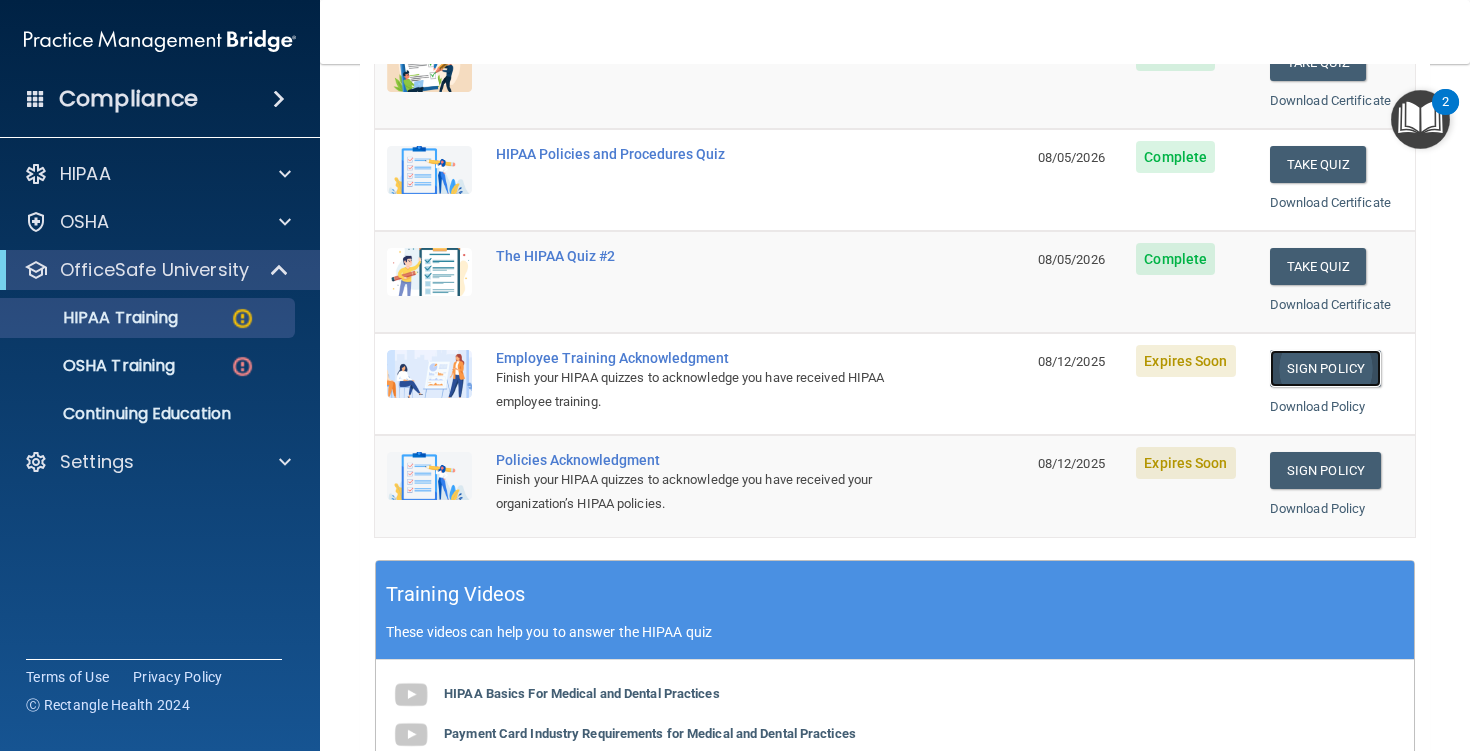 click on "Sign Policy" at bounding box center (1325, 368) 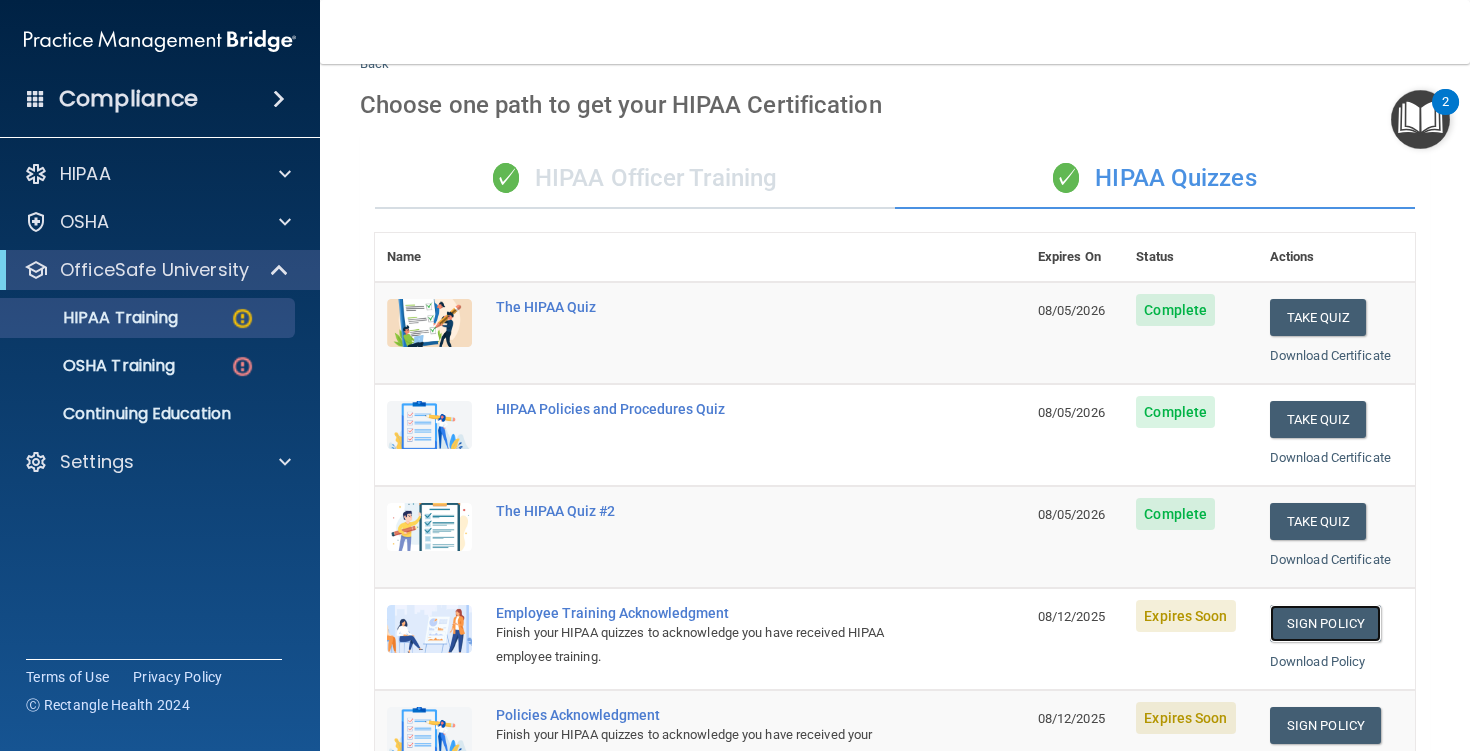 scroll, scrollTop: 0, scrollLeft: 0, axis: both 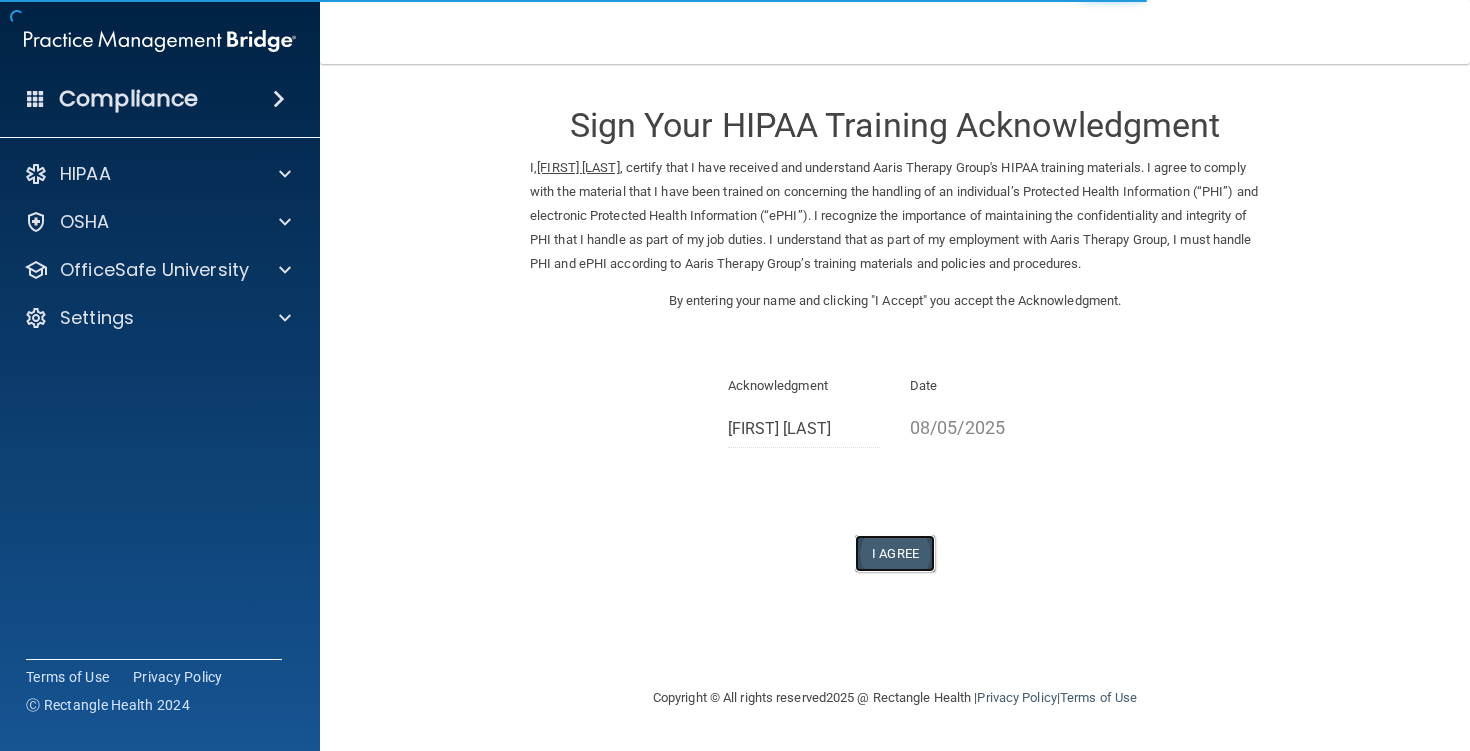 click on "I Agree" at bounding box center [895, 553] 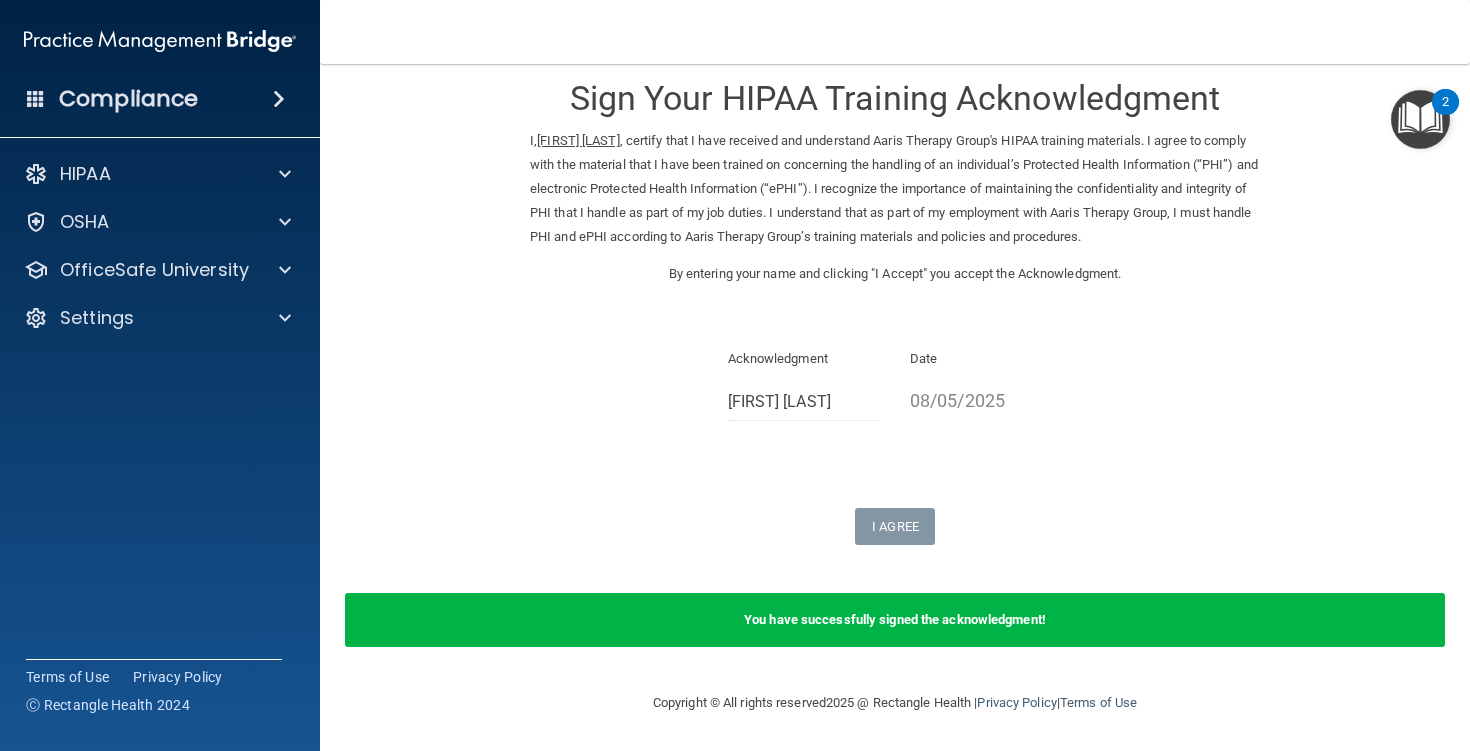 scroll, scrollTop: 0, scrollLeft: 0, axis: both 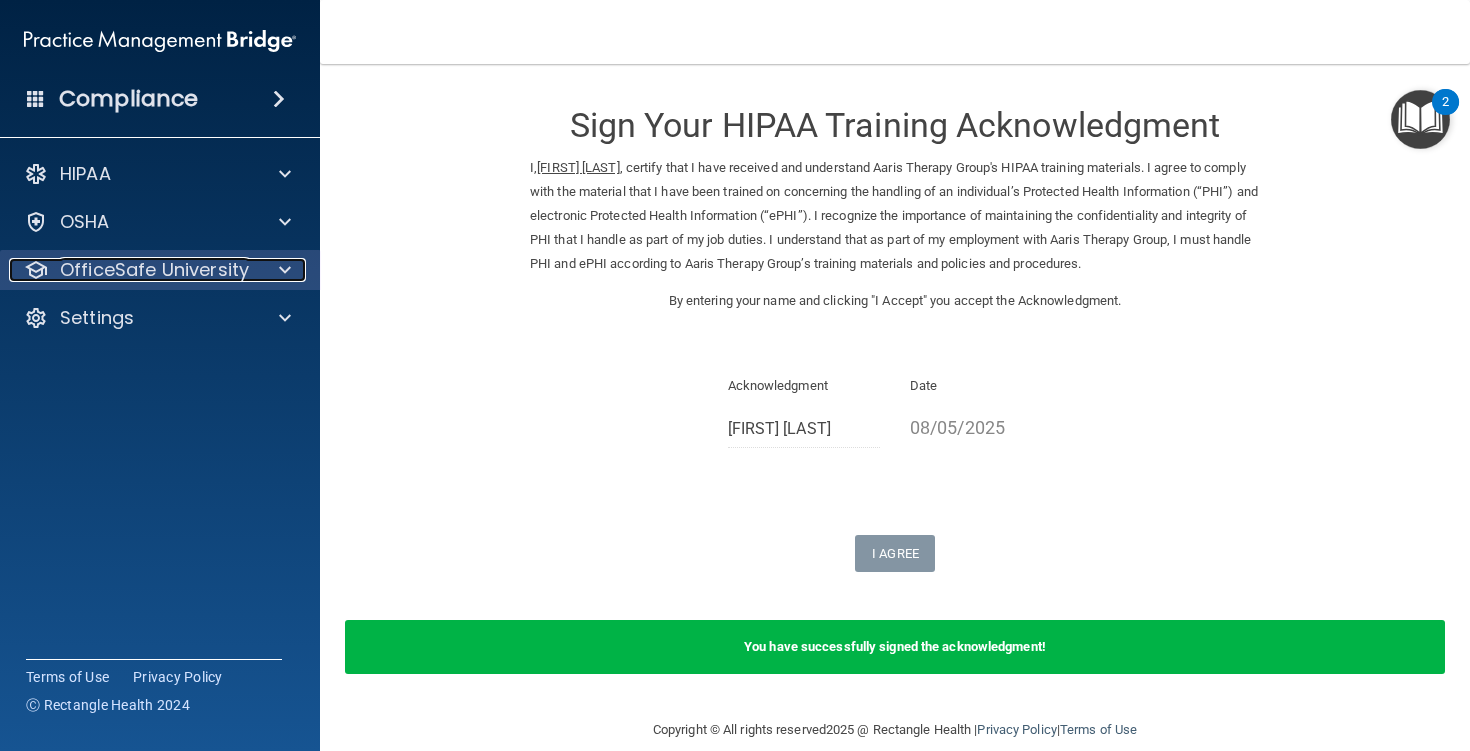 click at bounding box center [282, 270] 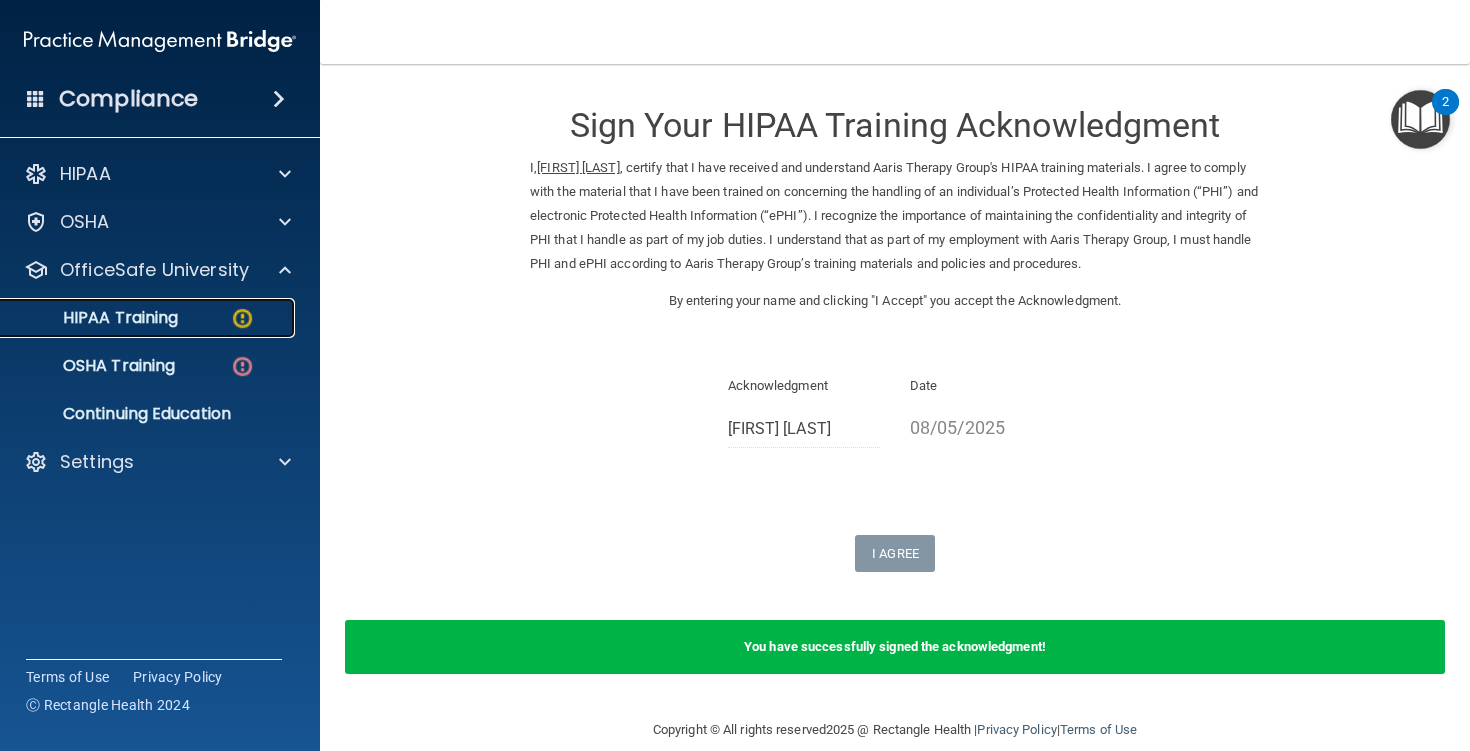 click on "HIPAA Training" at bounding box center (149, 318) 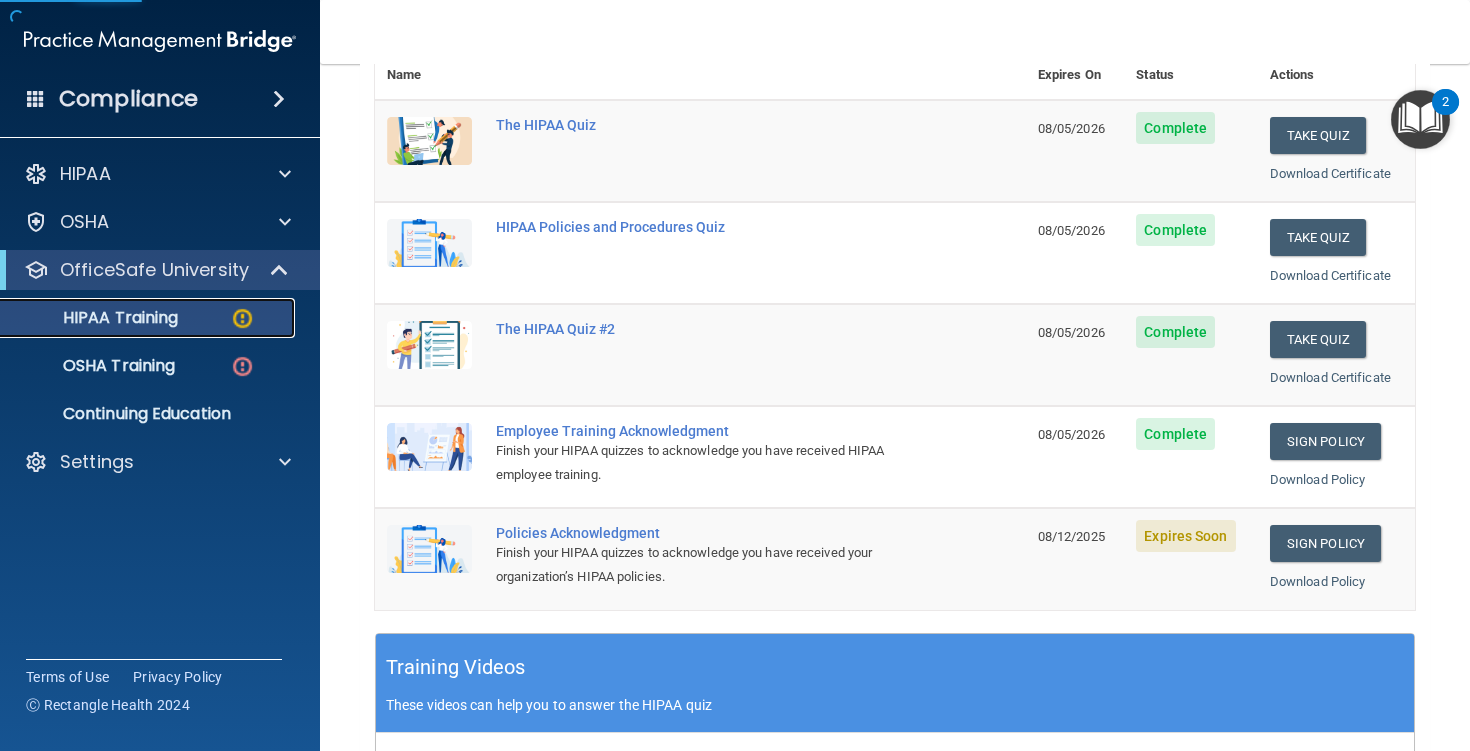 scroll, scrollTop: 381, scrollLeft: 0, axis: vertical 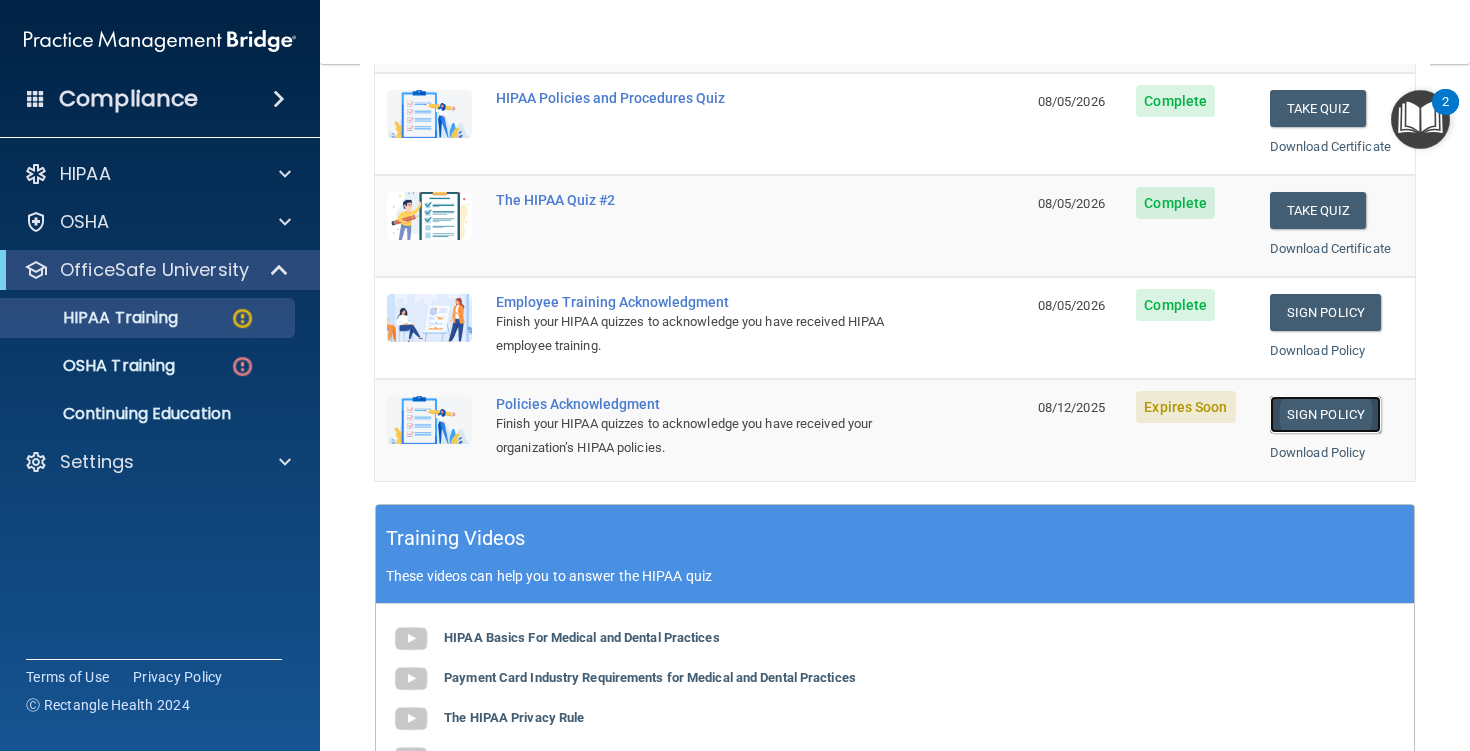 click on "Sign Policy" at bounding box center [1325, 414] 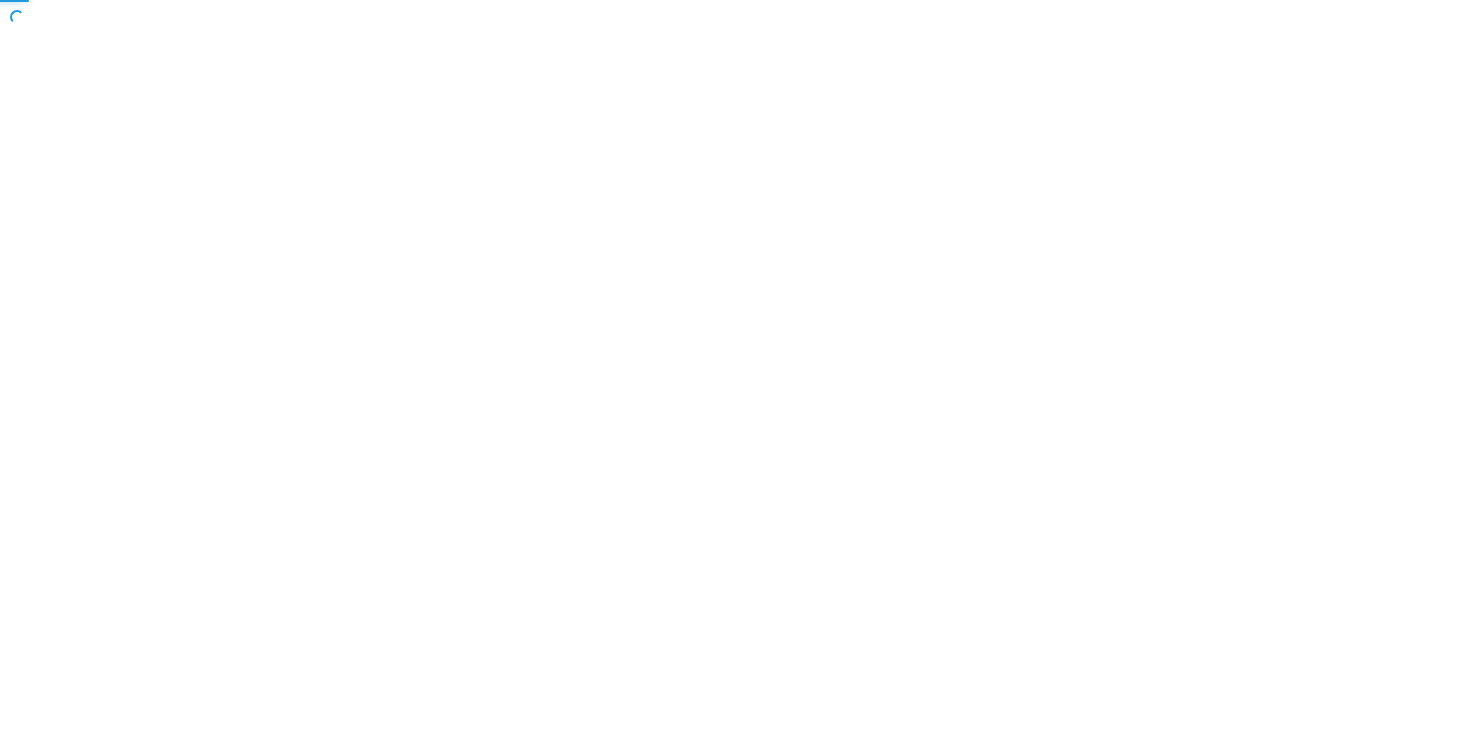 scroll, scrollTop: 0, scrollLeft: 0, axis: both 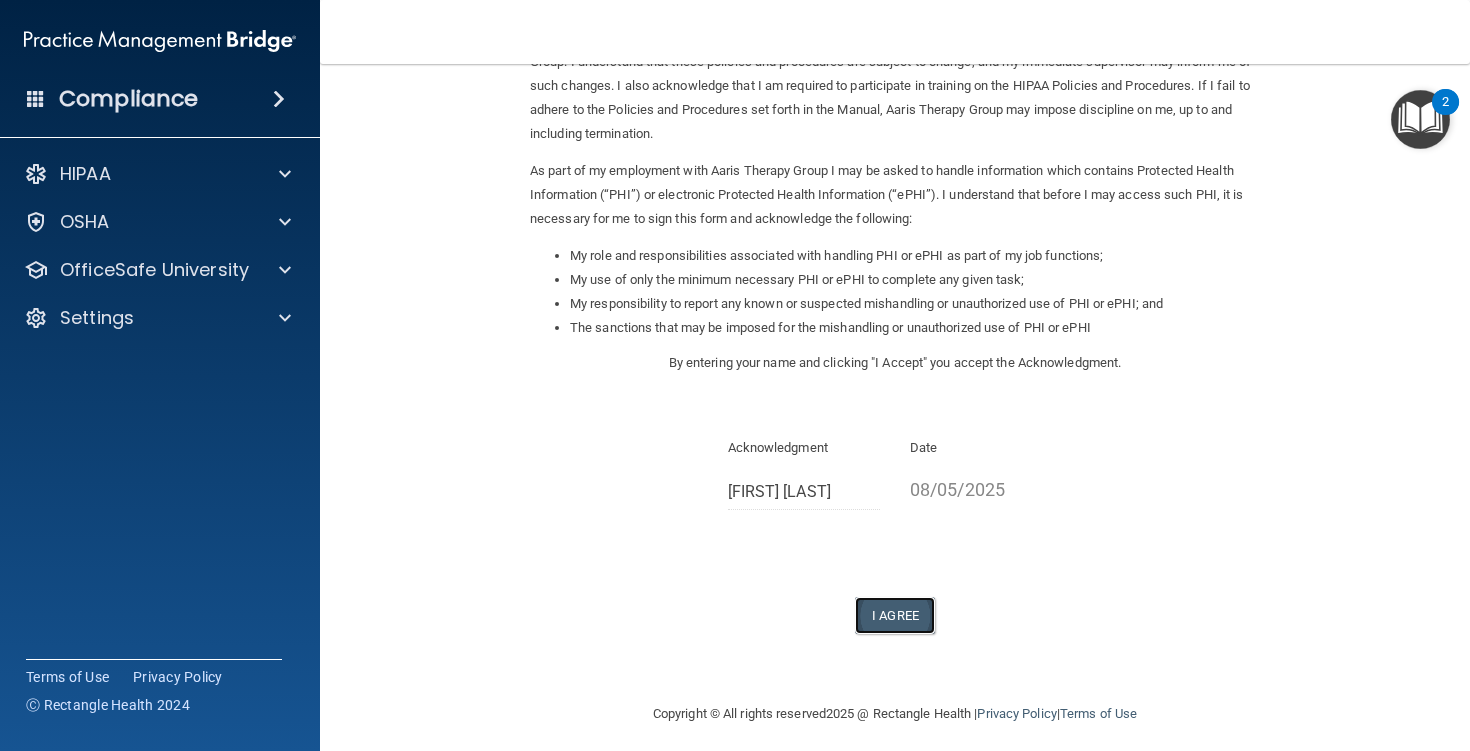 click on "I Agree" at bounding box center [895, 615] 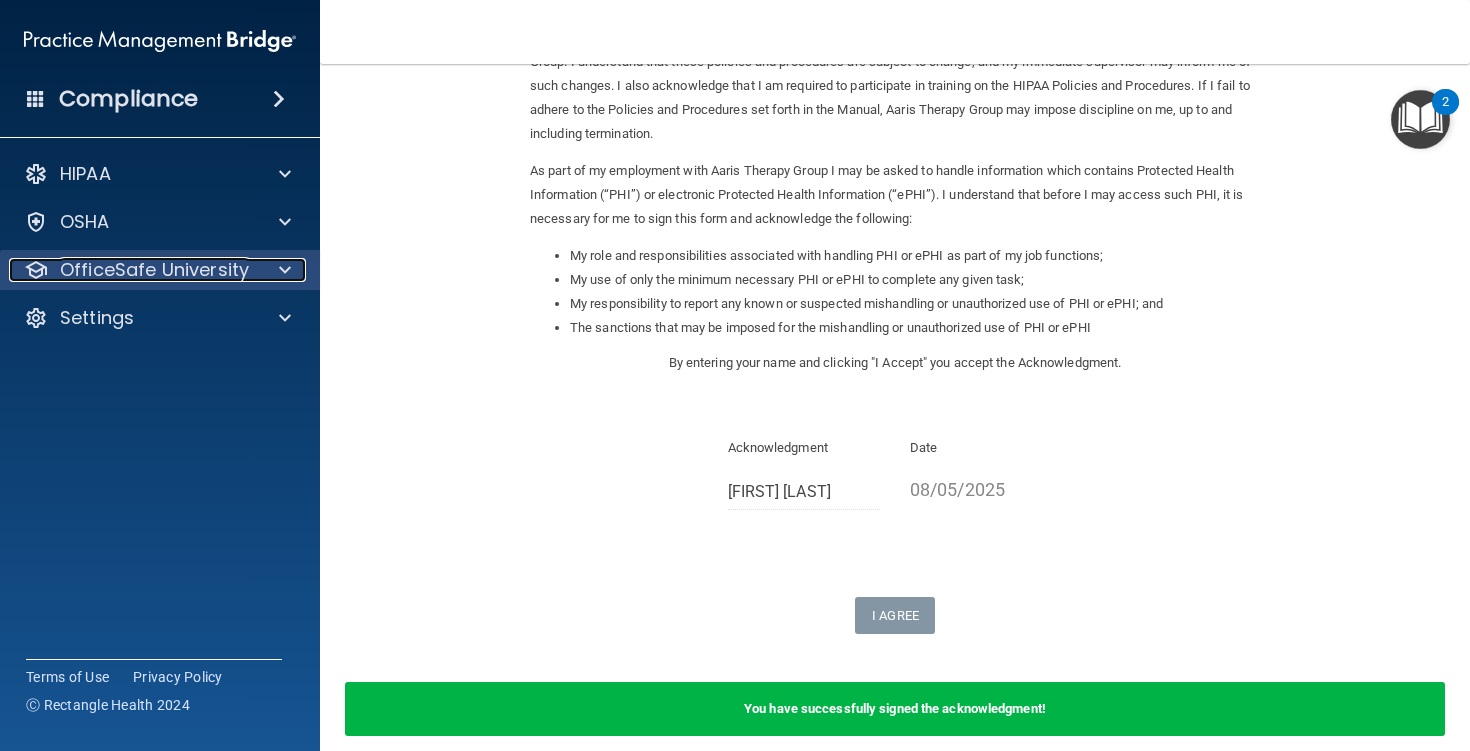 click on "OfficeSafe University" at bounding box center [154, 270] 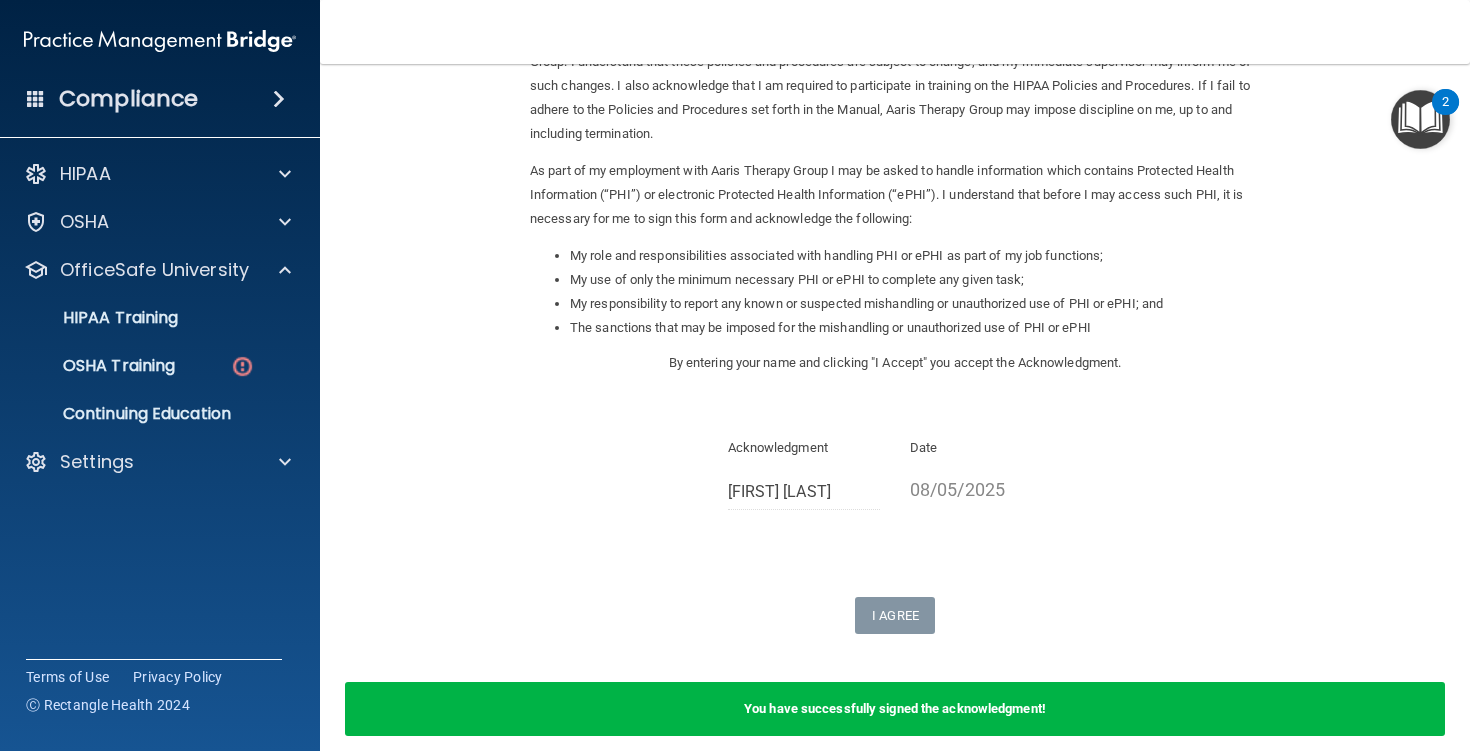 click on "HIPAA Training                   OSHA Training                   Continuing Education" at bounding box center [161, 362] 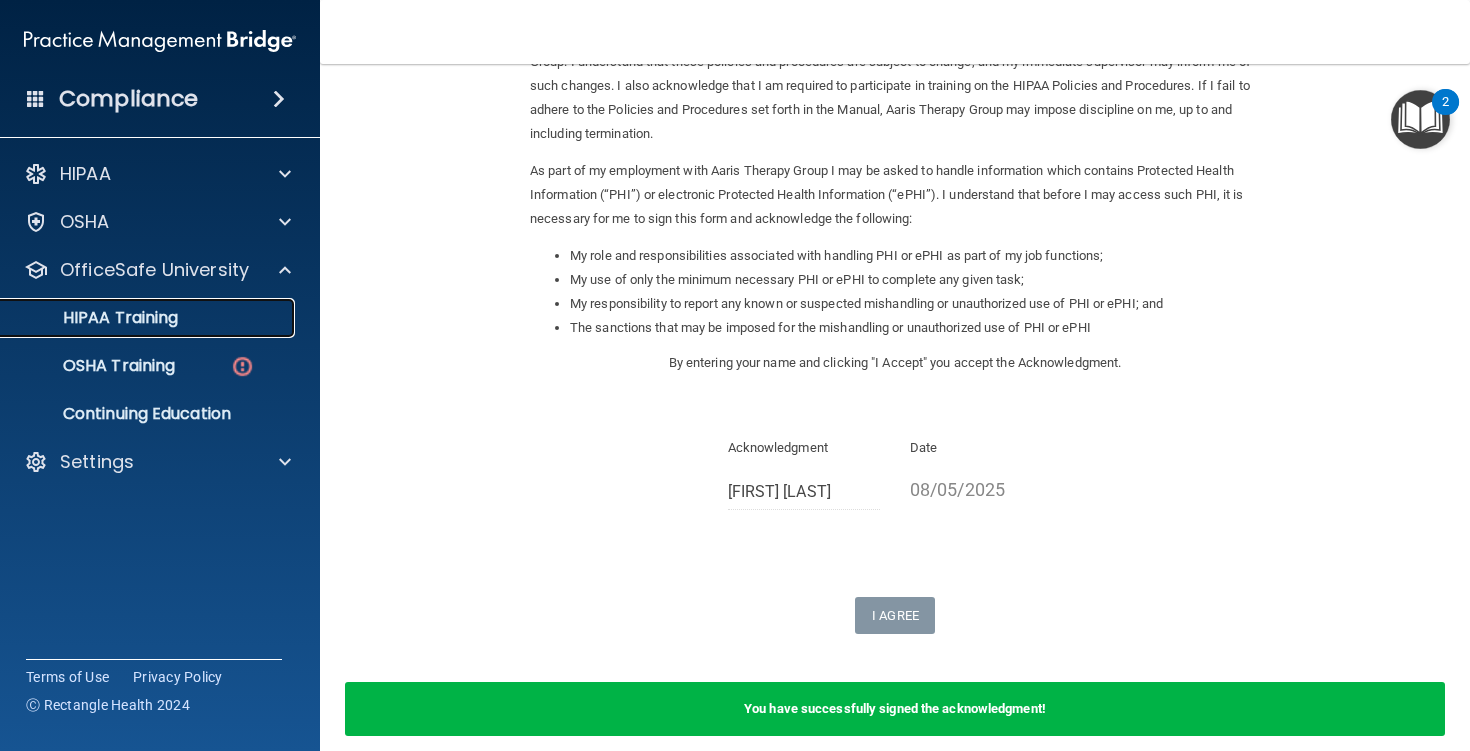 click on "HIPAA Training" at bounding box center [149, 318] 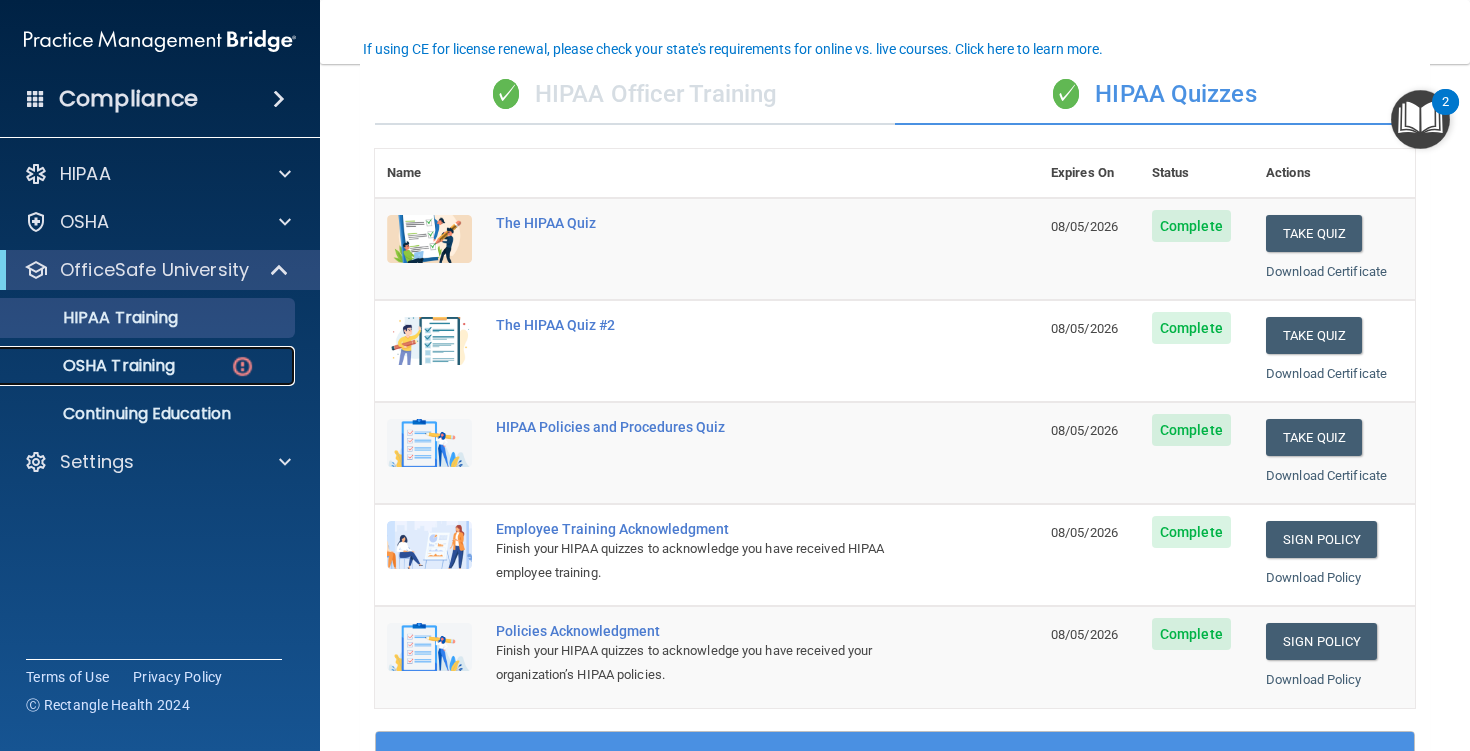 click on "OSHA Training" at bounding box center (149, 366) 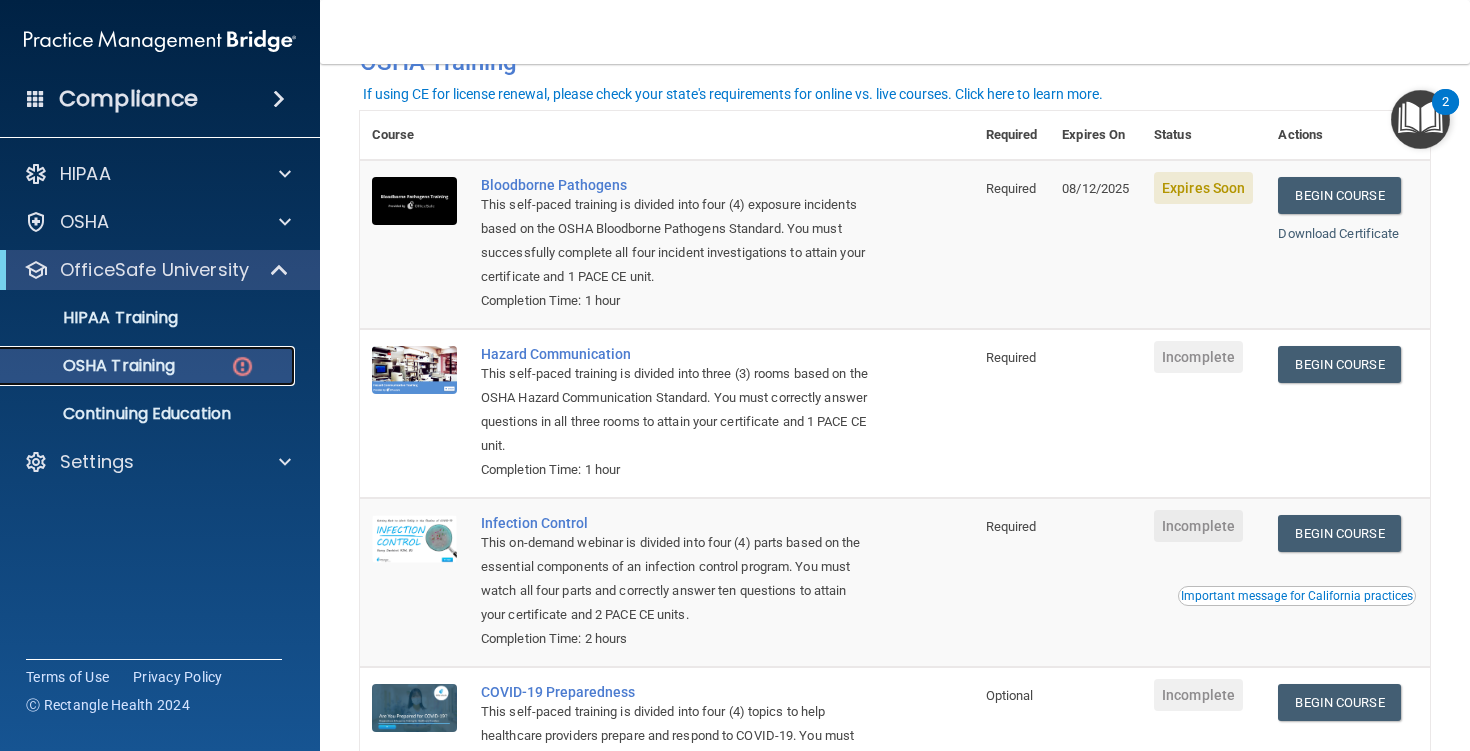 scroll, scrollTop: 0, scrollLeft: 0, axis: both 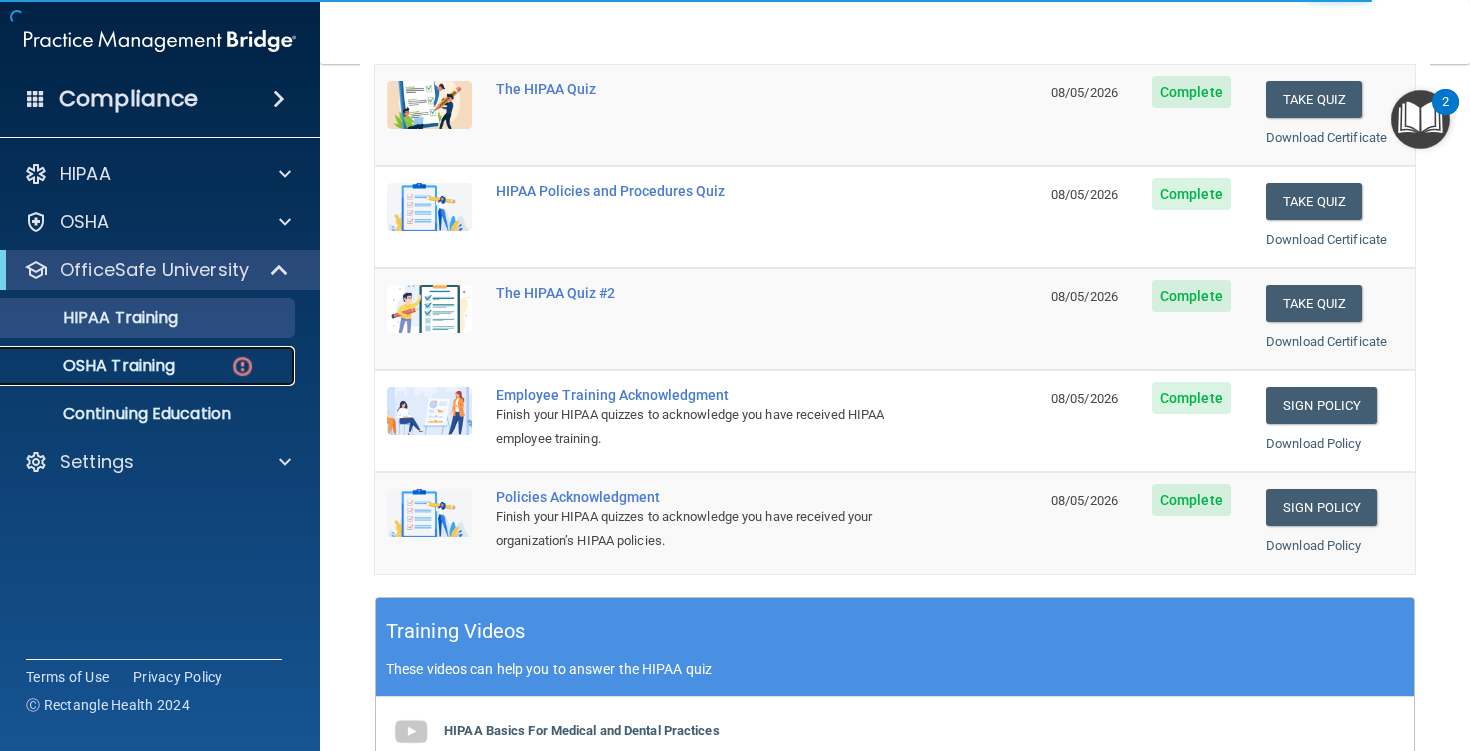 click on "OSHA Training" at bounding box center [137, 366] 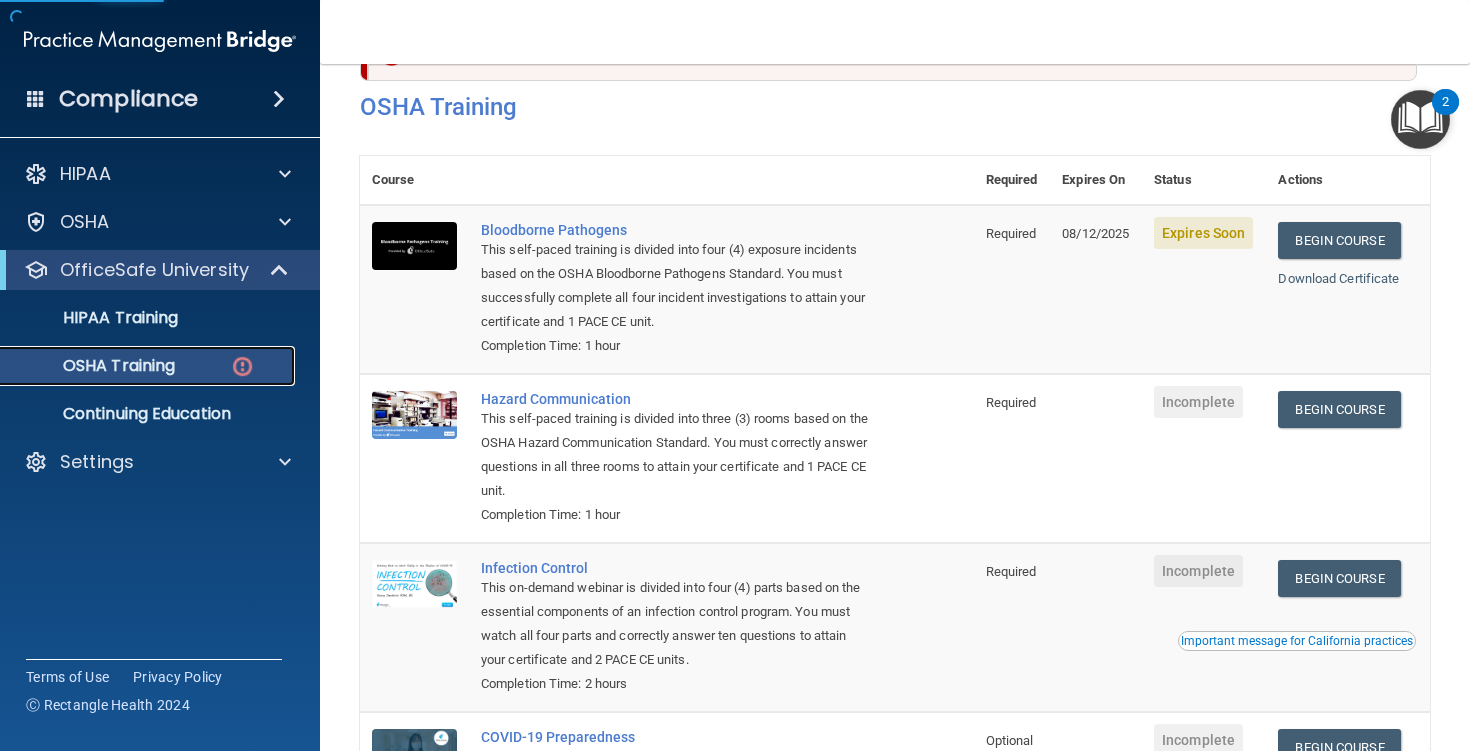 scroll, scrollTop: 0, scrollLeft: 0, axis: both 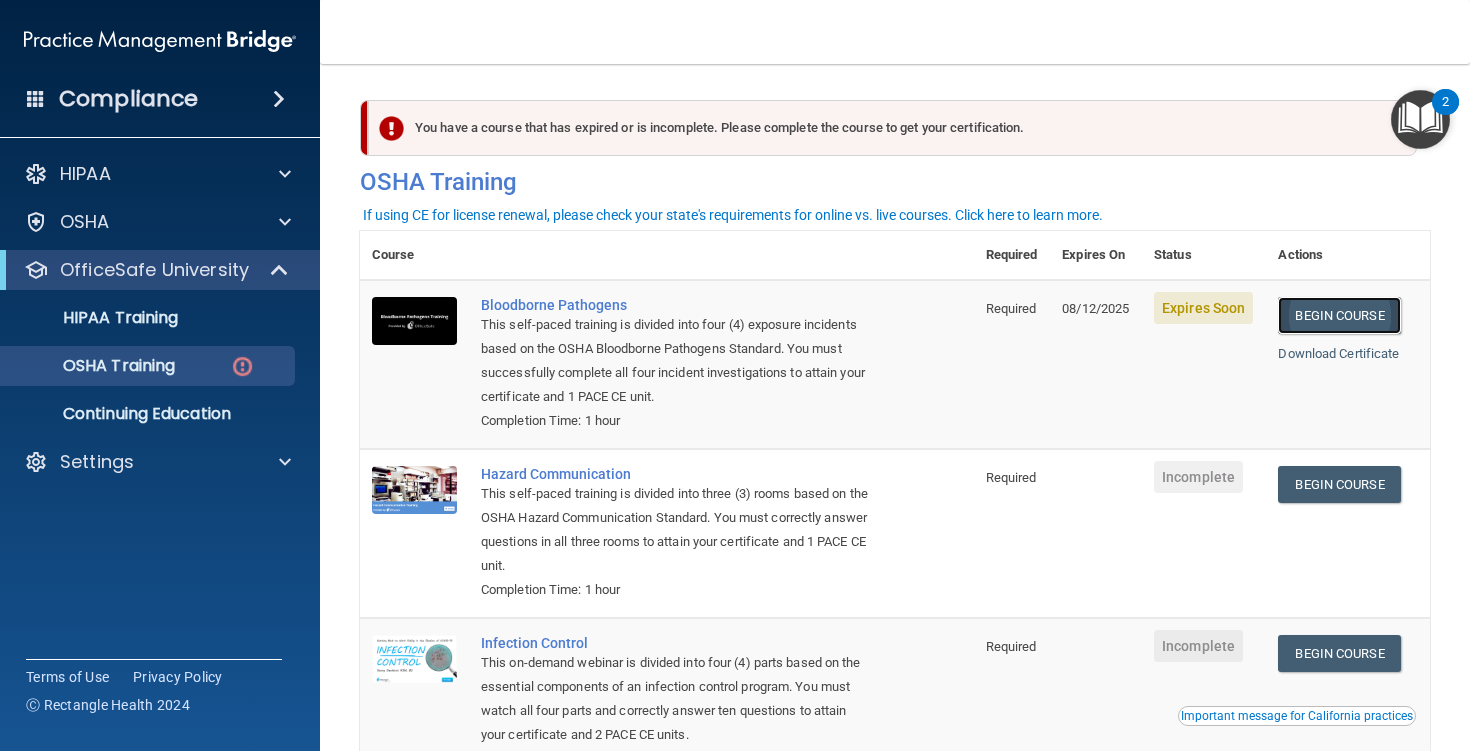 click on "Begin Course" at bounding box center [1339, 315] 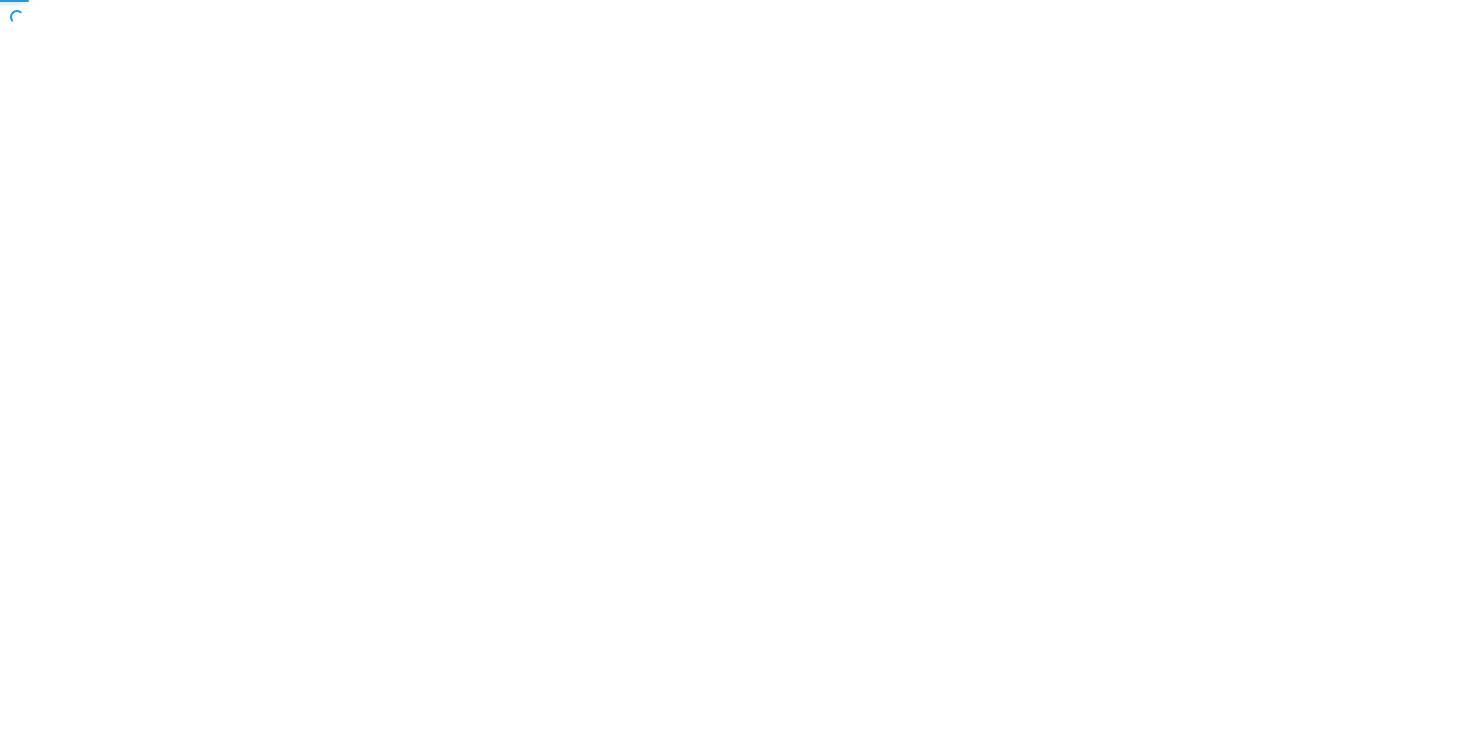 scroll, scrollTop: 0, scrollLeft: 0, axis: both 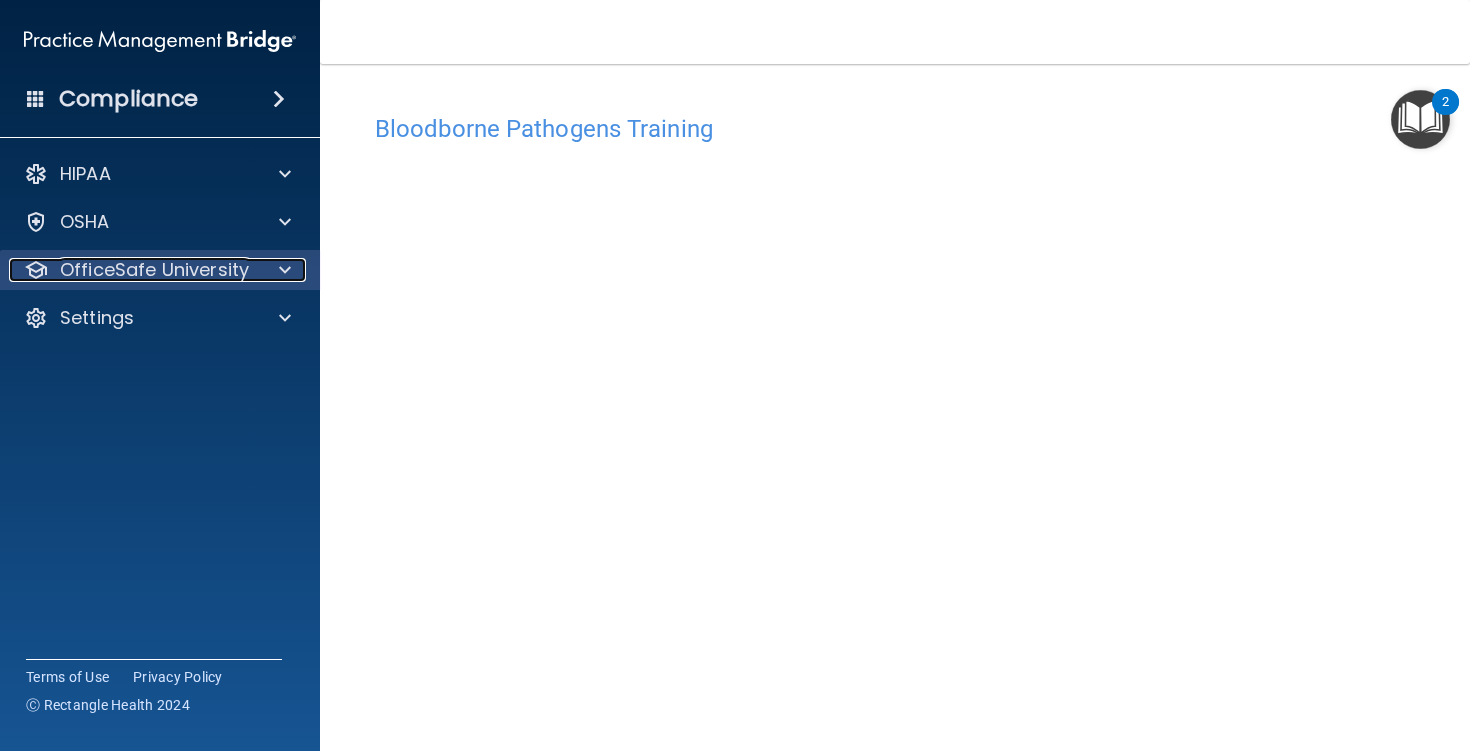 click on "OfficeSafe University" at bounding box center [154, 270] 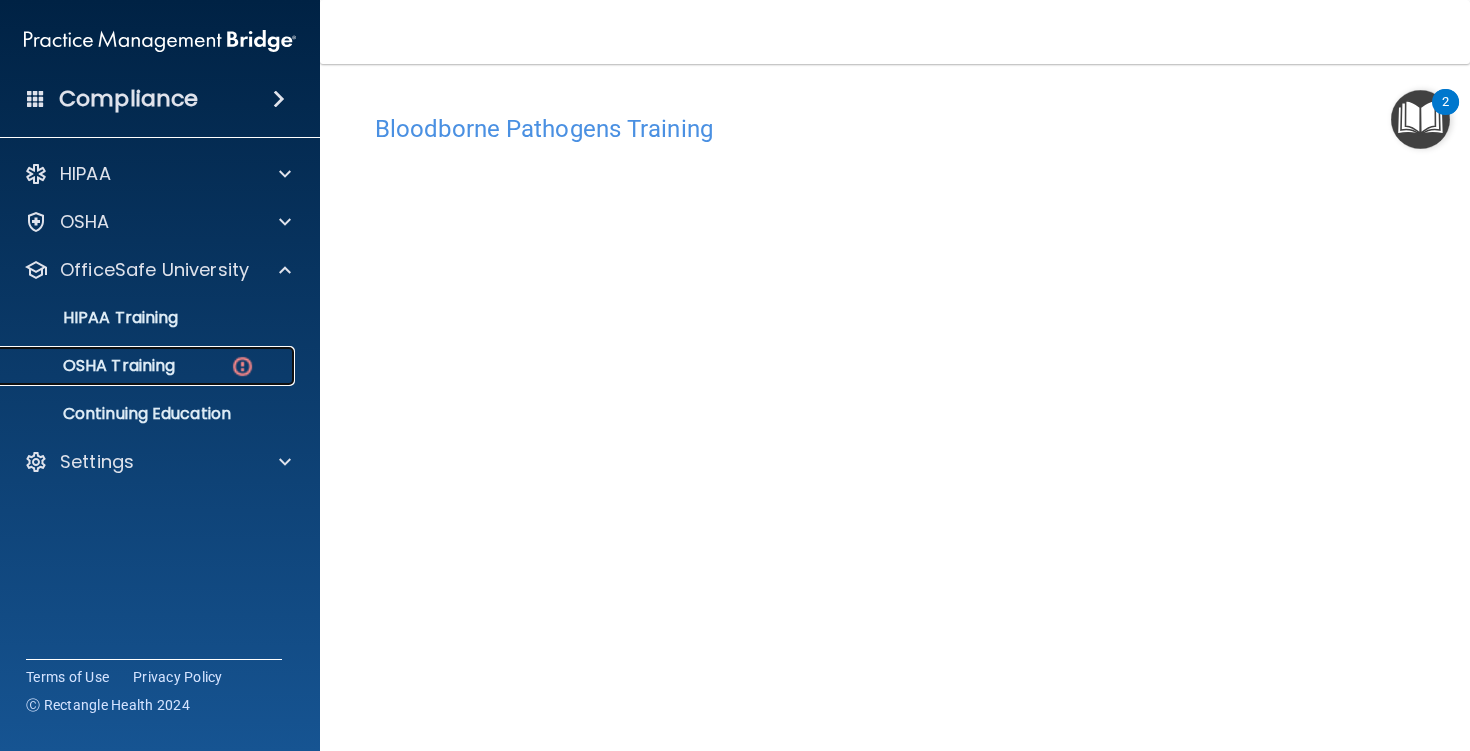 click at bounding box center (242, 366) 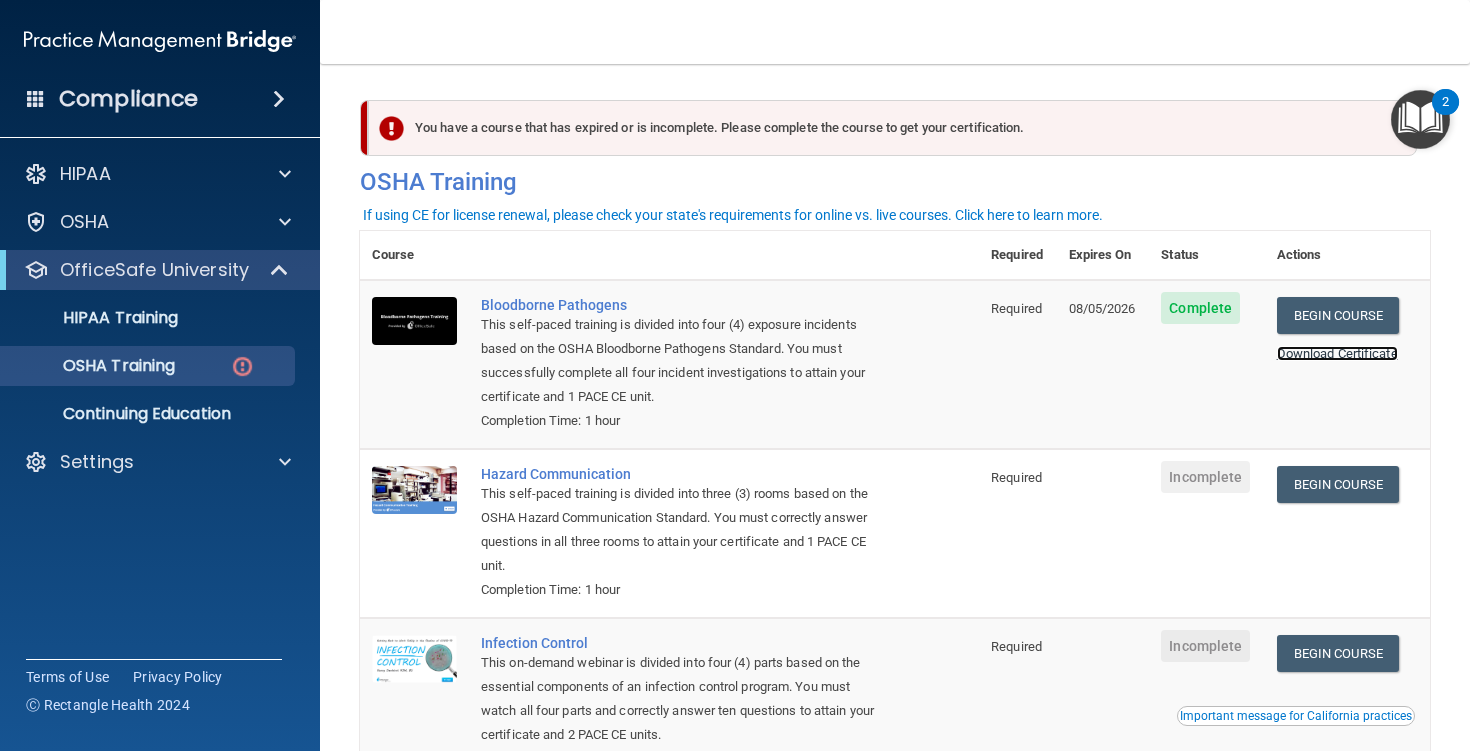 click on "Download Certificate" at bounding box center (1337, 353) 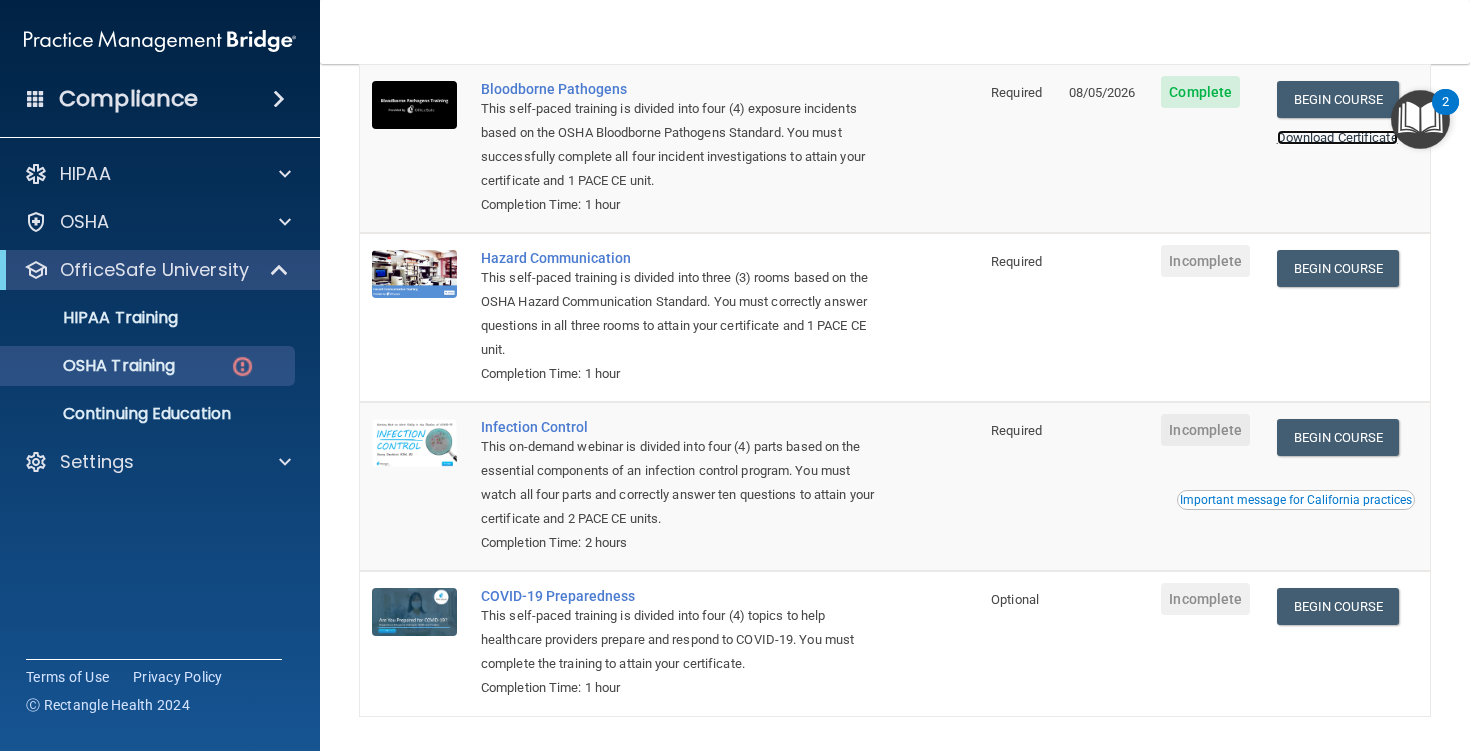 scroll, scrollTop: 235, scrollLeft: 0, axis: vertical 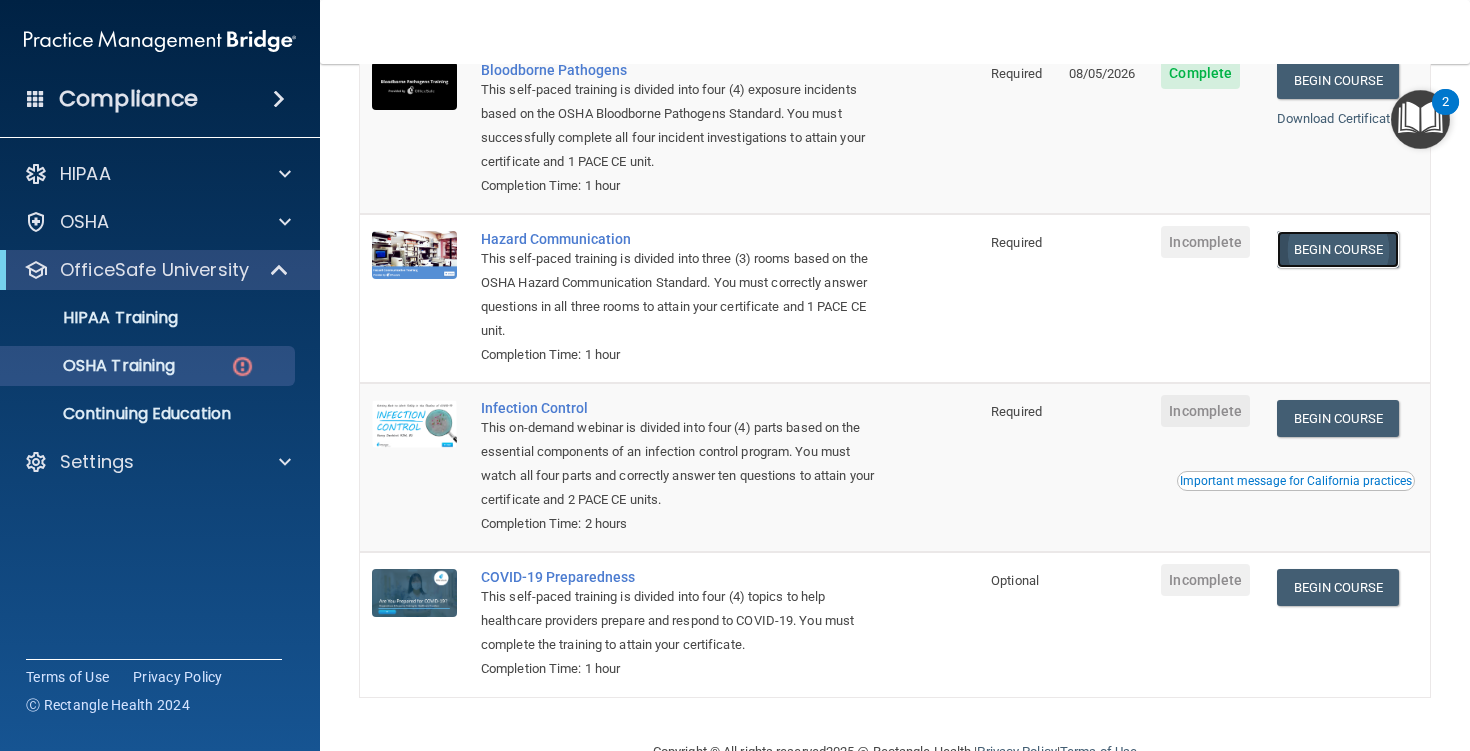 click on "Begin Course" at bounding box center [1338, 249] 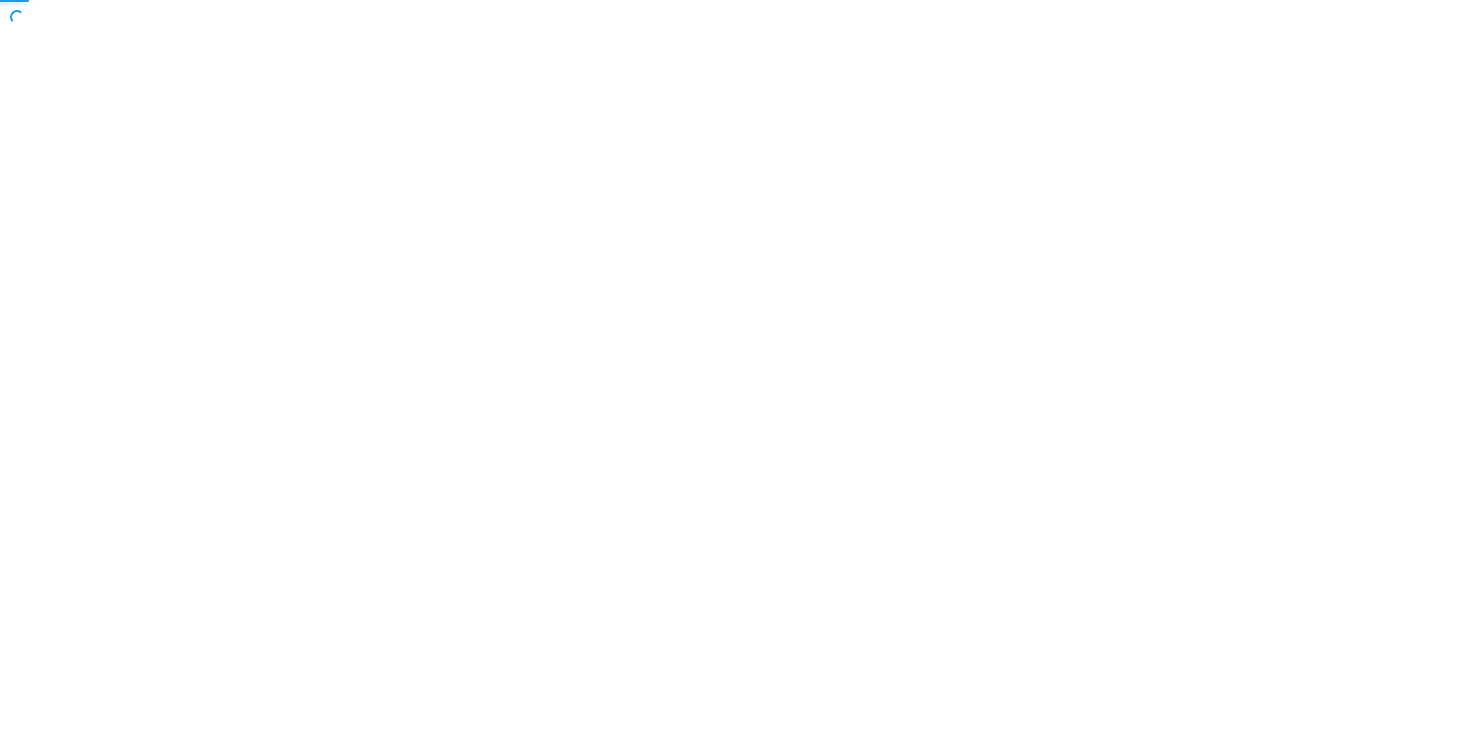 scroll, scrollTop: 0, scrollLeft: 0, axis: both 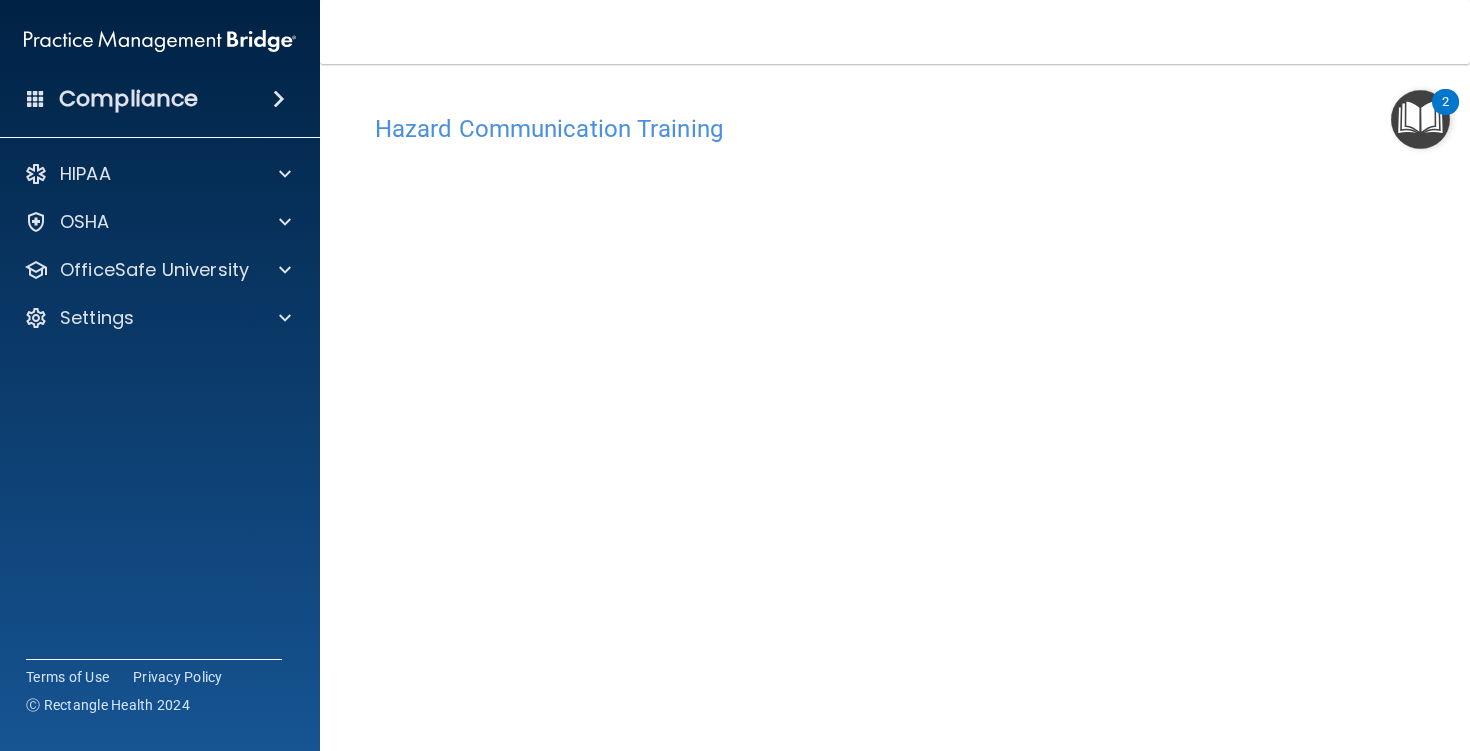 click at bounding box center (1420, 119) 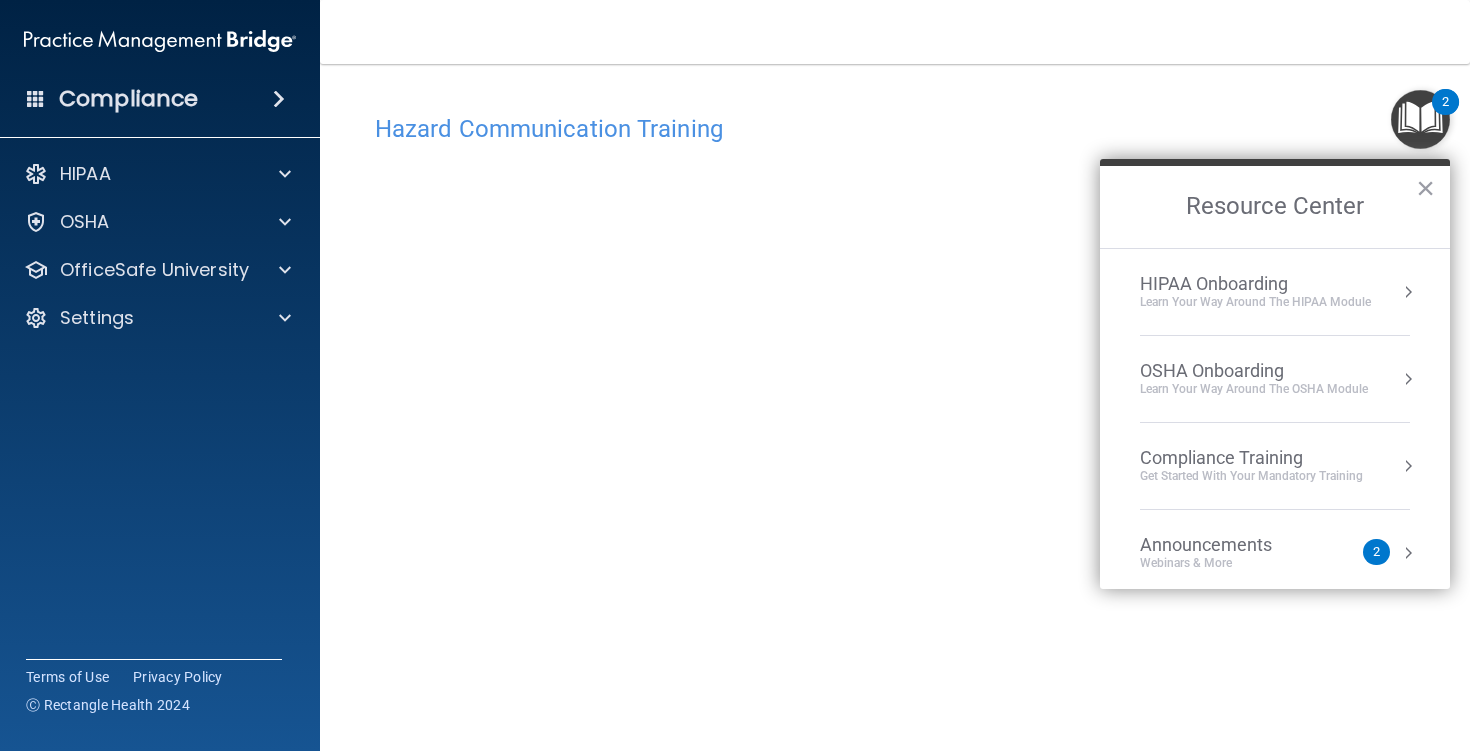 scroll, scrollTop: 1, scrollLeft: 0, axis: vertical 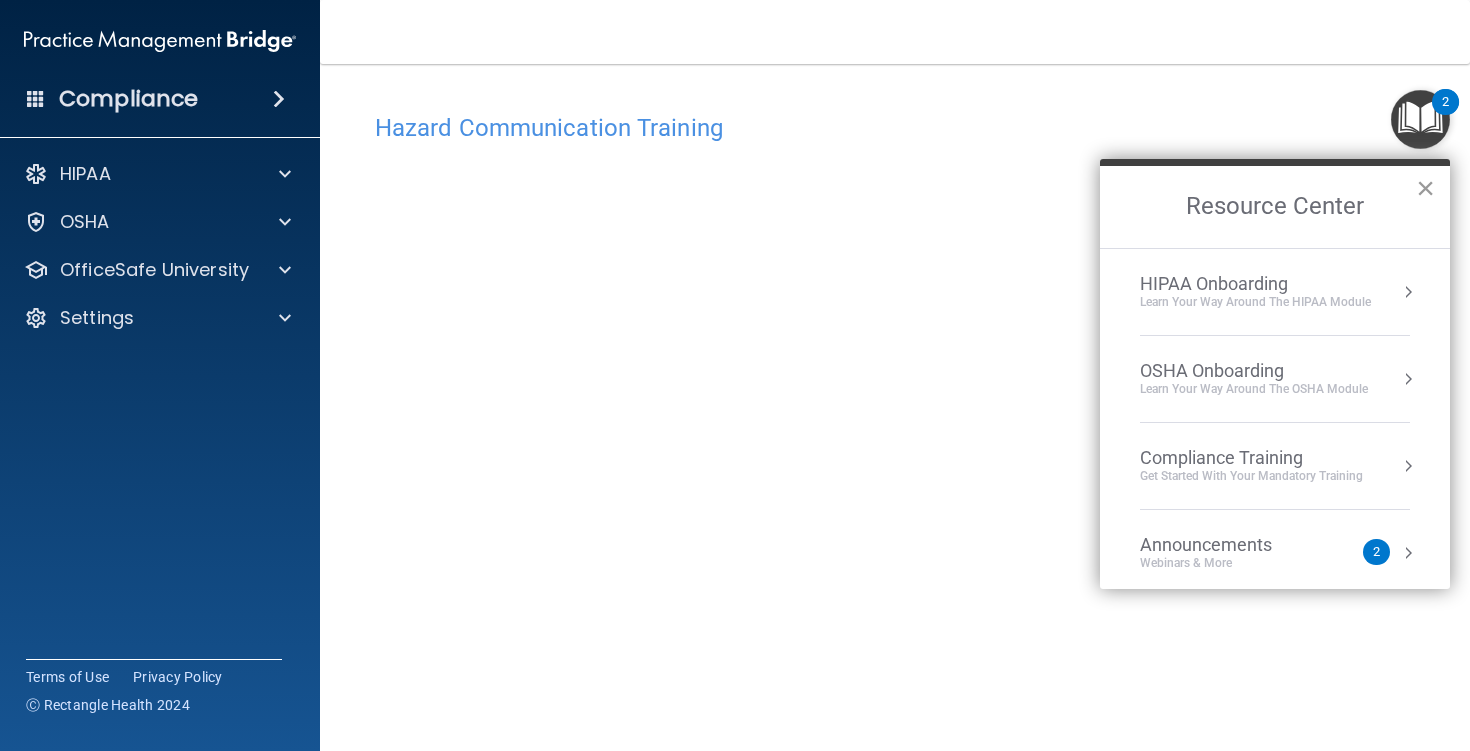 click on "×" at bounding box center (1425, 188) 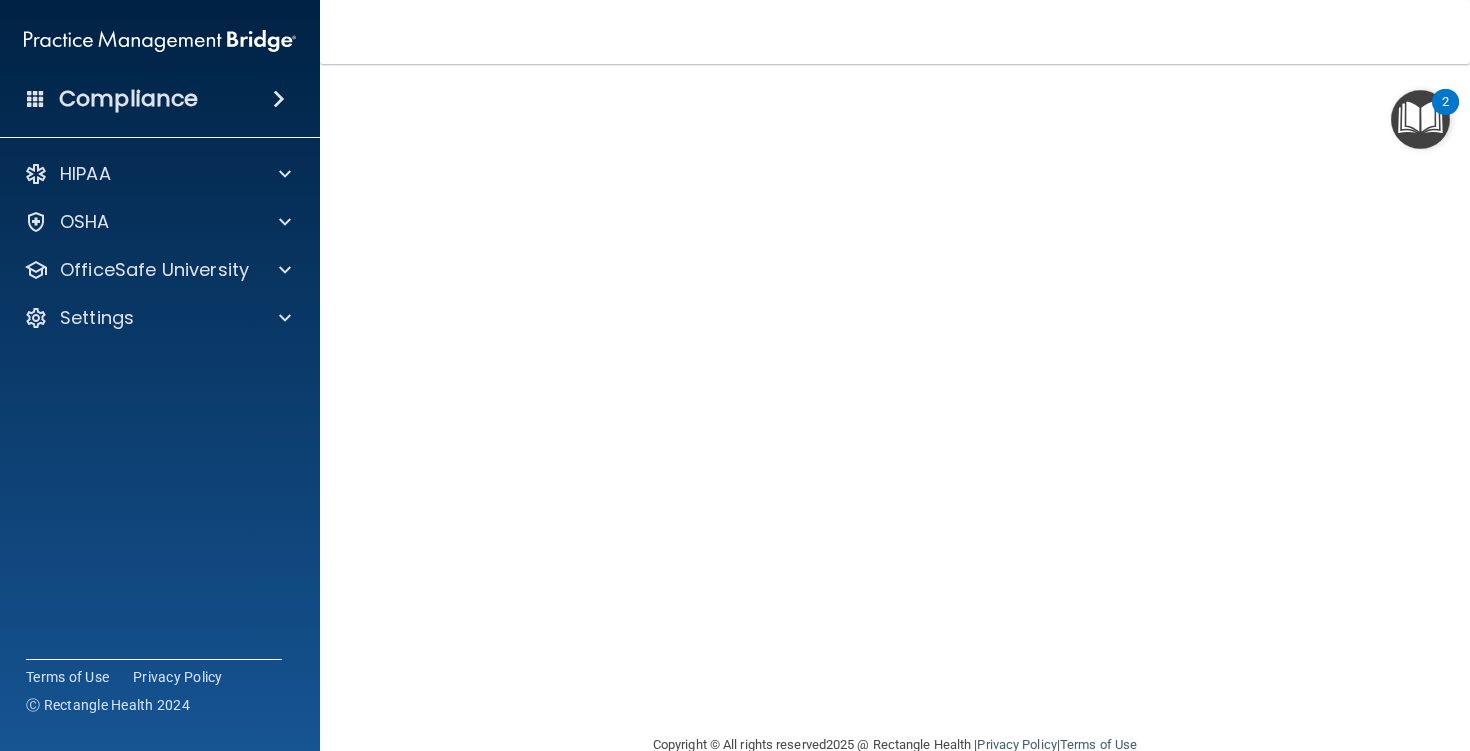 scroll, scrollTop: 1, scrollLeft: 0, axis: vertical 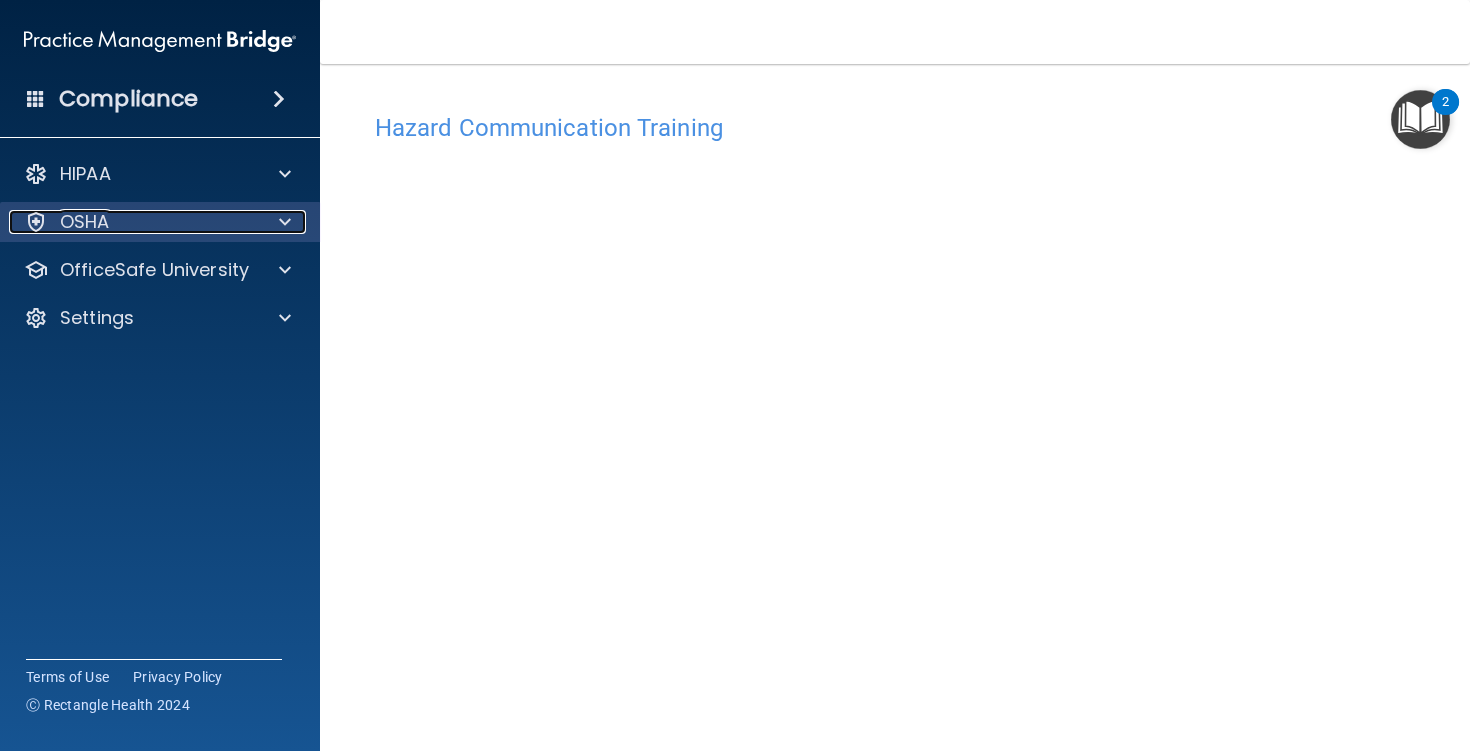 click at bounding box center (285, 222) 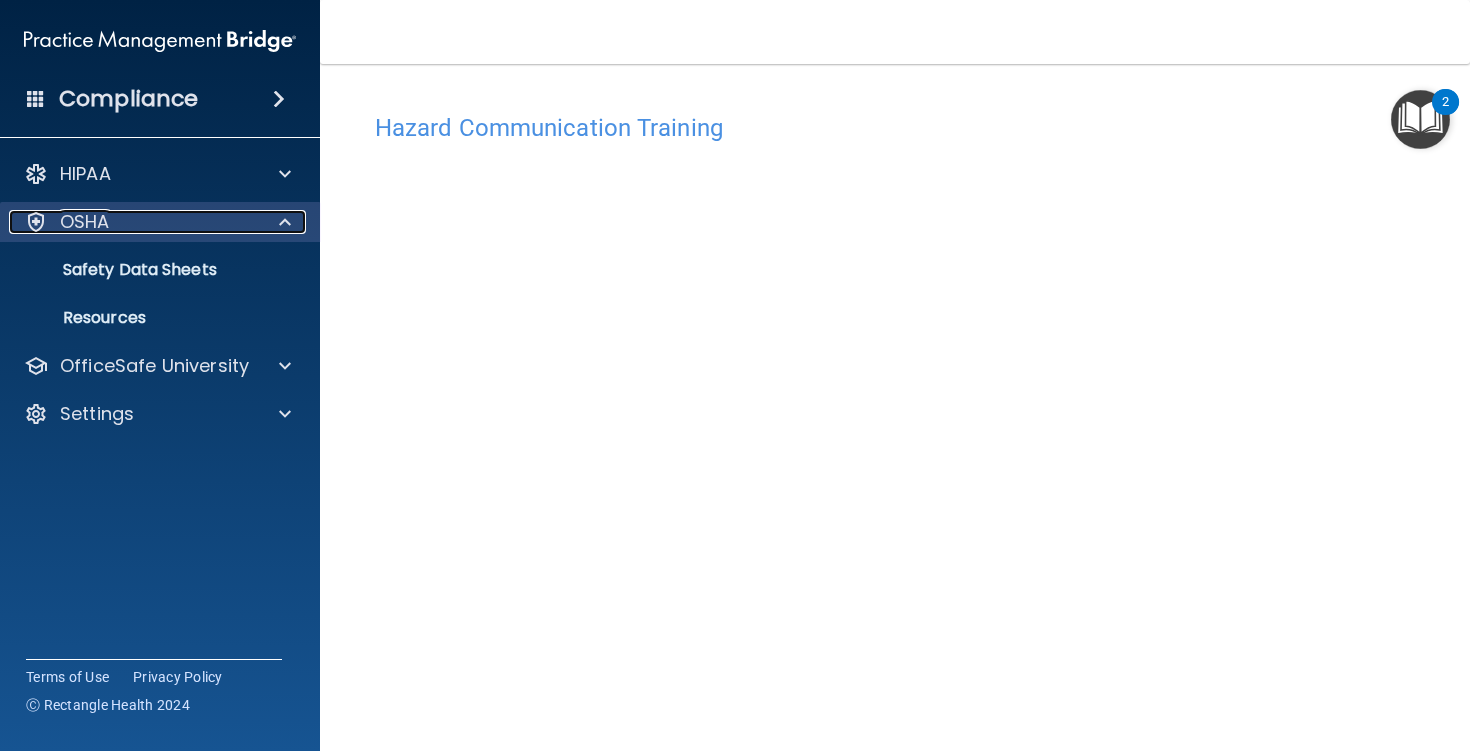 click at bounding box center [285, 222] 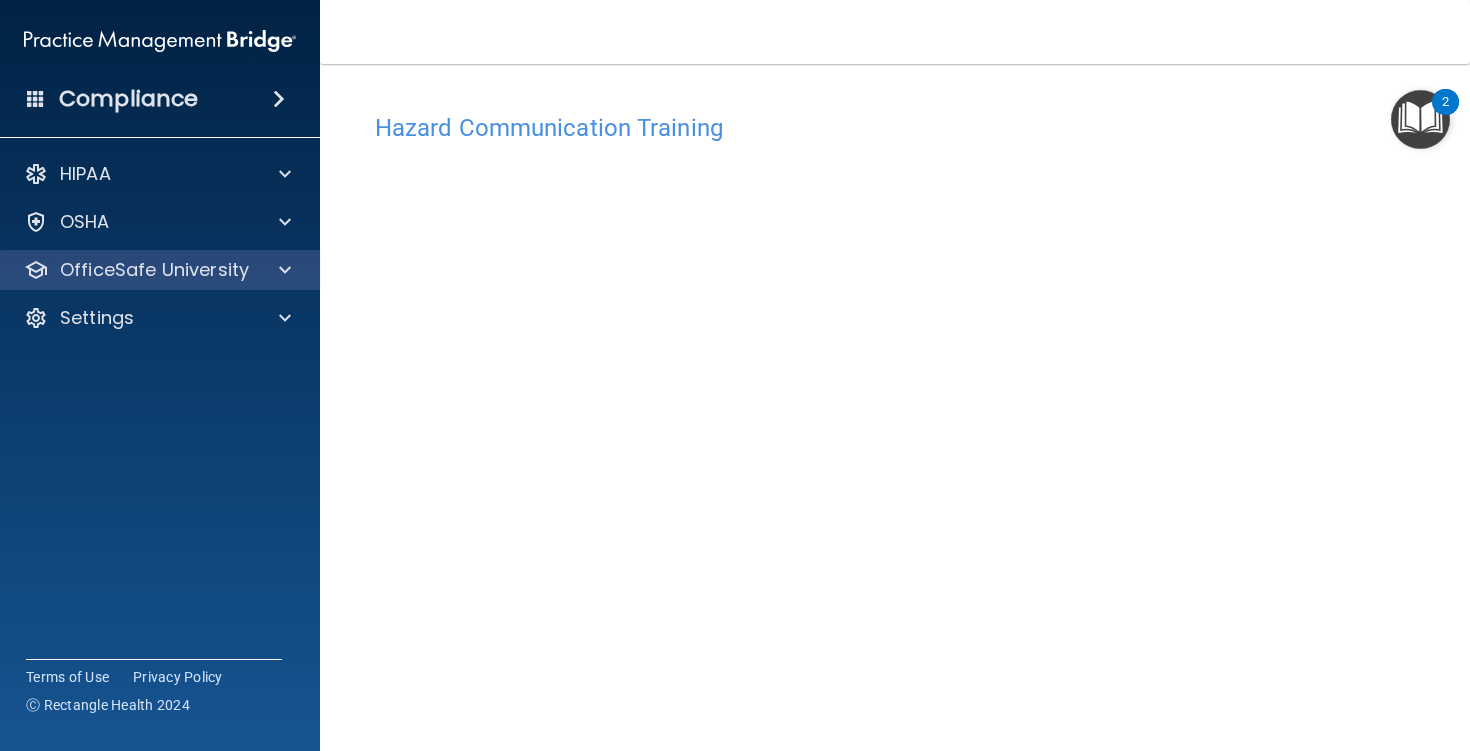 click on "OfficeSafe University" at bounding box center [160, 270] 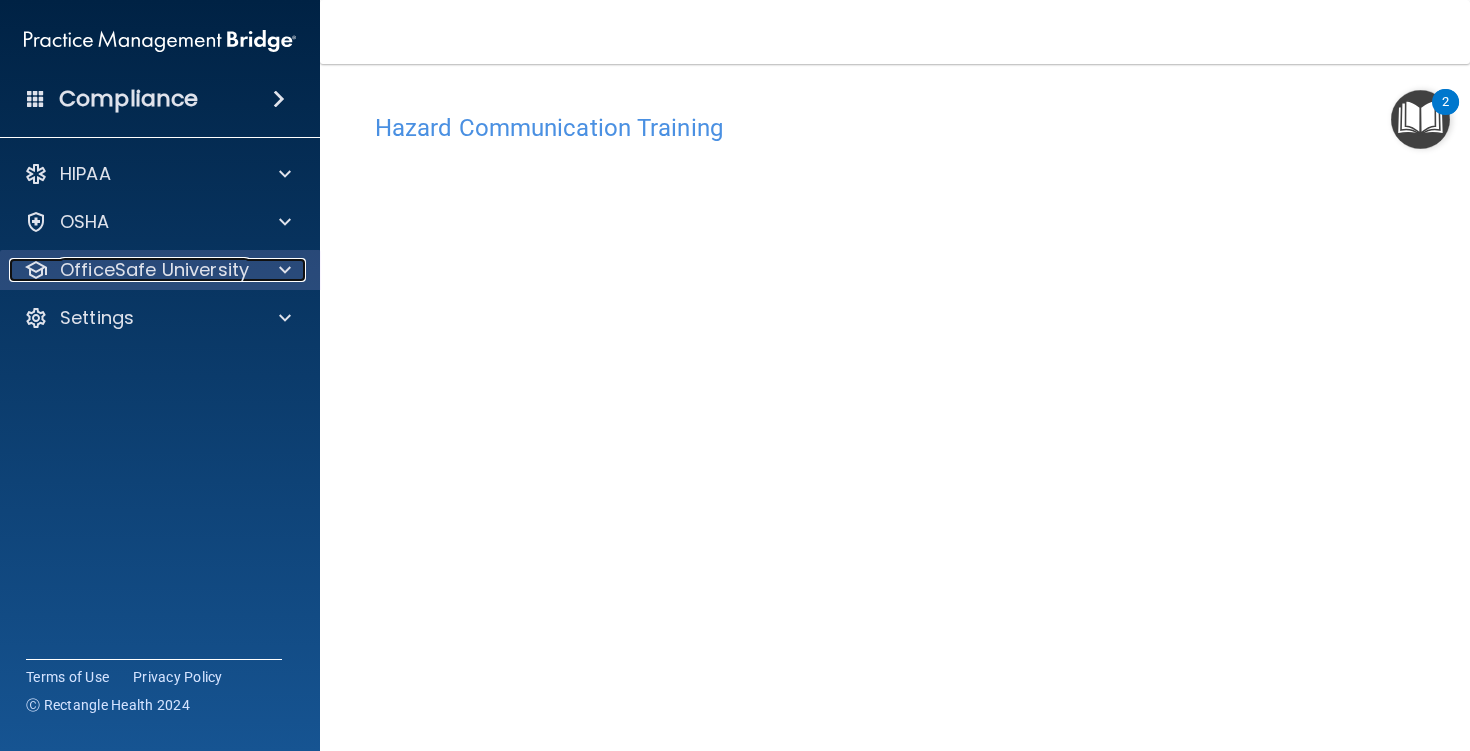 click at bounding box center [285, 270] 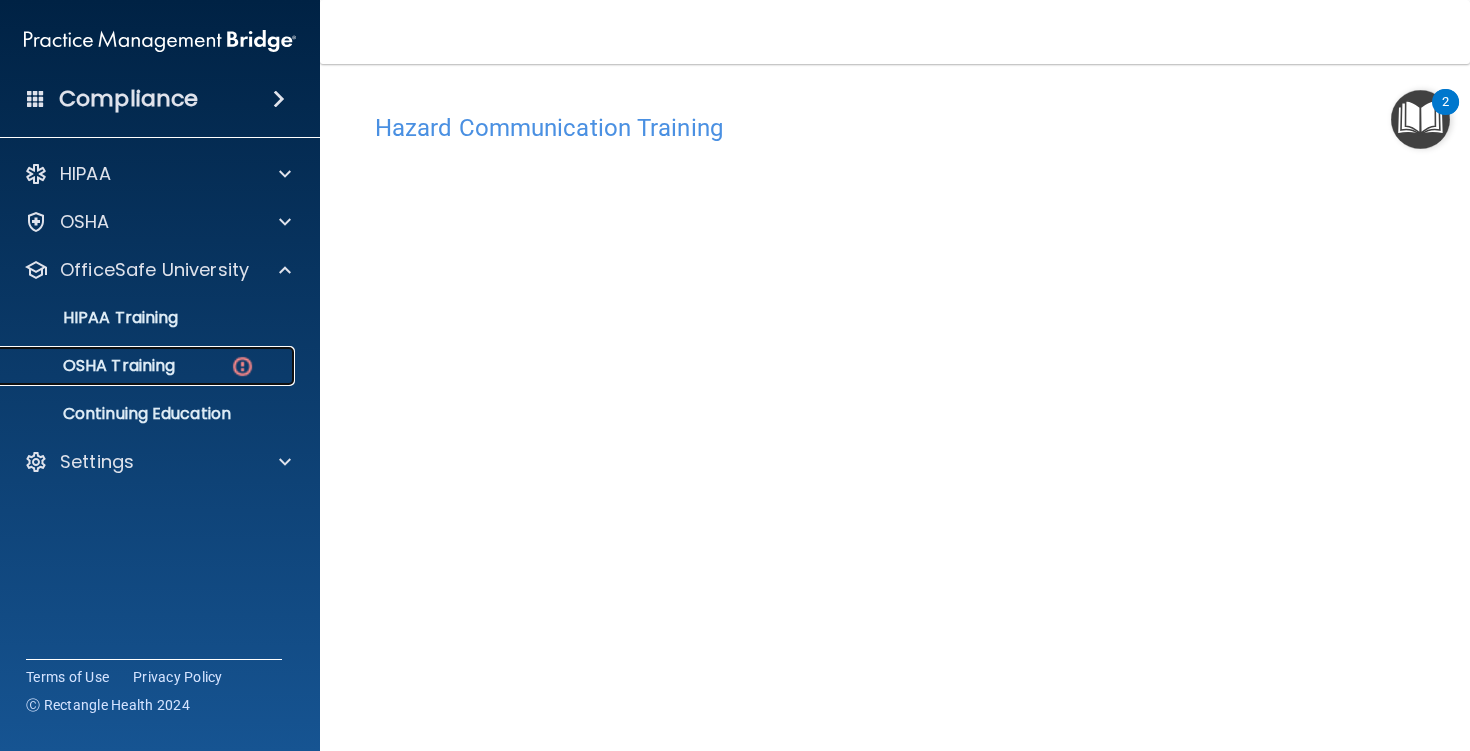 click on "OSHA Training" at bounding box center (149, 366) 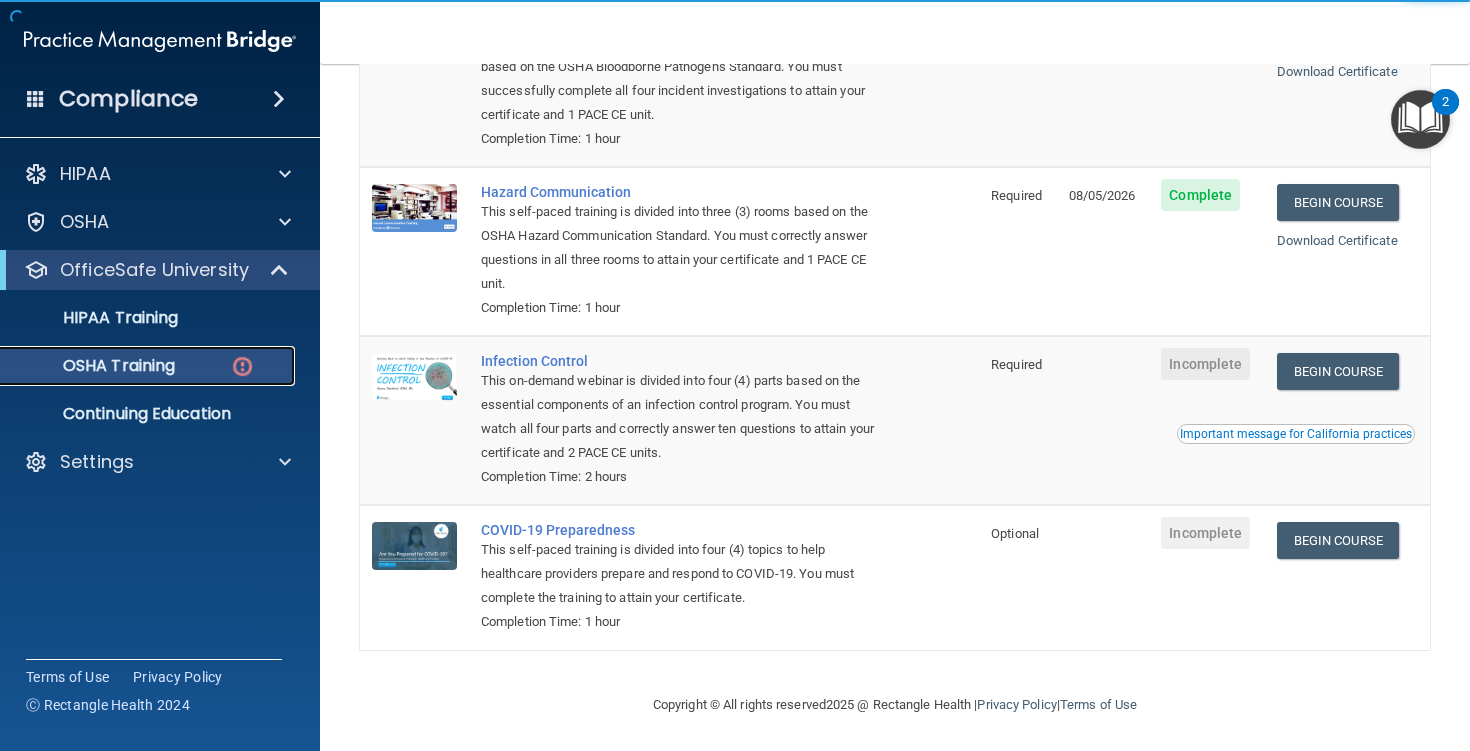 scroll, scrollTop: 286, scrollLeft: 0, axis: vertical 